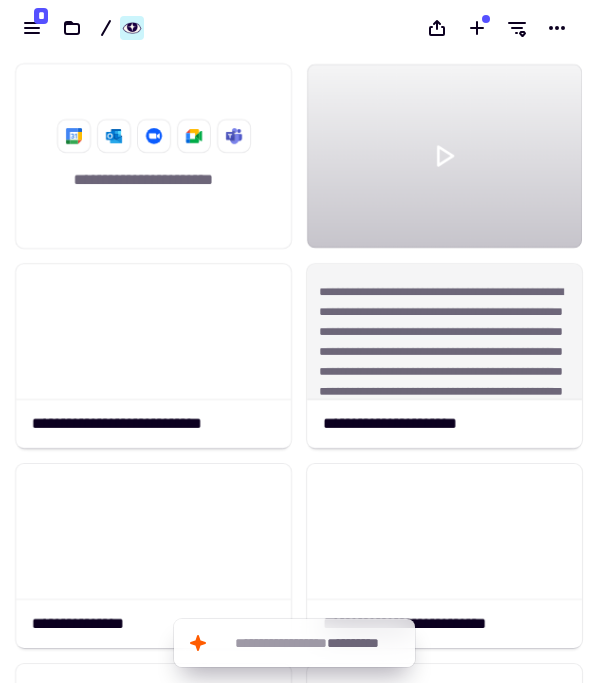 scroll, scrollTop: 0, scrollLeft: 0, axis: both 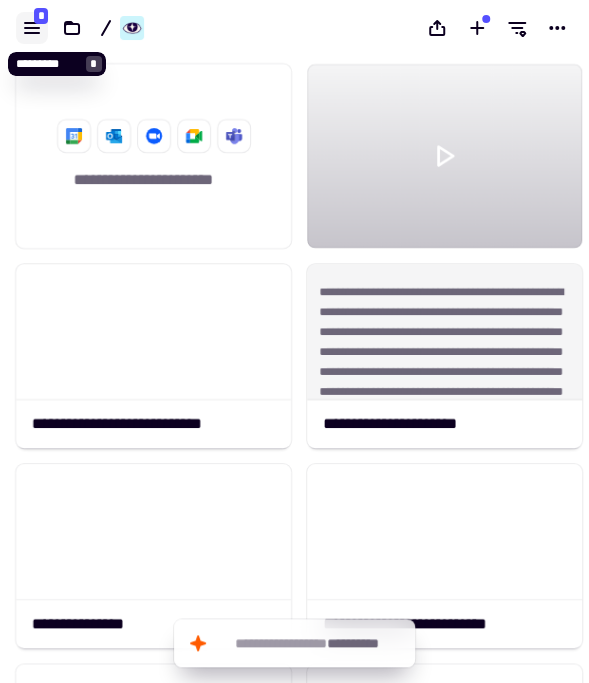 click 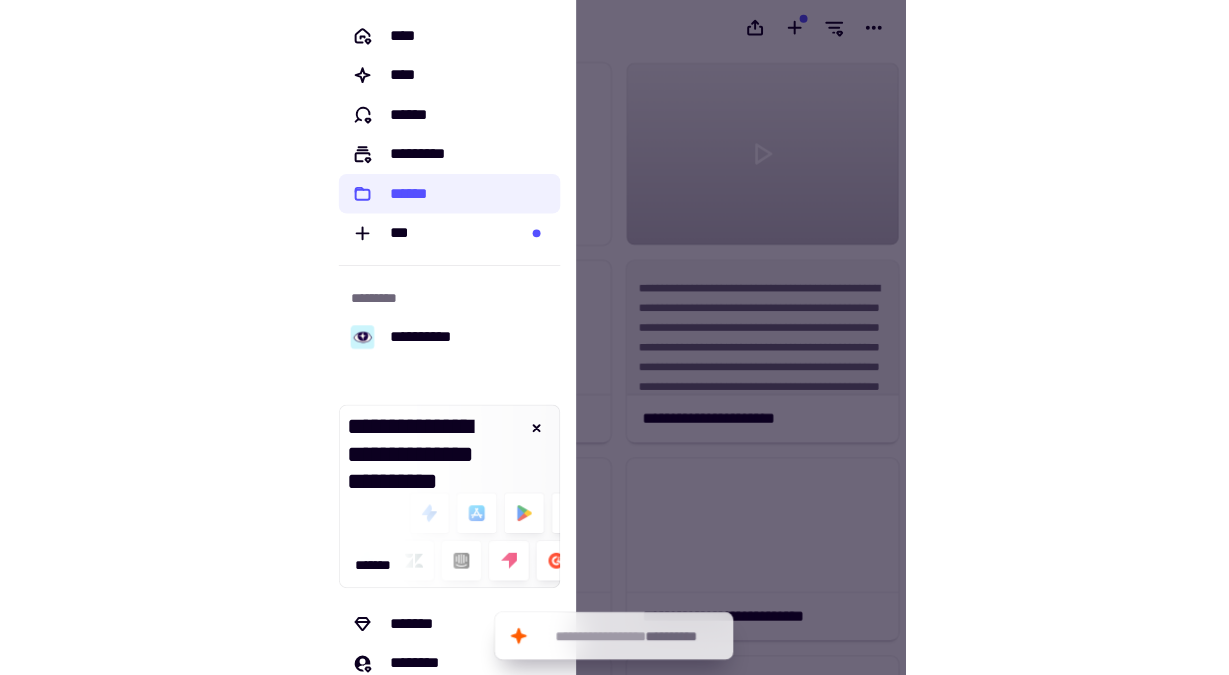 scroll, scrollTop: 18, scrollLeft: 18, axis: both 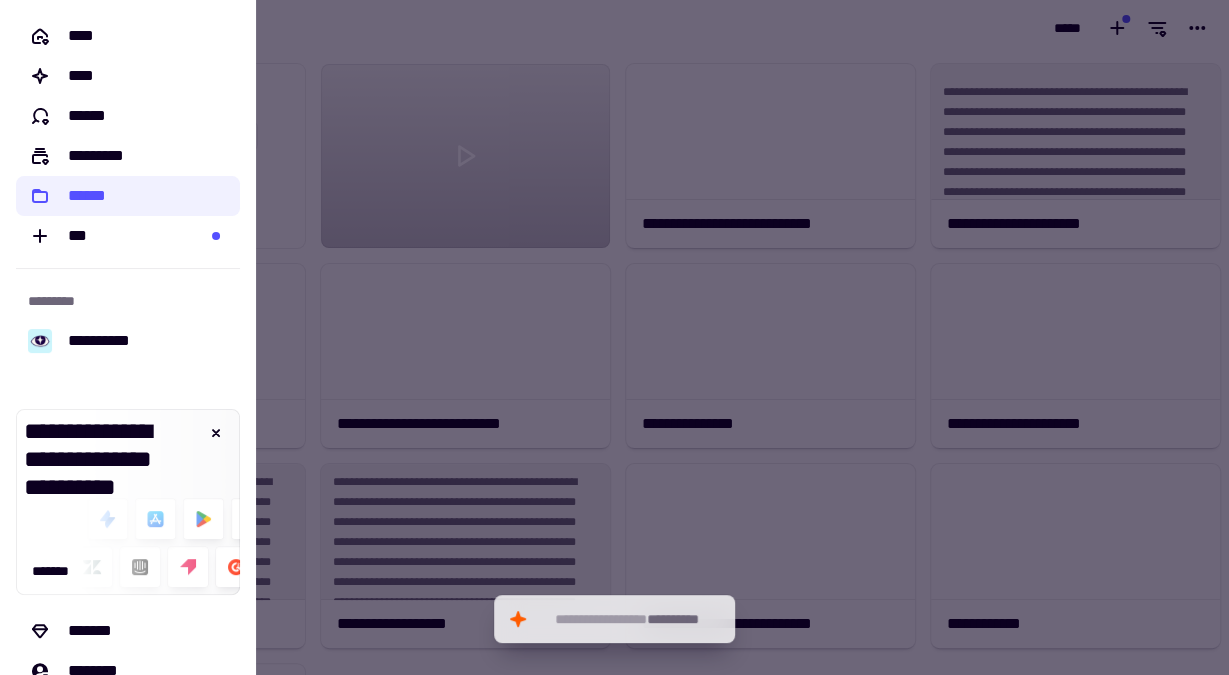 click at bounding box center [614, 337] 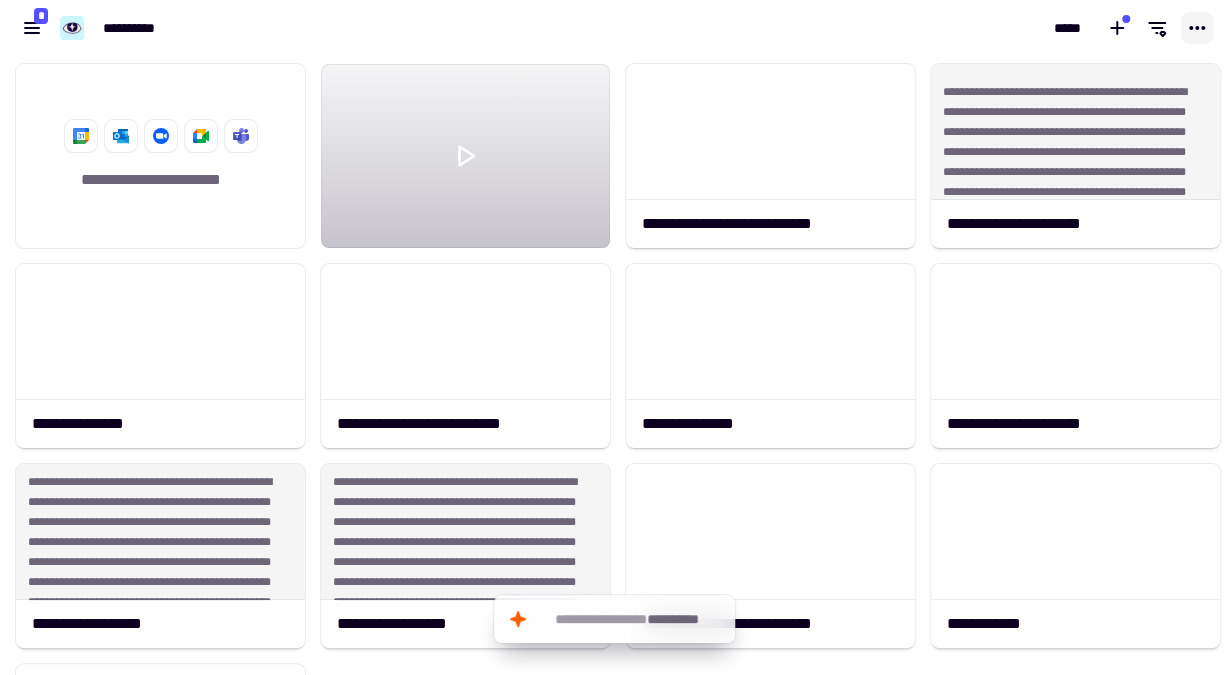 click 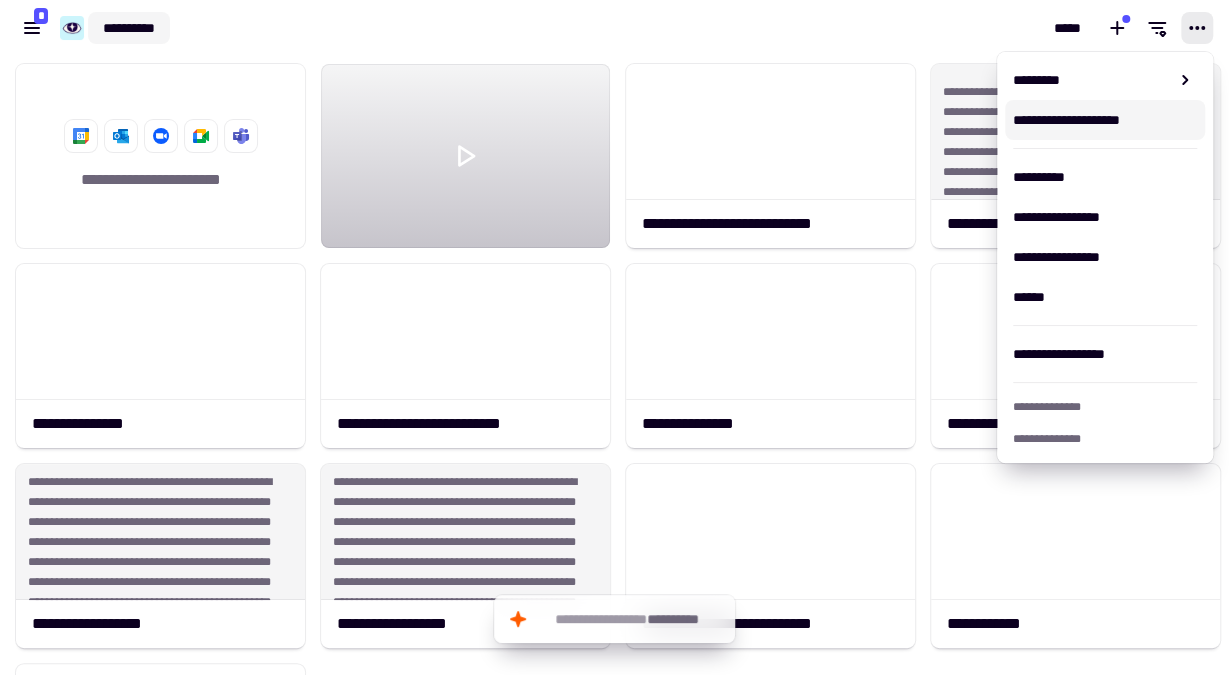 click on "**********" 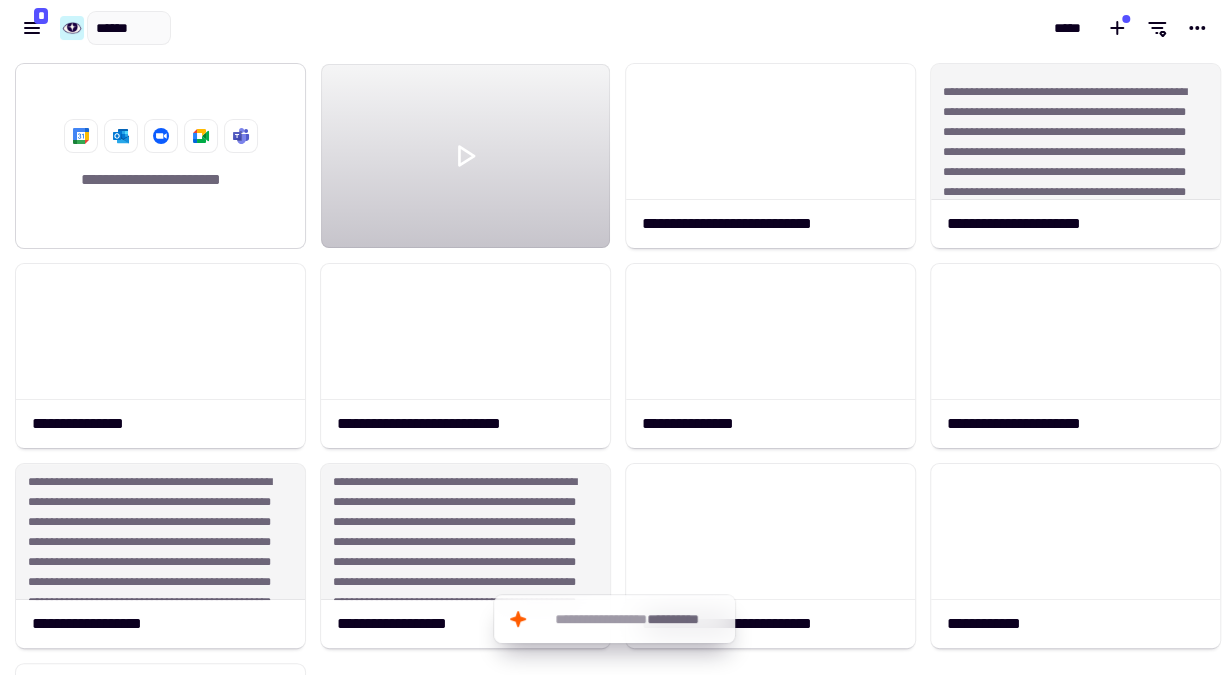 type on "*******" 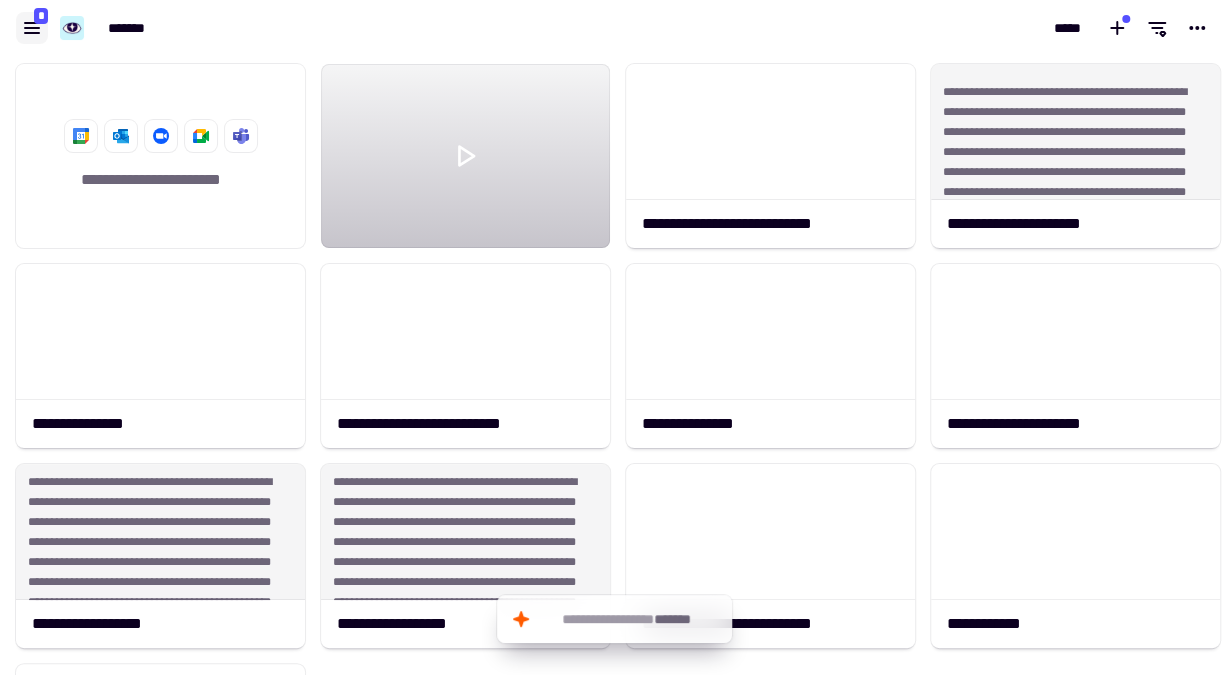 click 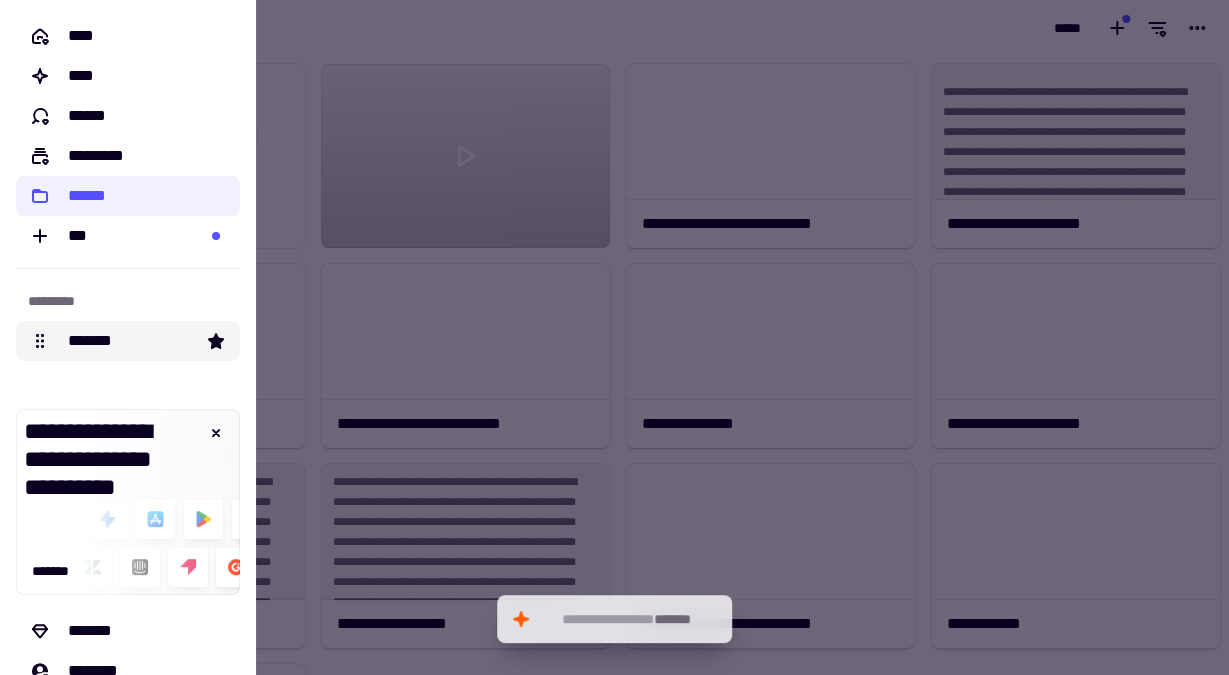 click on "*******" 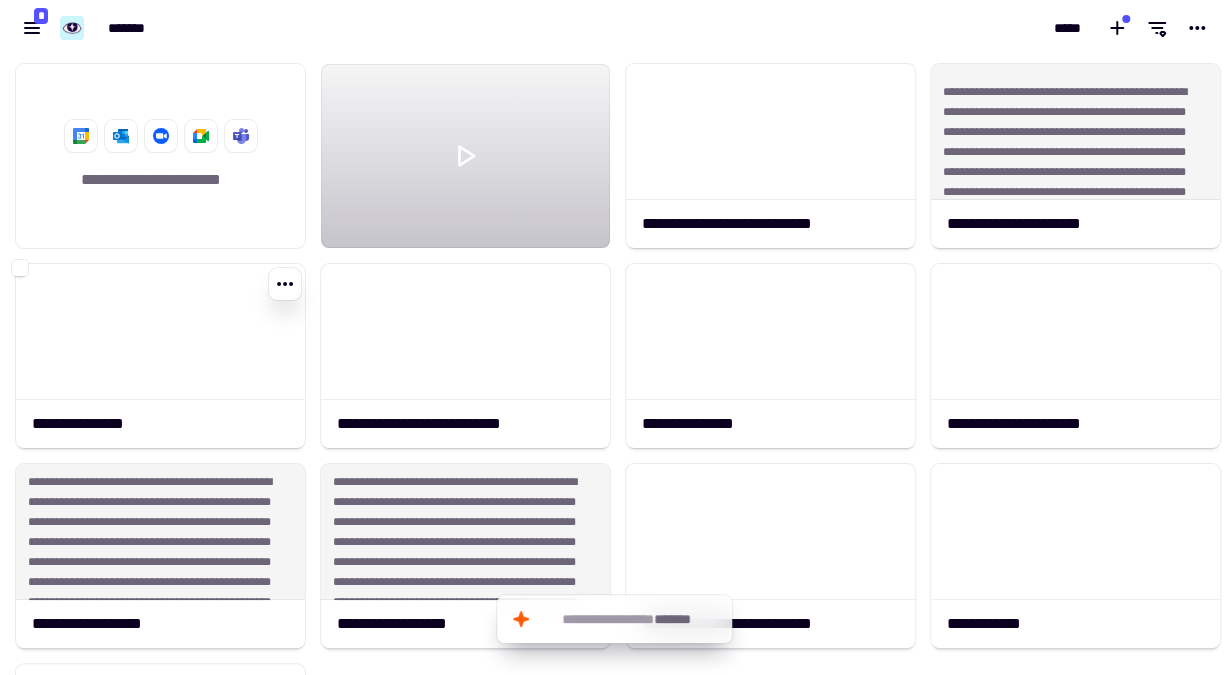 scroll, scrollTop: 18, scrollLeft: 18, axis: both 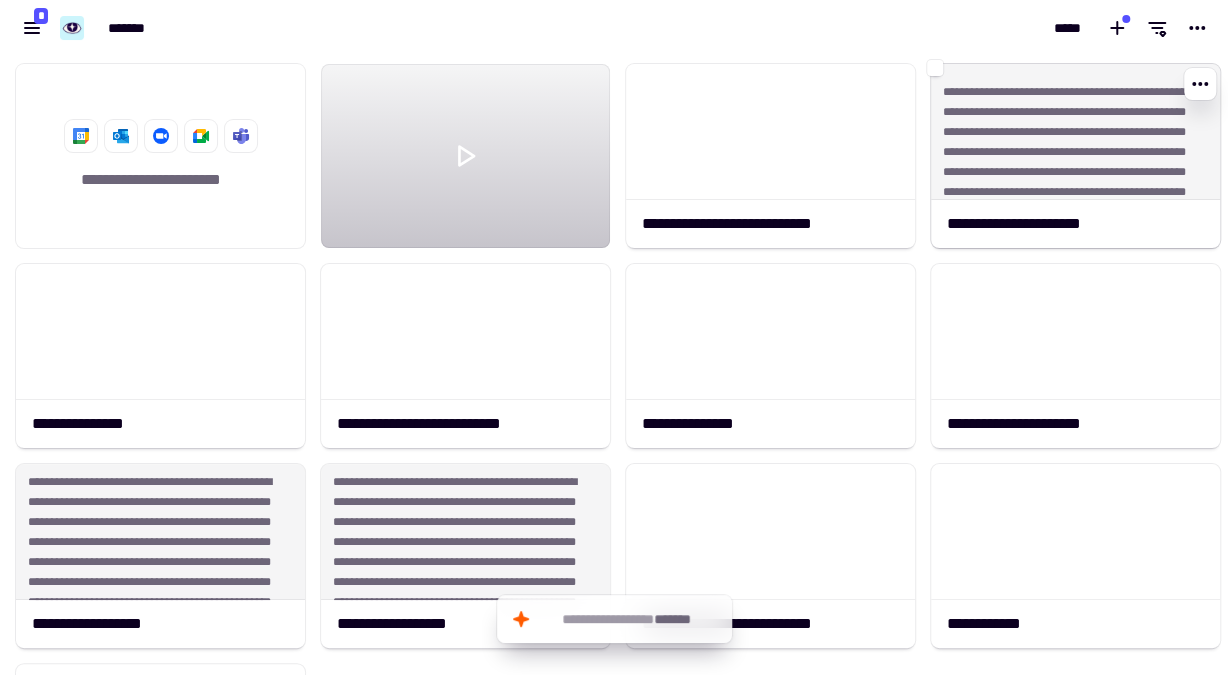 click on "**********" 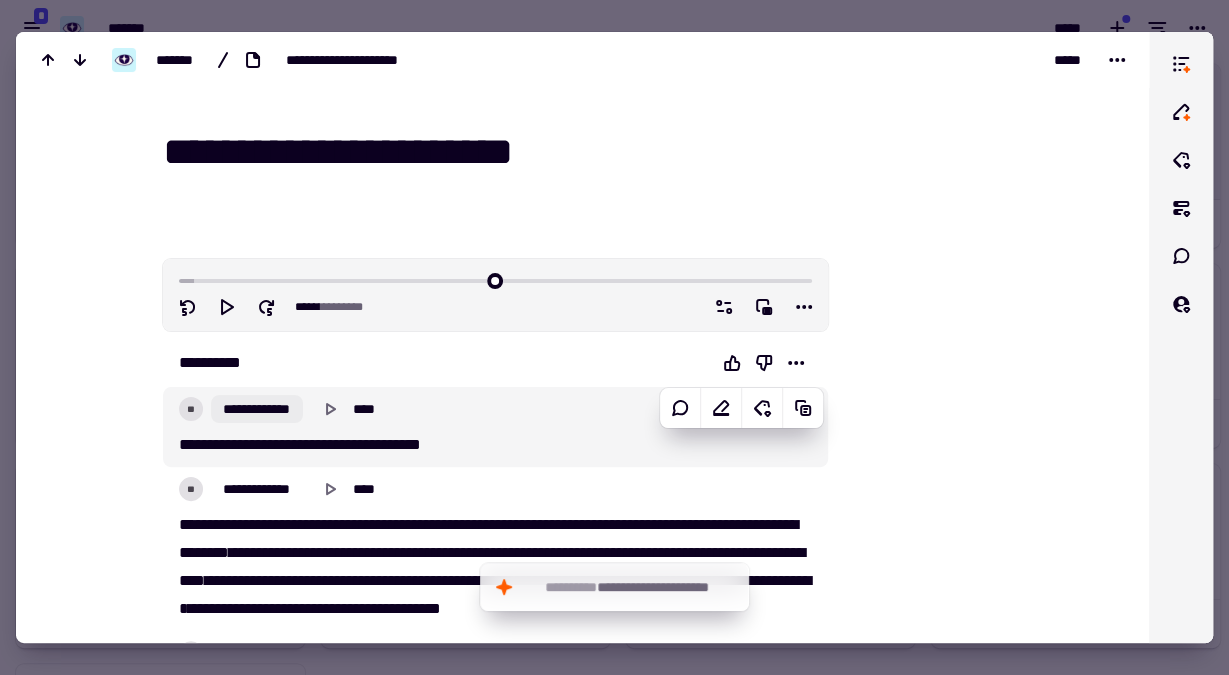 click on "**********" 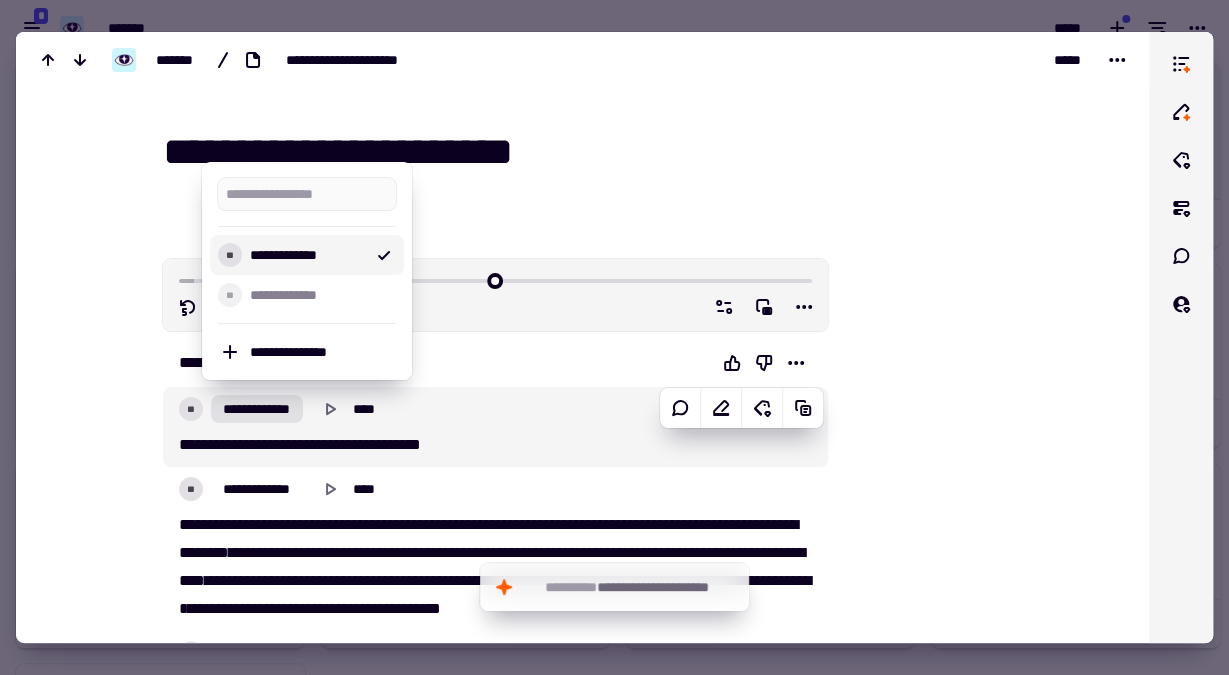 click on "**********" at bounding box center (307, 255) 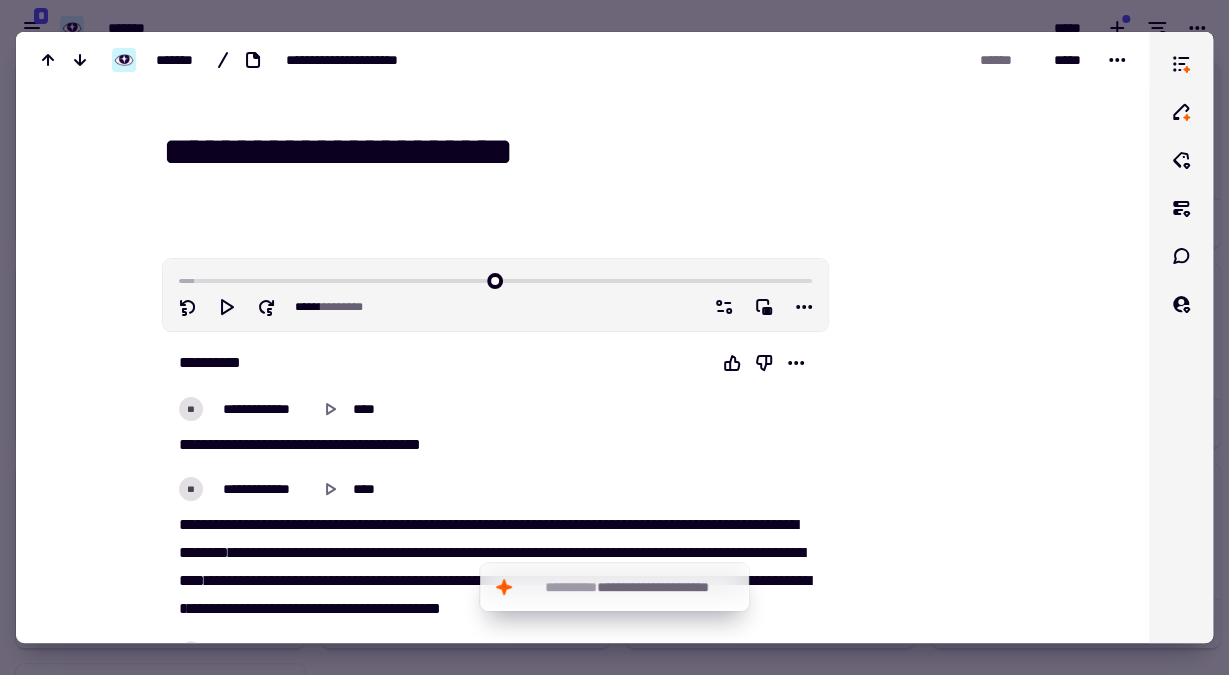 drag, startPoint x: 283, startPoint y: 243, endPoint x: 444, endPoint y: 357, distance: 197.27393 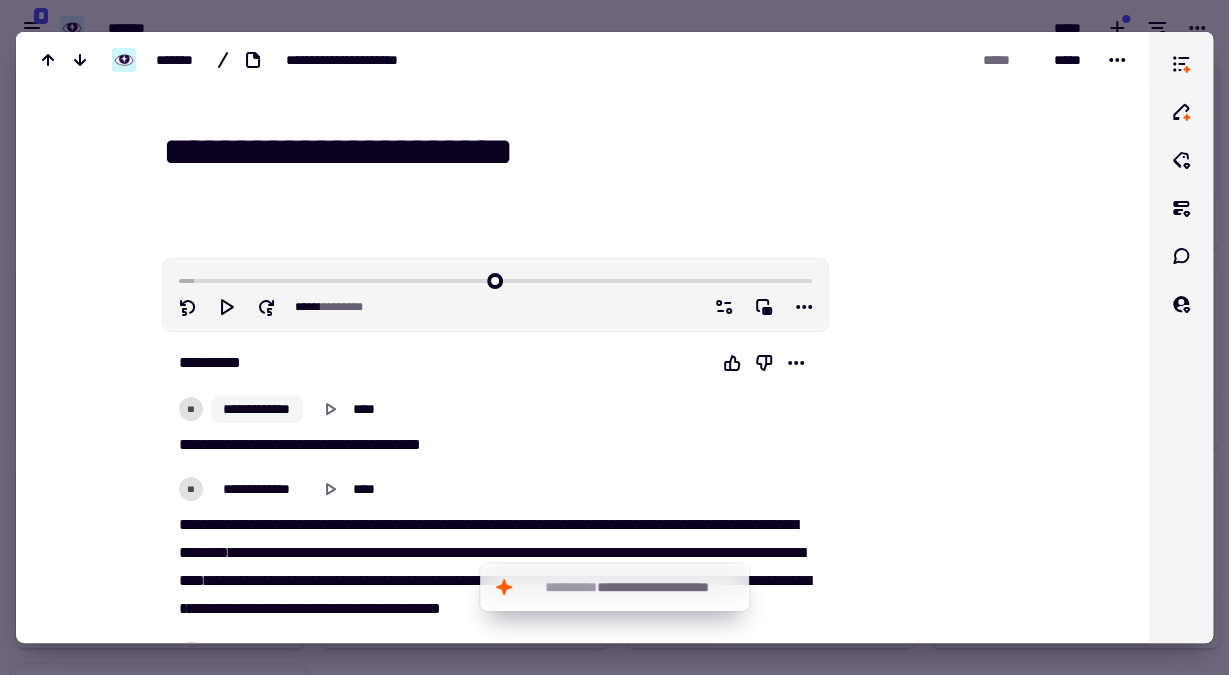 click on "**********" 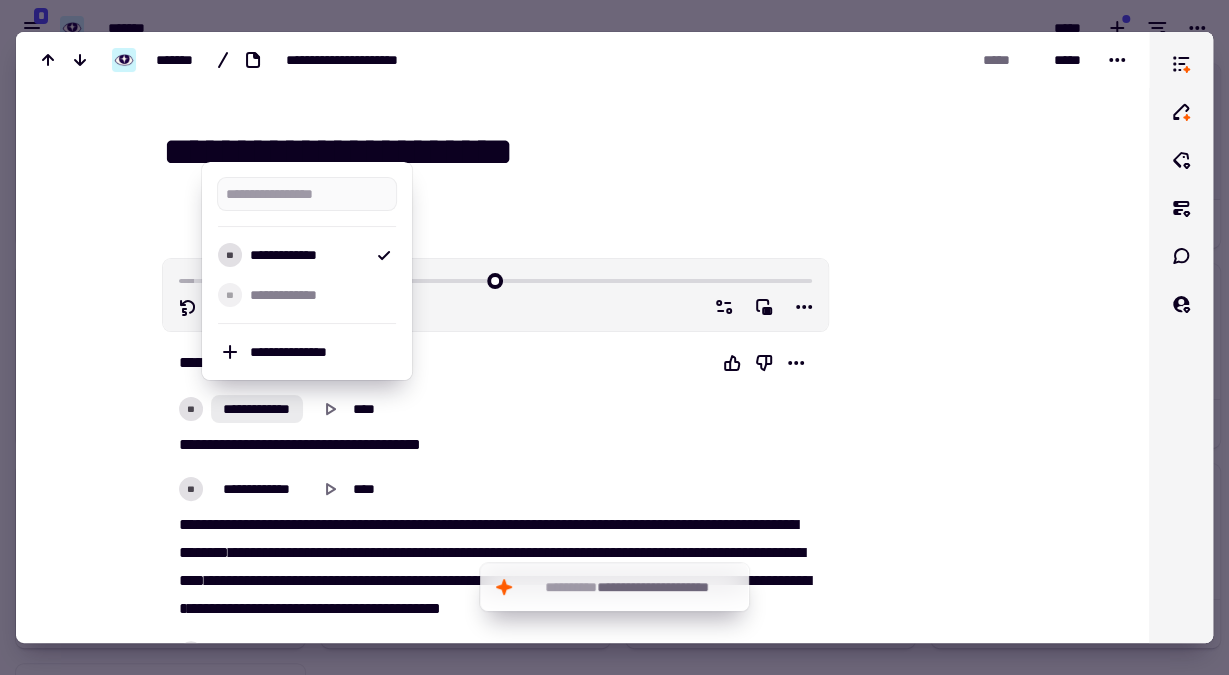 click at bounding box center (614, 337) 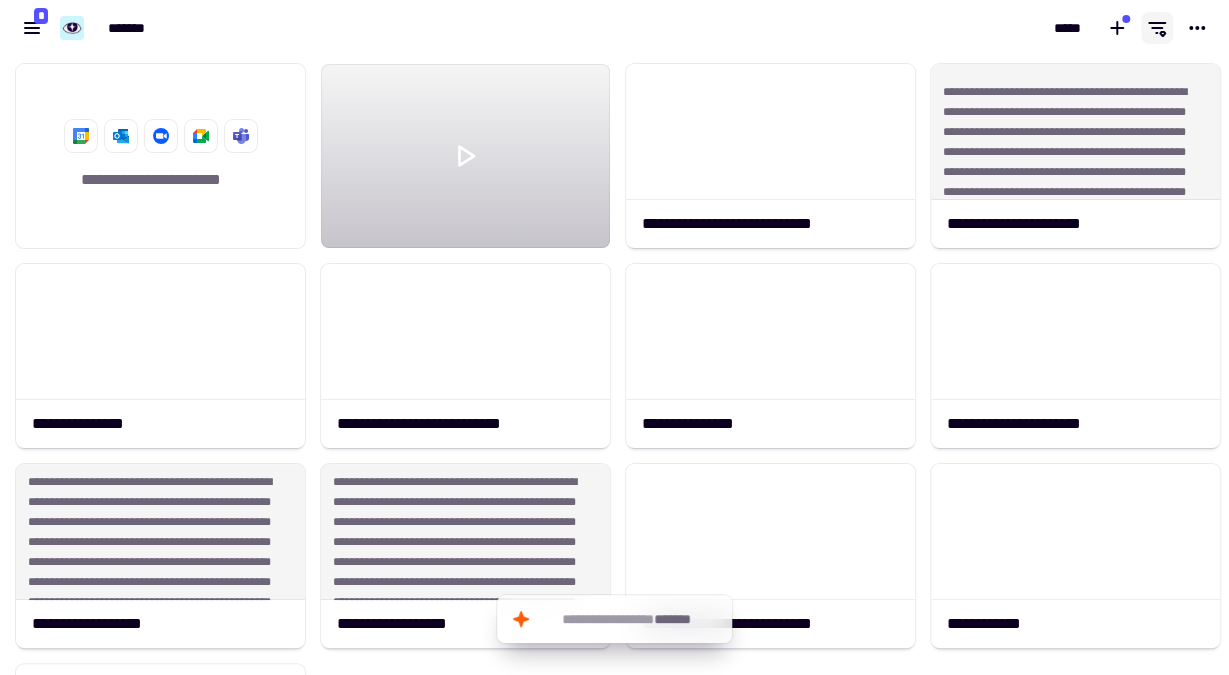 click 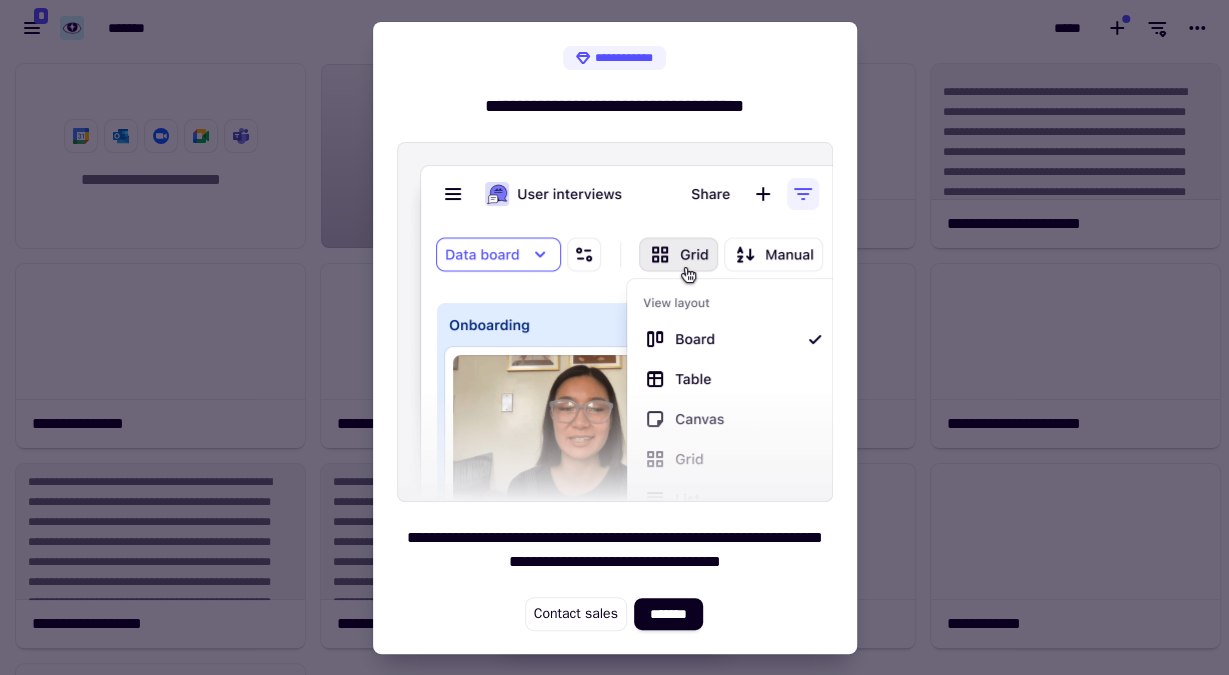 click at bounding box center [614, 337] 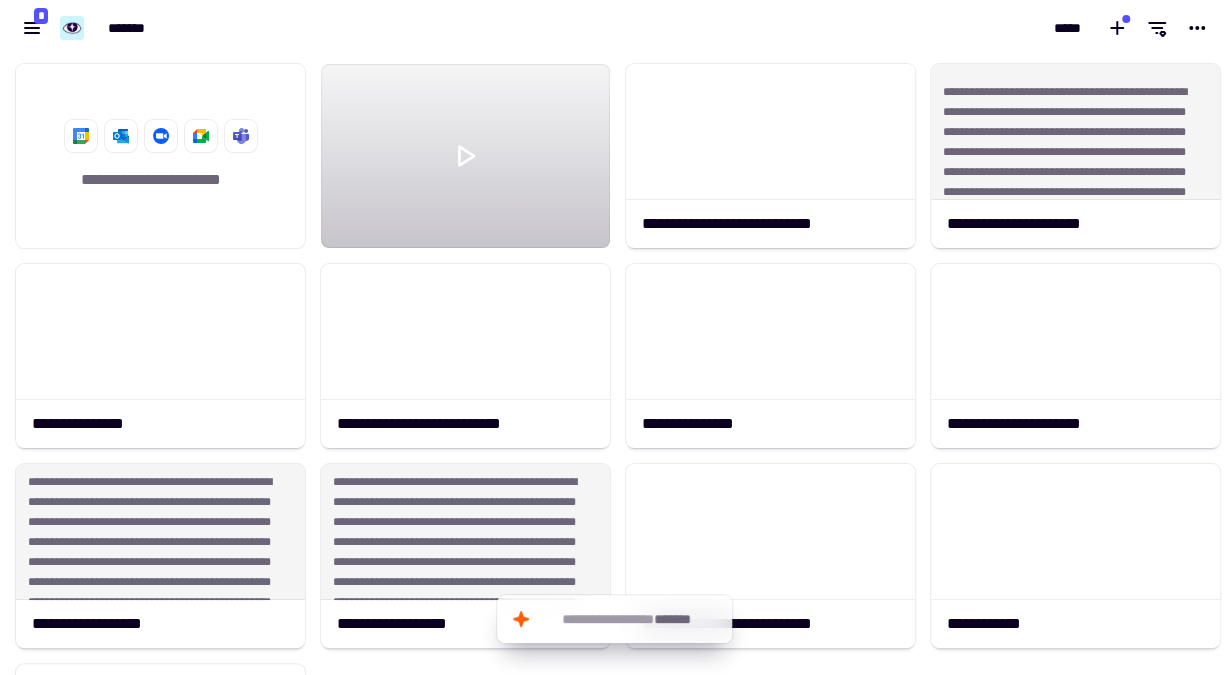 click on "**********" at bounding box center (614, 365) 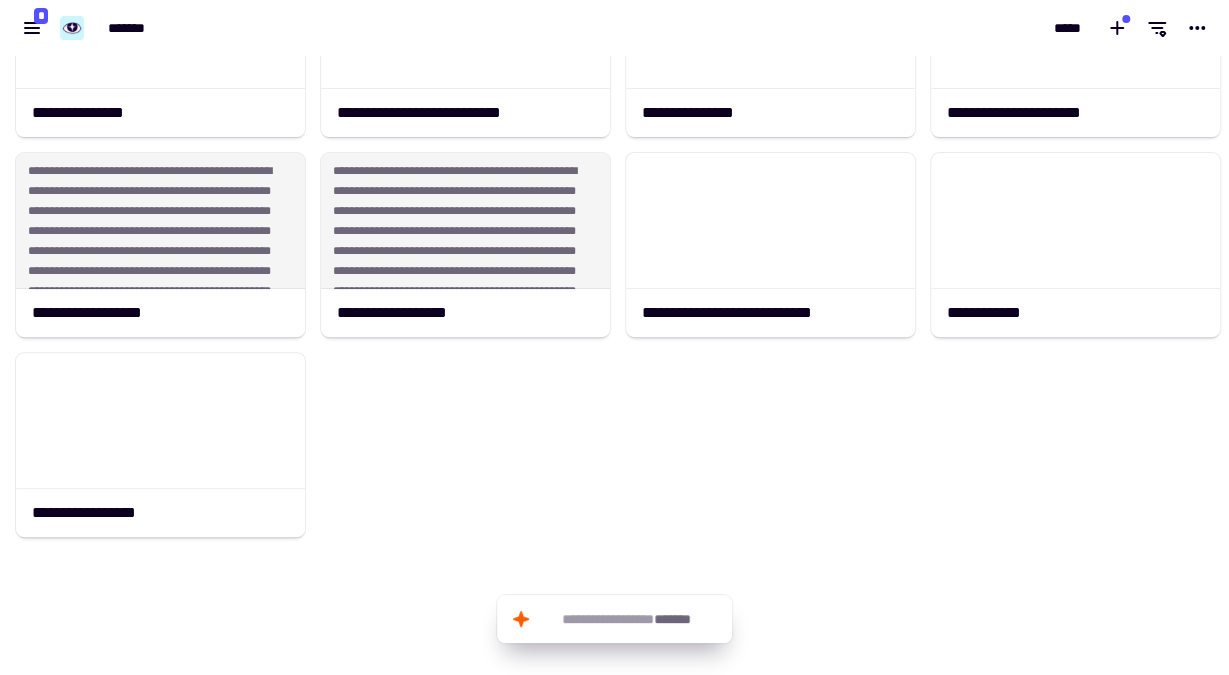 scroll, scrollTop: 314, scrollLeft: 0, axis: vertical 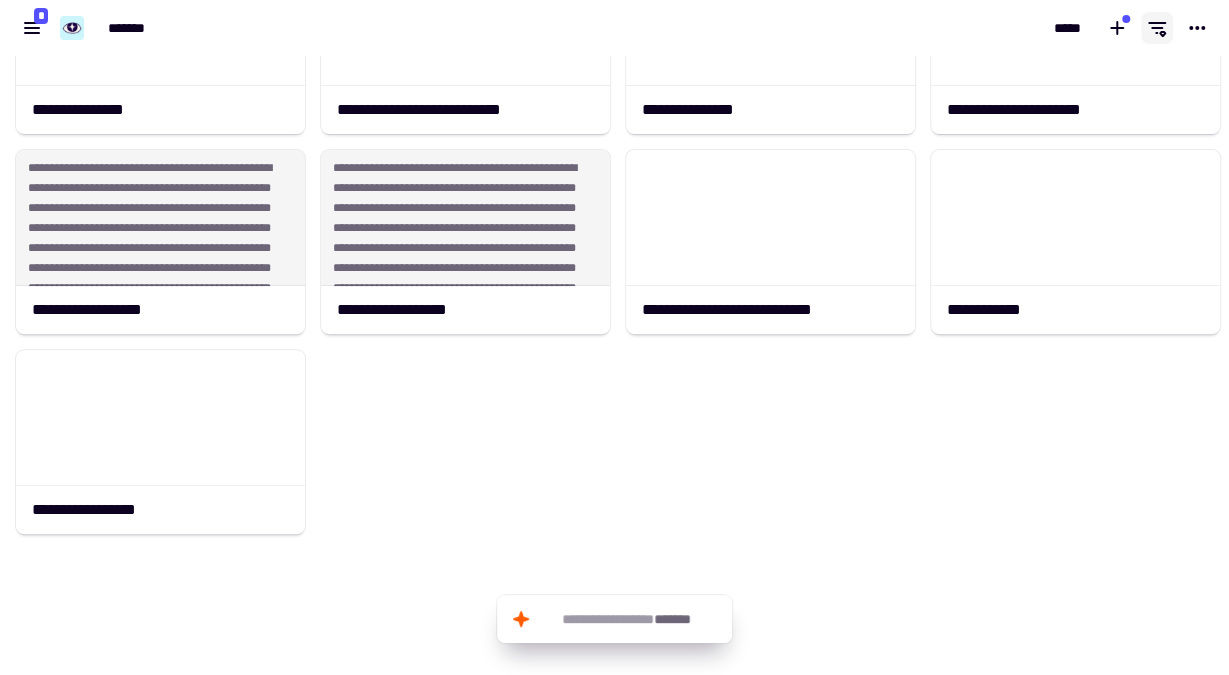 click 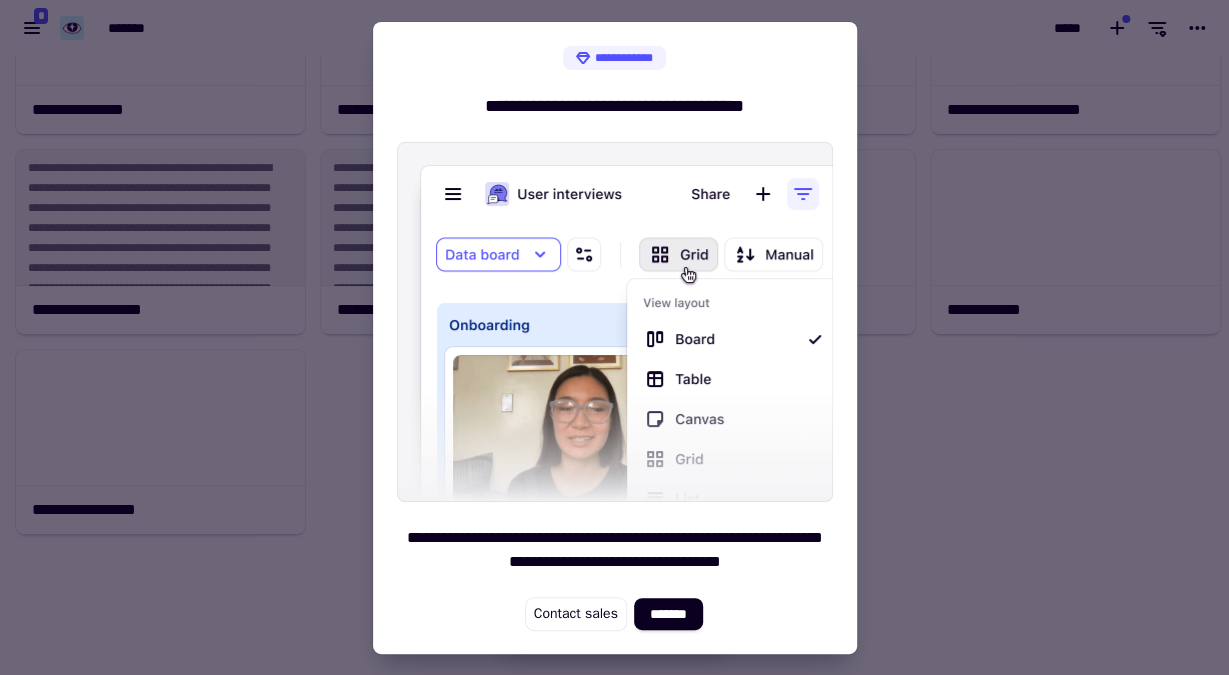 click at bounding box center (614, 337) 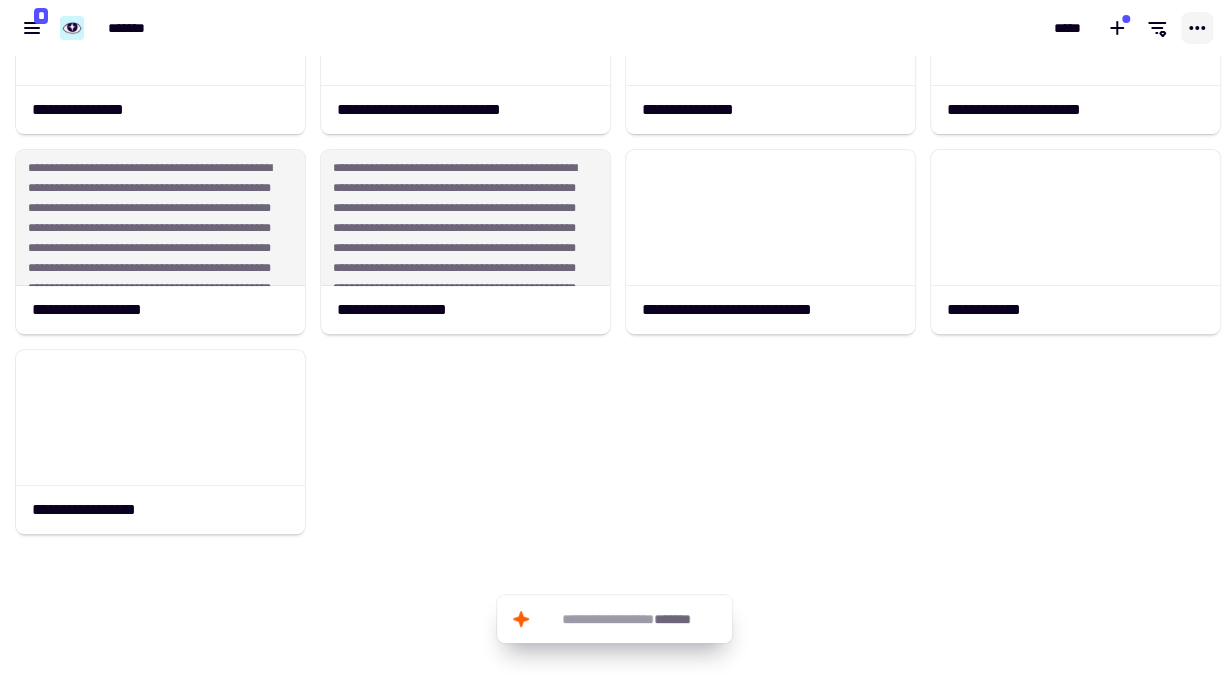 click 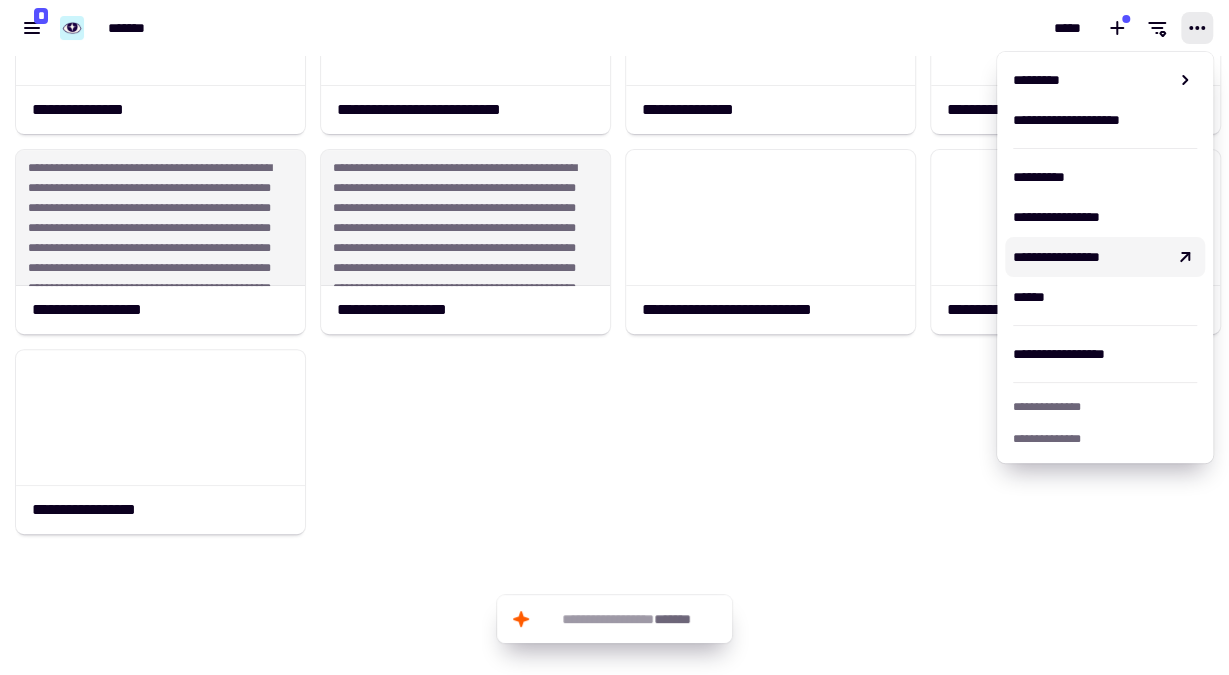 click on "**********" 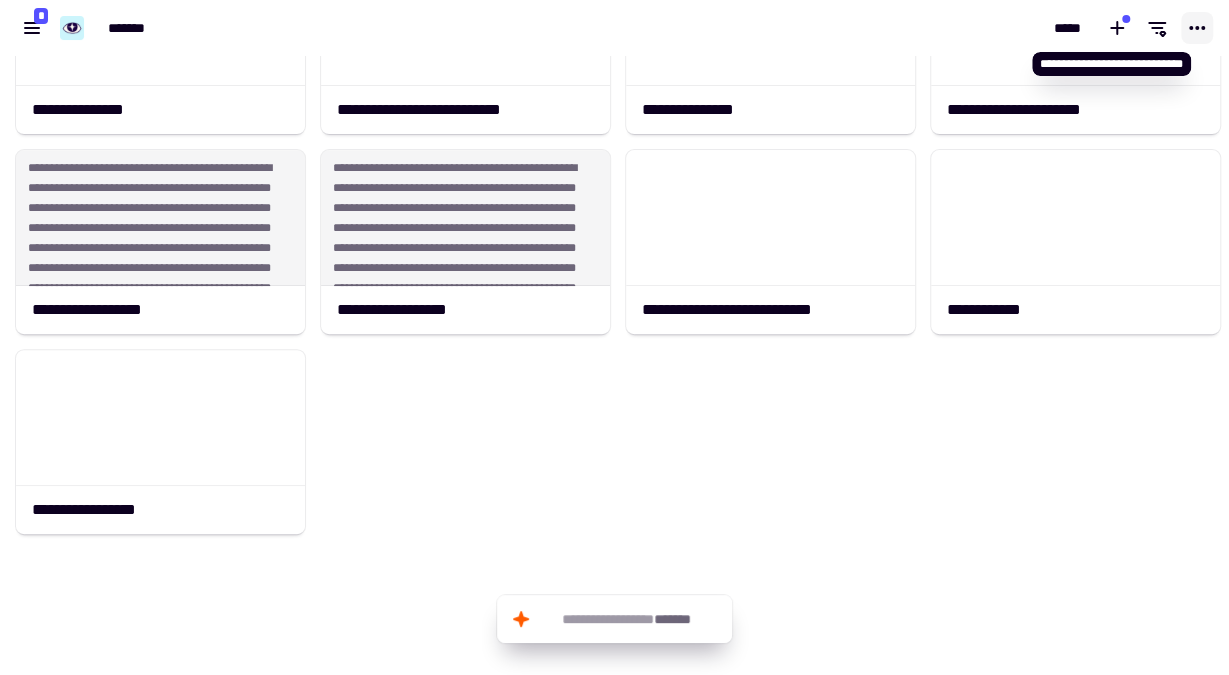 click 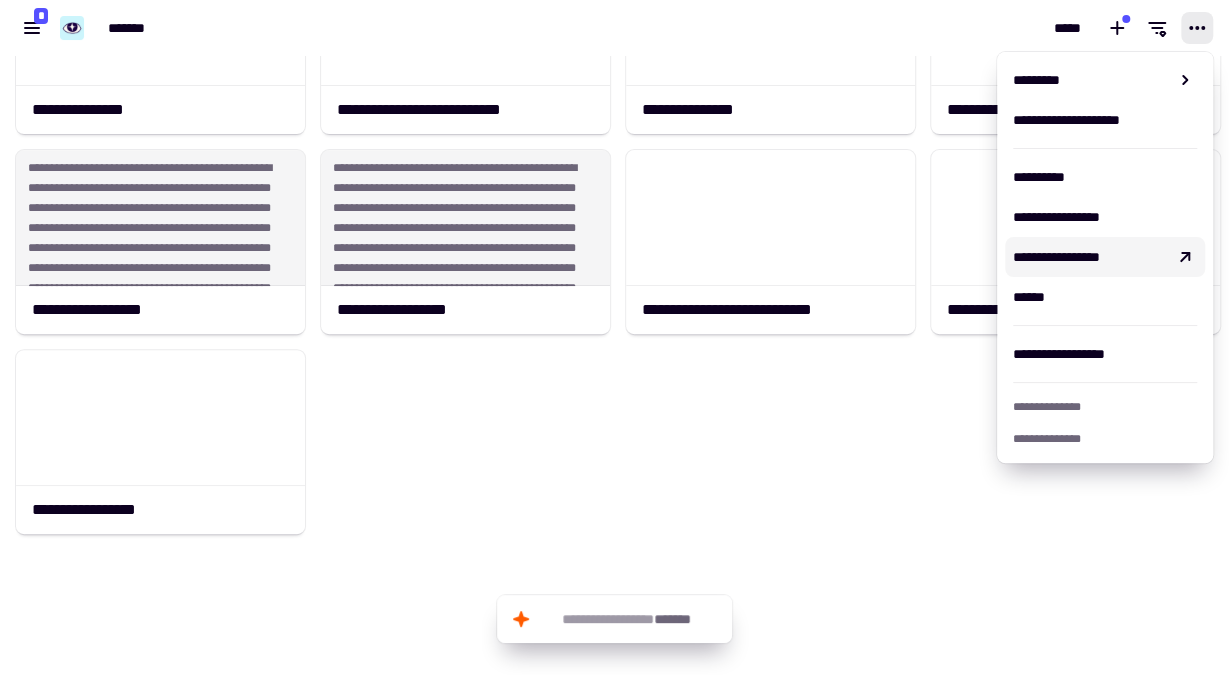 click on "**********" 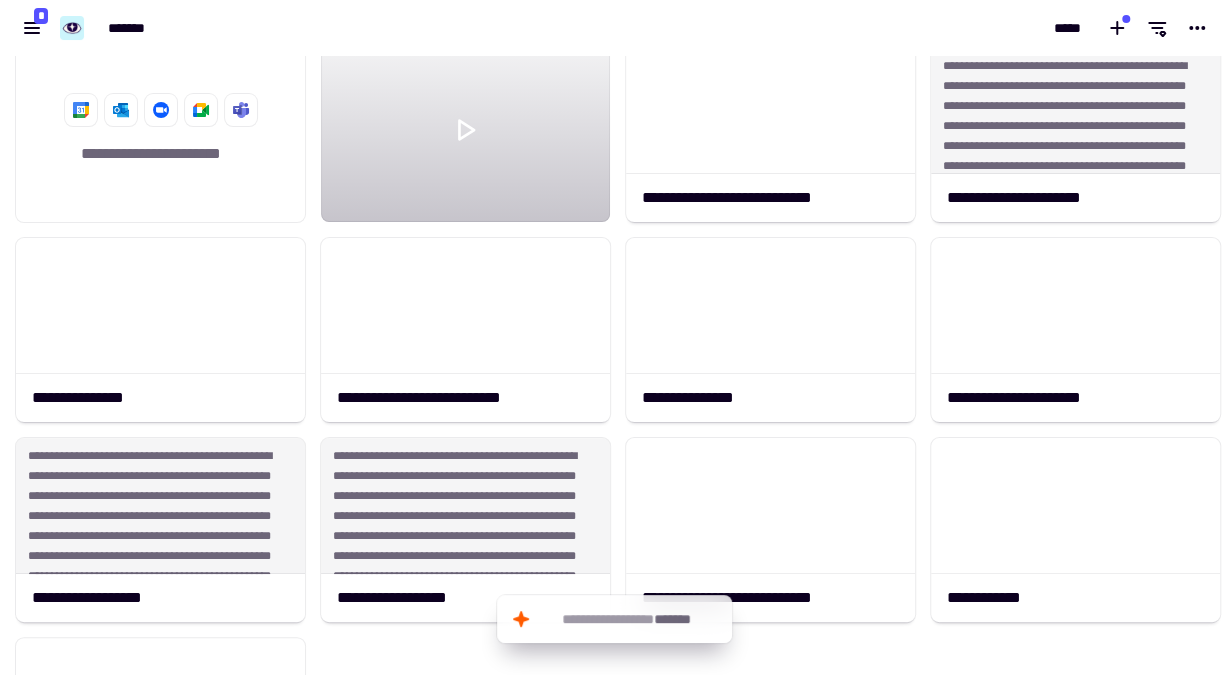scroll, scrollTop: 0, scrollLeft: 0, axis: both 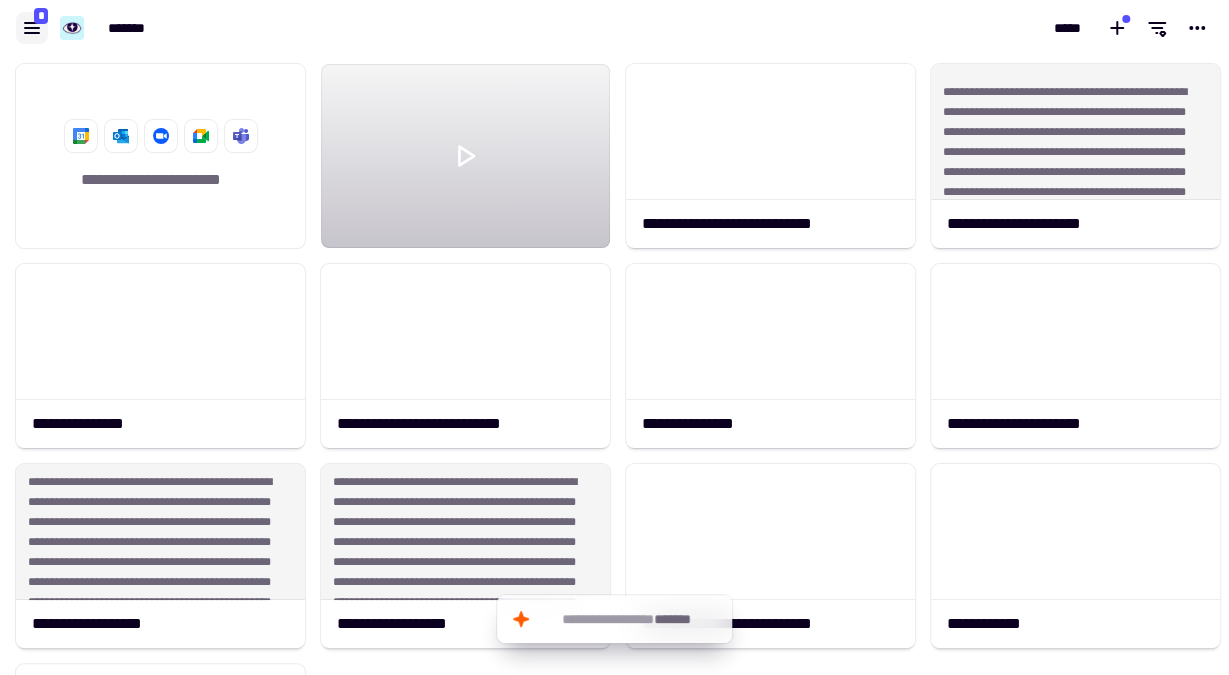 click 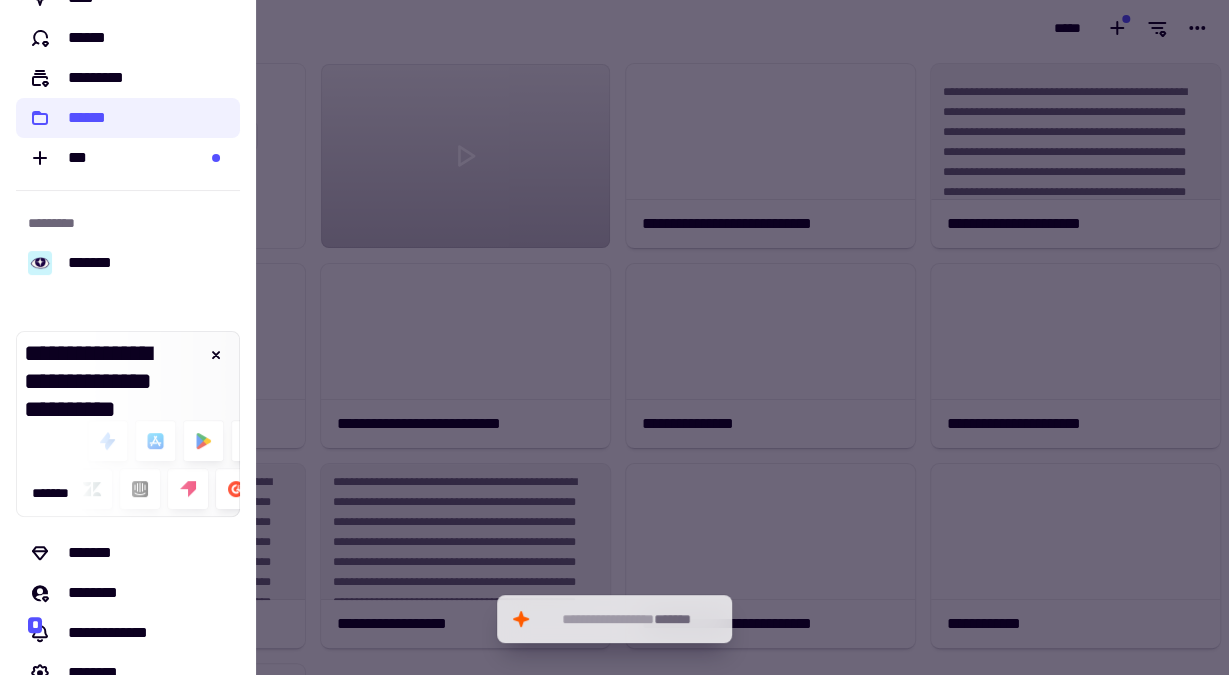 scroll, scrollTop: 152, scrollLeft: 0, axis: vertical 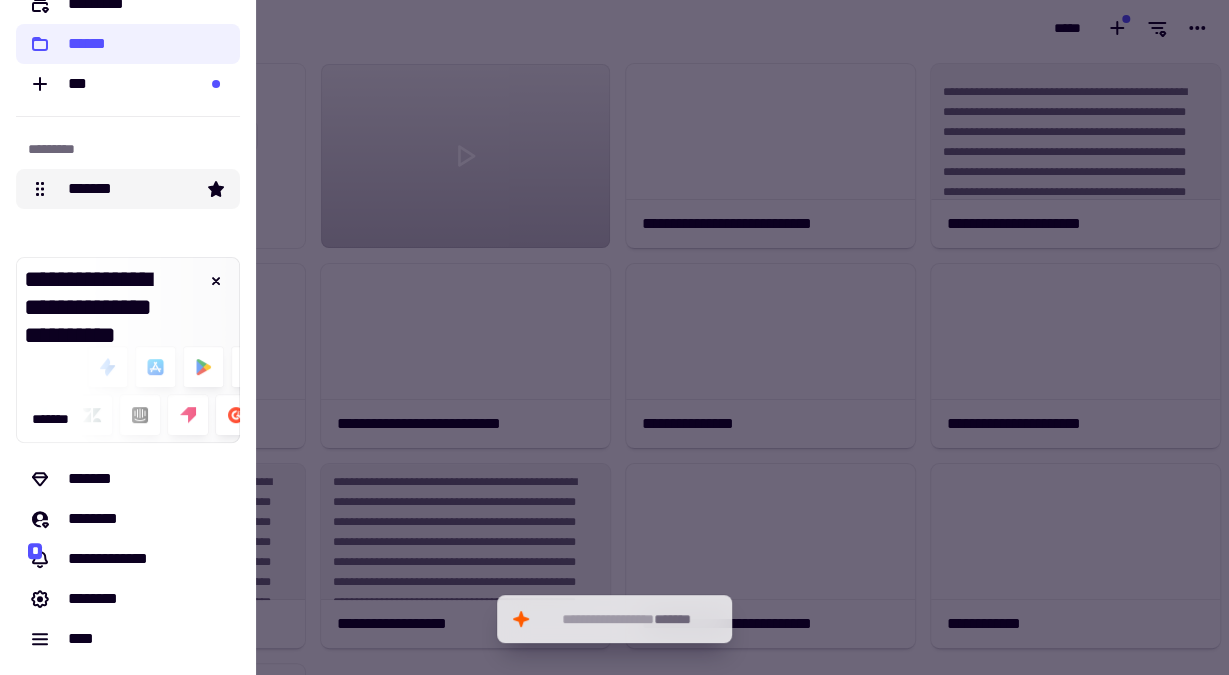 click on "*******" 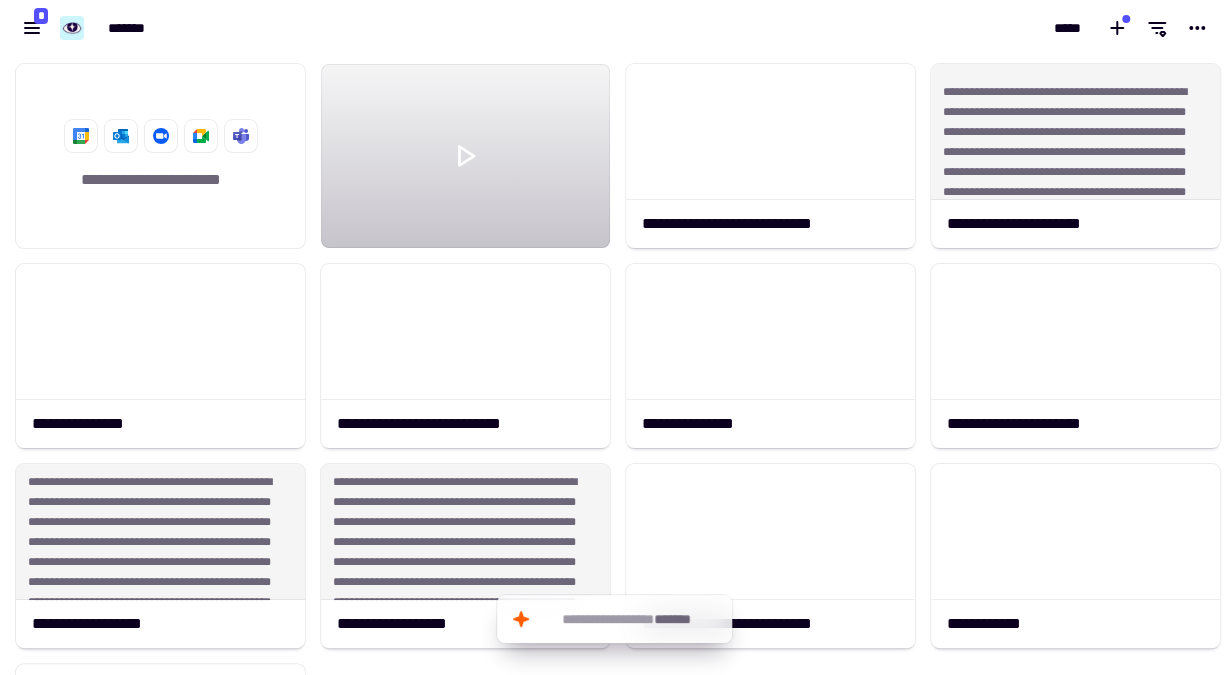 scroll, scrollTop: 18, scrollLeft: 18, axis: both 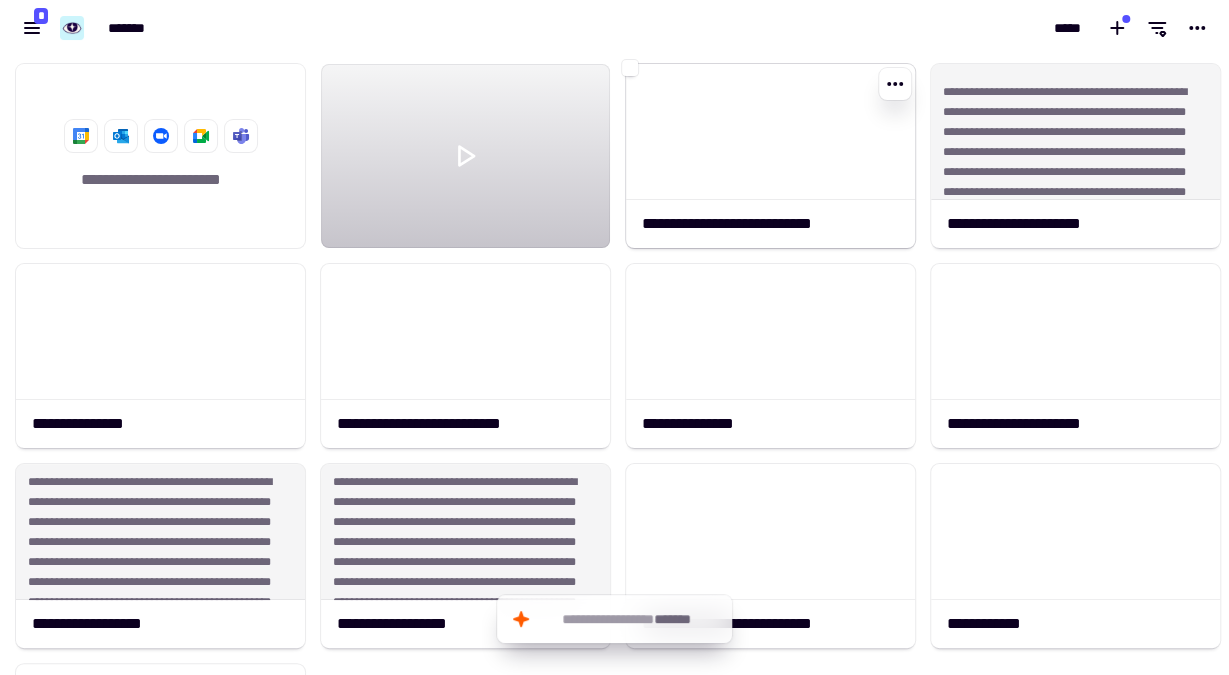 click 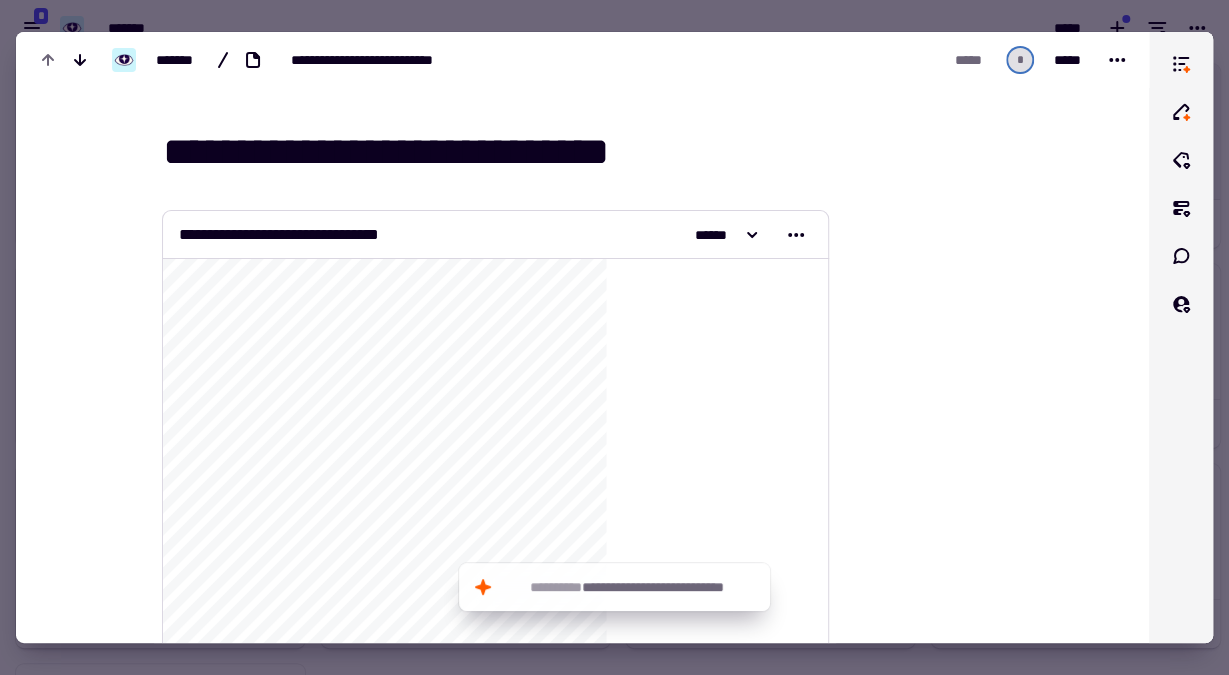 click on "**********" 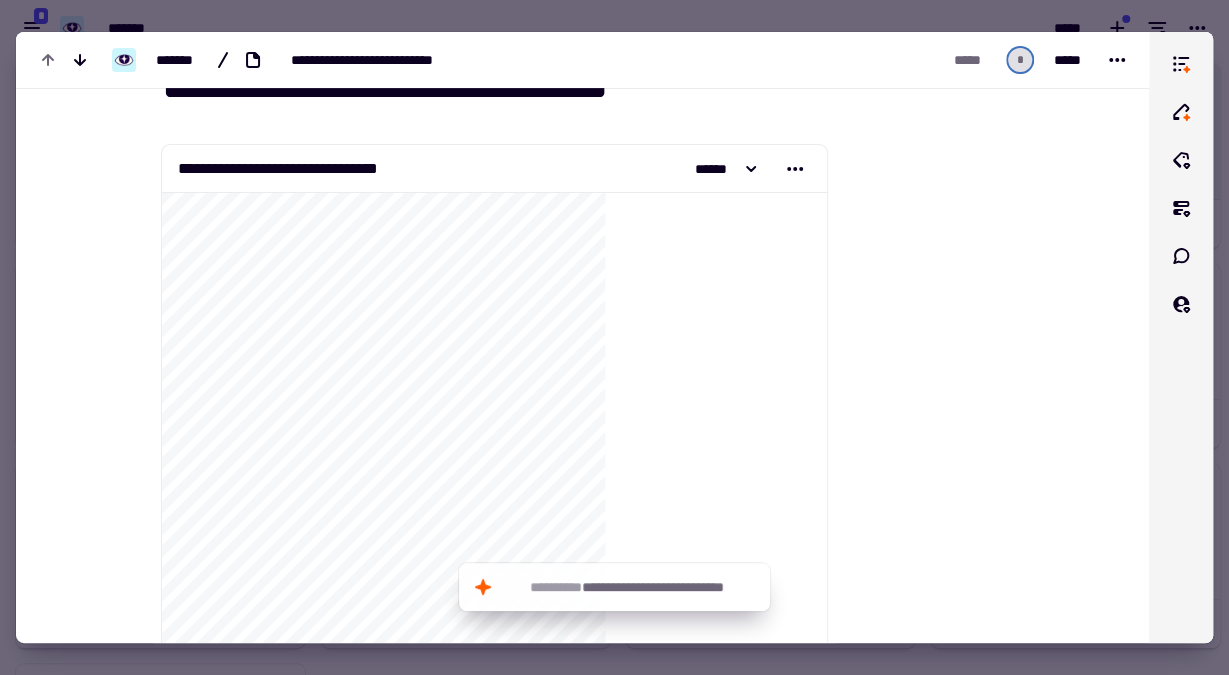 scroll, scrollTop: 128, scrollLeft: 0, axis: vertical 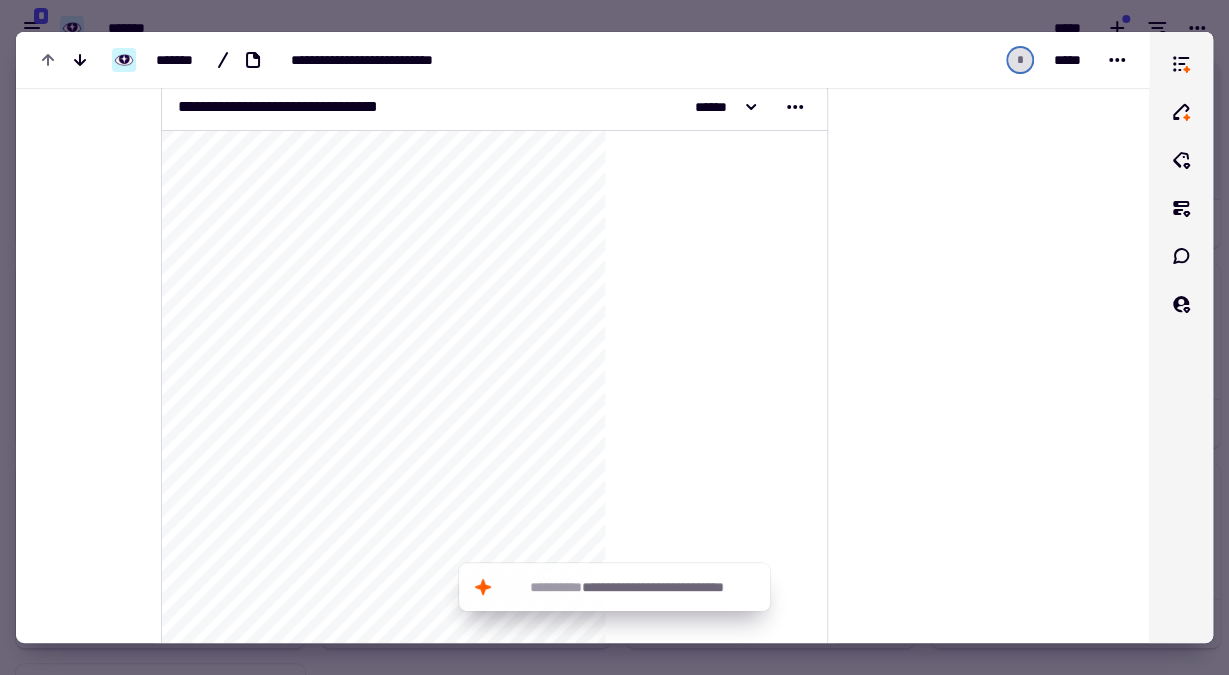 drag, startPoint x: 224, startPoint y: 386, endPoint x: 287, endPoint y: 404, distance: 65.52099 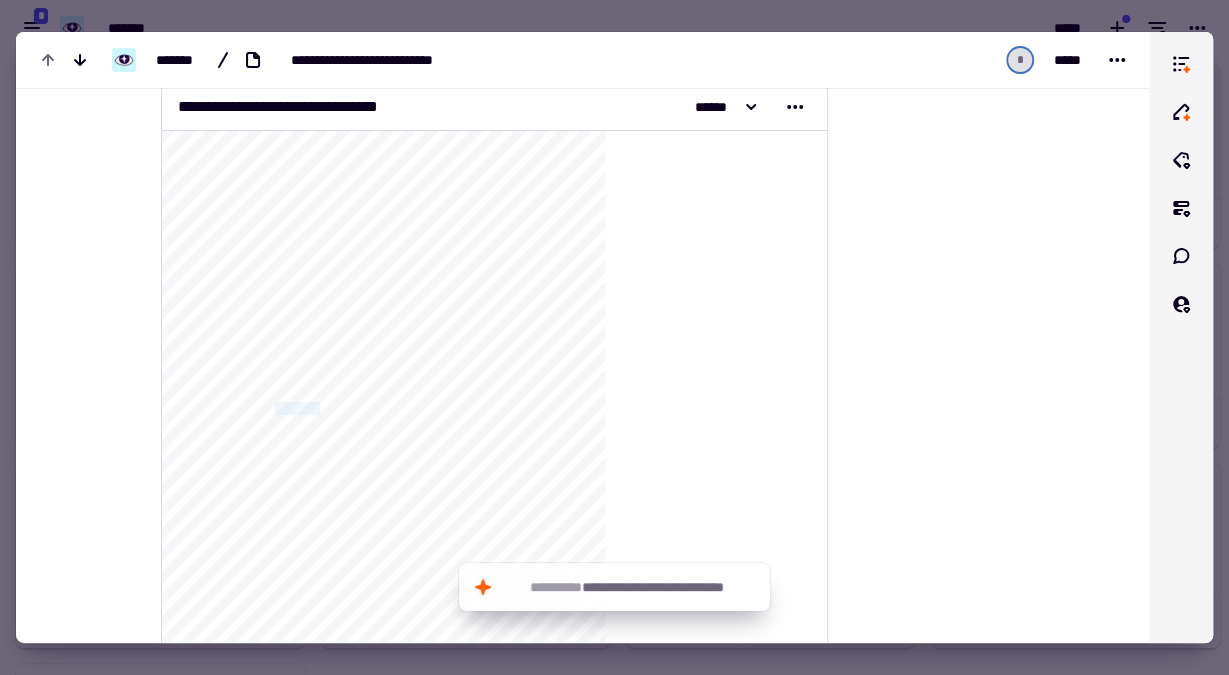 click on "**********" 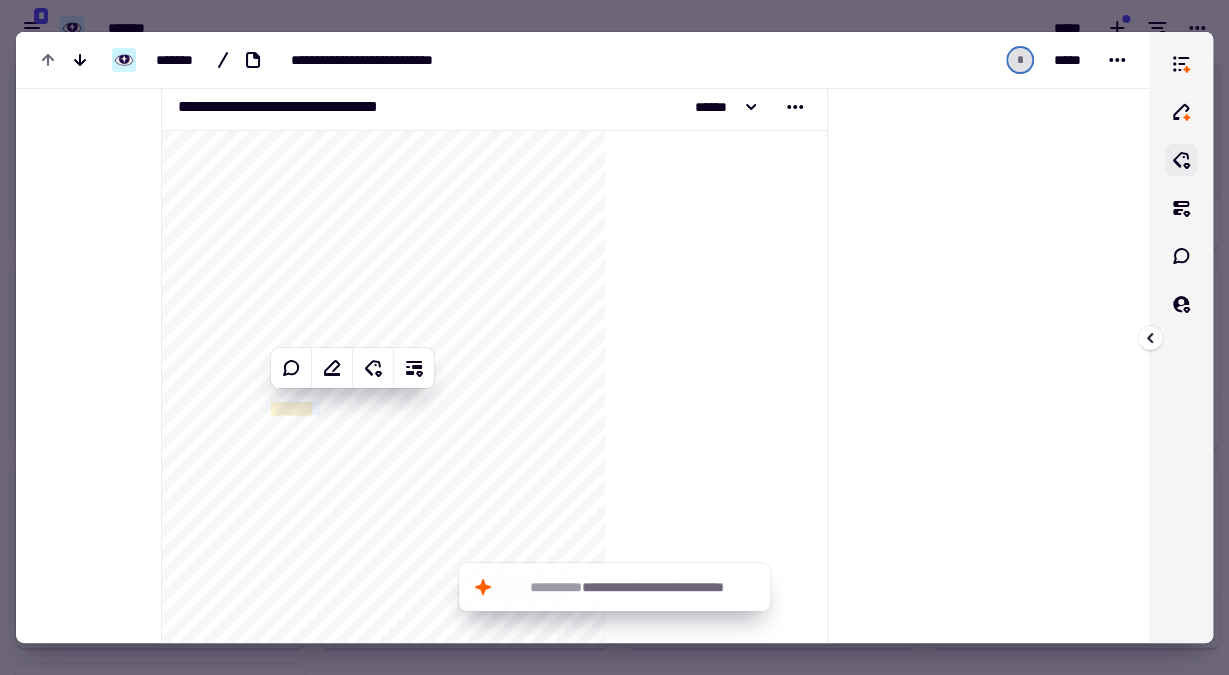 click 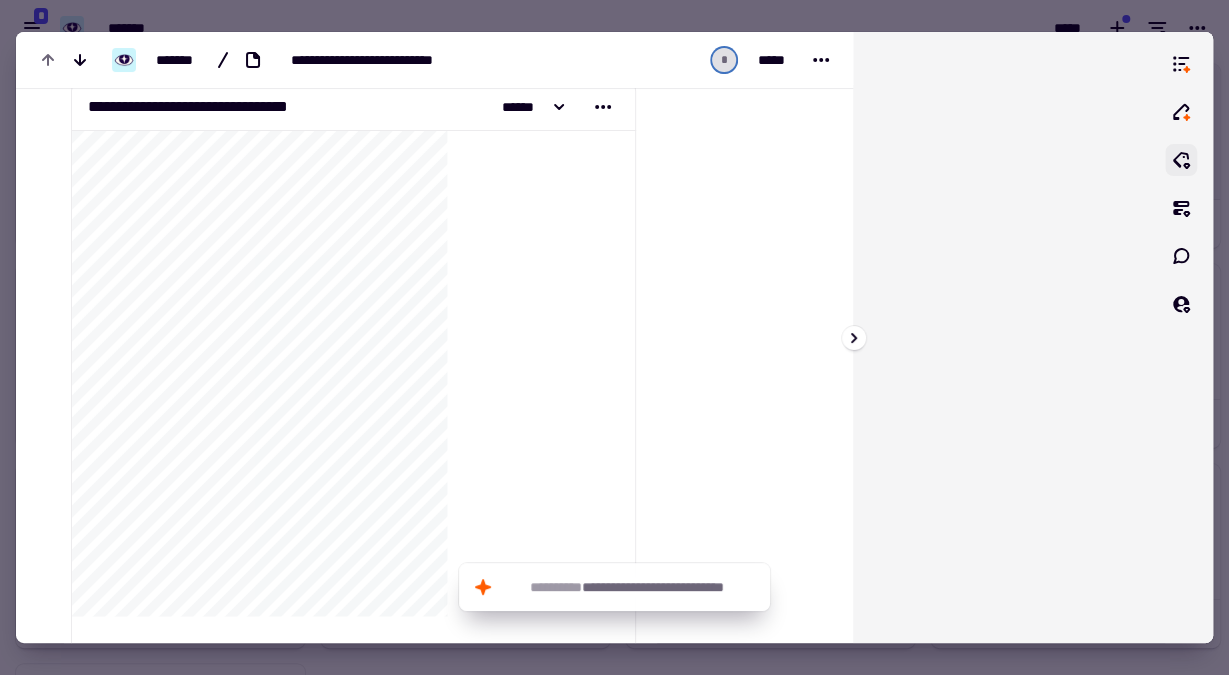 scroll, scrollTop: 156, scrollLeft: 0, axis: vertical 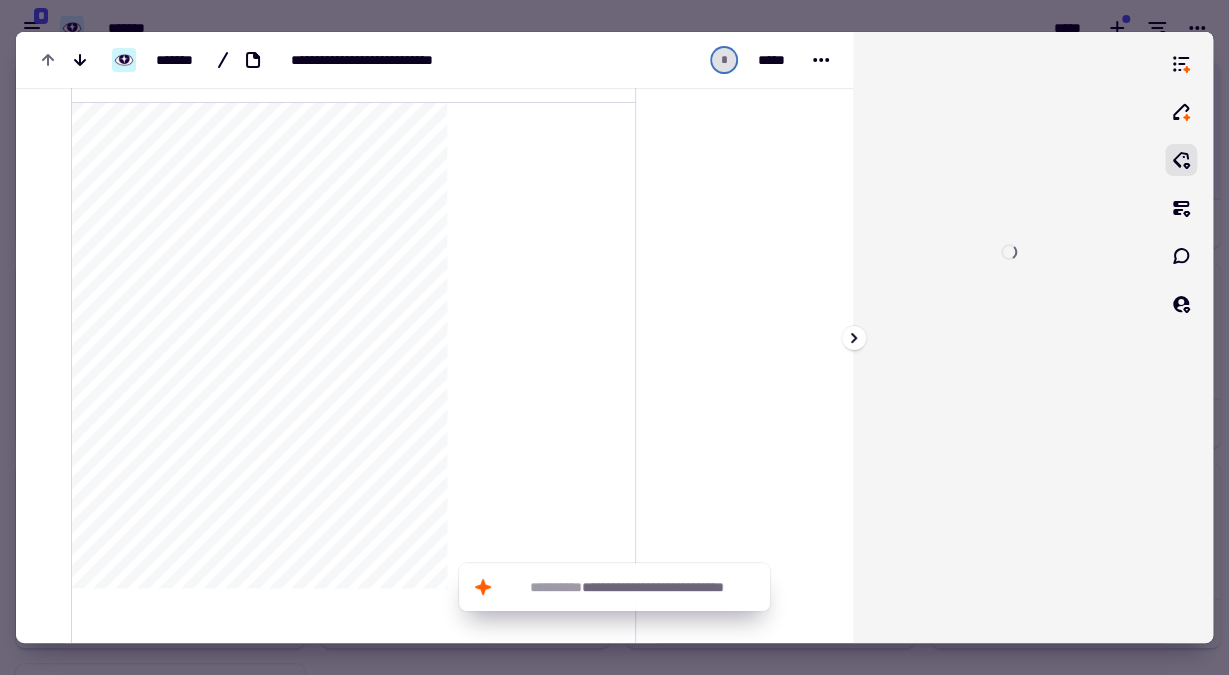 drag, startPoint x: 1181, startPoint y: 160, endPoint x: 396, endPoint y: 360, distance: 810.07715 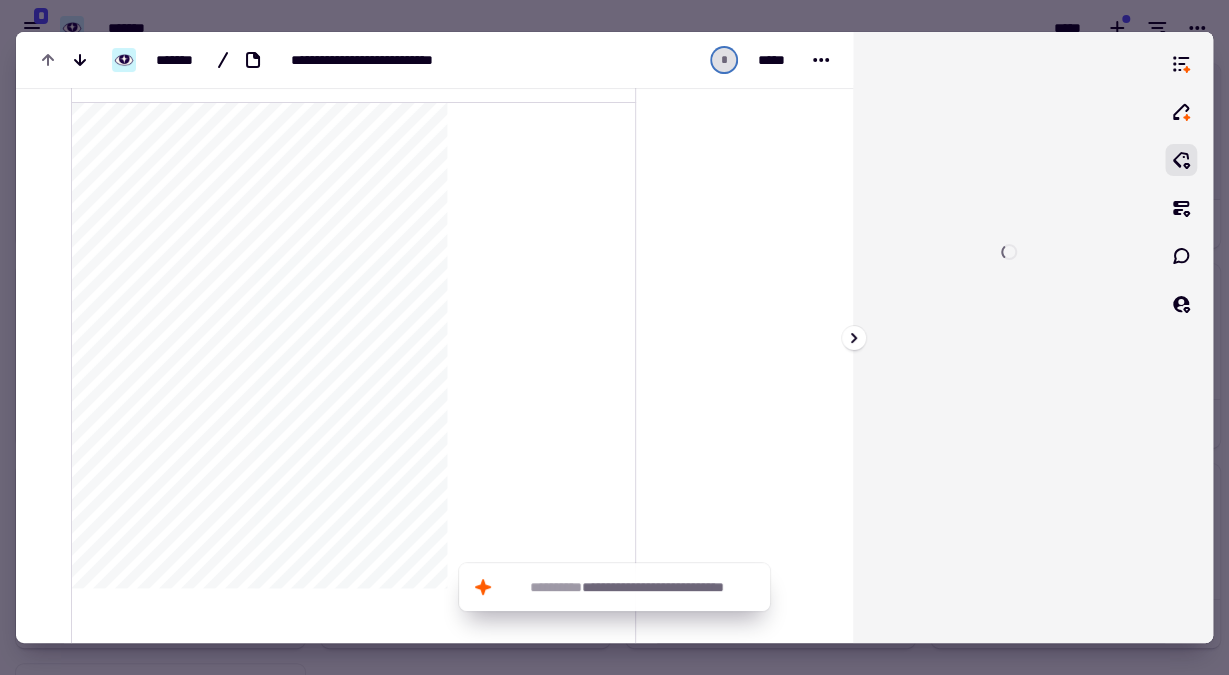 click on "**********" at bounding box center (614, 337) 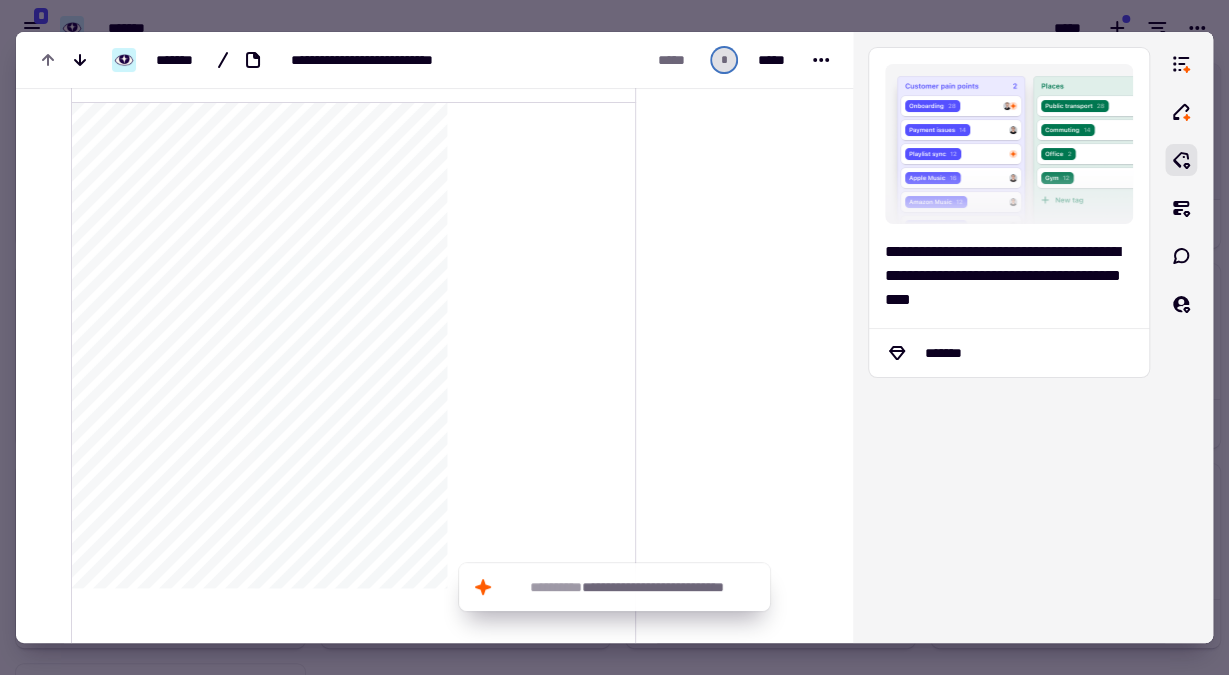 drag, startPoint x: 138, startPoint y: 321, endPoint x: 197, endPoint y: 342, distance: 62.625874 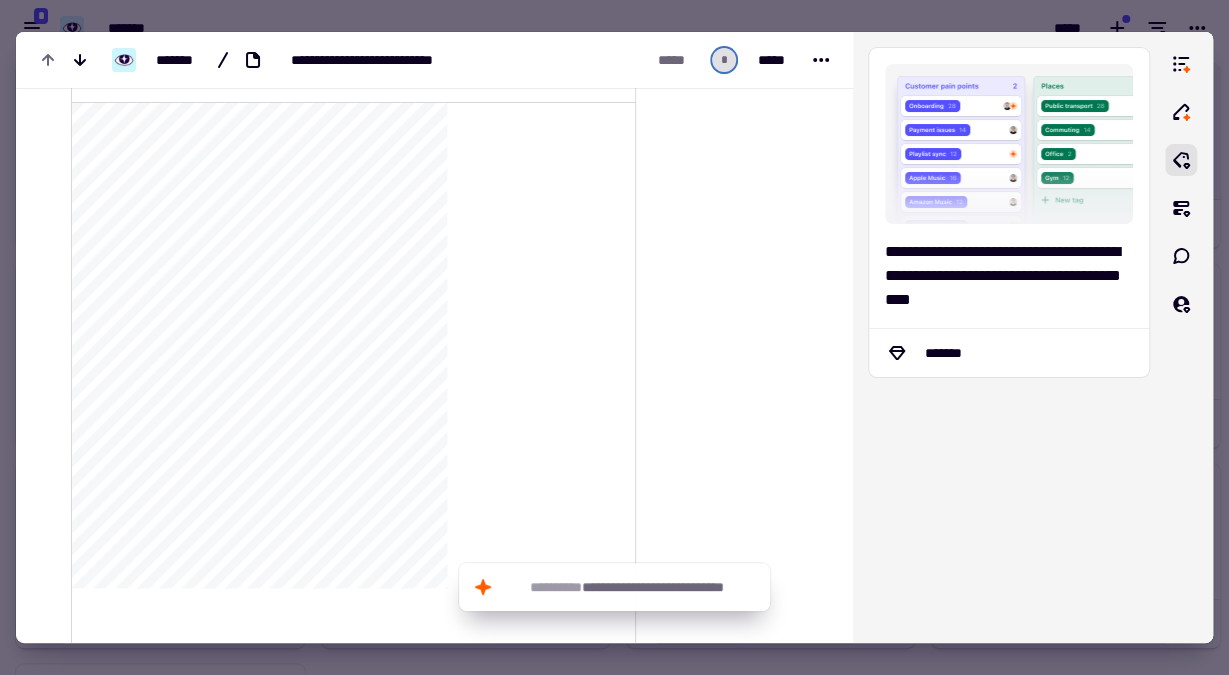 click on "**********" 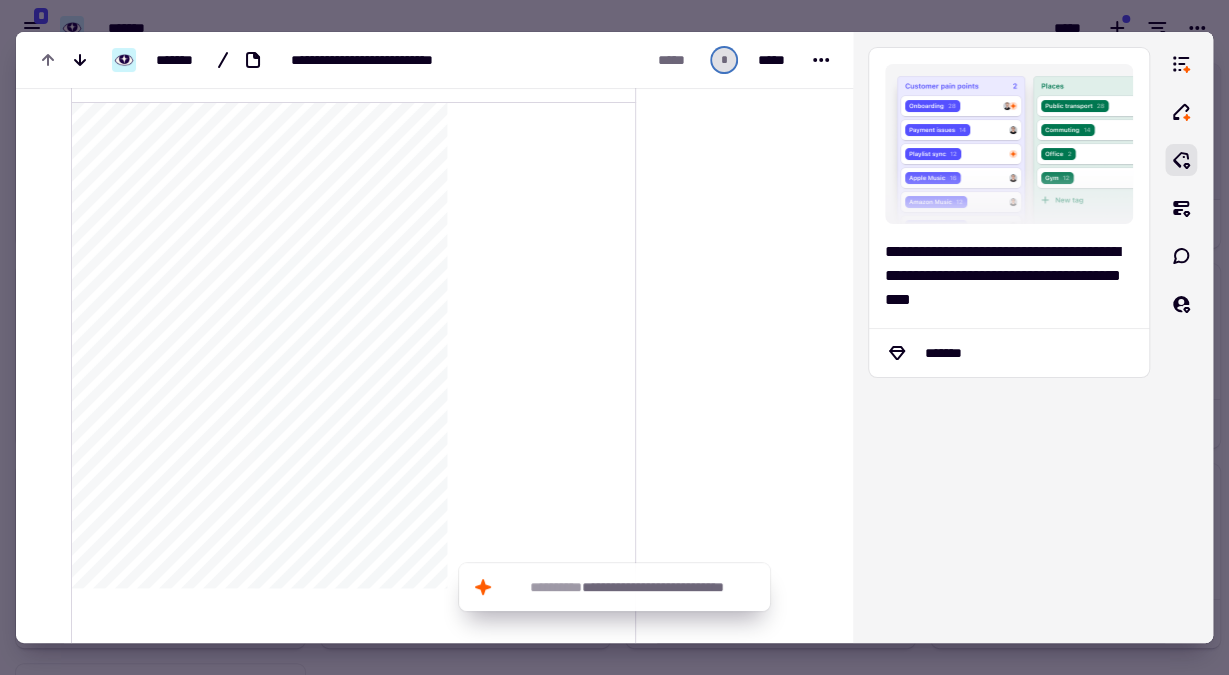 click on "**********" 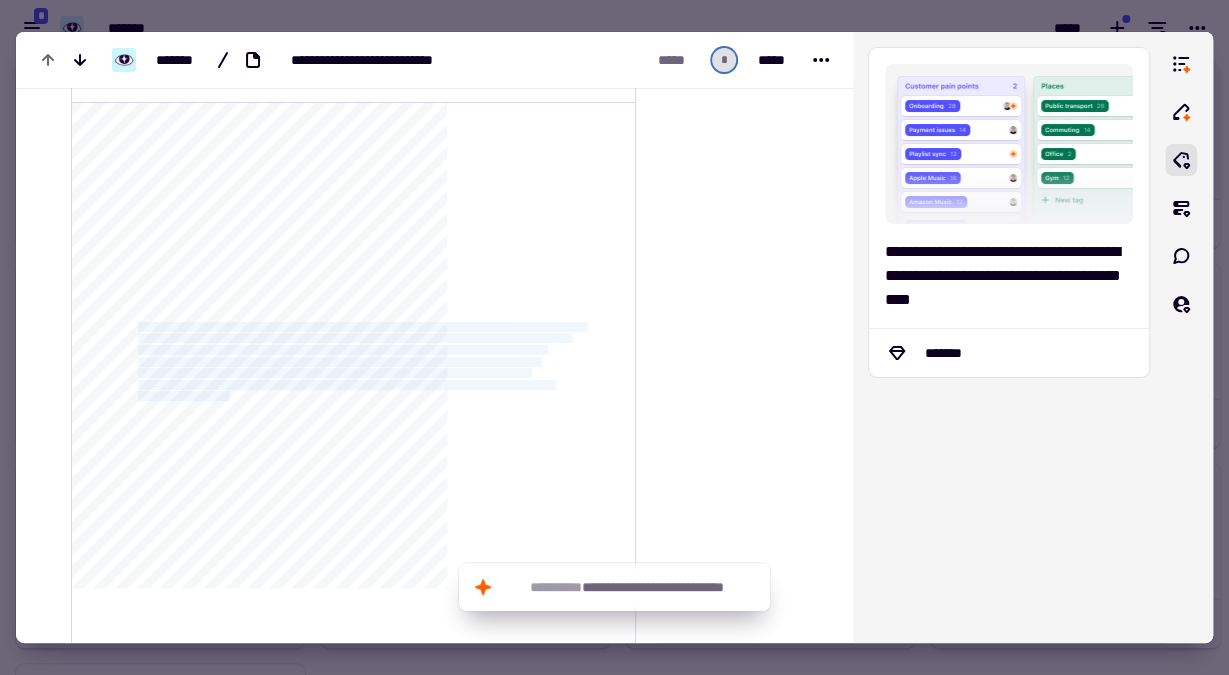 drag, startPoint x: 239, startPoint y: 387, endPoint x: 135, endPoint y: 319, distance: 124.2578 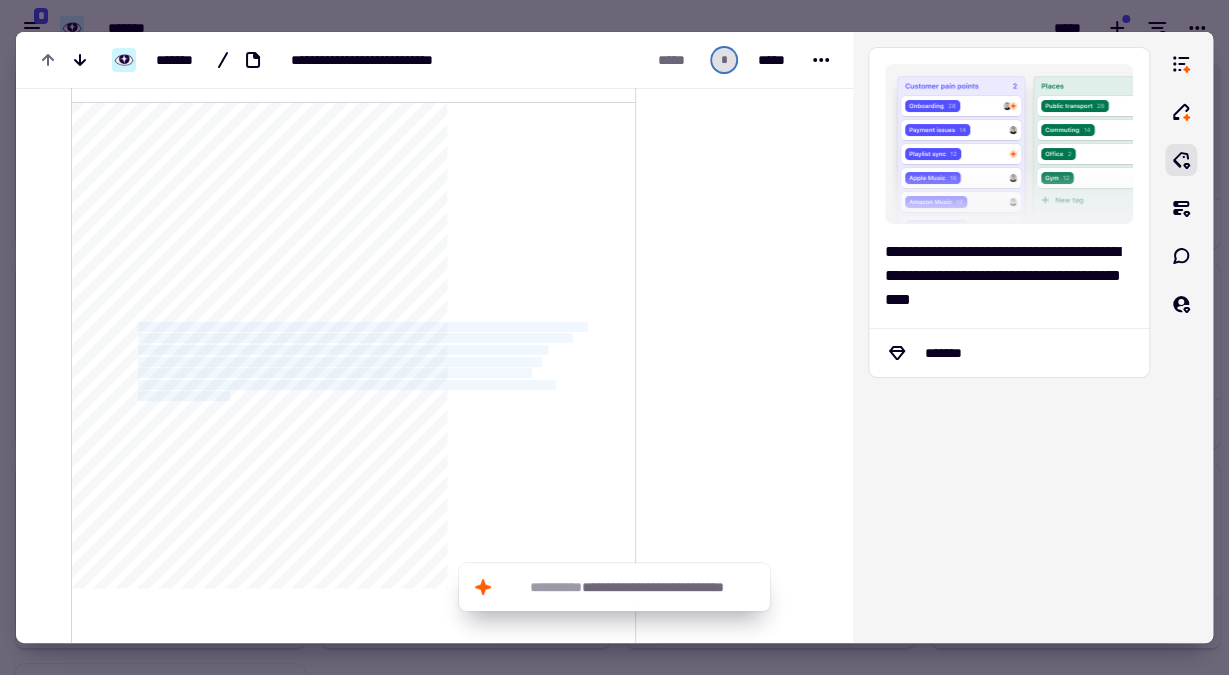 click on "**********" 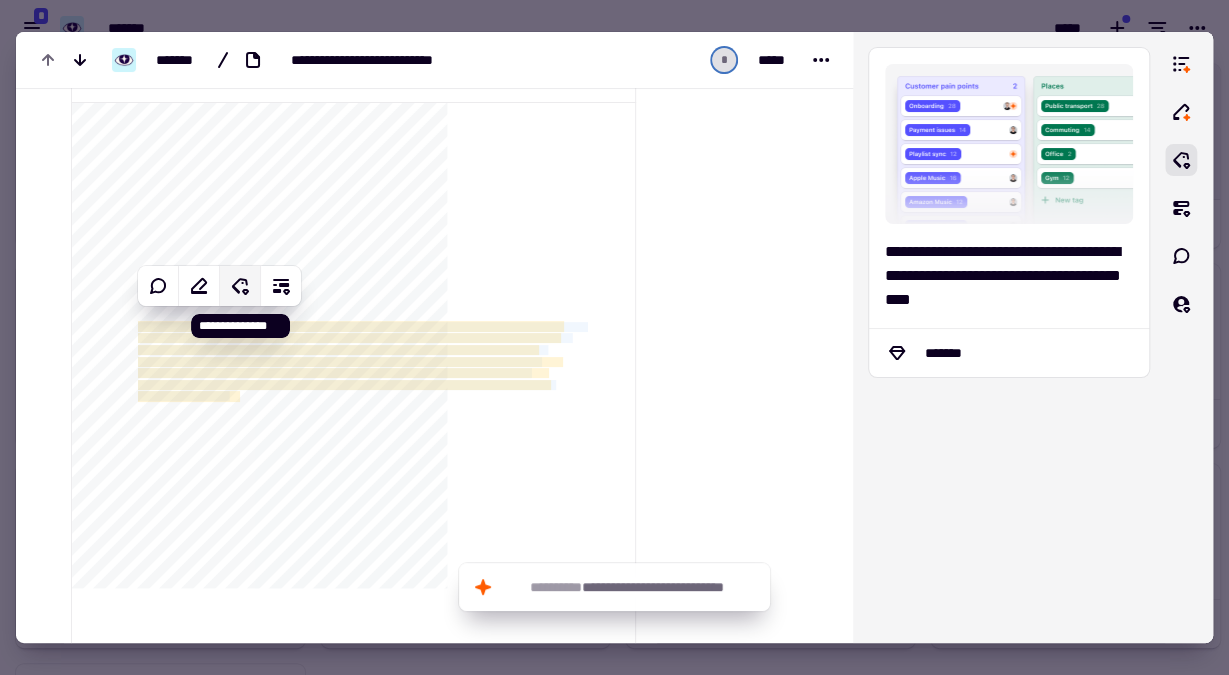 click 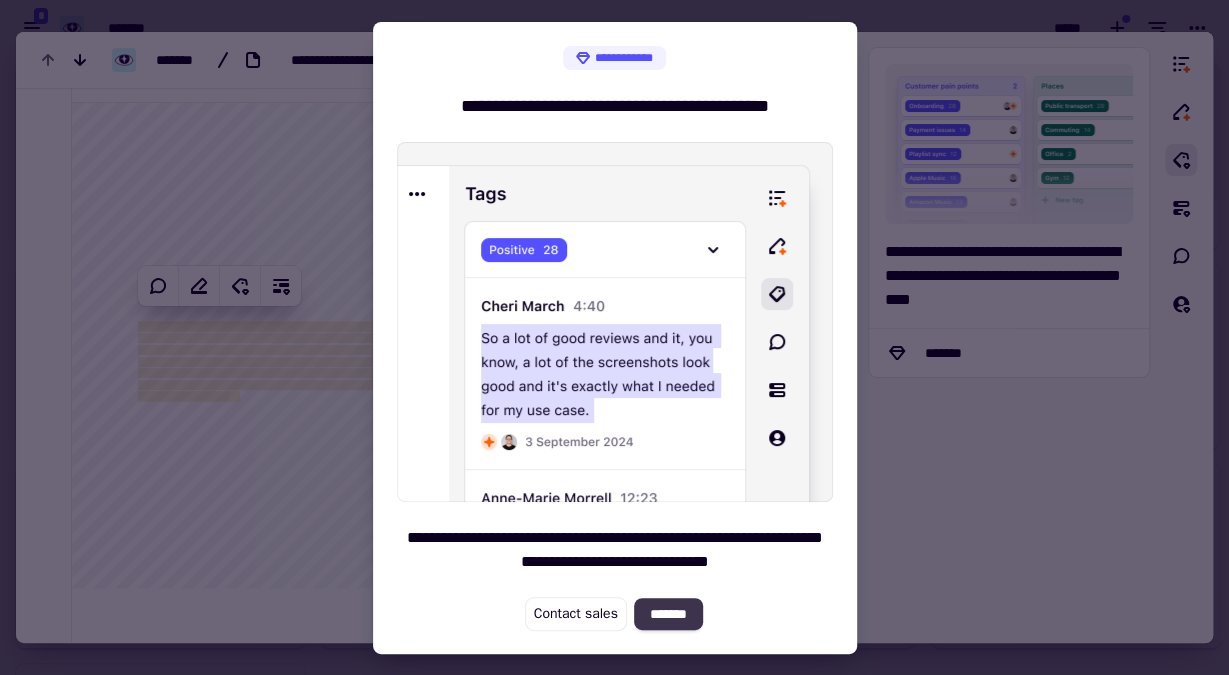 click on "*******" 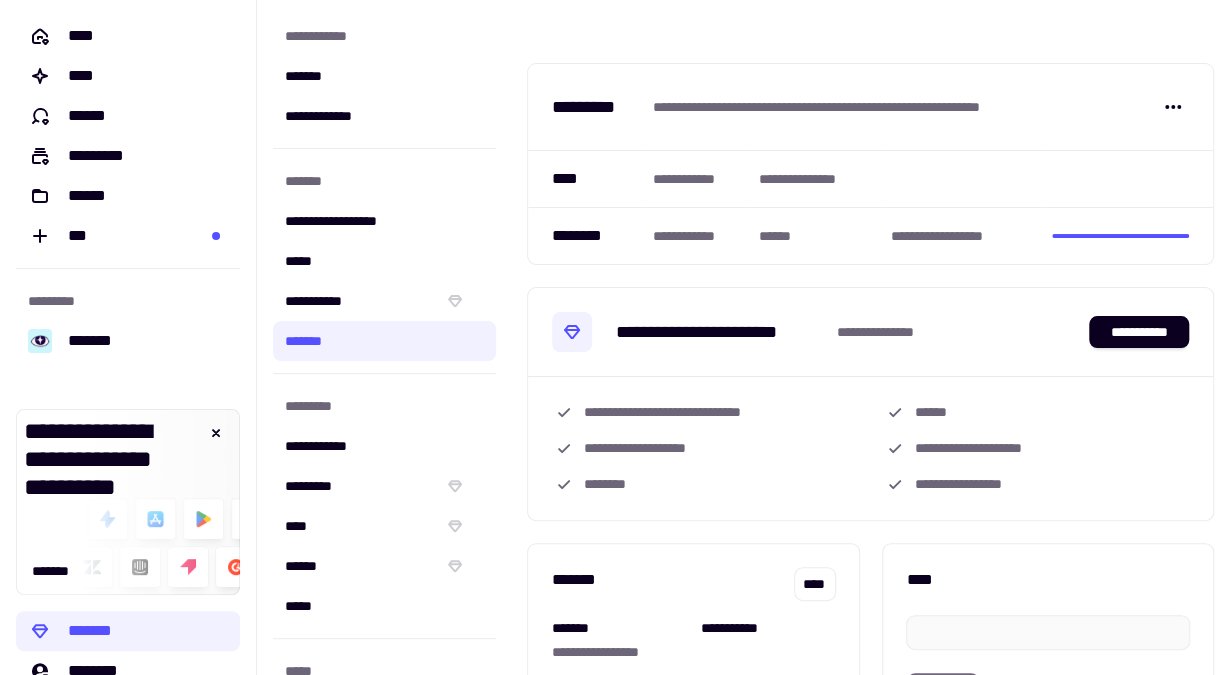 drag, startPoint x: 1215, startPoint y: 174, endPoint x: 1194, endPoint y: 151, distance: 31.144823 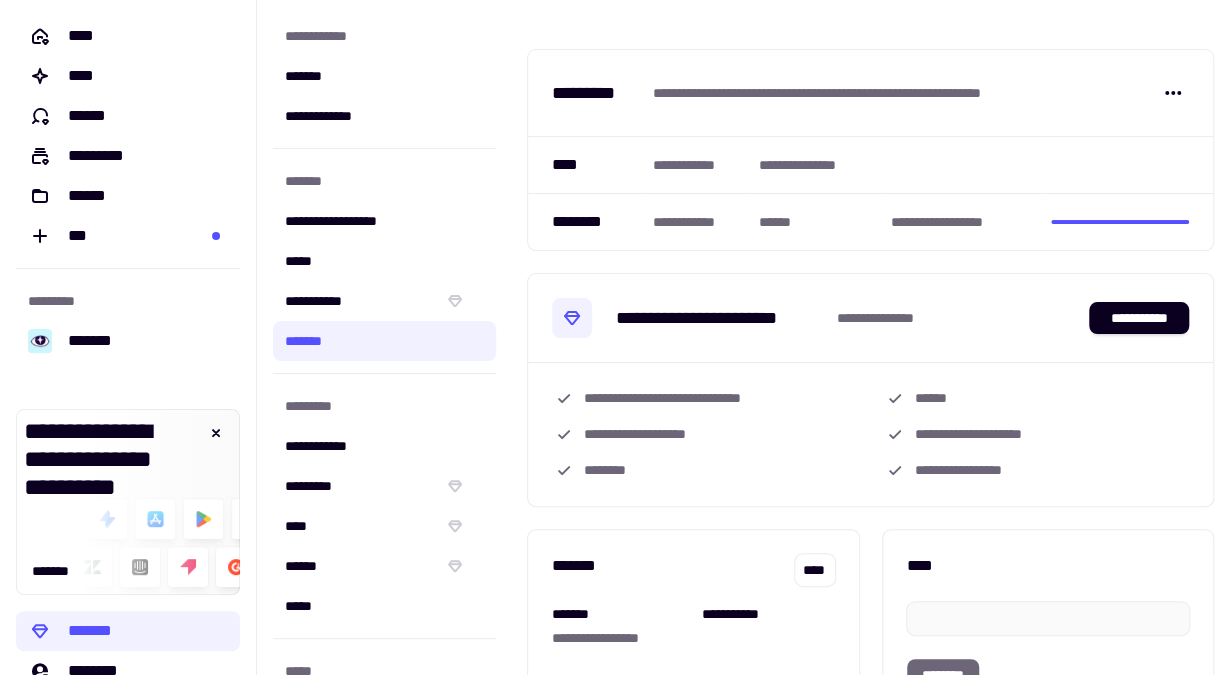 scroll, scrollTop: 0, scrollLeft: 0, axis: both 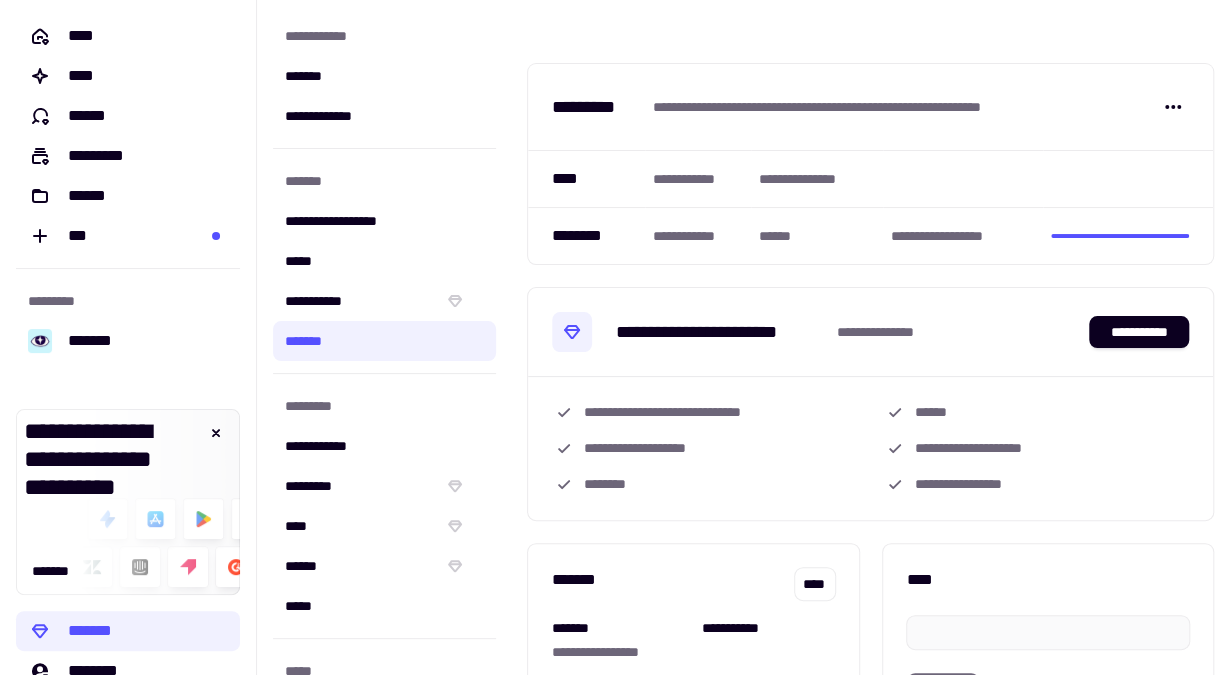 drag, startPoint x: 1137, startPoint y: 341, endPoint x: 1205, endPoint y: 228, distance: 131.88252 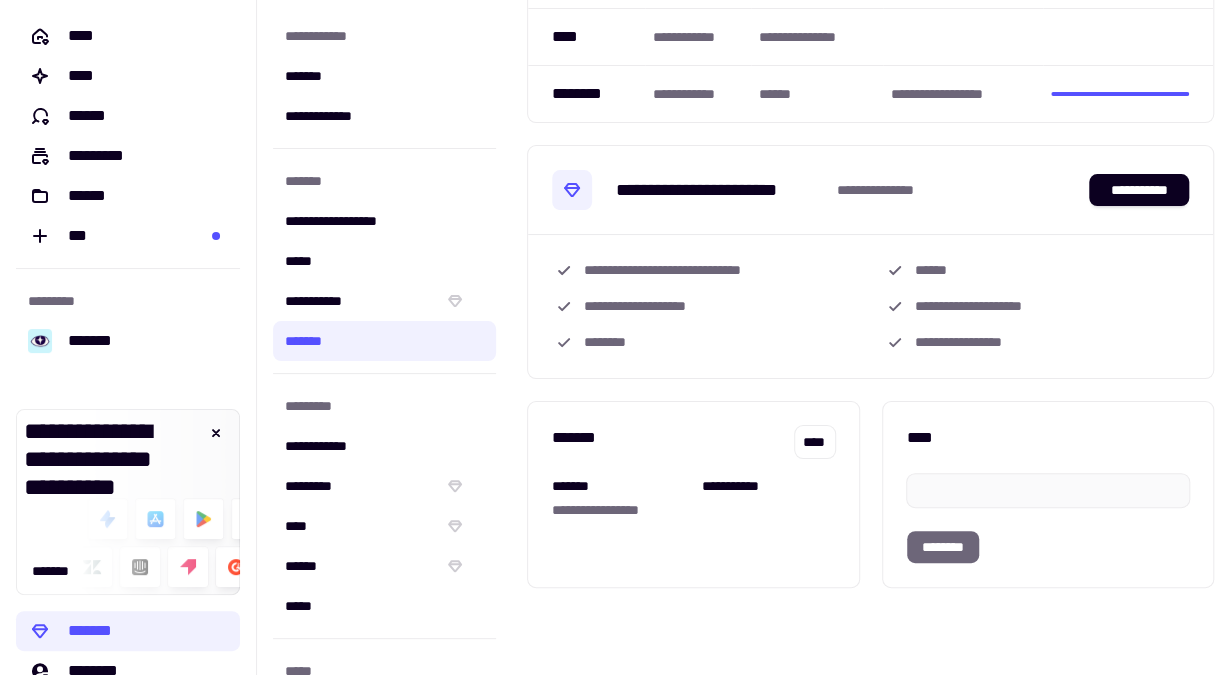 scroll, scrollTop: 158, scrollLeft: 0, axis: vertical 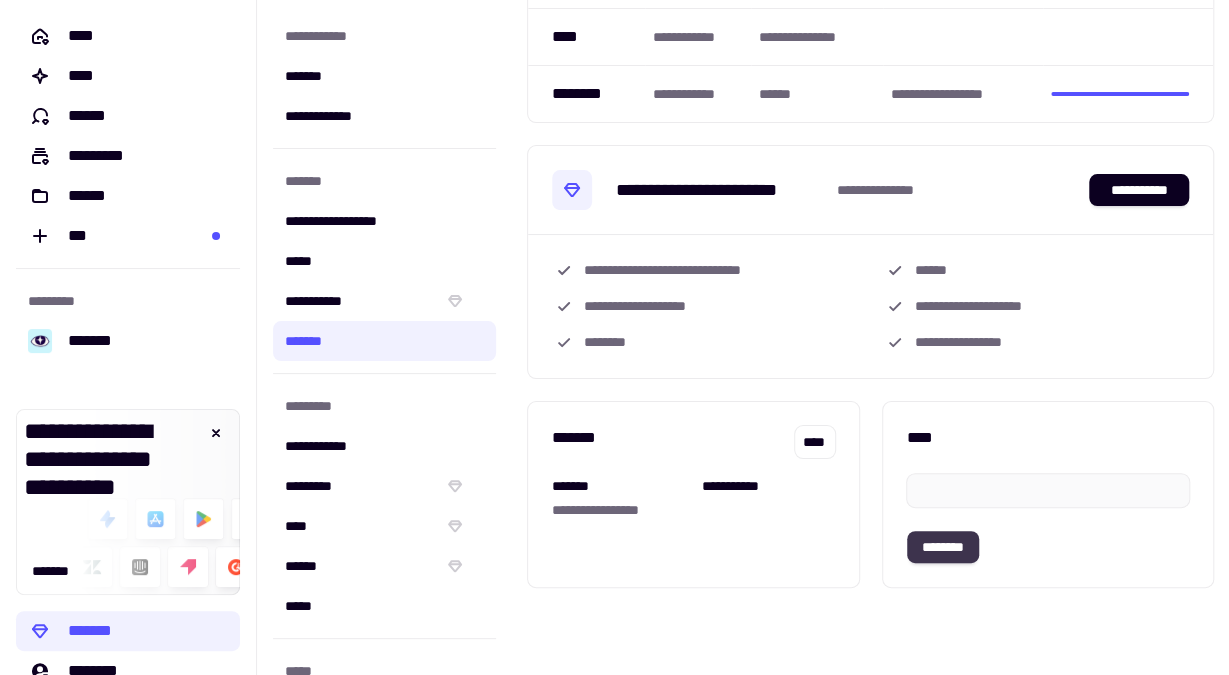 click on "********" 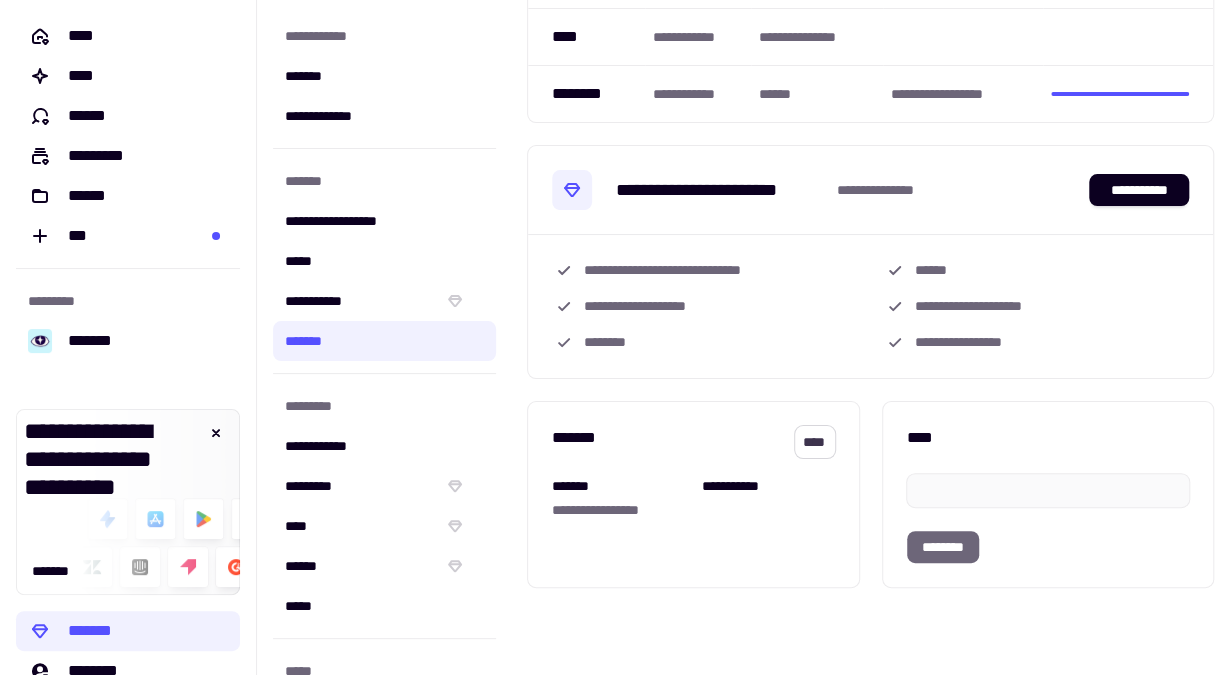 click on "****" 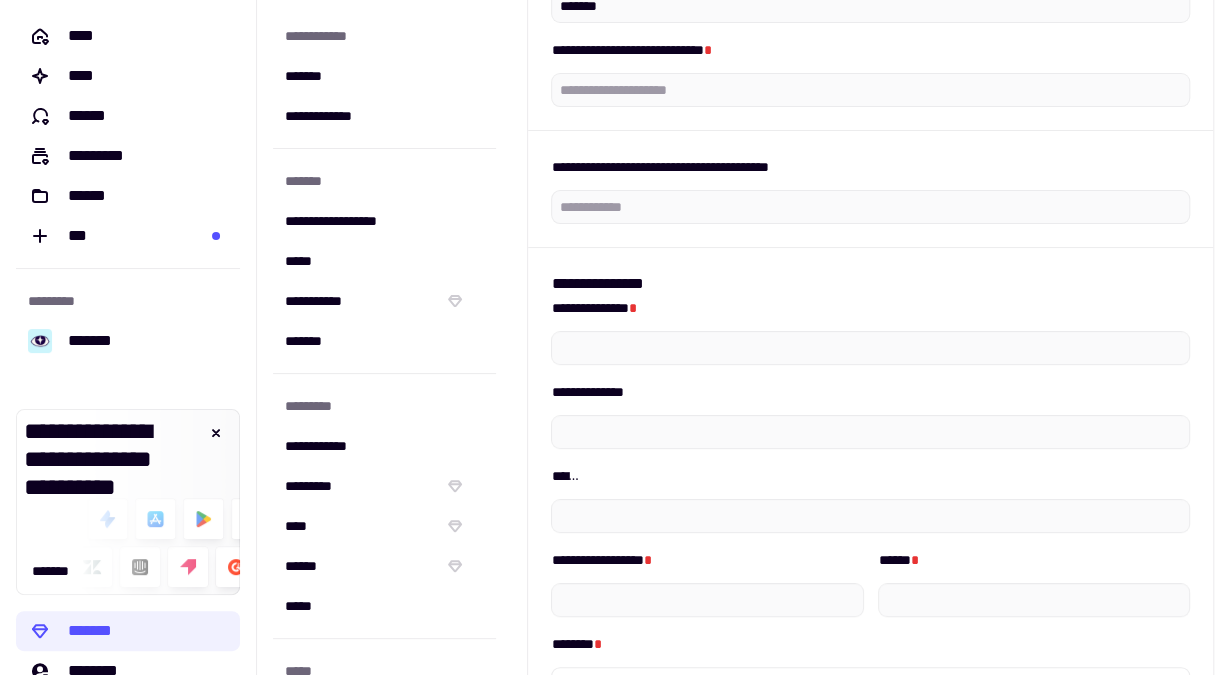 scroll, scrollTop: 154, scrollLeft: 0, axis: vertical 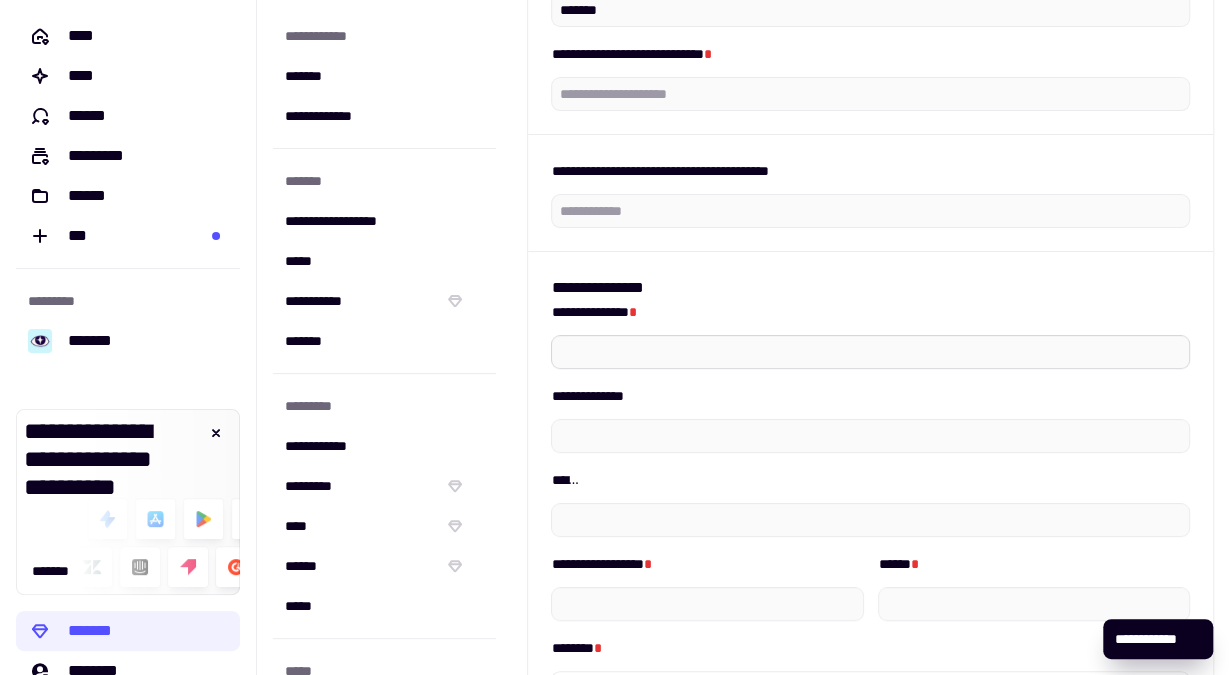 click on "**********" at bounding box center (870, 352) 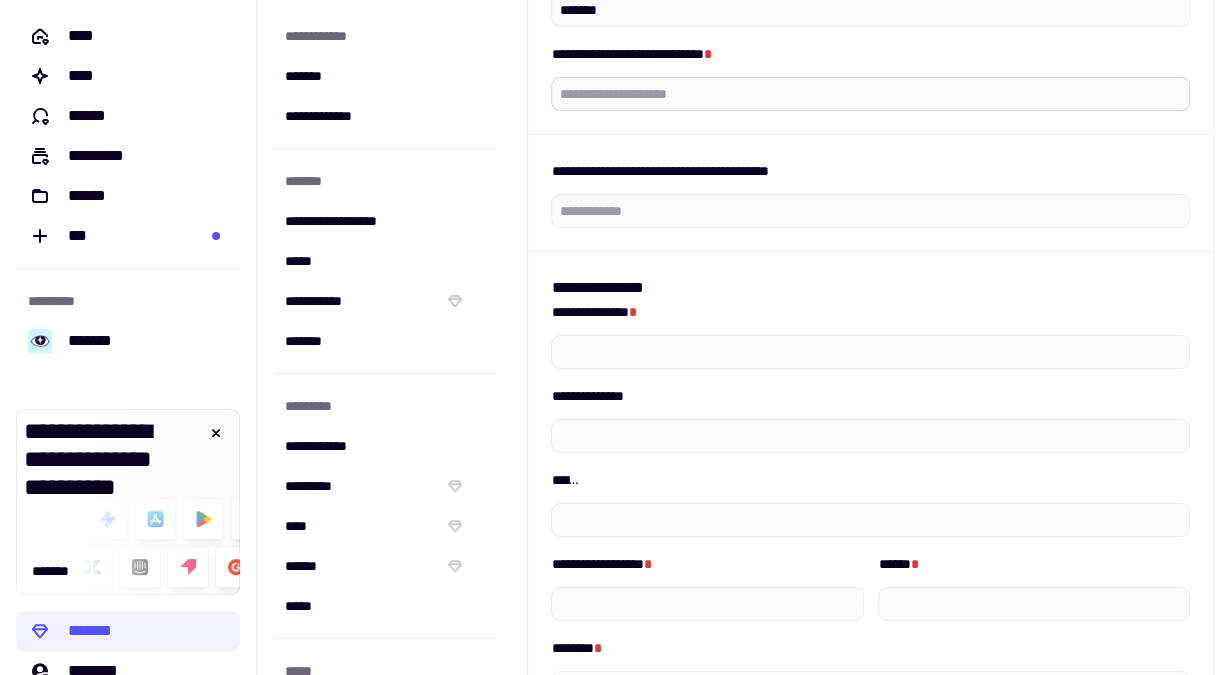 click on "**********" at bounding box center (870, 94) 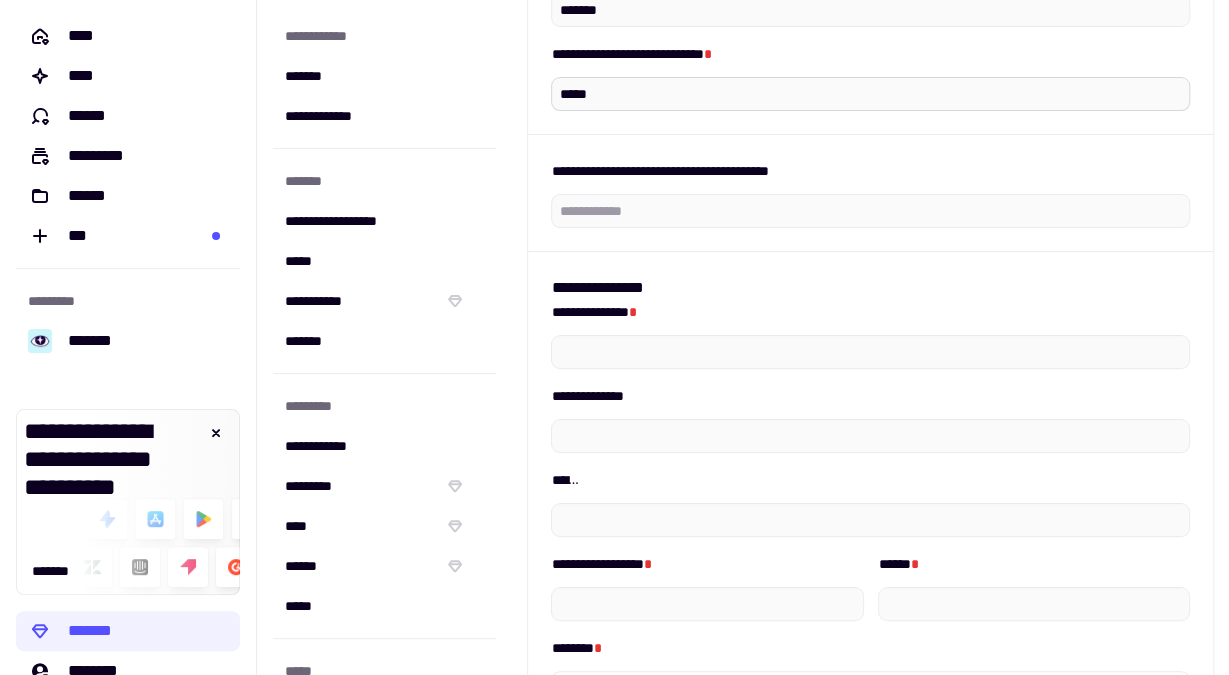 type on "**********" 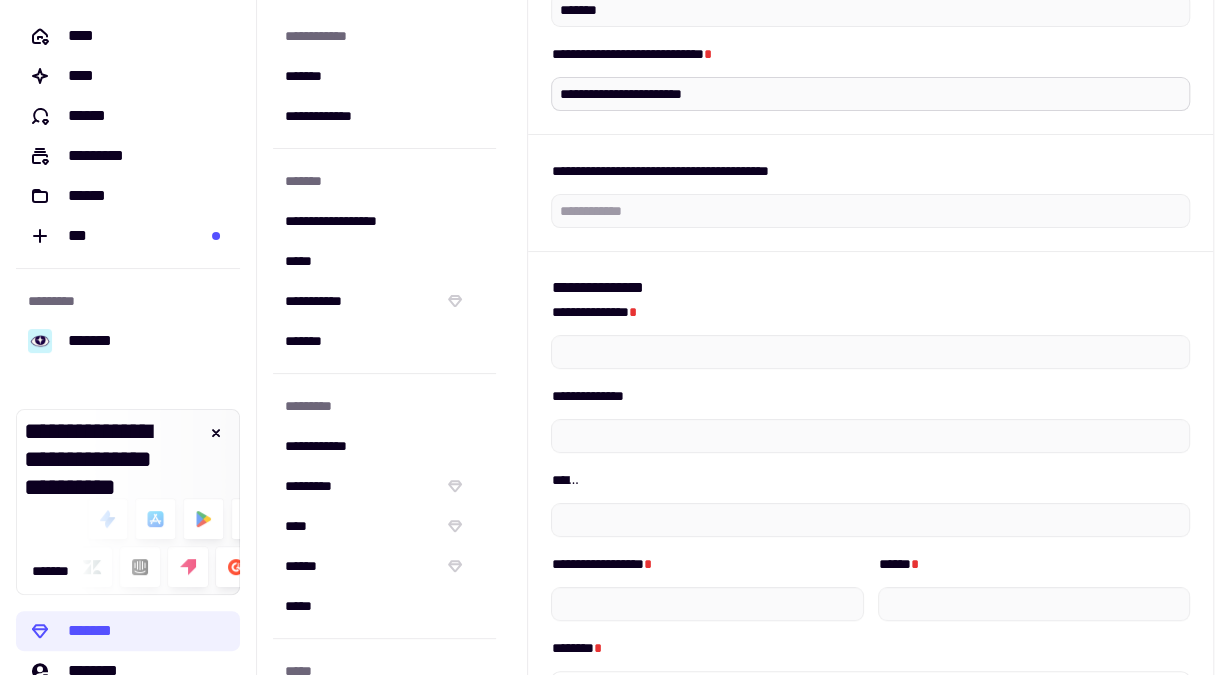 type on "**********" 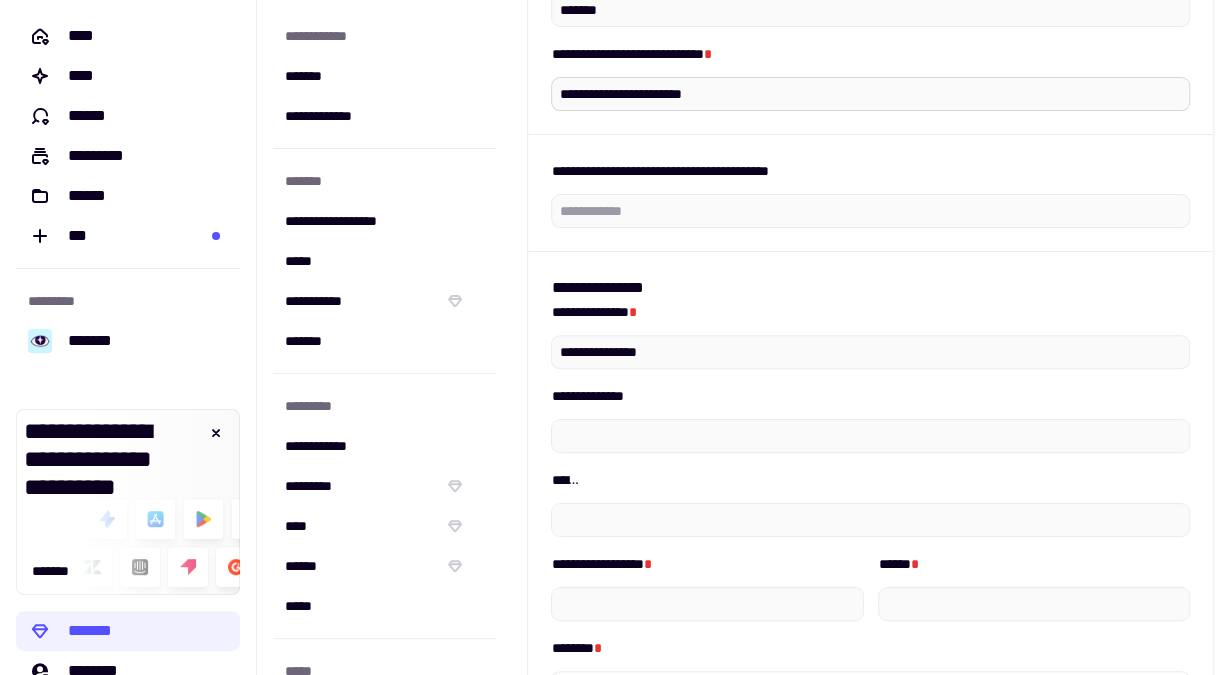 type on "*******" 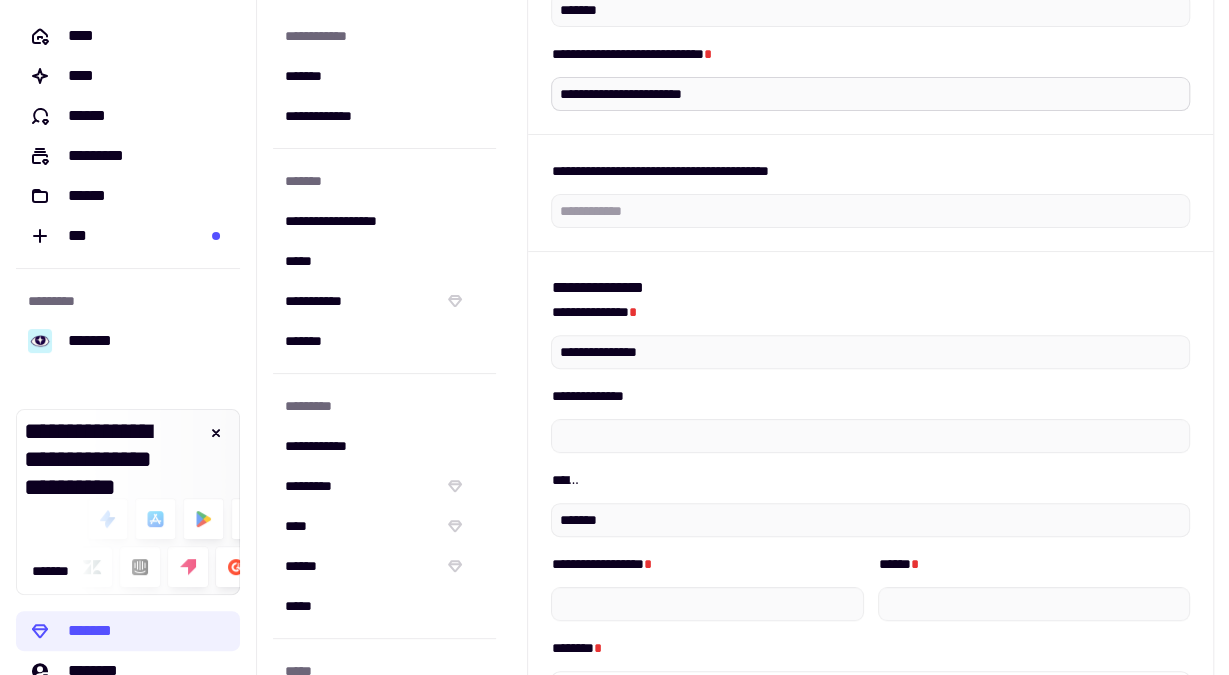 type on "*****" 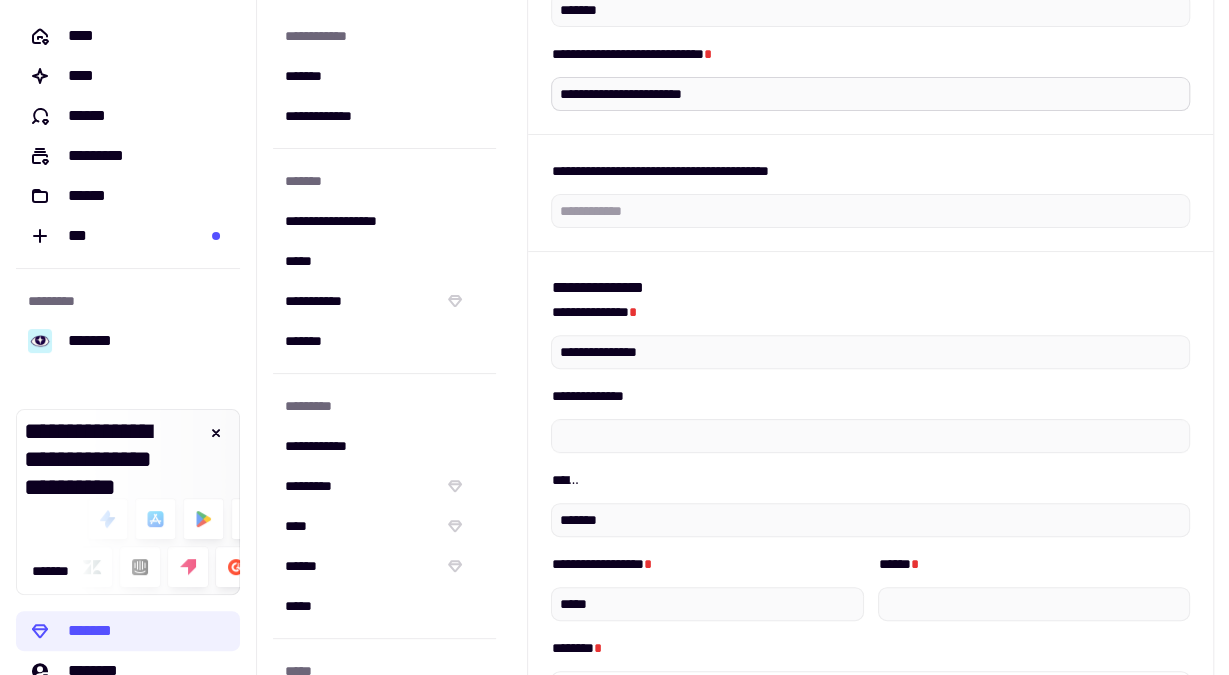 type on "********" 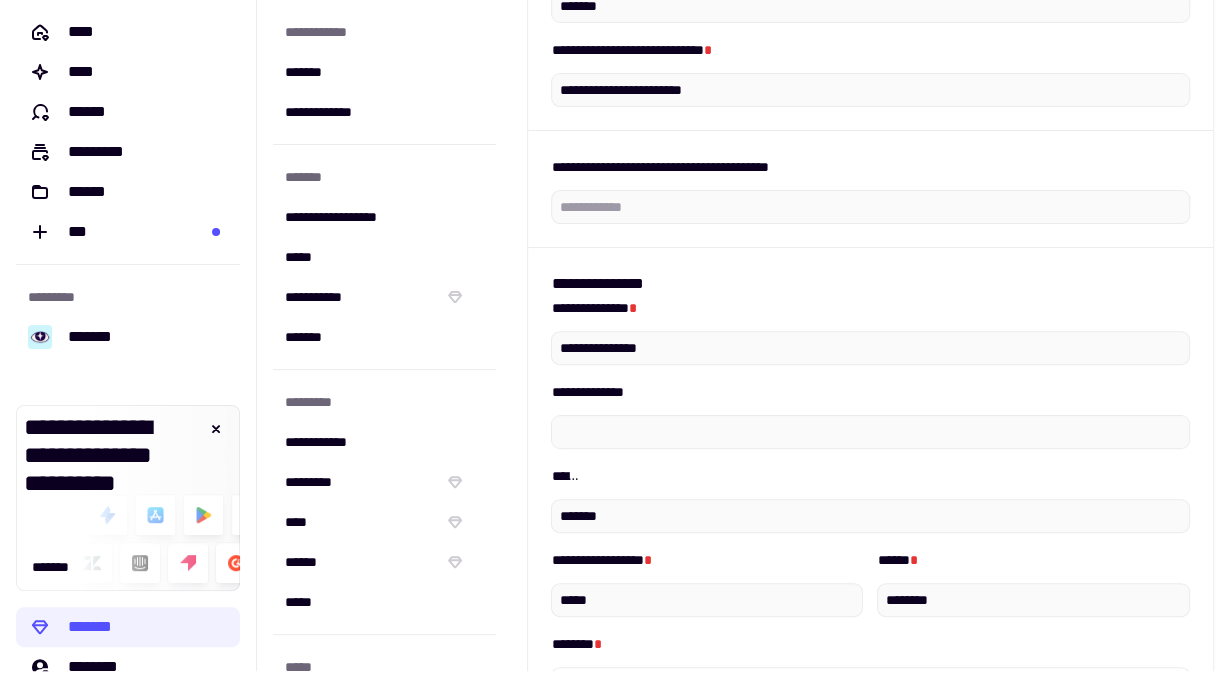 scroll, scrollTop: 42, scrollLeft: 0, axis: vertical 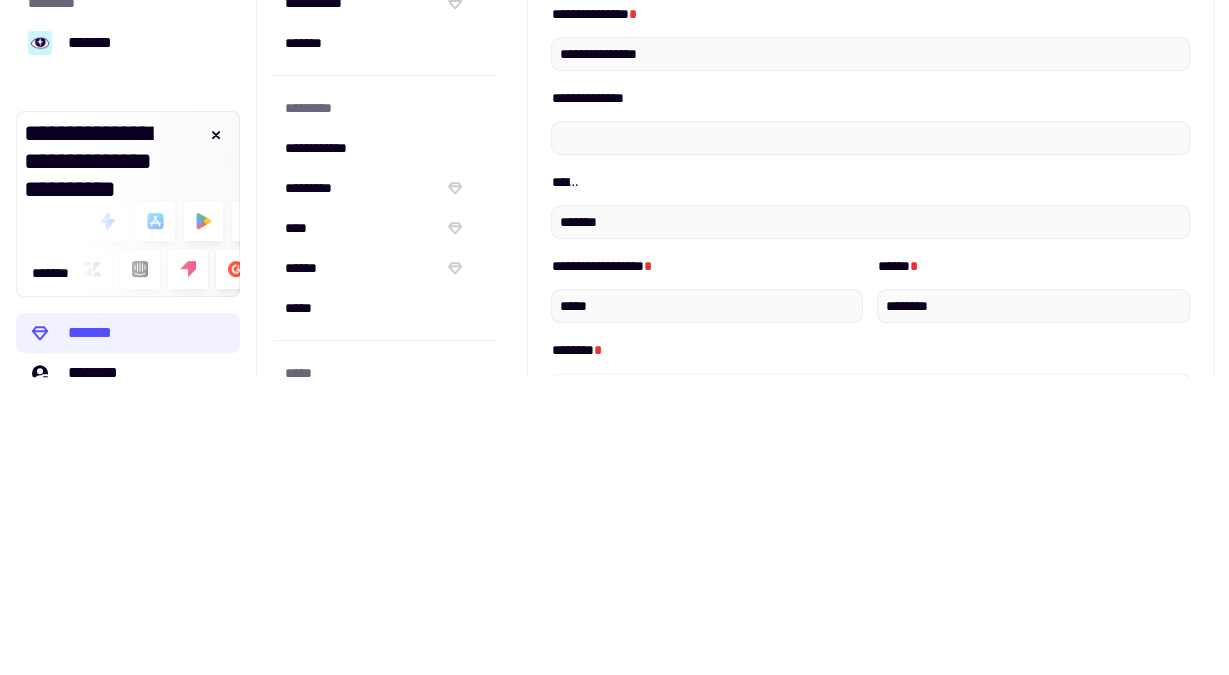click on "**********" at bounding box center (870, 39) 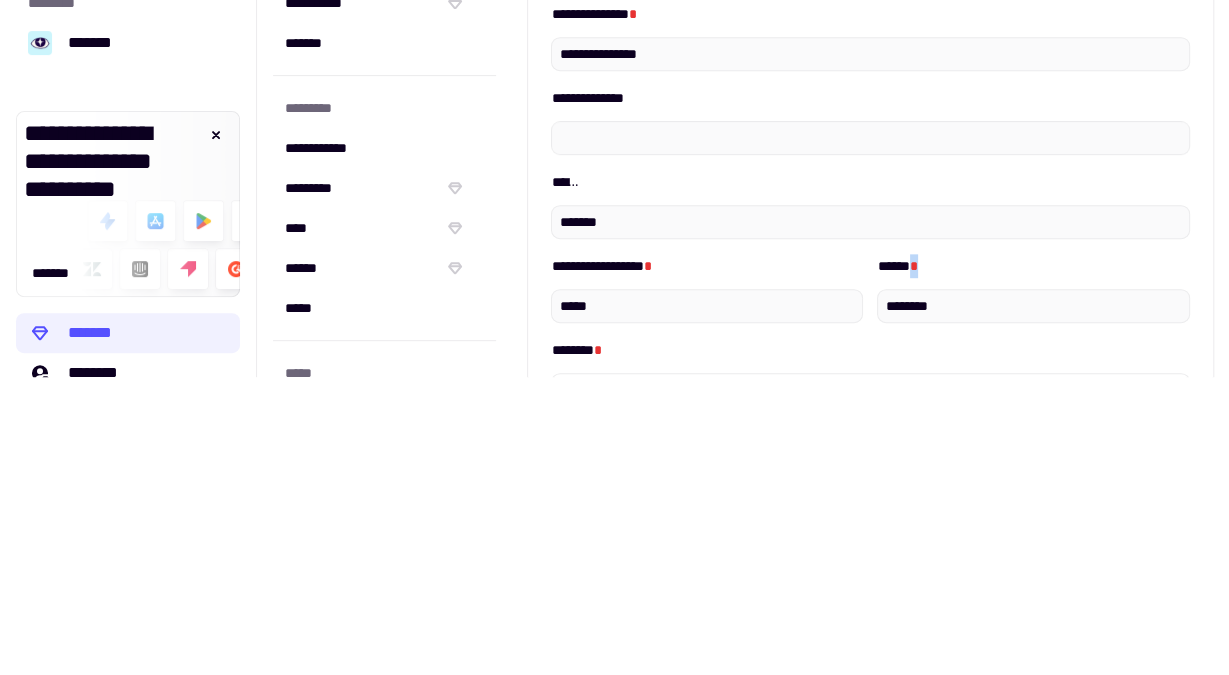 click on "**********" at bounding box center [870, 39] 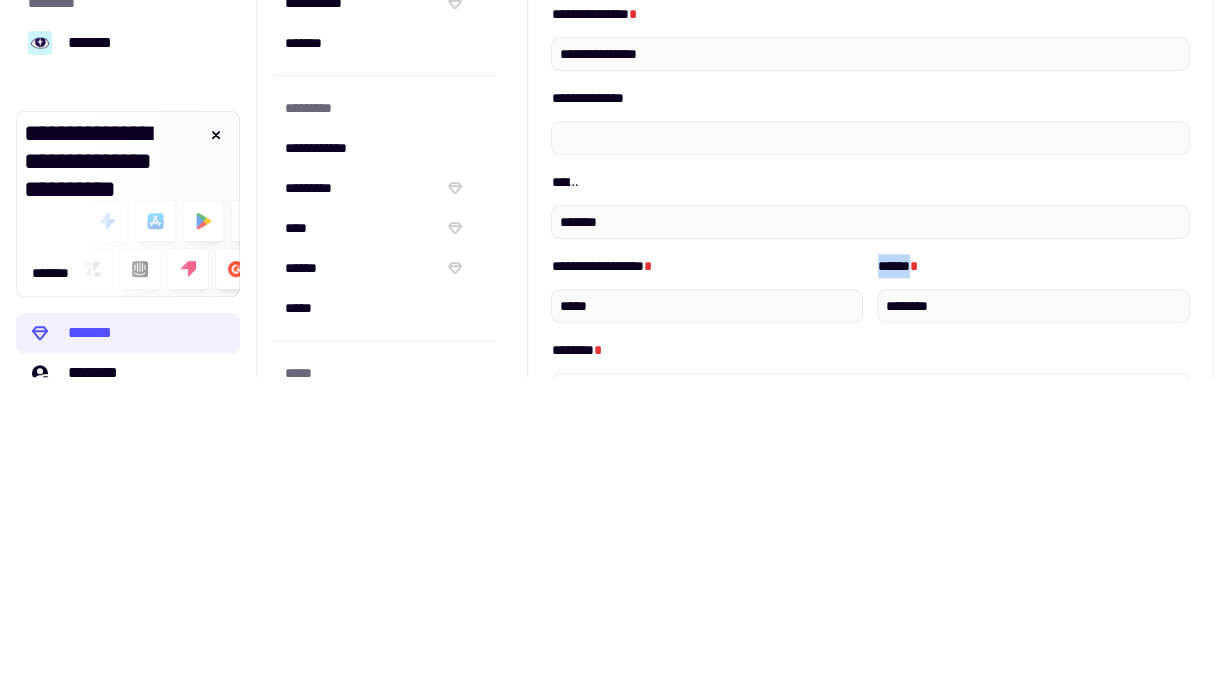 click on "**********" at bounding box center [870, 39] 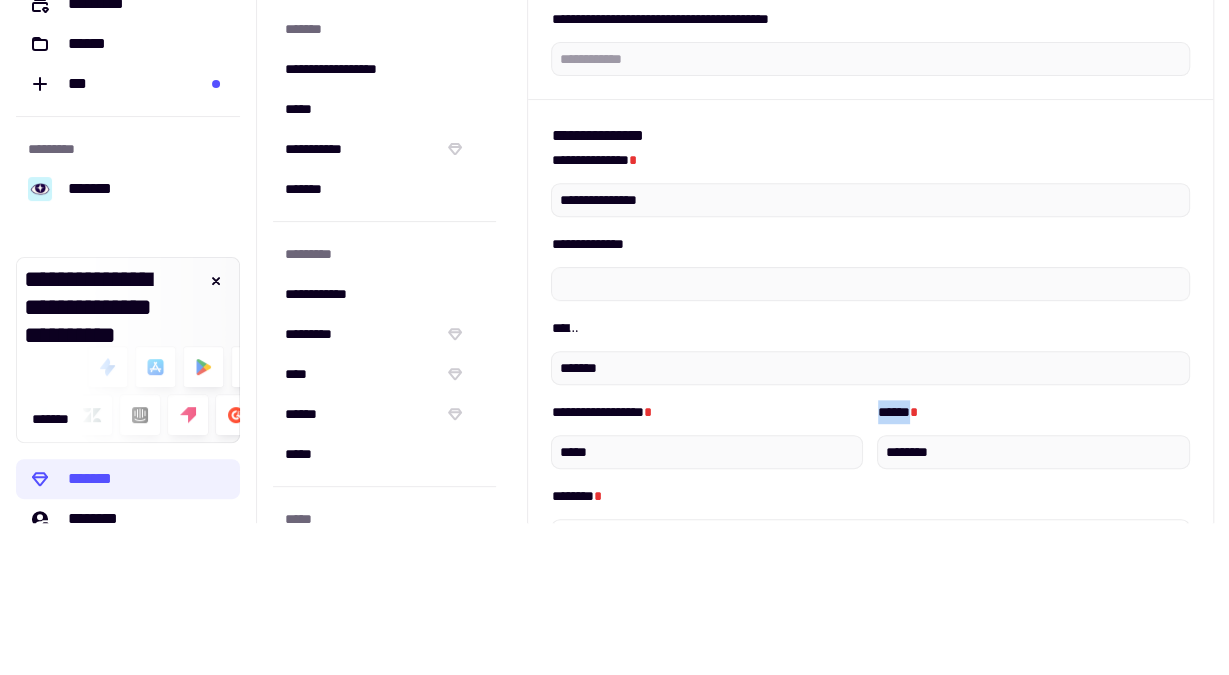 scroll, scrollTop: 175, scrollLeft: 0, axis: vertical 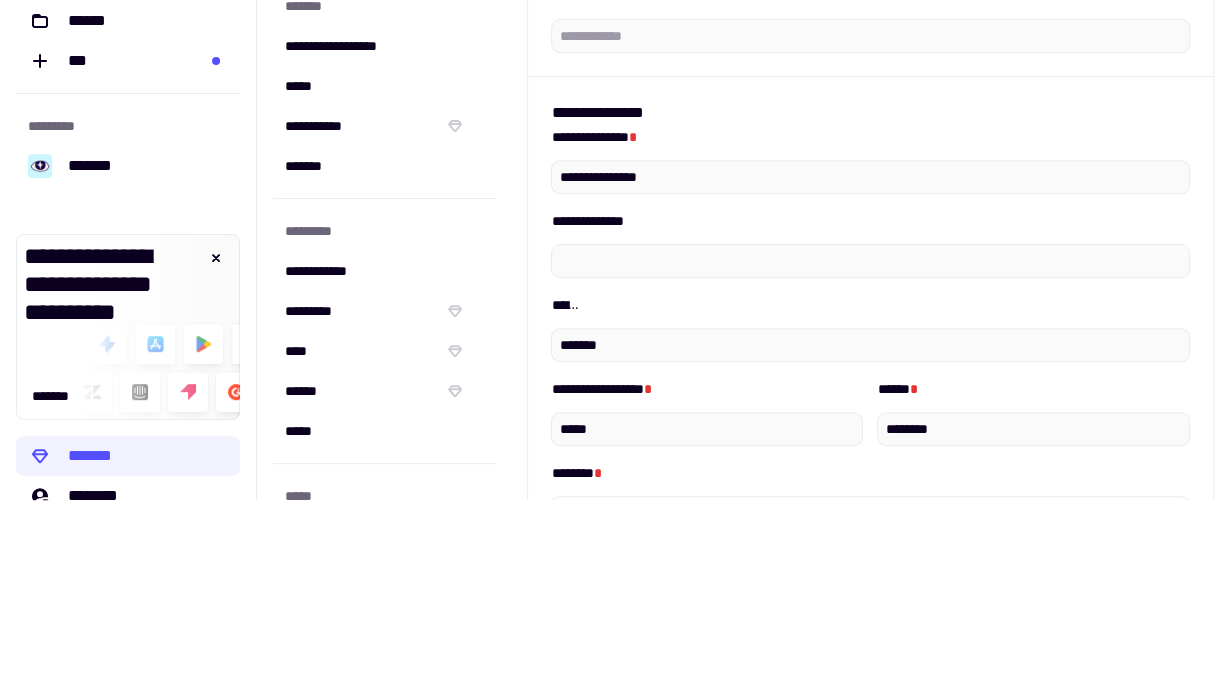 click on "*******   *" at bounding box center (870, 473) 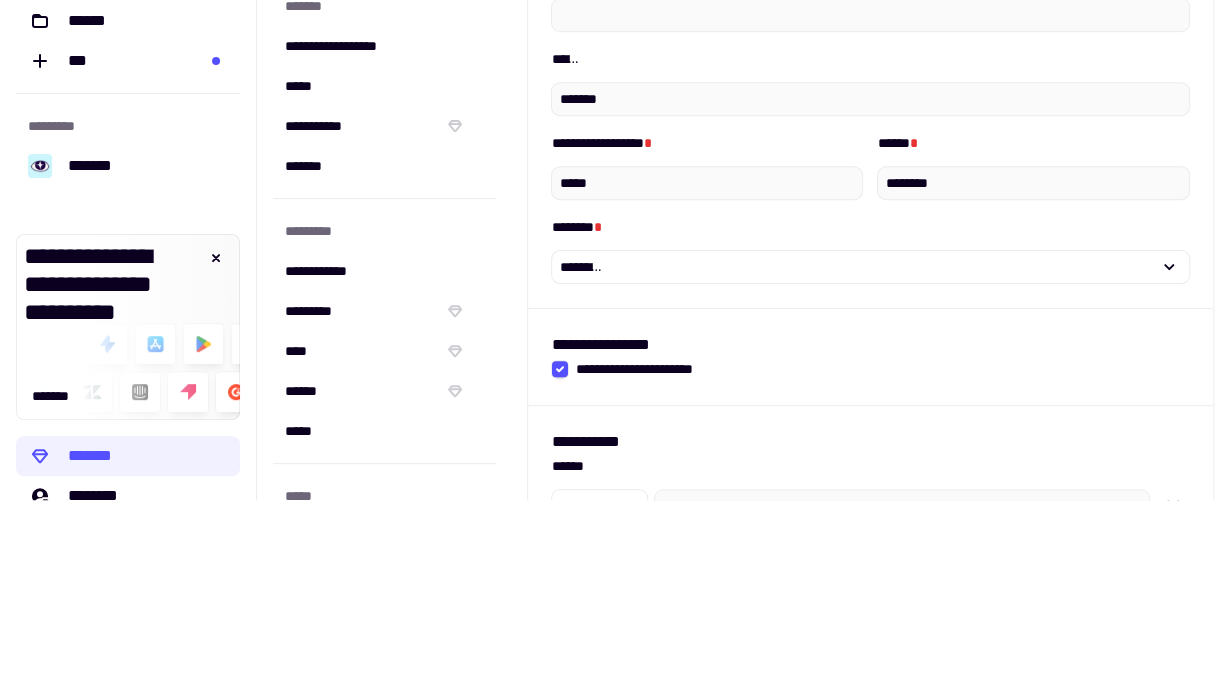 scroll, scrollTop: 474, scrollLeft: 0, axis: vertical 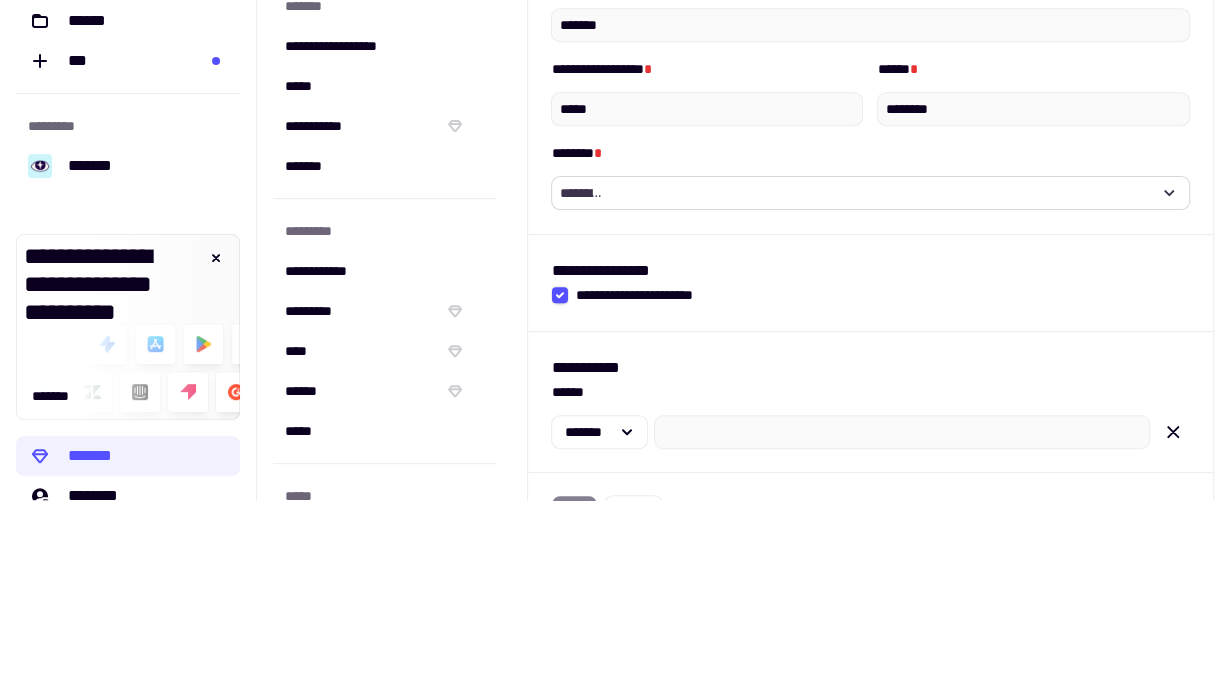 click 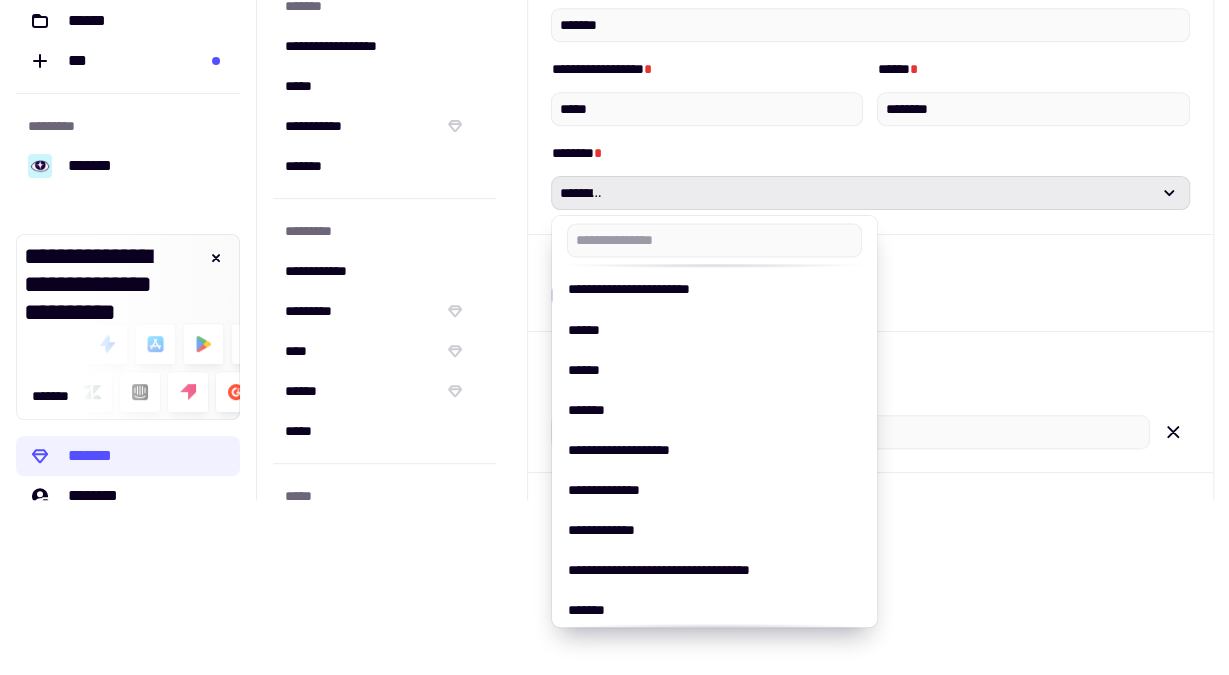 scroll, scrollTop: 9161, scrollLeft: 0, axis: vertical 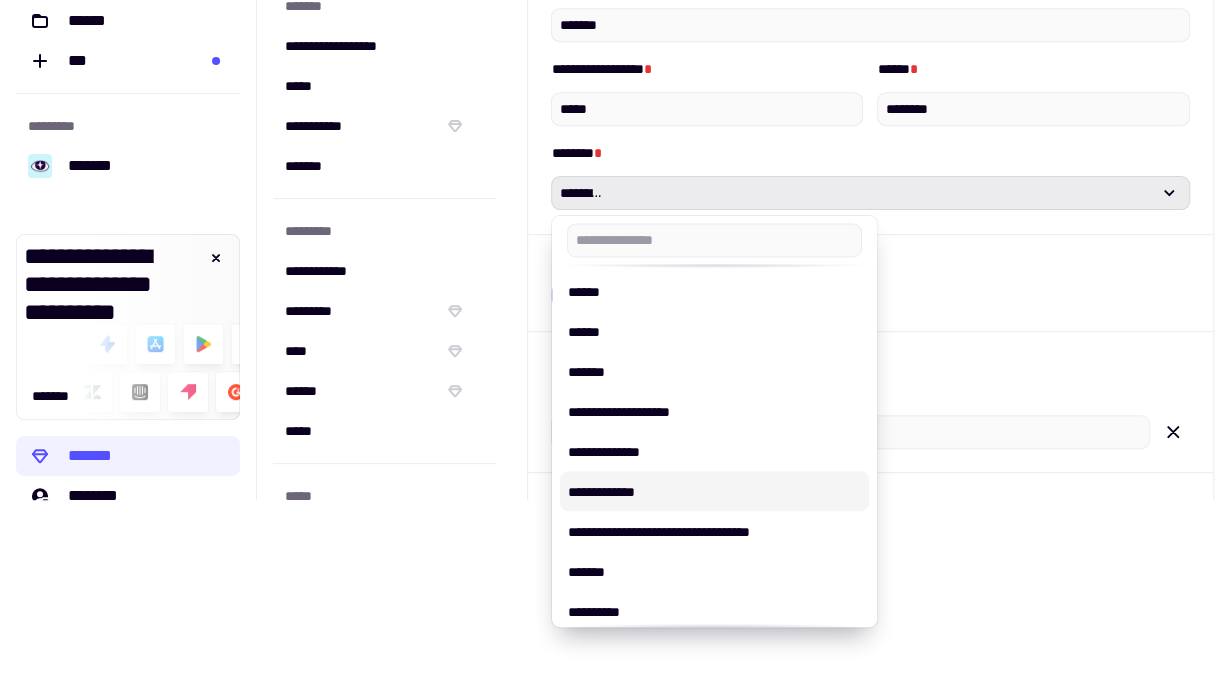 click on "**********" at bounding box center [714, 491] 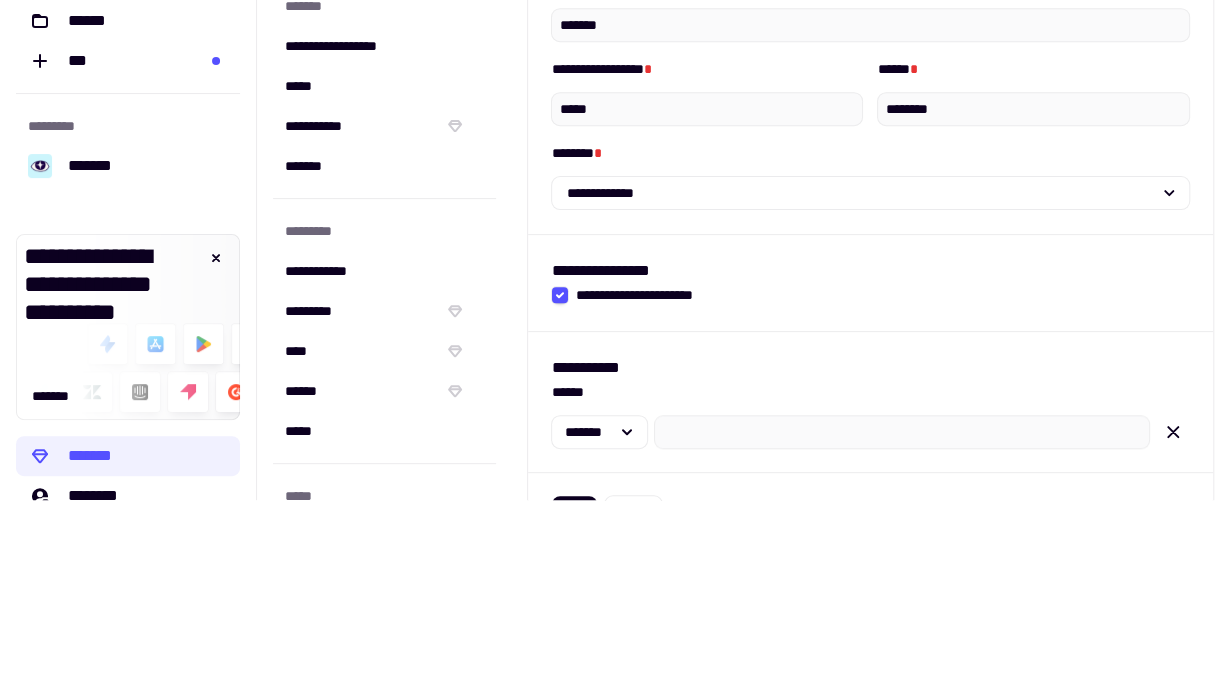 click on "**********" at bounding box center (861, 368) 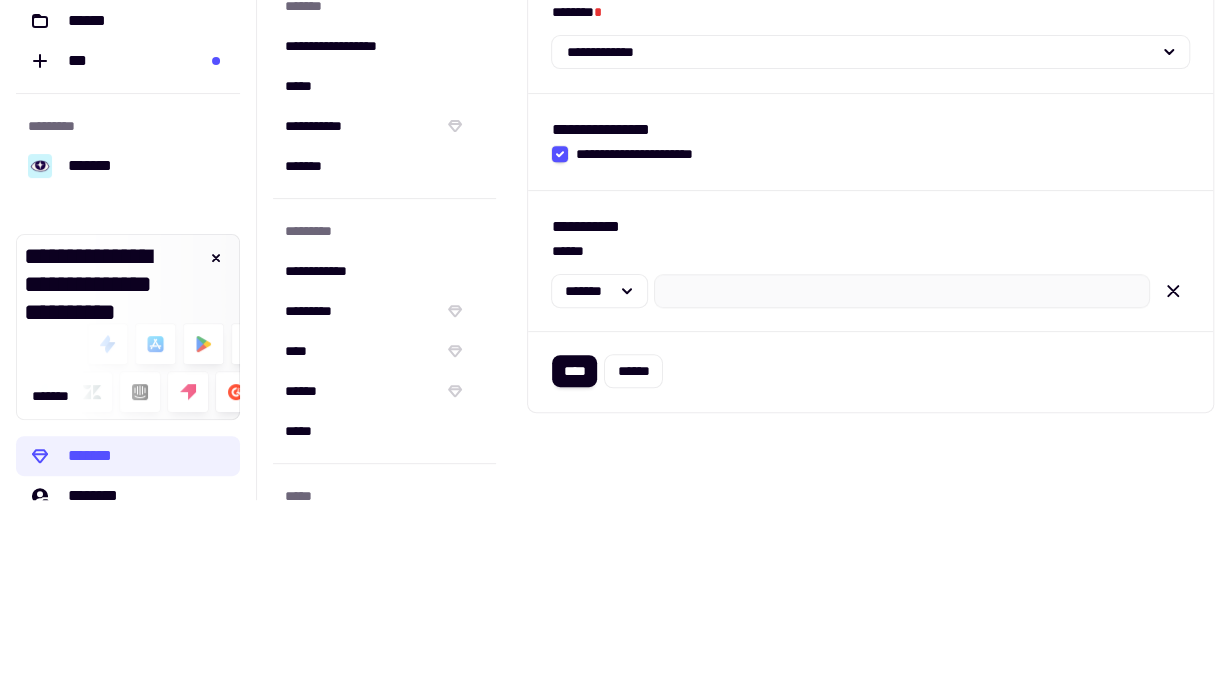 scroll, scrollTop: 632, scrollLeft: 0, axis: vertical 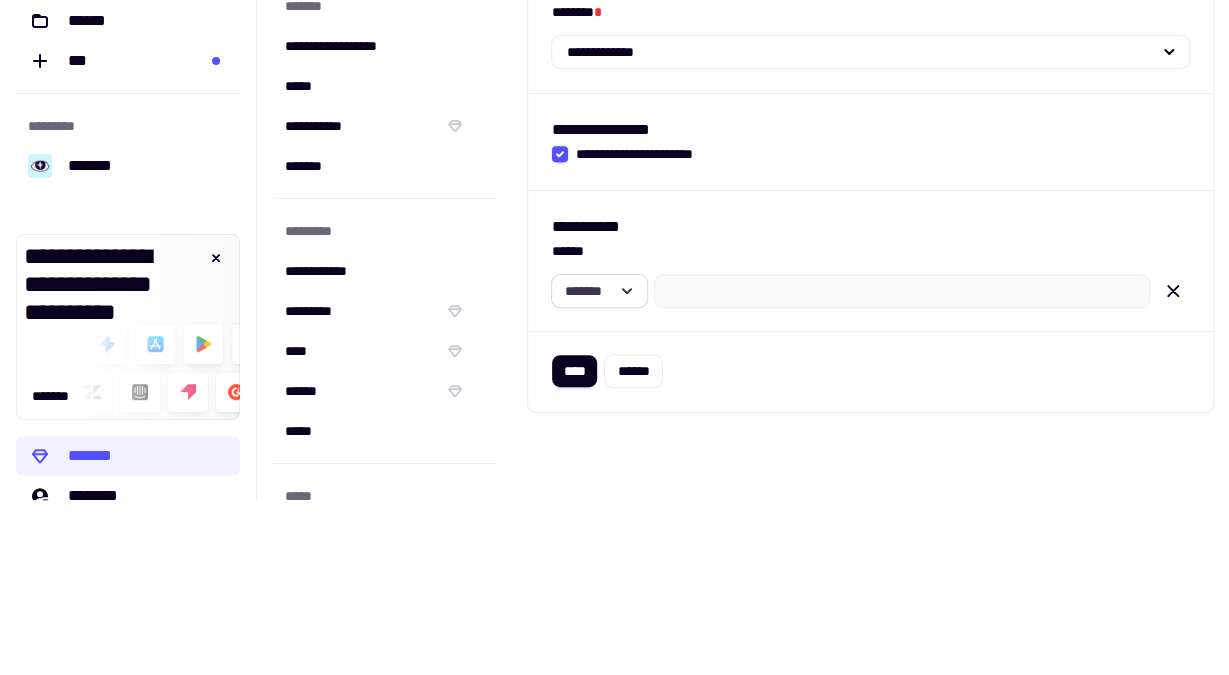 click on "*******" 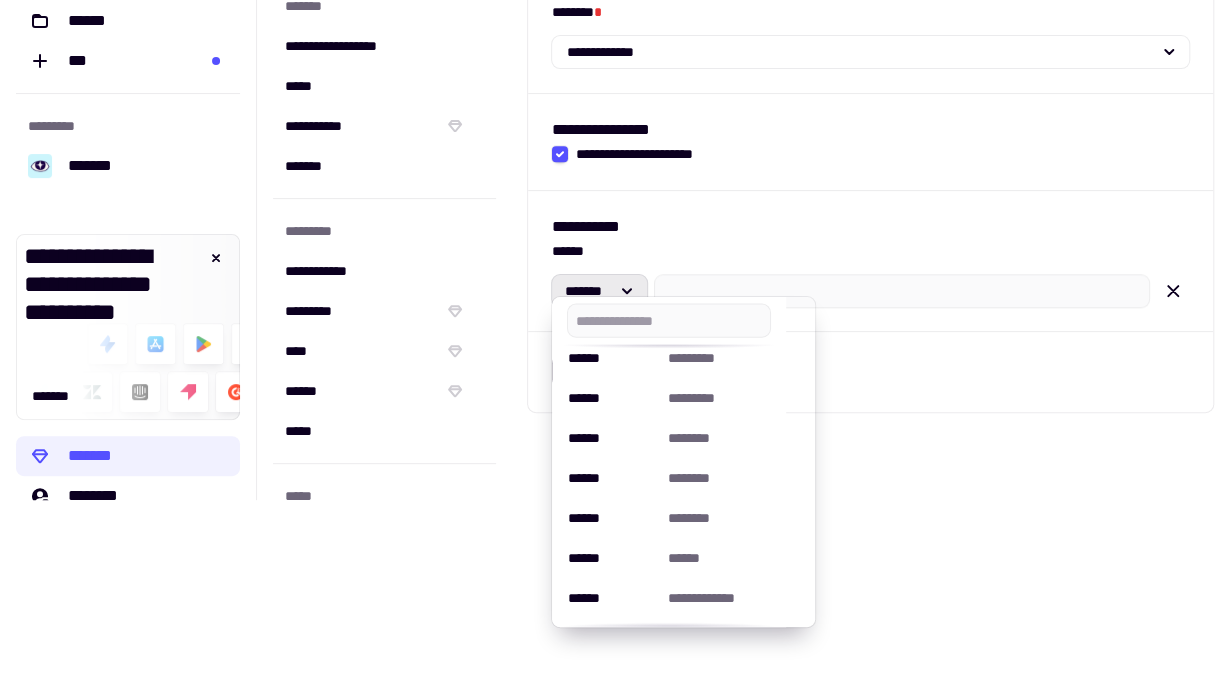 scroll, scrollTop: 2351, scrollLeft: 0, axis: vertical 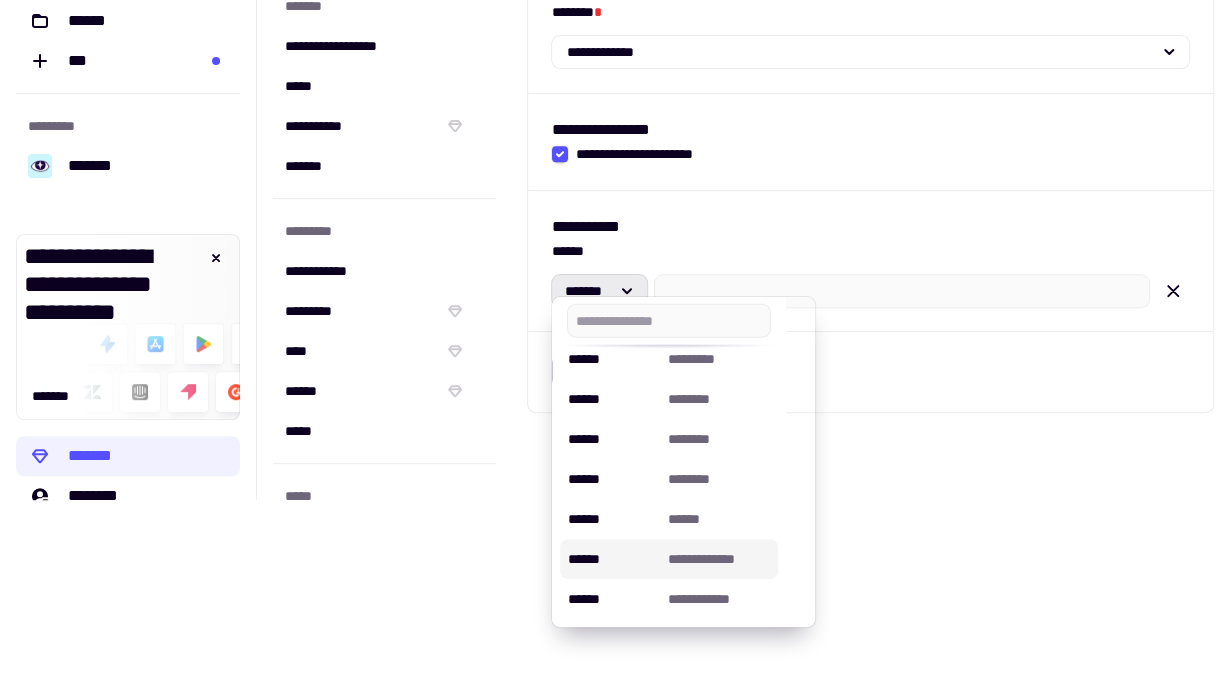 click on "**********" at bounding box center (701, 559) 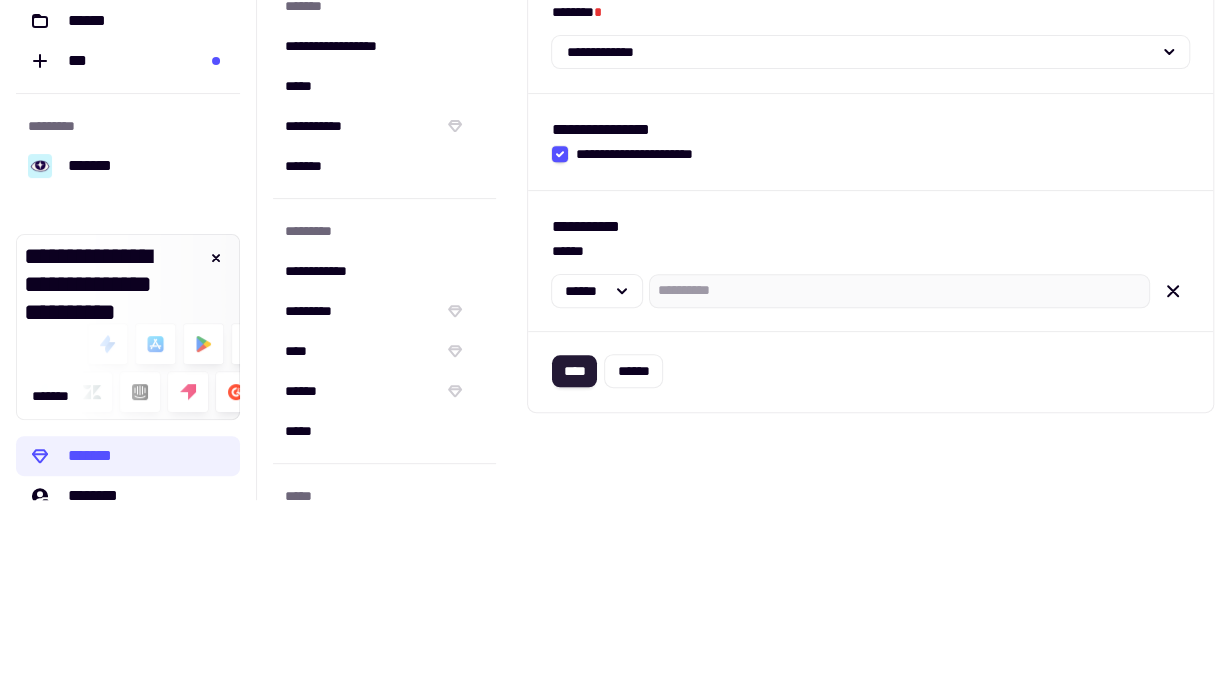 click on "****" 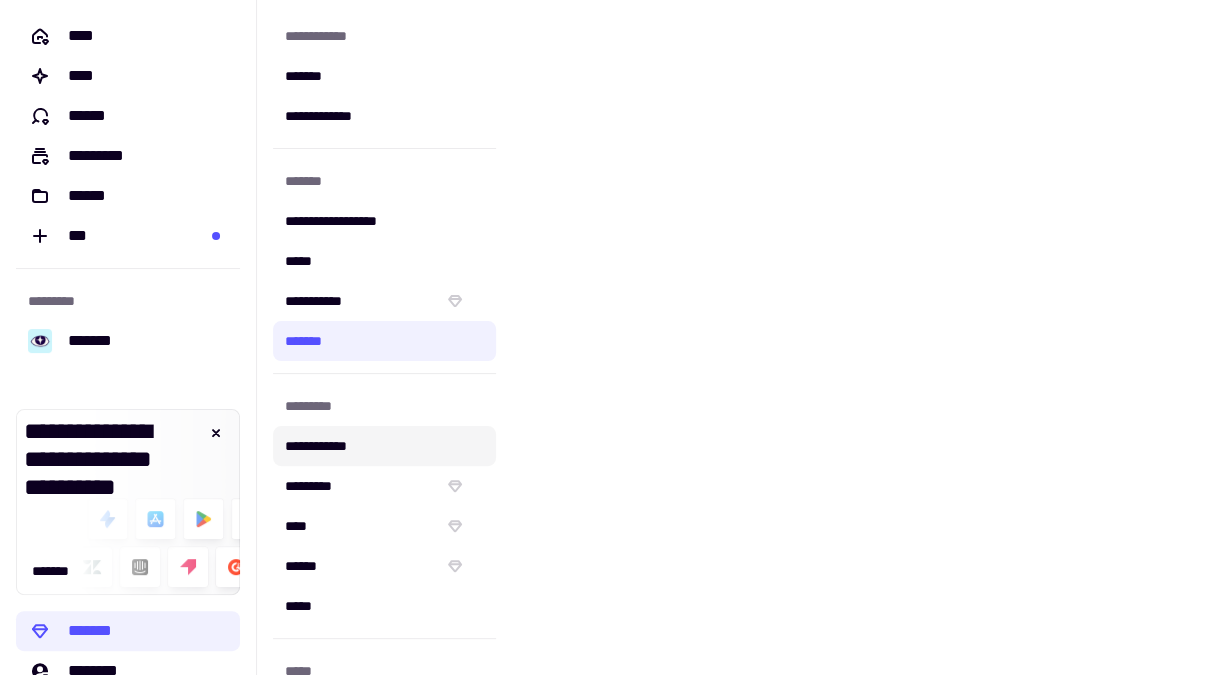 scroll, scrollTop: 0, scrollLeft: 0, axis: both 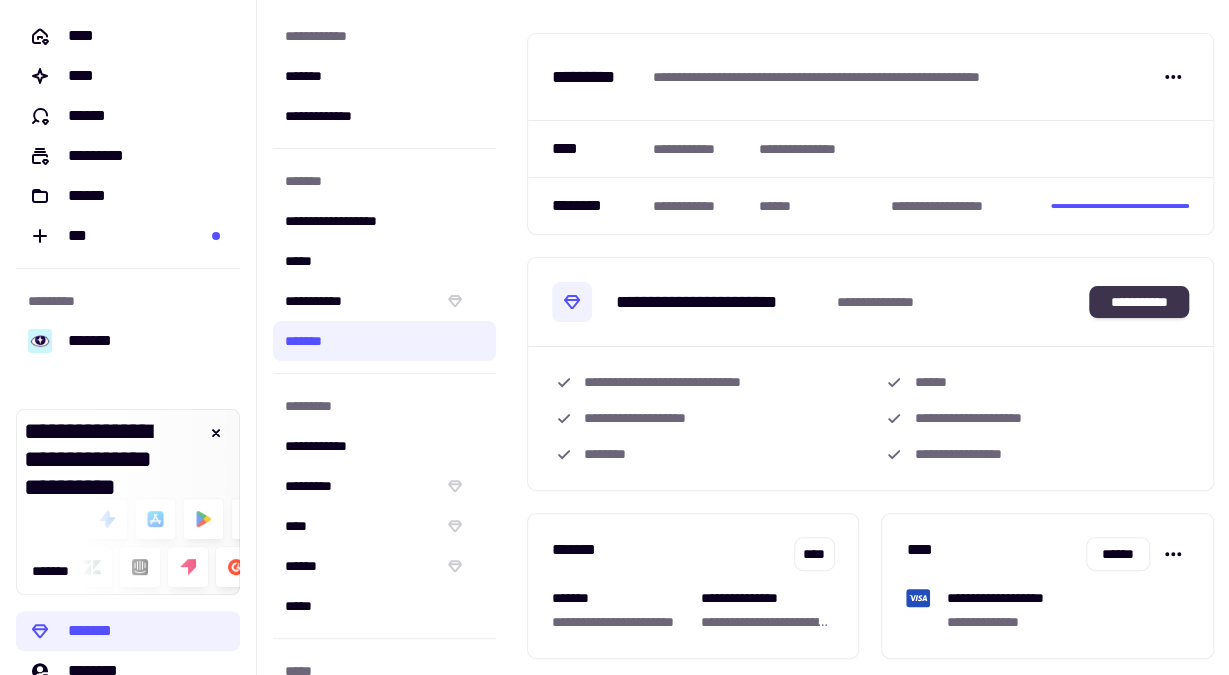 click on "**********" 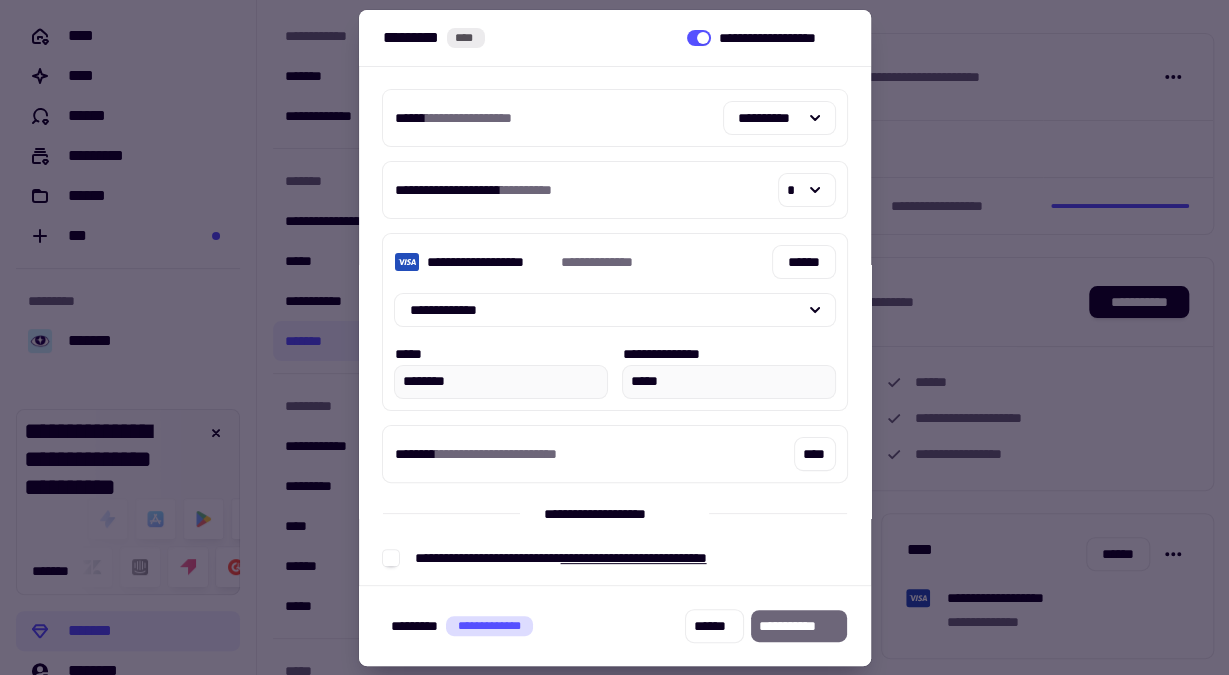 click on "**********" at bounding box center [799, 626] 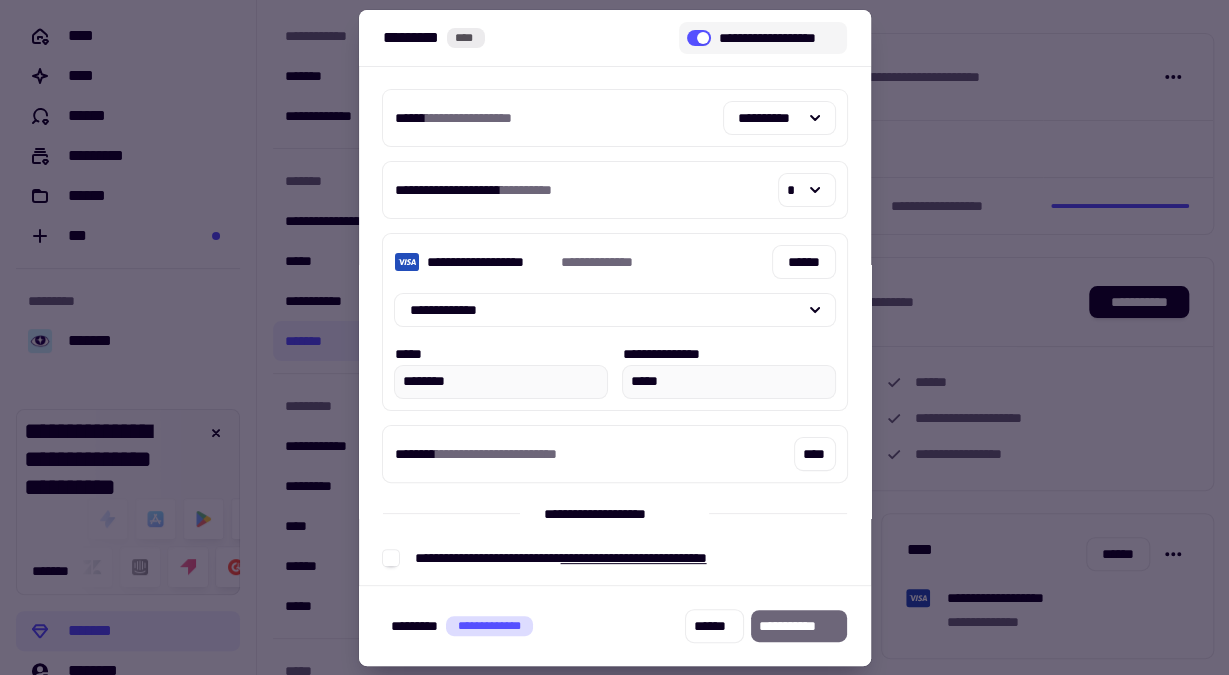click 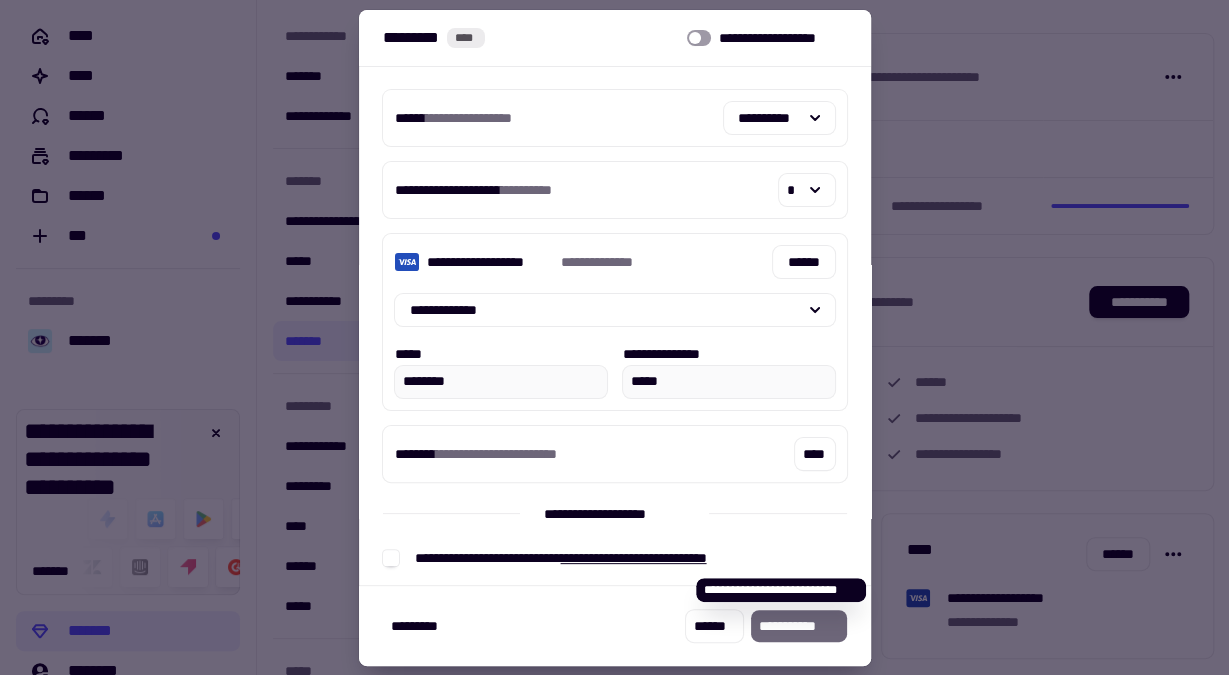click on "**********" at bounding box center [799, 626] 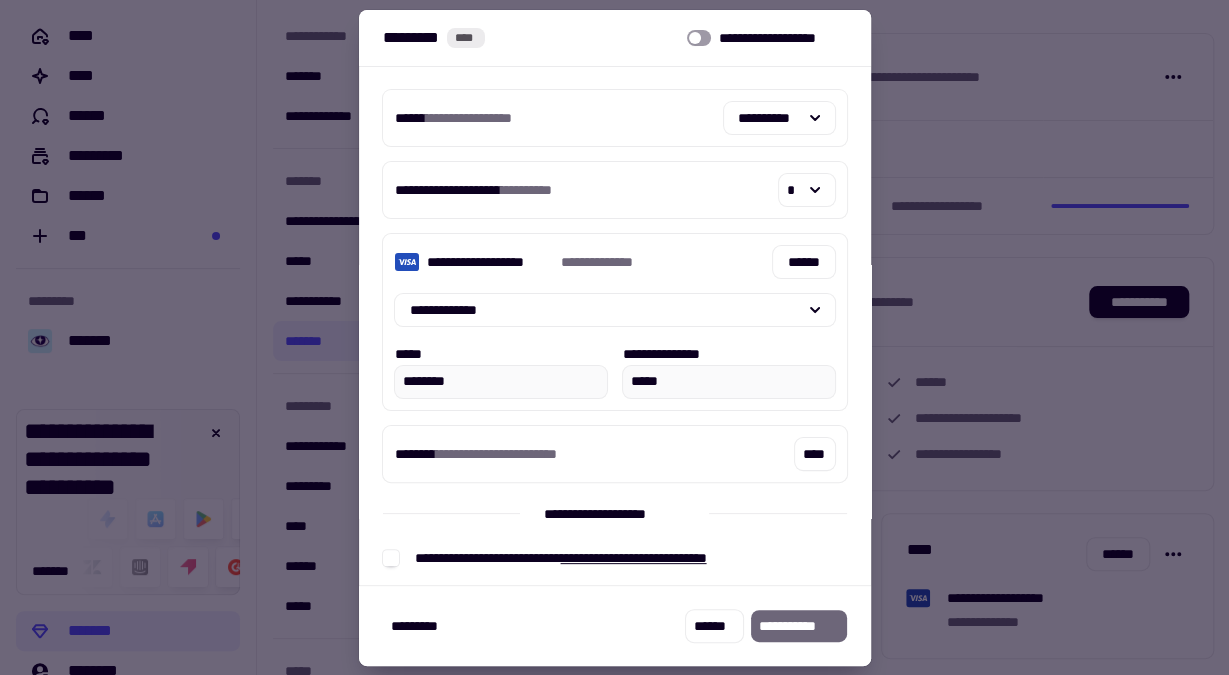 scroll, scrollTop: 8, scrollLeft: 0, axis: vertical 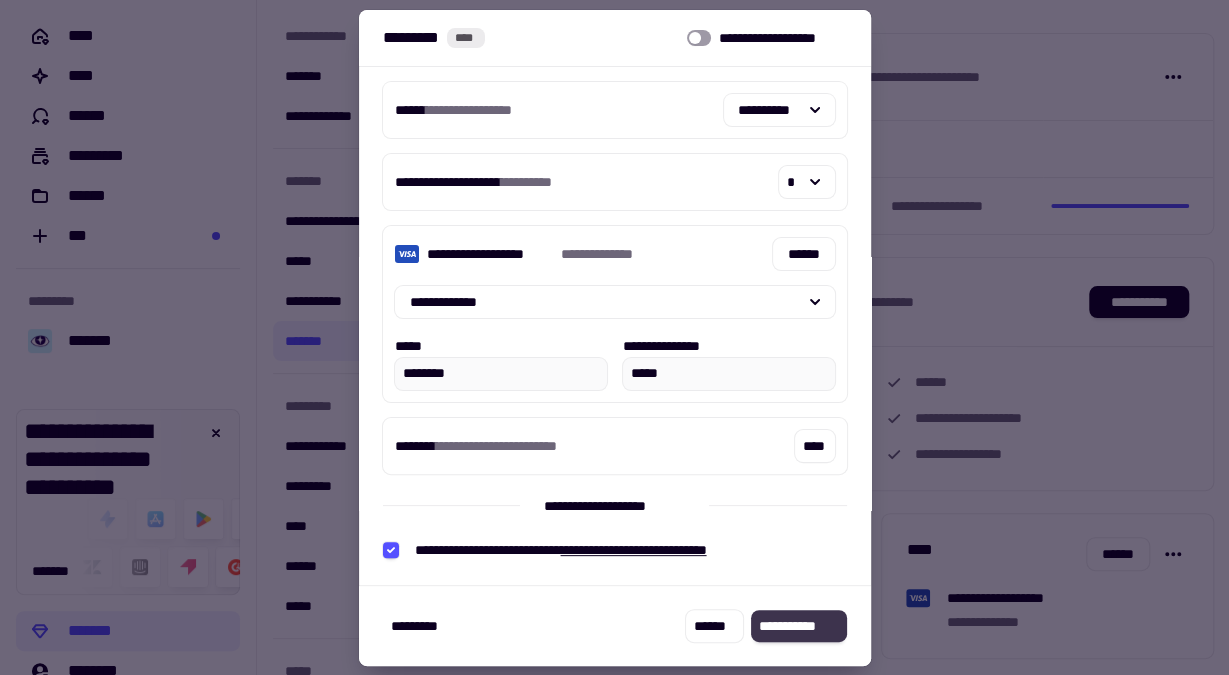 click on "**********" at bounding box center (799, 626) 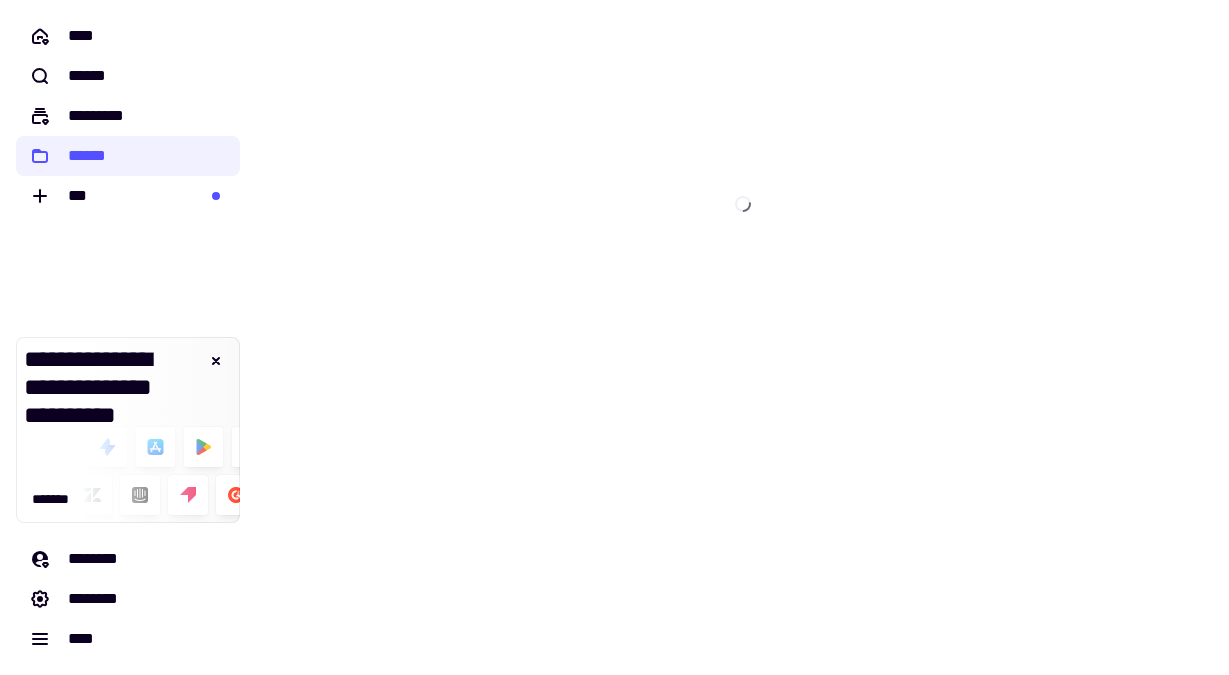 scroll, scrollTop: 0, scrollLeft: 0, axis: both 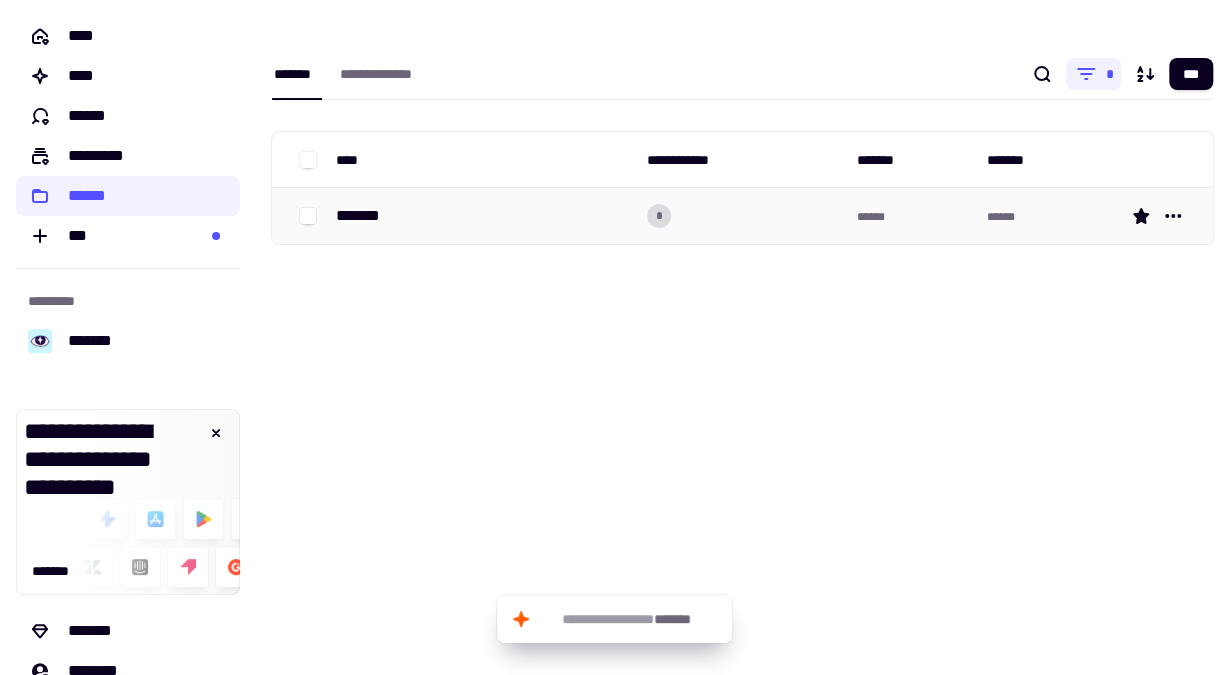 click on "*******" at bounding box center [371, 216] 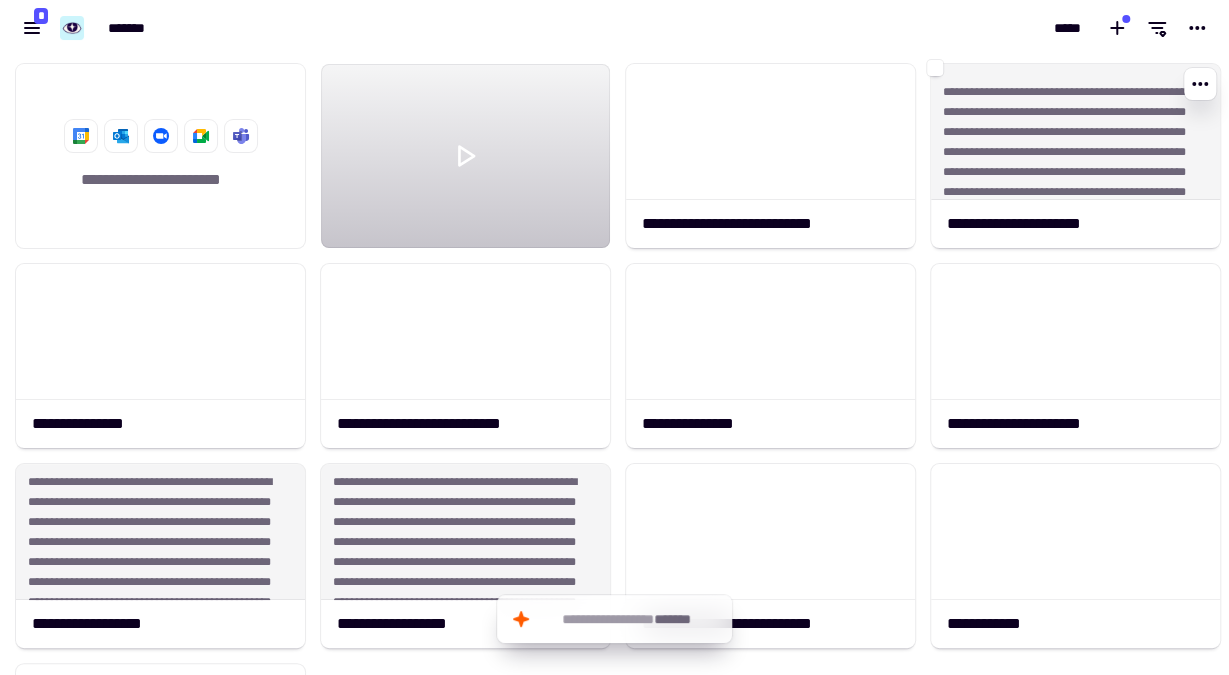 scroll, scrollTop: 18, scrollLeft: 18, axis: both 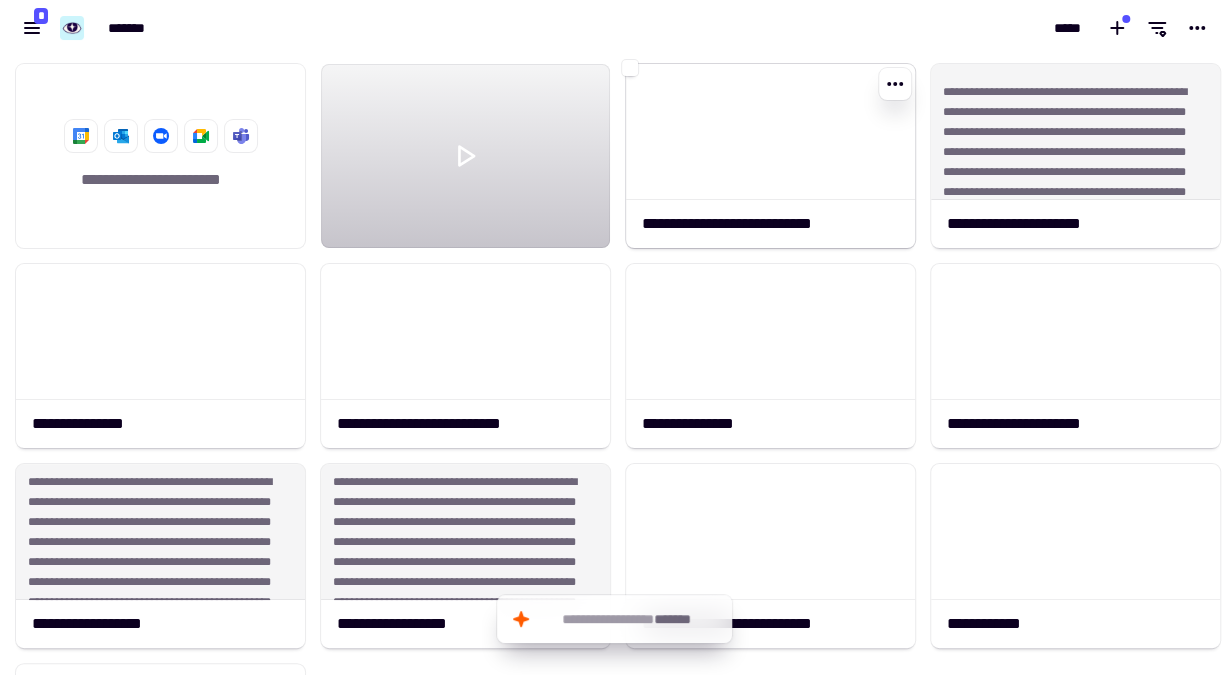 click 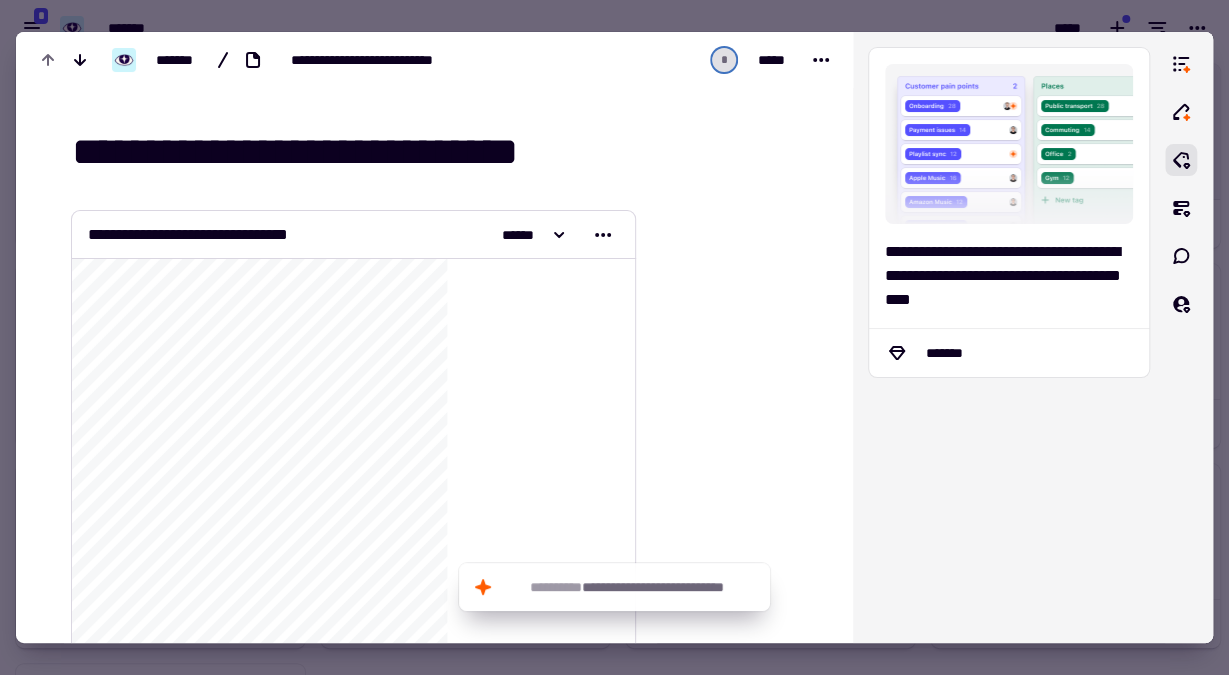 drag, startPoint x: 136, startPoint y: 329, endPoint x: 270, endPoint y: 395, distance: 149.37202 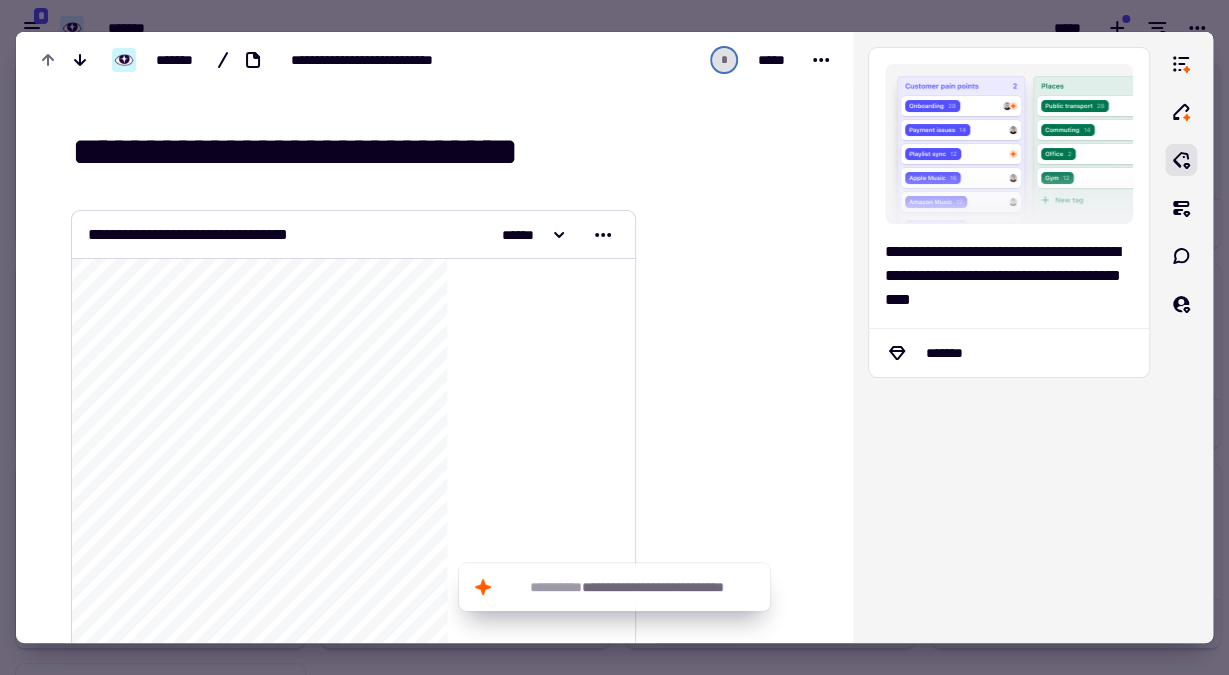 click on "[FIRST] [LAST] [ADDRESS] [CITY], [STATE] [ZIP] [COUNTRY] [PHONE] [EMAIL] [WEBSITE] [DATE] [TIME] [SSN] [PASSPORT] [DRIVER_LICENSE] [CREDIT_CARD] [IP_ADDRESS] [MAC_ADDRESS] [USER_ID] [ACCOUNT_NUMBER] [IBAN] [SWIFT] [ROUTING_NUMBER] [CARD_NUMBER] [EXPIRY_DATE] [CVV] [PIN] [USERNAME] [PASSWORD] [SECURITY_QUESTION] [SECURITY_ANSWER] [BIRTH_DATE] [AGE] [GENDER] [NATIONALITY] [OCCUPATION] [EMPLOYER] [JOB_TITLE] [SALARY] [BANK_NAME] [ACCOUNT_TYPE] [CREDIT_SCORE] [LOAN_AMOUNT] [INTEREST_RATE] [PAYMENT_DUE_DATE] [LAST_PAYMENT_DATE] [NEXT_PAYMENT_DATE] [PAYMENT_METHOD] [BILLING_ADDRESS] [SHIPPING_ADDRESS] [ORDER_ID] [PRODUCT_NAME] [QUANTITY] [PRICE] [TOTAL_PRICE] [PAYMENT_STATUS] [TRACKING_NUMBER] [DELIVERY_DATE] [RETURN_POLICY] [CUSTOMER_SERVICE_NUMBER] [SUPPORT_EMAIL] [CHAT_ID] [SESSION_ID] [DEVICE_ID] [BROWSER_VERSION] [OPERATING_SYSTEM] [IP_ADDRESS] [LOCATION] [COORDINATES] [POSTAL_CODE] [TIMEZONE]" 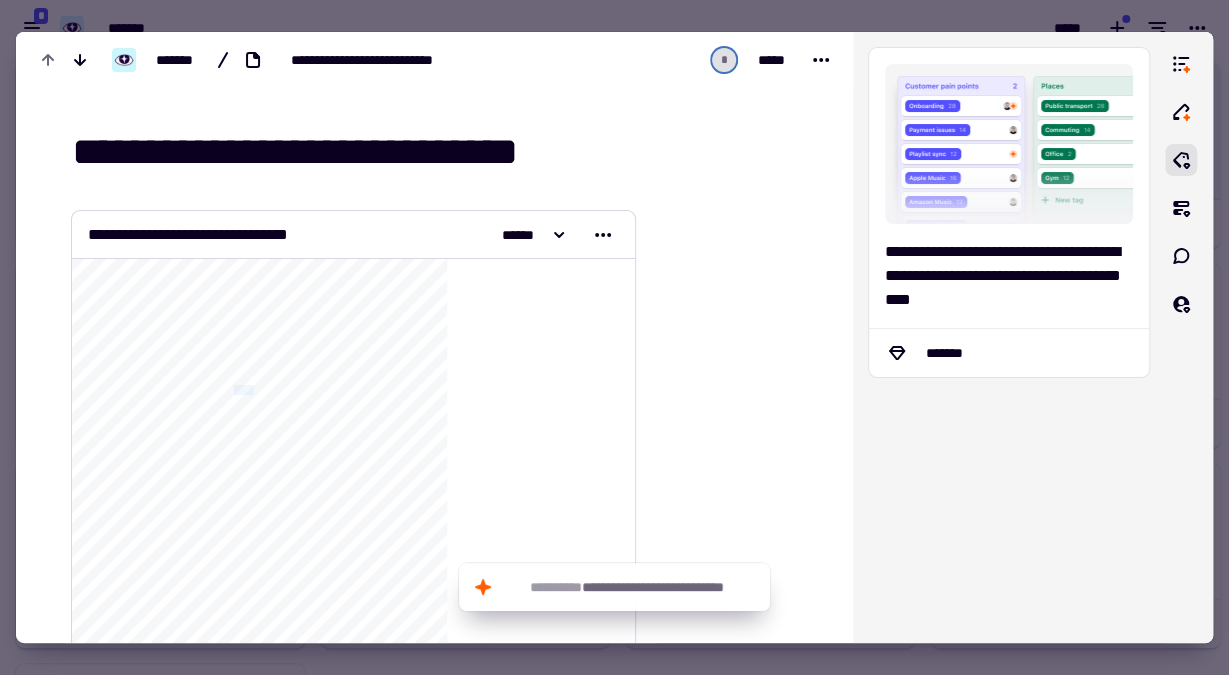 click on "**********" 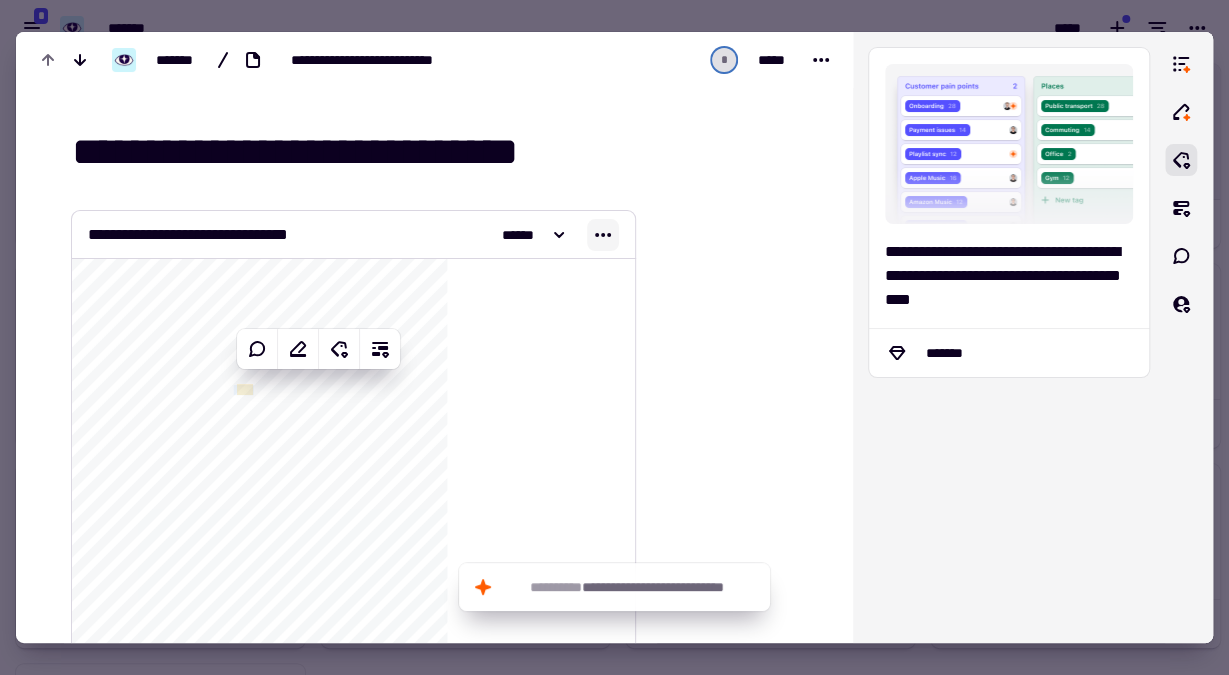 click 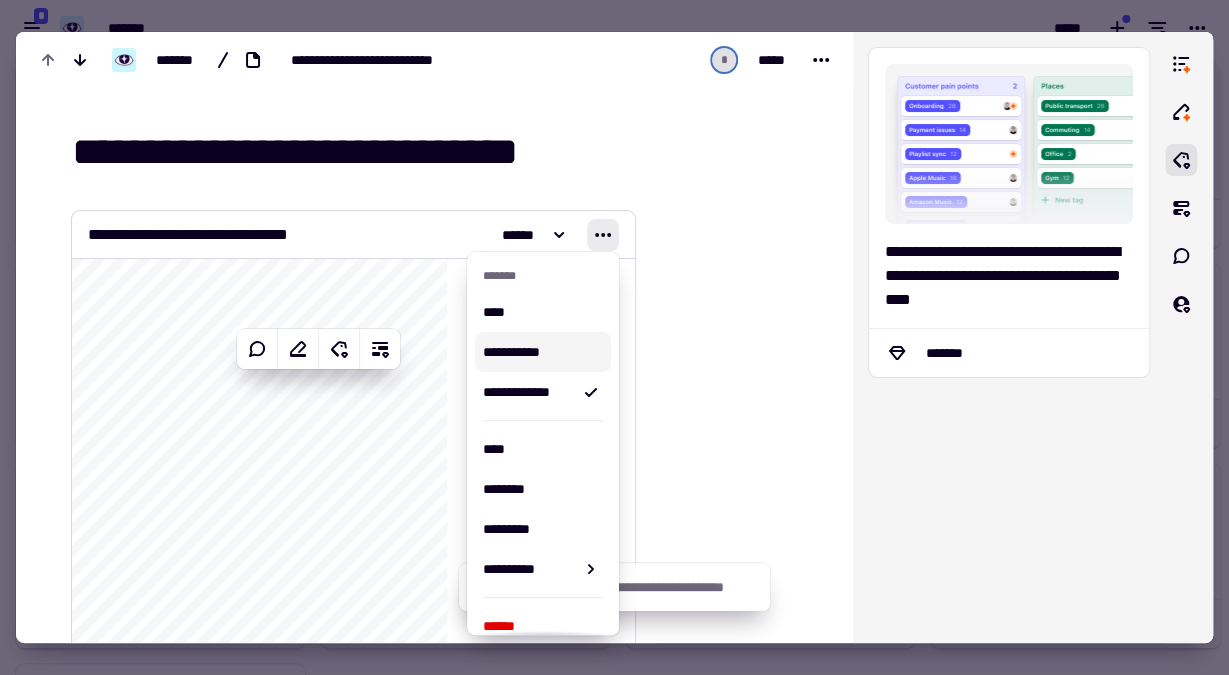 click on "**********" 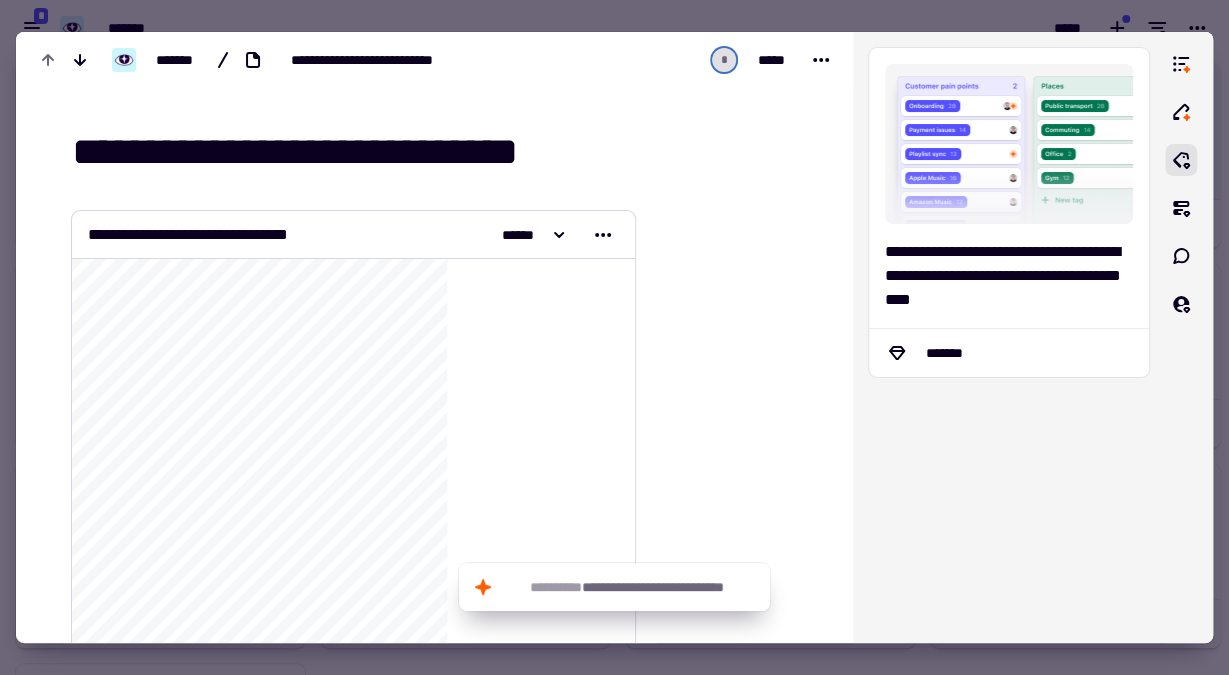 drag, startPoint x: 136, startPoint y: 337, endPoint x: 258, endPoint y: 410, distance: 142.17242 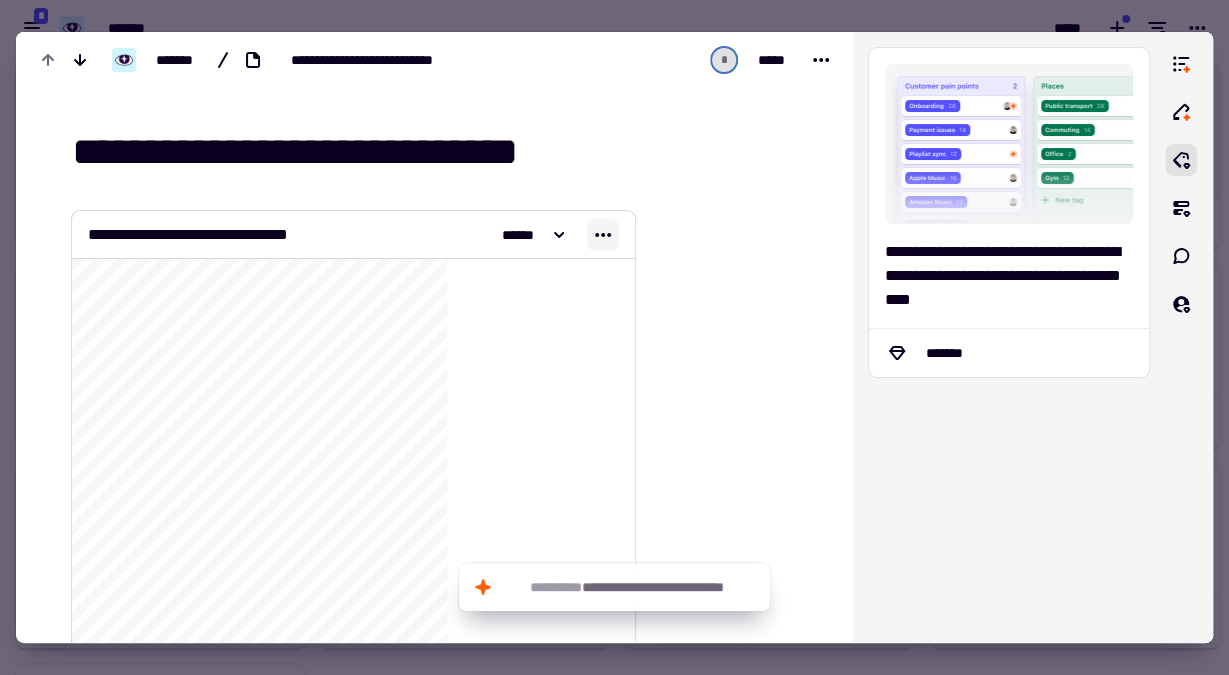 click 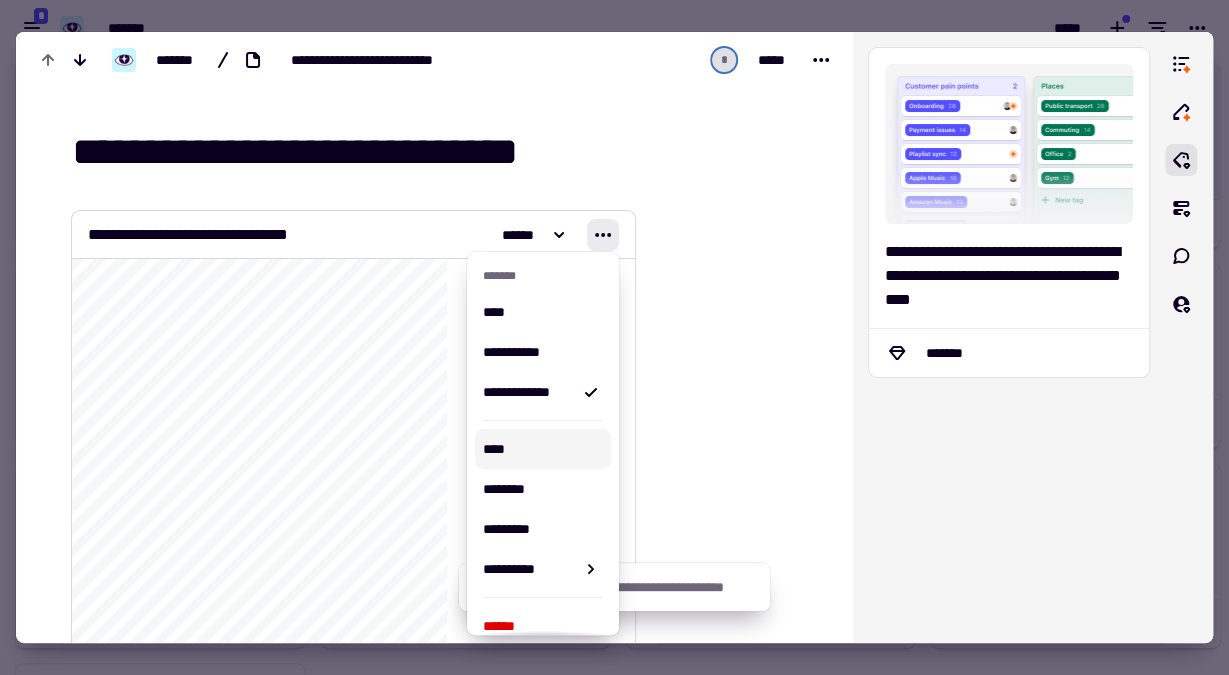 click on "**********" 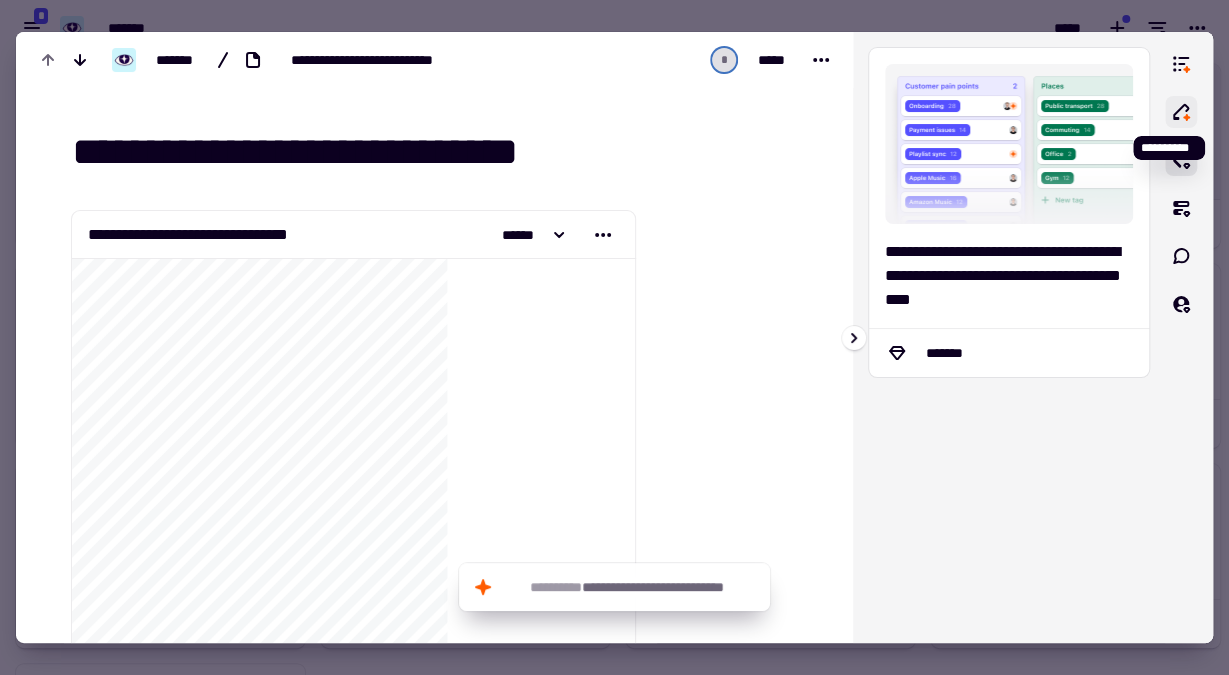 click 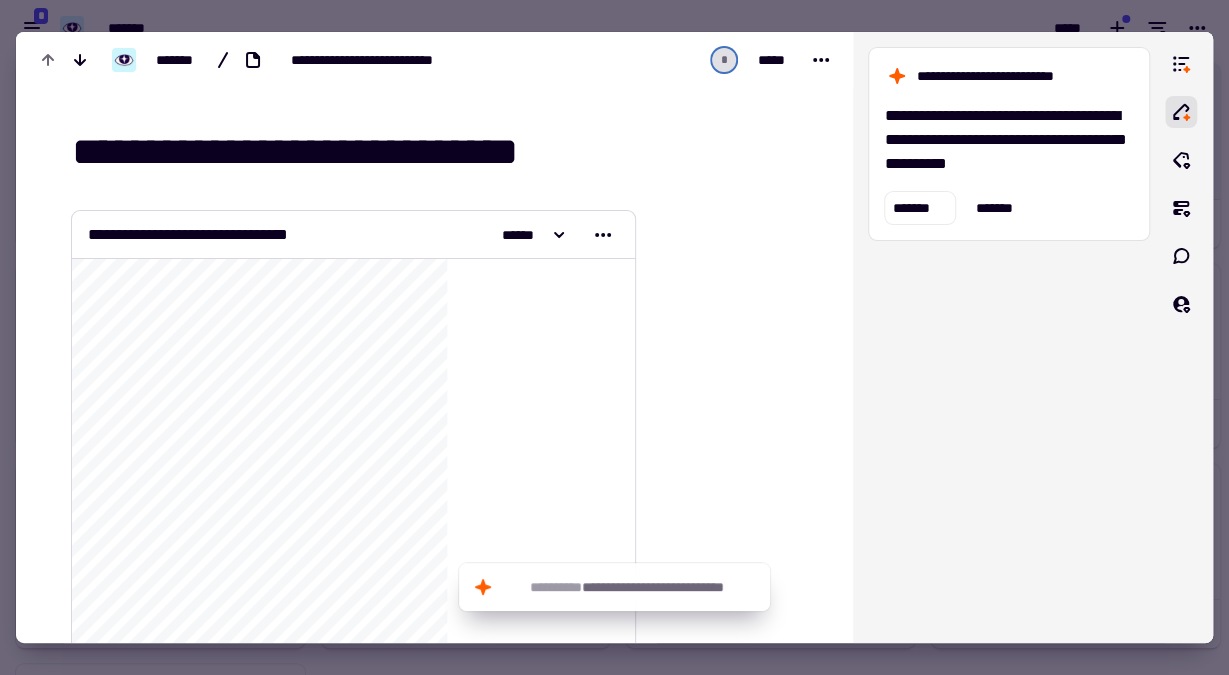 drag, startPoint x: 138, startPoint y: 337, endPoint x: 253, endPoint y: 435, distance: 151.09268 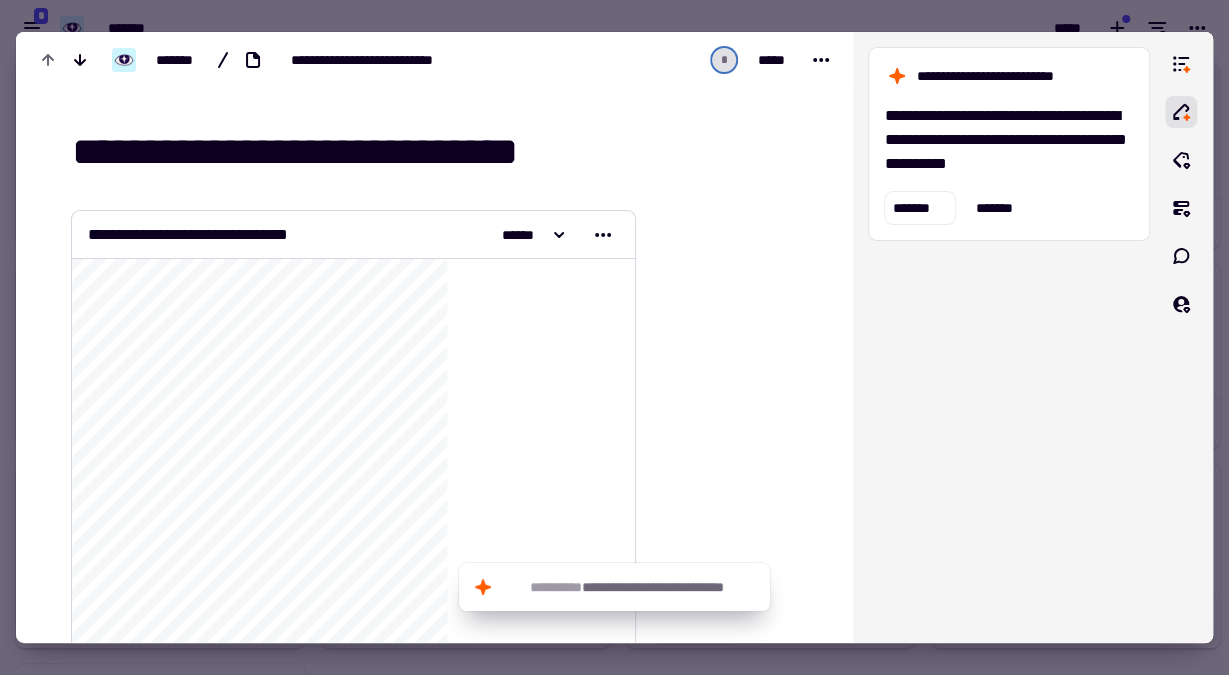 click on "[FIRST] [LAST] [ADDRESS] [CITY], [STATE] [ZIP] [COUNTRY] [PHONE] [EMAIL] [WEBSITE] [DATE] [TIME] [SSN] [PASSPORT] [DRIVER_LICENSE] [CREDIT_CARD] [IP_ADDRESS] [MAC_ADDRESS] [USER_ID] [ACCOUNT_NUMBER] [IBAN] [SWIFT] [ROUTING_NUMBER] [CARD_NUMBER] [EXPIRY_DATE] [CVV] [PIN] [USERNAME] [PASSWORD] [SECURITY_QUESTION] [SECURITY_ANSWER] [BIRTH_DATE] [AGE] [GENDER] [NATIONALITY] [OCCUPATION] [EMPLOYER] [JOB_TITLE] [SALARY] [BANK_NAME] [ACCOUNT_TYPE] [CREDIT_SCORE] [LOAN_AMOUNT] [INTEREST_RATE] [PAYMENT_DUE_DATE] [LAST_PAYMENT_DATE] [NEXT_PAYMENT_DATE] [PAYMENT_METHOD] [BILLING_ADDRESS] [SHIPPING_ADDRESS] [ORDER_ID] [PRODUCT_NAME] [QUANTITY] [PRICE] [TOTAL_PRICE] [PAYMENT_STATUS] [TRACKING_NUMBER] [DELIVERY_DATE] [RETURN_POLICY] [CUSTOMER_SERVICE_NUMBER] [SUPPORT_EMAIL] [CHAT_ID] [SESSION_ID] [DEVICE_ID] [BROWSER_VERSION] [OPERATING_SYSTEM] [IP_ADDRESS] [LOCATION] [COORDINATES] [POSTAL_CODE] [TIMEZONE]" 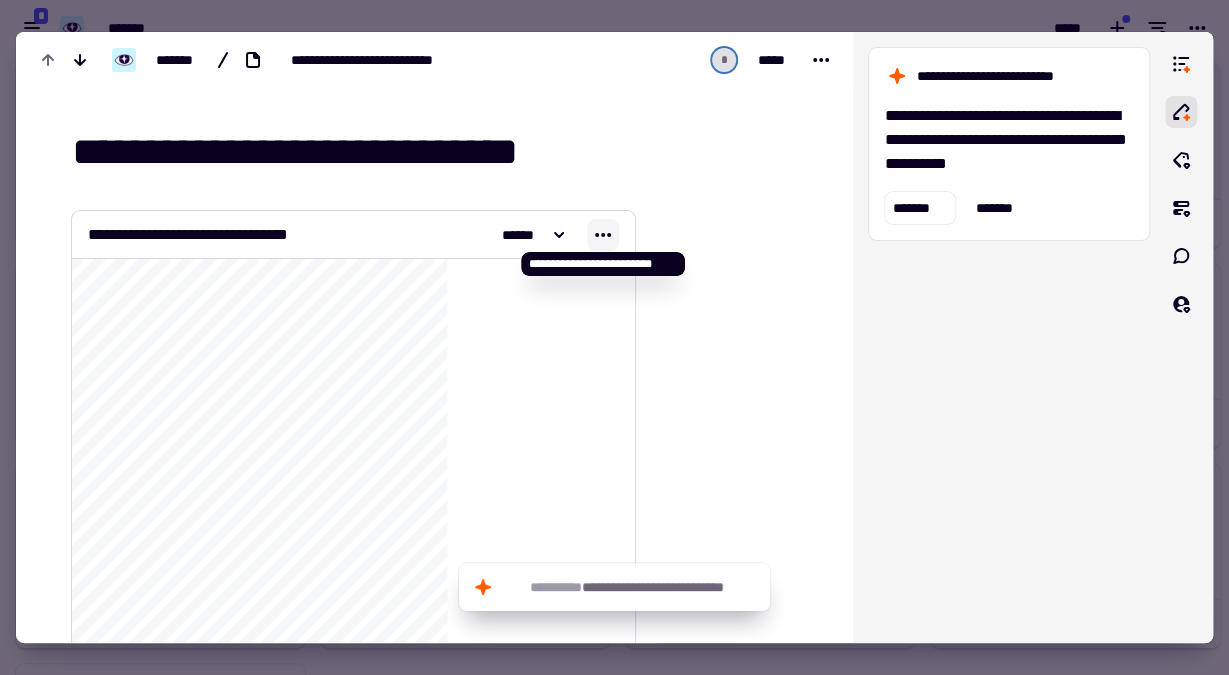 click 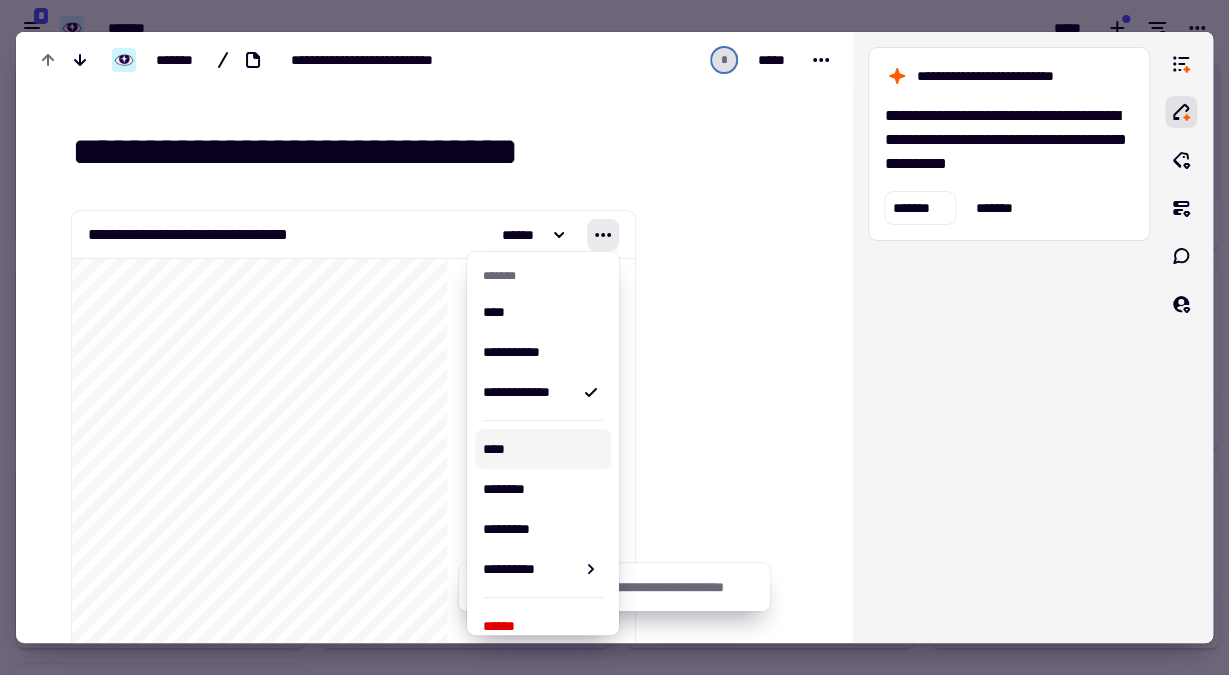 click on "****" at bounding box center [543, 449] 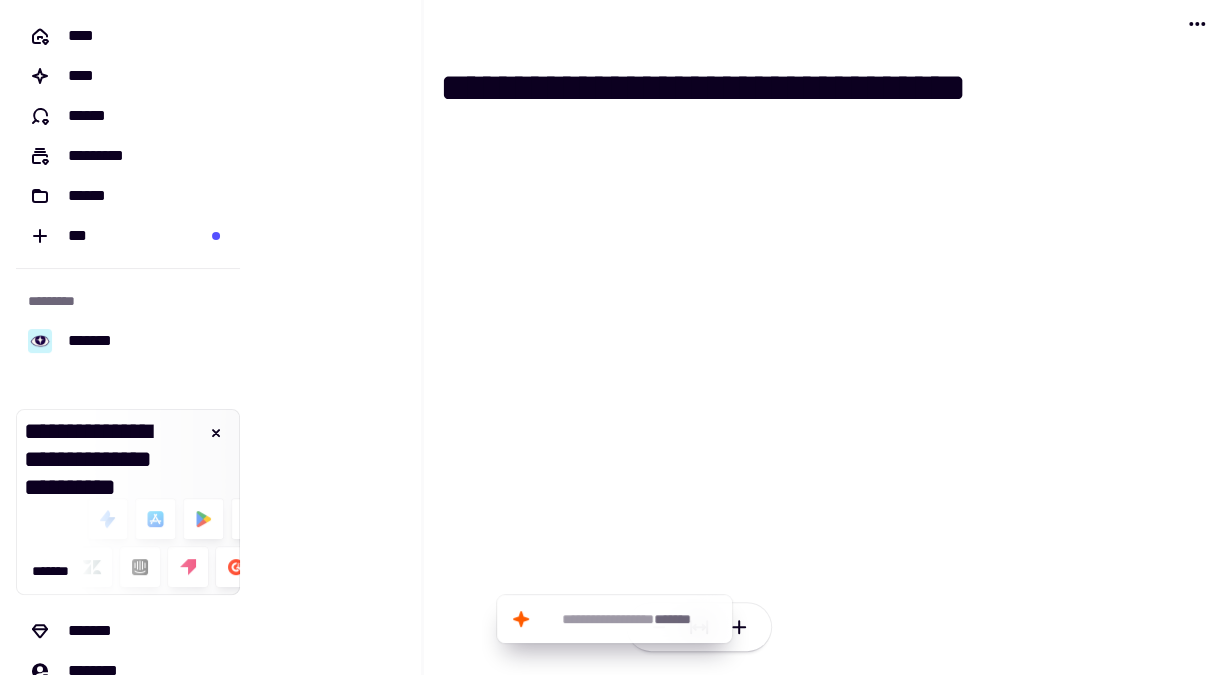 click on "**********" at bounding box center [742, 337] 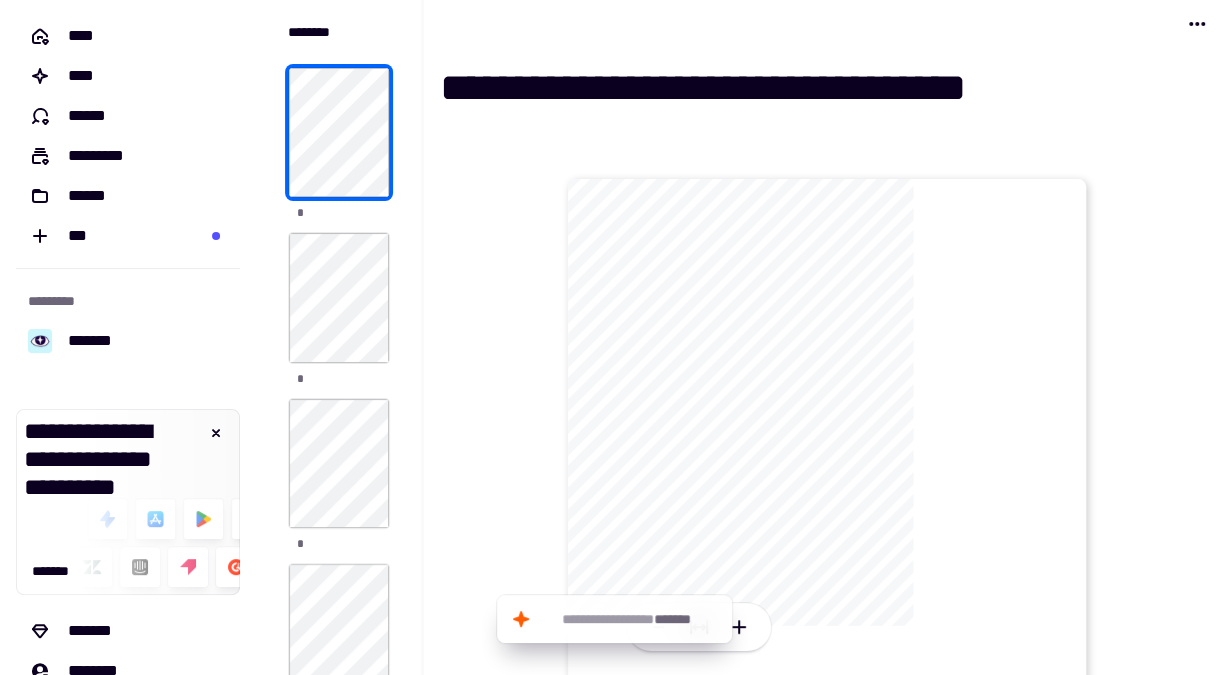 click on "[FIRST] [LAST] [ADDRESS] [CITY], [STATE] [ZIP] [COUNTRY] [PHONE] [EMAIL] [WEBSITE] [DATE] [TIME] [SSN] [PASSPORT] [DRIVER_LICENSE] [CREDIT_CARD] [IP_ADDRESS] [MAC_ADDRESS] [USER_ID] [ACCOUNT_NUMBER] [IBAN] [SWIFT] [ROUTING_NUMBER] [CARD_NUMBER] [EXPIRY_DATE] [CVV] [PIN] [USERNAME] [PASSWORD] [SECURITY_QUESTION] [SECURITY_ANSWER] [BIRTH_DATE] [AGE] [GENDER] [NATIONALITY] [OCCUPATION] [EMPLOYER] [JOB_TITLE] [SALARY] [BANK_NAME] [ACCOUNT_TYPE] [CREDIT_SCORE] [LOAN_AMOUNT] [INTEREST_RATE] [PAYMENT_DUE_DATE] [LAST_PAYMENT_DATE] [NEXT_PAYMENT_DATE] [PAYMENT_METHOD] [BILLING_ADDRESS] [SHIPPING_ADDRESS] [ORDER_ID] [PRODUCT_NAME] [QUANTITY] [PRICE] [TOTAL_PRICE] [PAYMENT_STATUS] [TRACKING_NUMBER] [DELIVERY_DATE] [RETURN_POLICY] [CUSTOMER_SERVICE_NUMBER] [SUPPORT_EMAIL] [CHAT_ID] [SESSION_ID] [DEVICE_ID] [BROWSER_VERSION] [OPERATING_SYSTEM] [IP_ADDRESS] [LOCATION] [COORDINATES] [POSTAL_CODE] [TIMEZONE]" 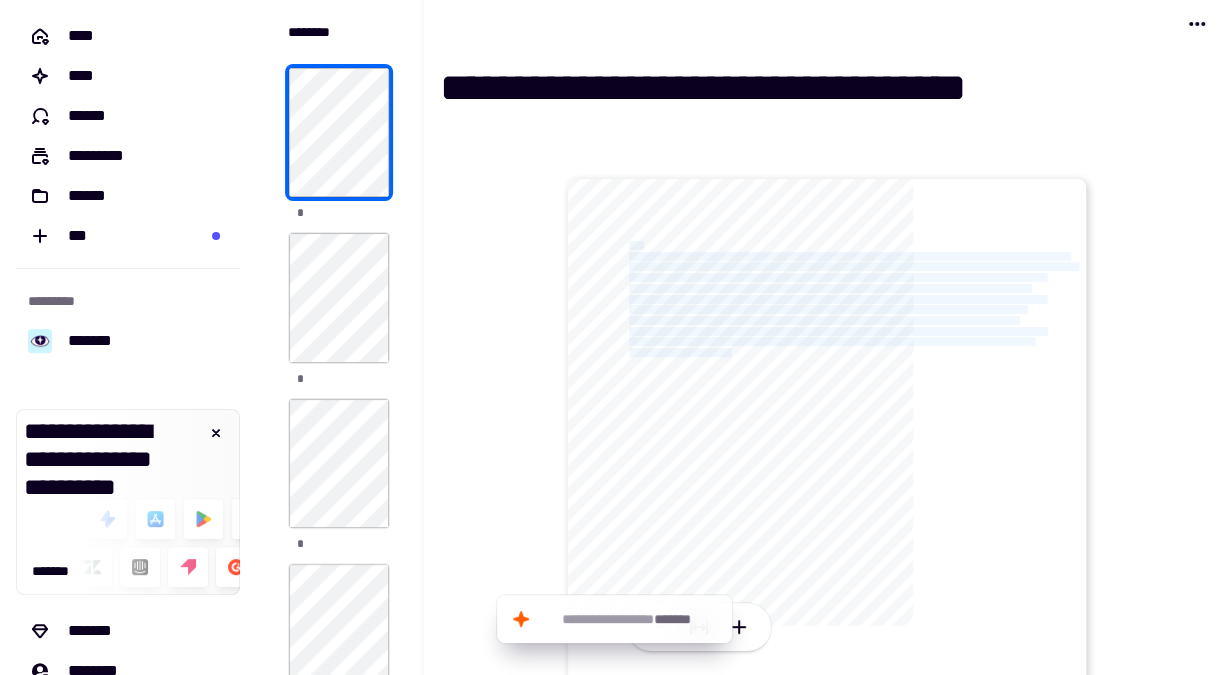 drag, startPoint x: 712, startPoint y: 347, endPoint x: 589, endPoint y: 269, distance: 145.64684 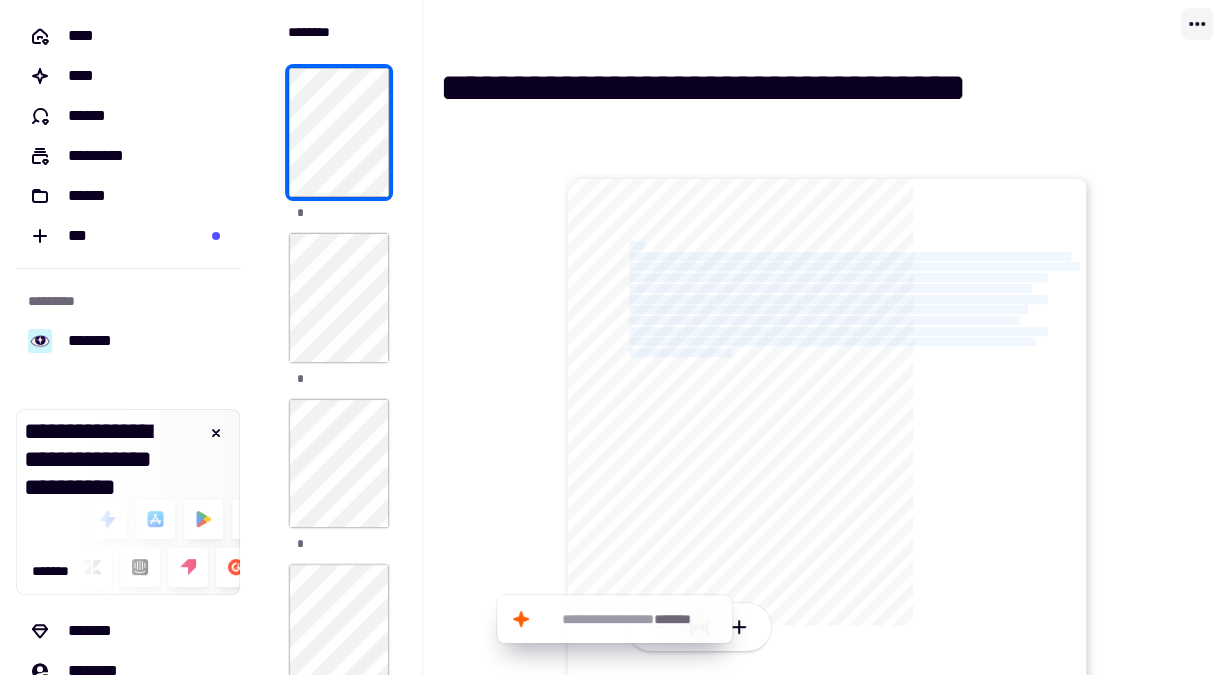 click 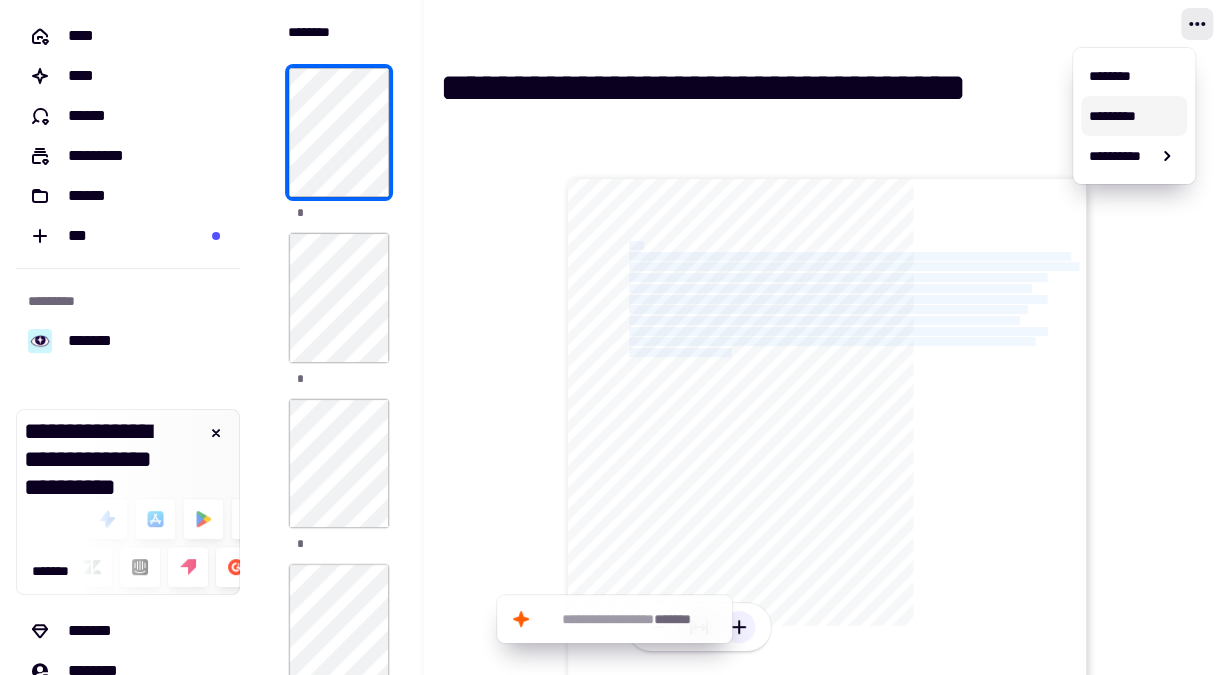 click 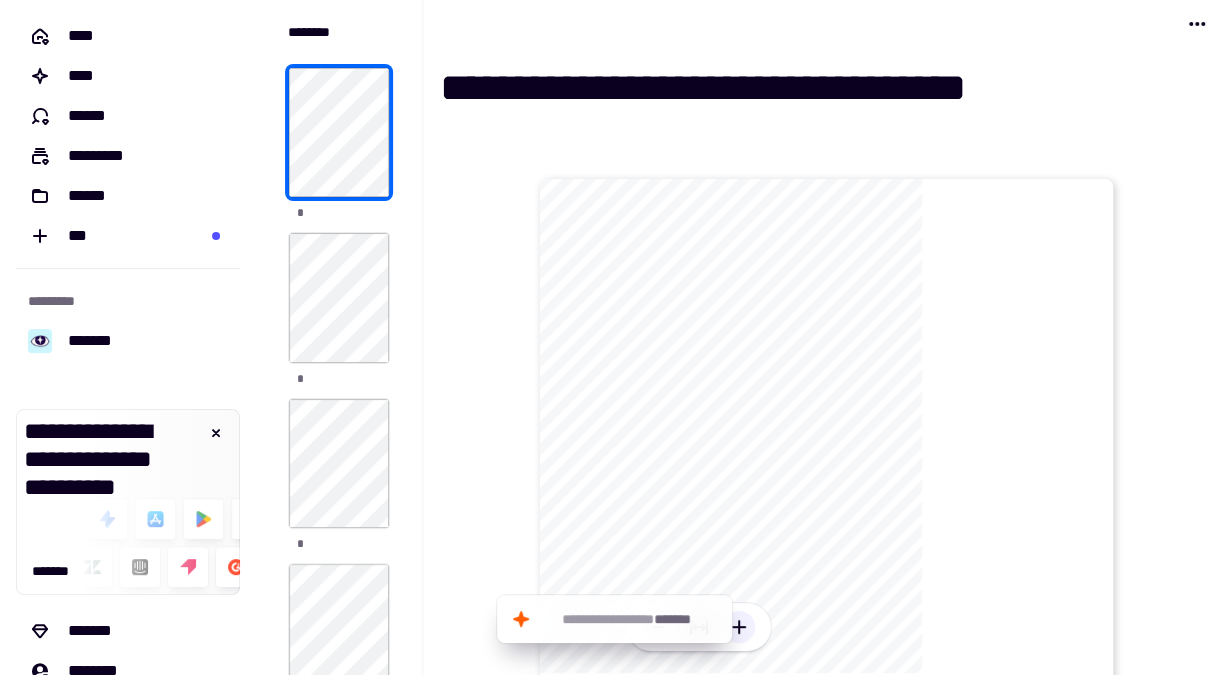 click 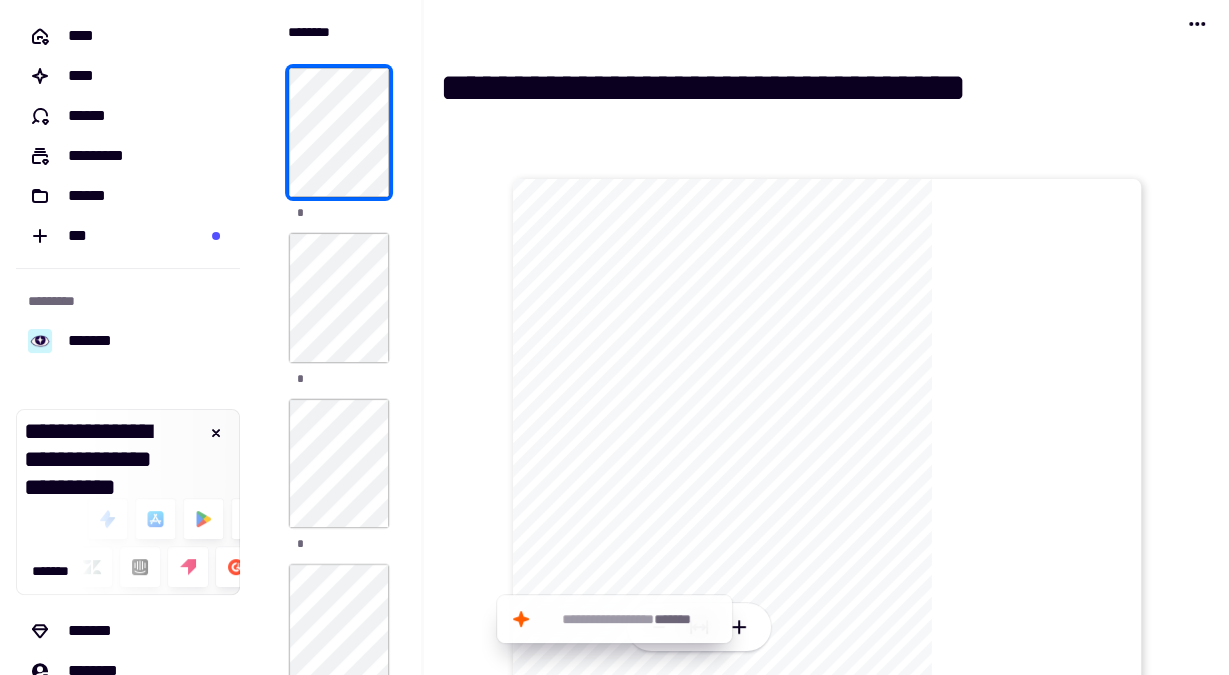 click on "[FIRST] [LAST] [ADDRESS] [CITY], [STATE] [ZIP] [COUNTRY] [PHONE] [EMAIL] [WEBSITE] [DATE] [TIME] [SSN] [PASSPORT] [DRIVER_LICENSE] [CREDIT_CARD] [IP_ADDRESS] [MAC_ADDRESS] [USER_ID] [ACCOUNT_NUMBER] [IBAN] [SWIFT] [ROUTING_NUMBER] [CARD_NUMBER] [EXPIRY_DATE] [CVV] [PIN] [USERNAME] [PASSWORD] [SECURITY_QUESTION] [SECURITY_ANSWER] [BIRTH_DATE] [AGE] [GENDER] [NATIONALITY] [OCCUPATION] [EMPLOYER] [JOB_TITLE] [SALARY] [BANK_NAME] [ACCOUNT_TYPE] [CREDIT_SCORE] [LOAN_AMOUNT] [INTEREST_RATE] [PAYMENT_DUE_DATE] [LAST_PAYMENT_DATE] [NEXT_PAYMENT_DATE] [PAYMENT_METHOD] [BILLING_ADDRESS] [SHIPPING_ADDRESS] [ORDER_ID] [PRODUCT_NAME] [QUANTITY] [PRICE] [TOTAL_PRICE] [PAYMENT_STATUS] [TRACKING_NUMBER] [DELIVERY_DATE] [RETURN_POLICY] [CUSTOMER_SERVICE_NUMBER] [SUPPORT_EMAIL] [CHAT_ID] [SESSION_ID] [DEVICE_ID] [BROWSER_VERSION] [OPERATING_SYSTEM] [IP_ADDRESS] [LOCATION] [COORDINATES] [POSTAL_CODE] [TIMEZONE]" at bounding box center (826, 5557) 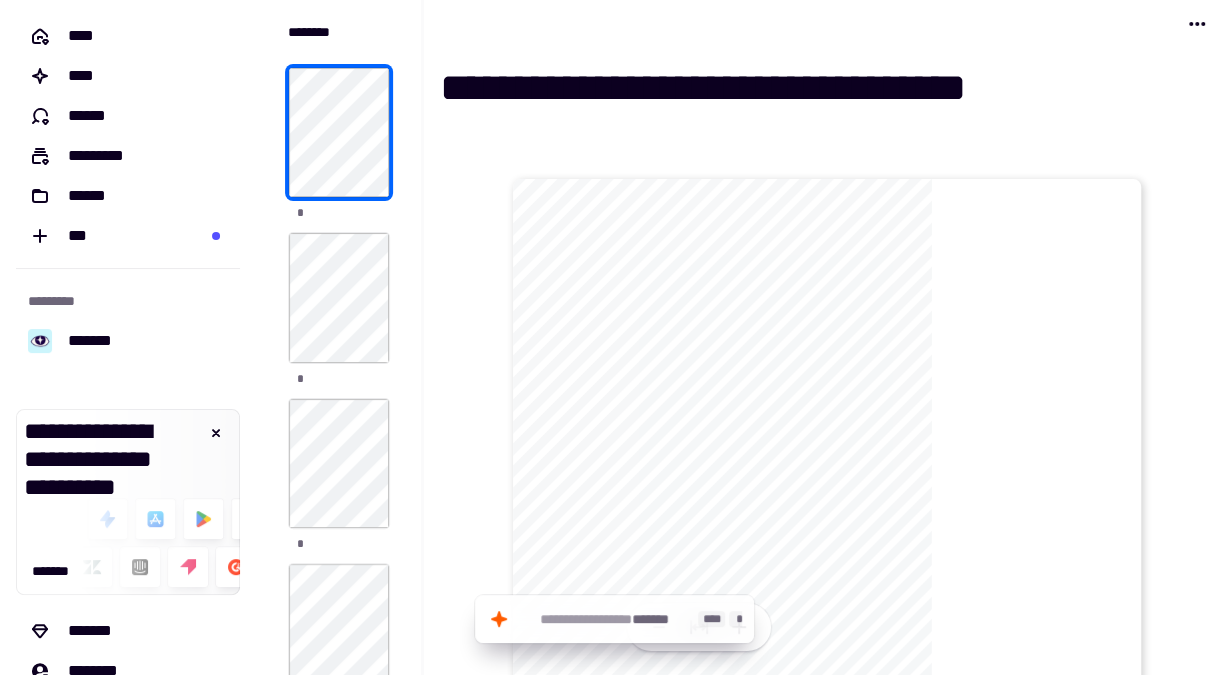 click on "**********" 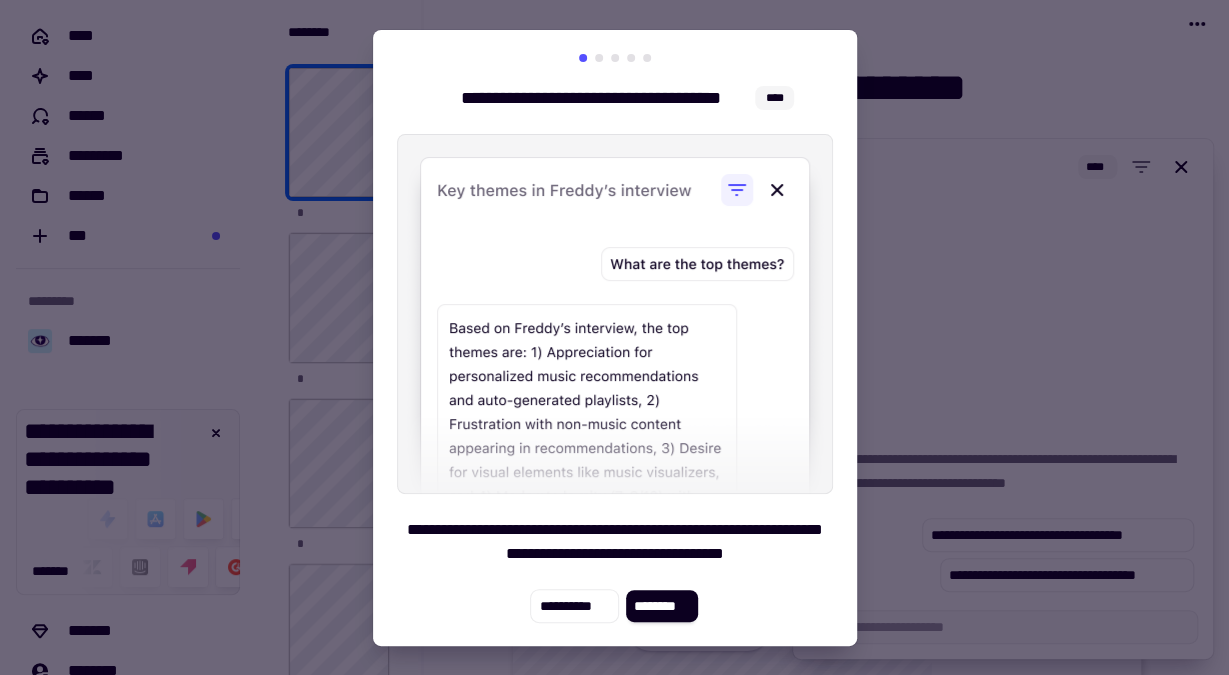 click at bounding box center (615, 314) 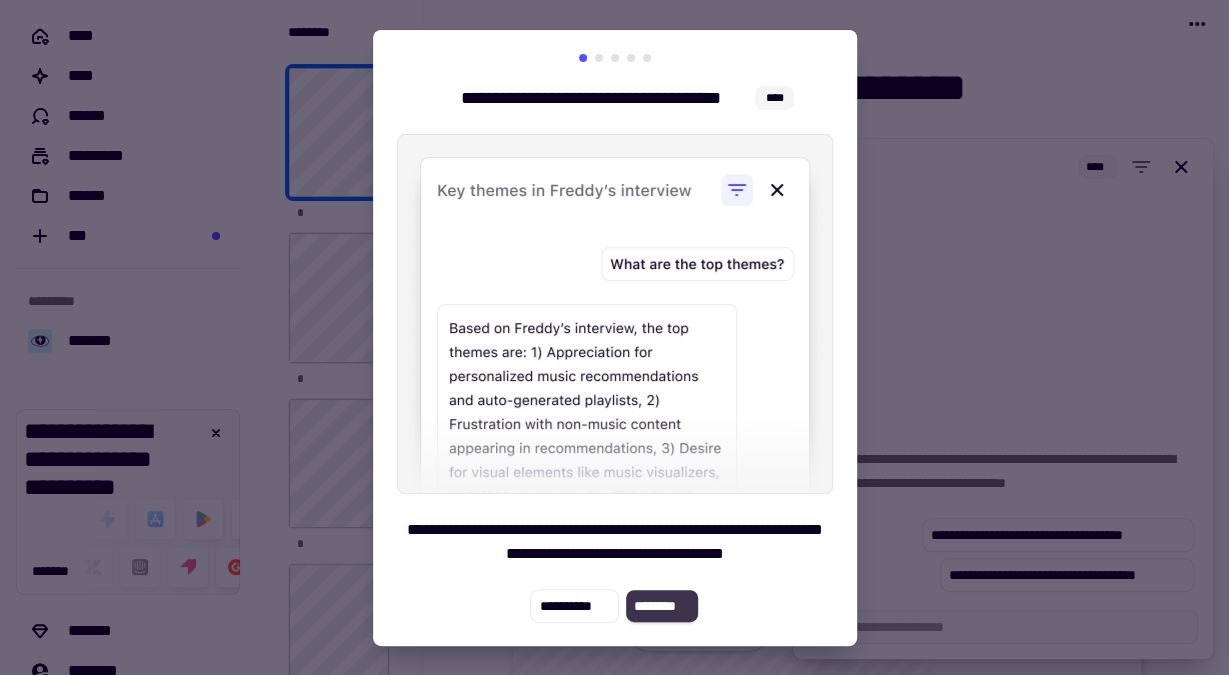 click on "********" 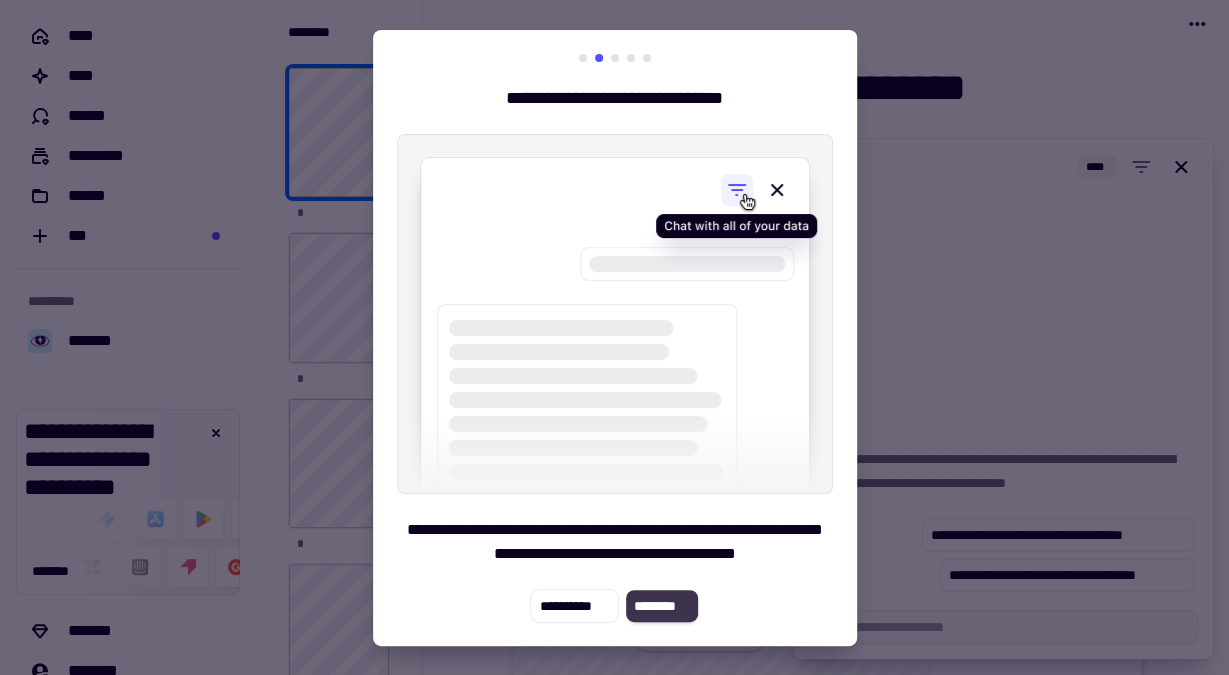 click on "********" 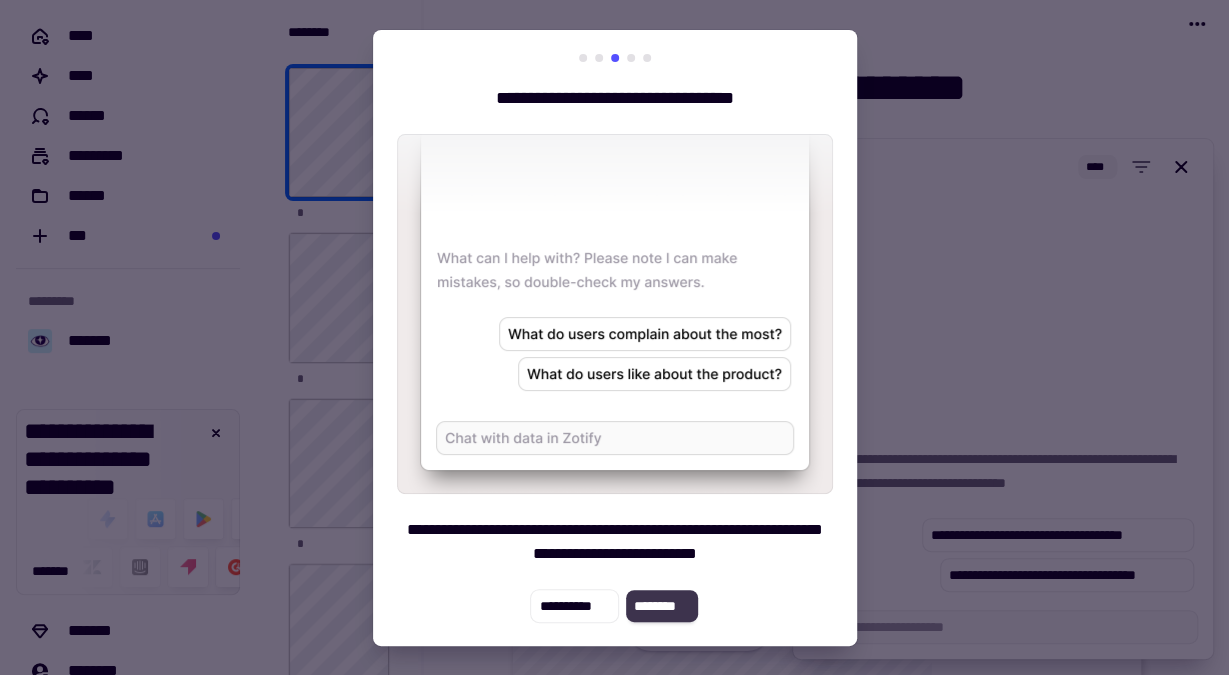 click on "********" 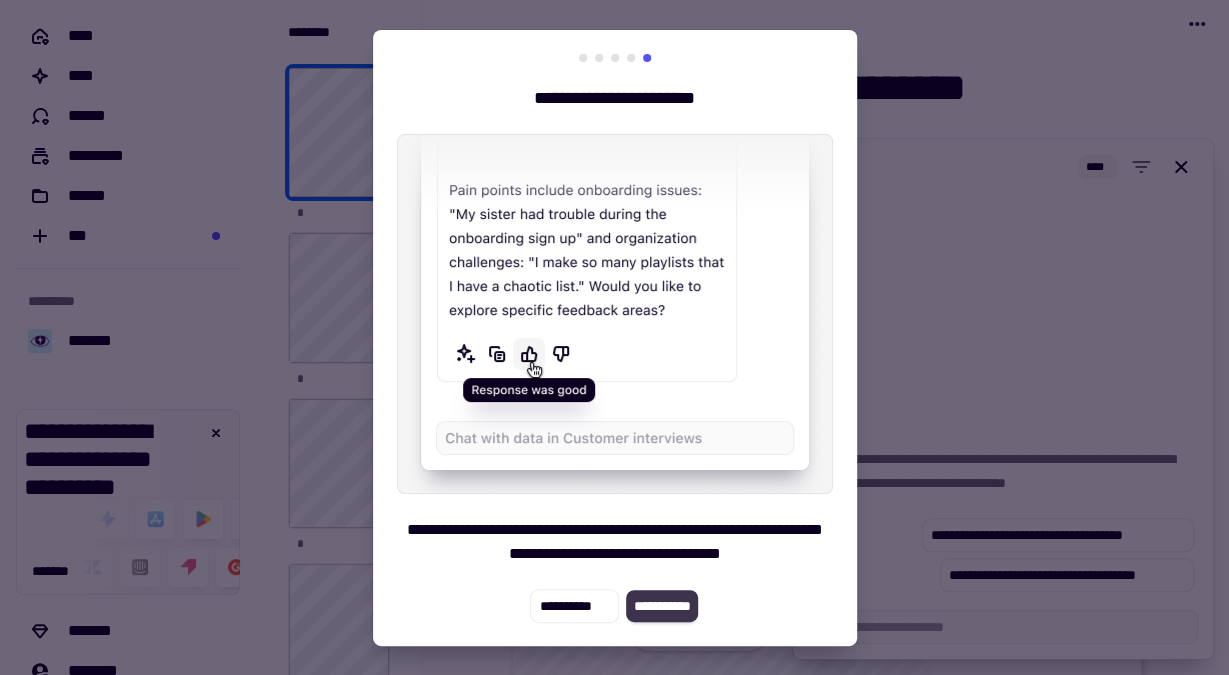 click on "**********" 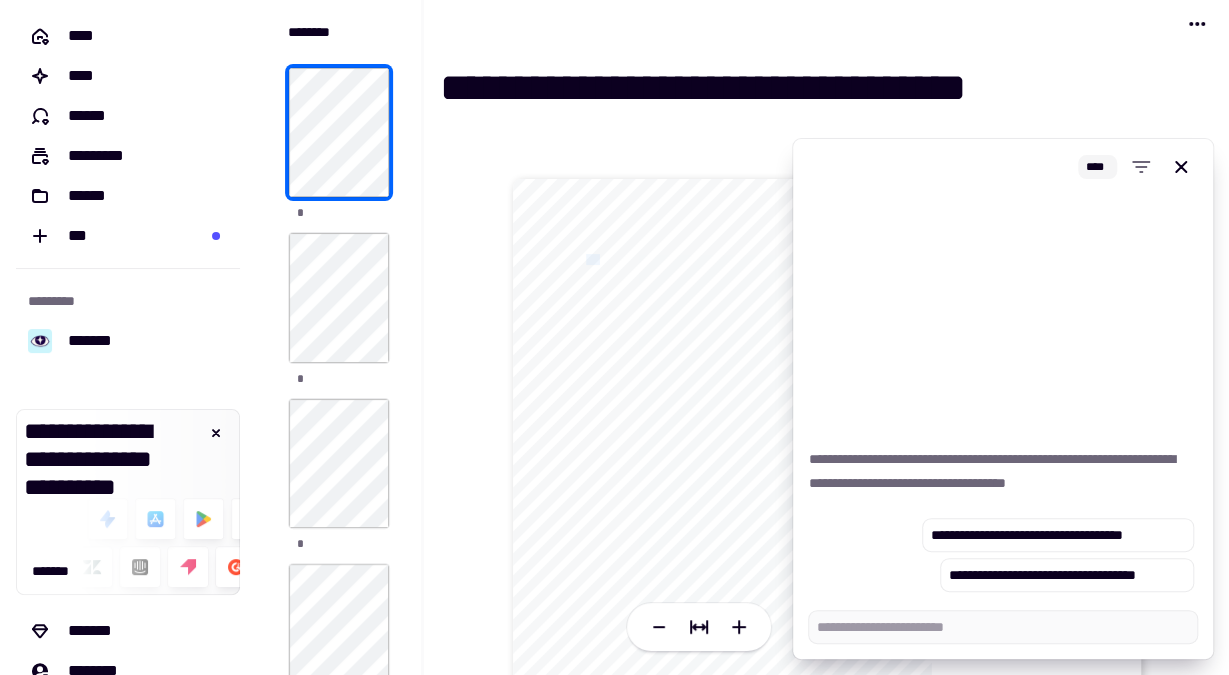 click on "[FIRST] [LAST] [ADDRESS] [CITY], [STATE] [ZIP] [COUNTRY] [PHONE] [EMAIL] [WEBSITE] [DATE] [TIME] [SSN] [PASSPORT] [DRIVER_LICENSE] [CREDIT_CARD] [IP_ADDRESS] [MAC_ADDRESS] [USER_ID] [ACCOUNT_NUMBER] [IBAN] [SWIFT] [ROUTING_NUMBER] [CARD_NUMBER] [EXPIRY_DATE] [CVV] [PIN] [USERNAME] [PASSWORD] [SECURITY_QUESTION] [SECURITY_ANSWER] [BIRTH_DATE] [AGE] [GENDER] [NATIONALITY] [OCCUPATION] [EMPLOYER] [JOB_TITLE] [SALARY] [BANK_NAME] [ACCOUNT_TYPE] [CREDIT_SCORE] [LOAN_AMOUNT] [INTEREST_RATE] [PAYMENT_DUE_DATE] [LAST_PAYMENT_DATE] [NEXT_PAYMENT_DATE] [PAYMENT_METHOD] [BILLING_ADDRESS] [SHIPPING_ADDRESS] [ORDER_ID] [PRODUCT_NAME] [QUANTITY] [PRICE] [TOTAL_PRICE] [PAYMENT_STATUS] [TRACKING_NUMBER] [DELIVERY_DATE] [RETURN_POLICY] [CUSTOMER_SERVICE_NUMBER] [SUPPORT_EMAIL] [CHAT_ID] [SESSION_ID] [DEVICE_ID] [BROWSER_VERSION] [OPERATING_SYSTEM] [IP_ADDRESS] [LOCATION] [COORDINATES] [POSTAL_CODE] [TIMEZONE]" 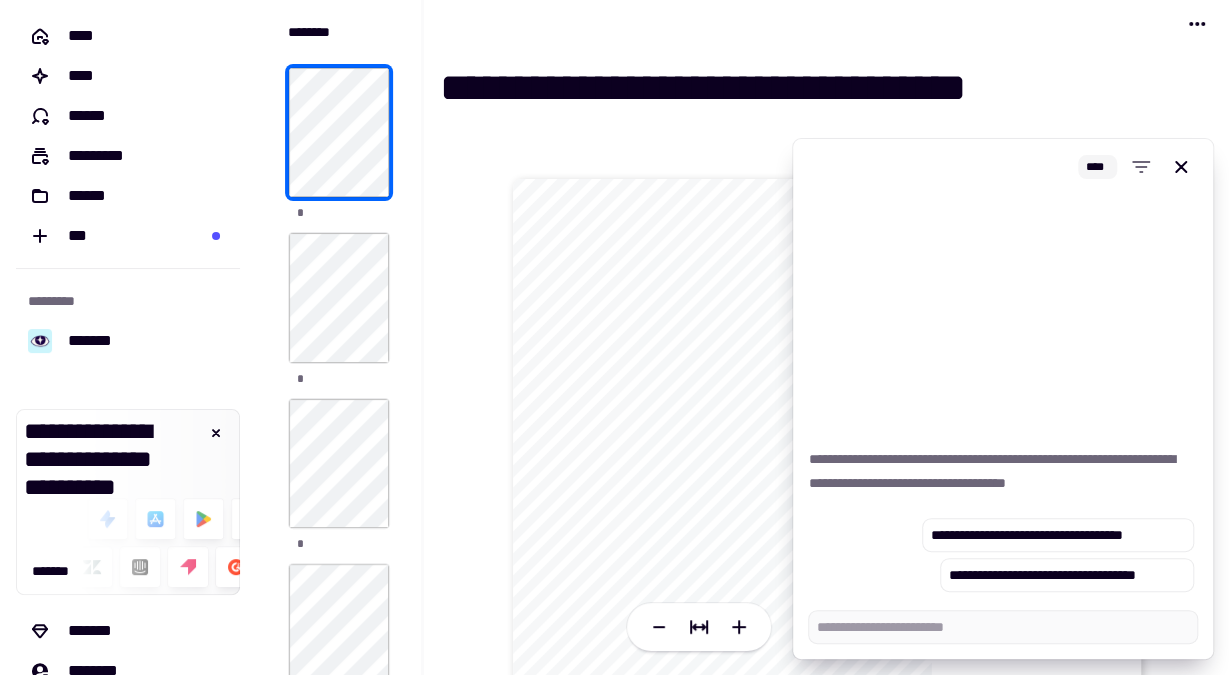 click on "[FIRST] [LAST] [ADDRESS] [CITY], [STATE] [ZIP] [COUNTRY] [PHONE] [EMAIL] [WEBSITE] [DATE] [TIME] [SSN] [PASSPORT] [DRIVER_LICENSE] [CREDIT_CARD] [IP_ADDRESS] [MAC_ADDRESS] [USER_ID] [ACCOUNT_NUMBER] [IBAN] [SWIFT] [ROUTING_NUMBER] [CARD_NUMBER] [EXPIRY_DATE] [CVV] [PIN] [USERNAME] [PASSWORD] [SECURITY_QUESTION] [SECURITY_ANSWER] [BIRTH_DATE] [AGE] [GENDER] [NATIONALITY] [OCCUPATION] [EMPLOYER] [JOB_TITLE] [SALARY] [BANK_NAME] [ACCOUNT_TYPE] [CREDIT_SCORE] [LOAN_AMOUNT] [INTEREST_RATE] [PAYMENT_DUE_DATE] [LAST_PAYMENT_DATE] [NEXT_PAYMENT_DATE] [PAYMENT_METHOD] [BILLING_ADDRESS] [SHIPPING_ADDRESS] [ORDER_ID] [PRODUCT_NAME] [QUANTITY] [PRICE] [TOTAL_PRICE] [PAYMENT_STATUS] [TRACKING_NUMBER] [DELIVERY_DATE] [RETURN_POLICY] [CUSTOMER_SERVICE_NUMBER] [SUPPORT_EMAIL] [CHAT_ID] [SESSION_ID] [DEVICE_ID] [BROWSER_VERSION] [OPERATING_SYSTEM] [IP_ADDRESS] [LOCATION] [COORDINATES] [POSTAL_CODE] [TIMEZONE]" 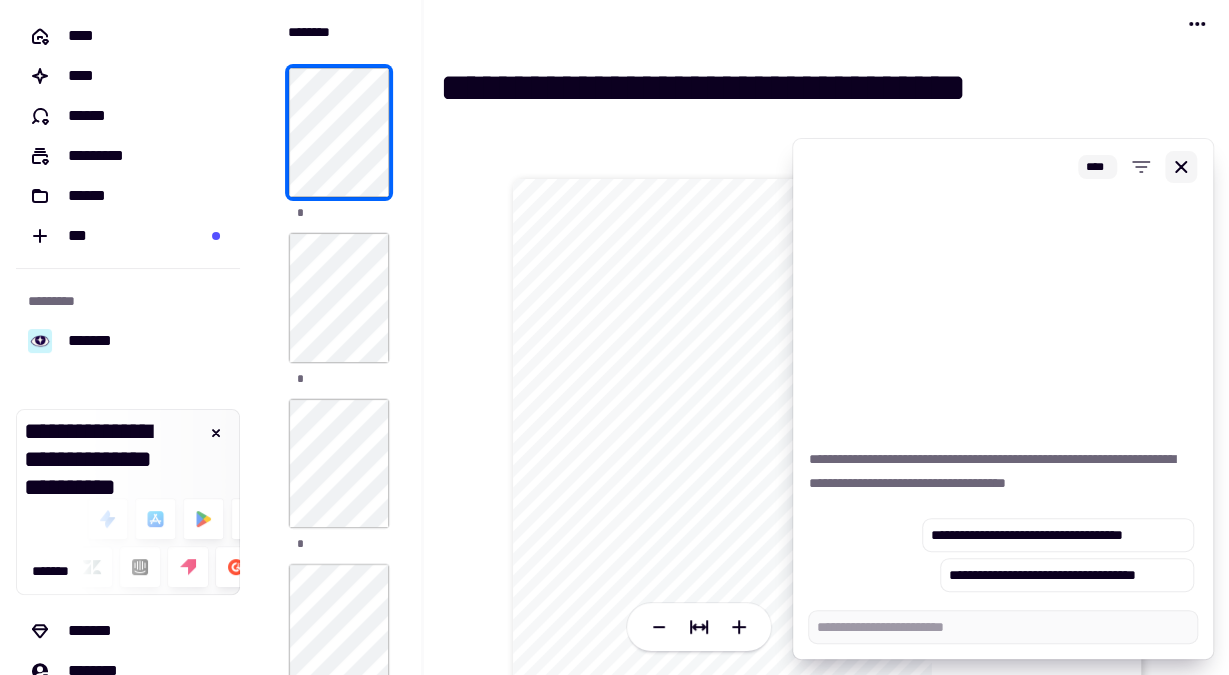 click 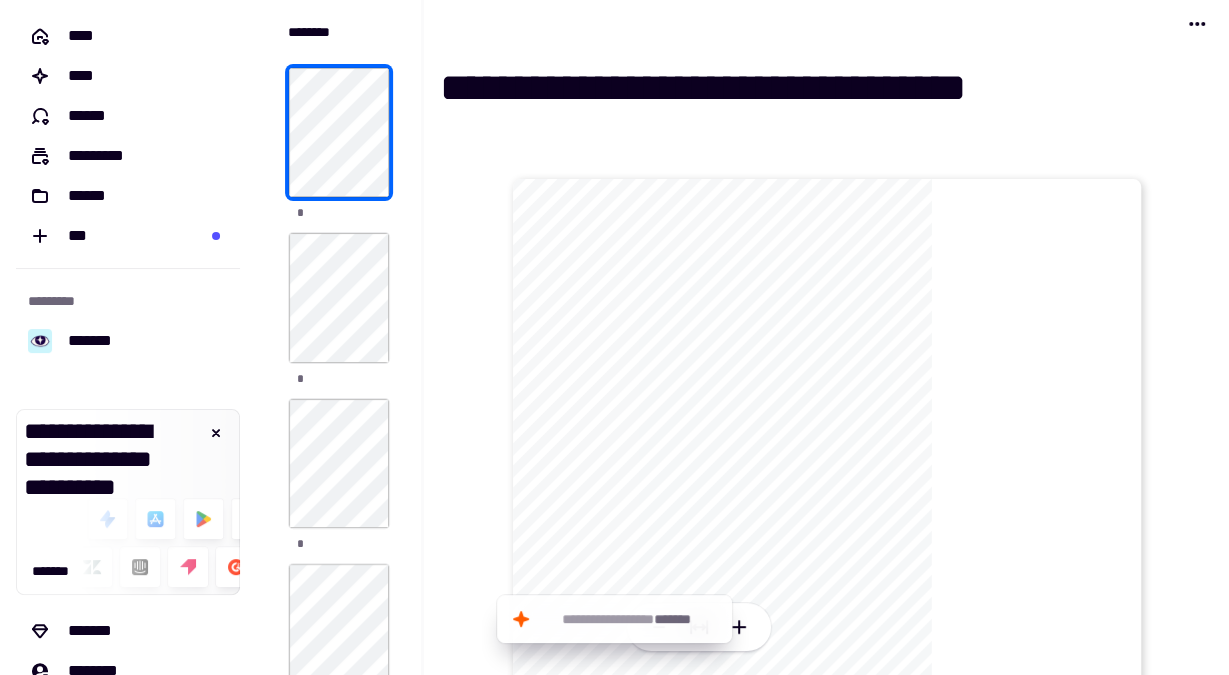 drag, startPoint x: 1184, startPoint y: 161, endPoint x: 498, endPoint y: 293, distance: 698.5843 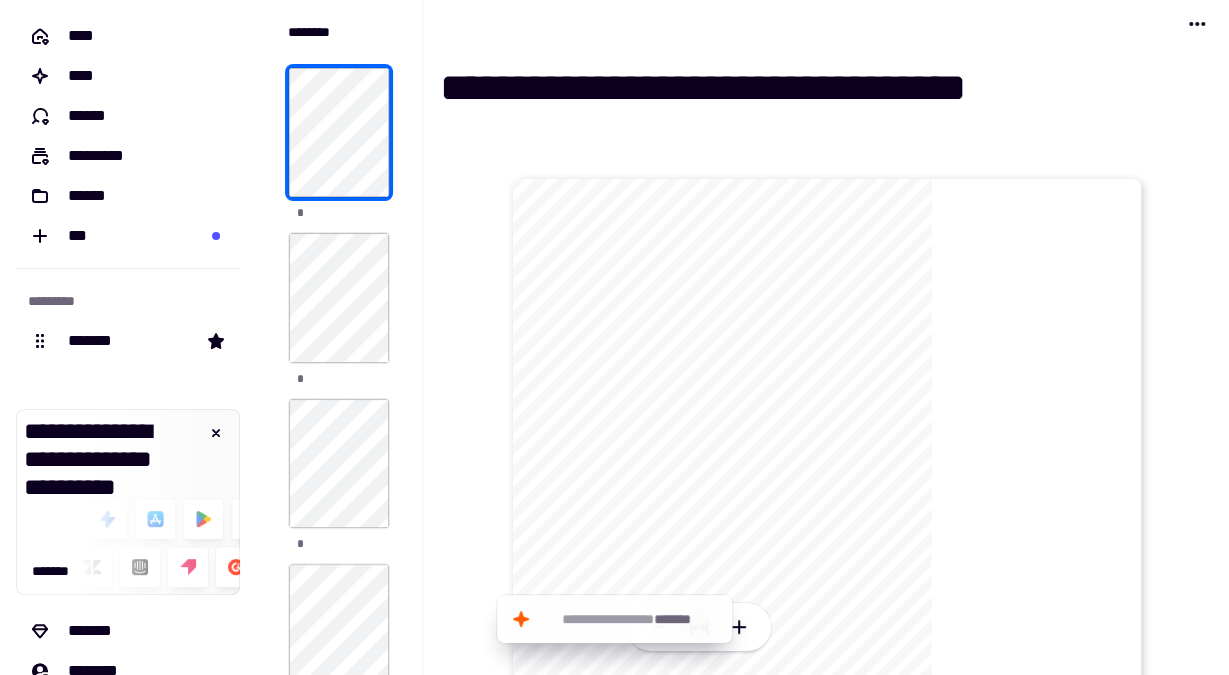 drag, startPoint x: 71, startPoint y: 351, endPoint x: 257, endPoint y: 196, distance: 242.11774 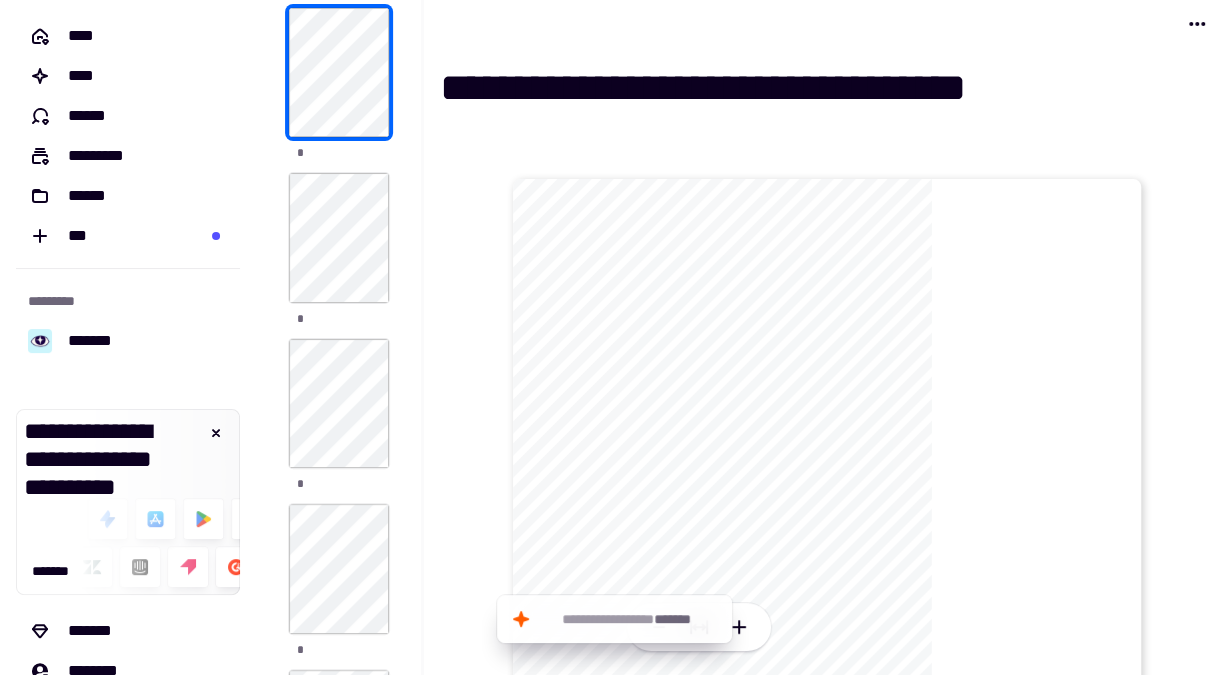 drag, startPoint x: 578, startPoint y: 254, endPoint x: 691, endPoint y: 383, distance: 171.49344 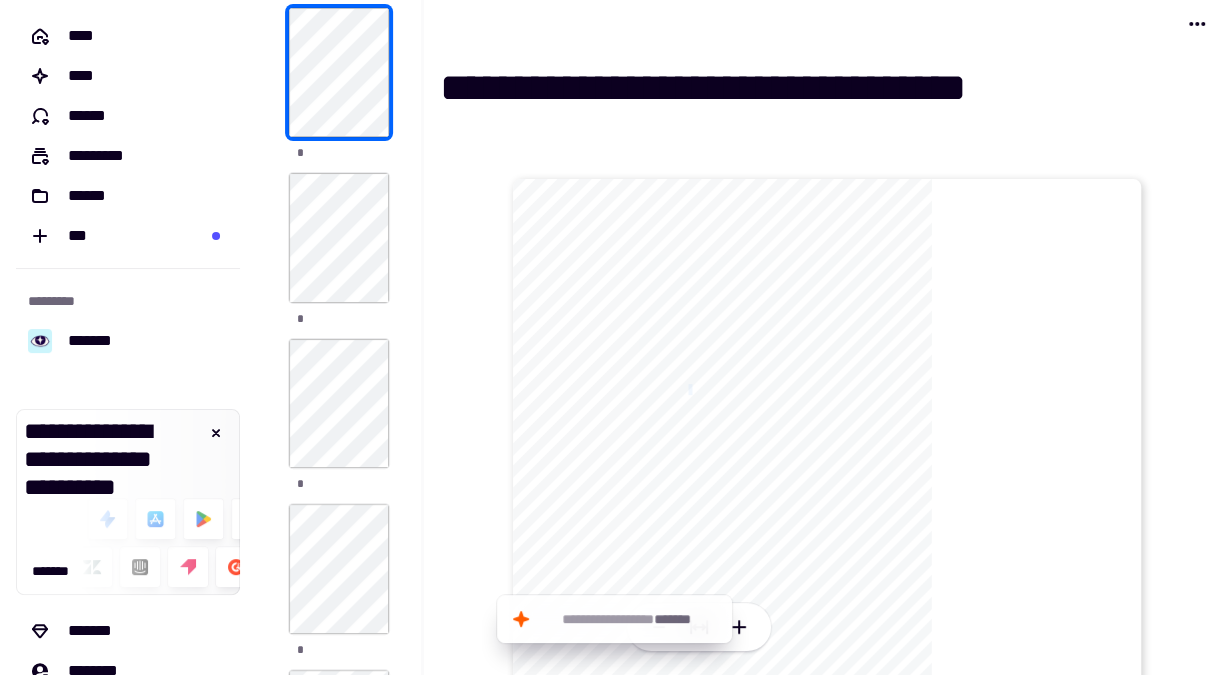 click on "**********" 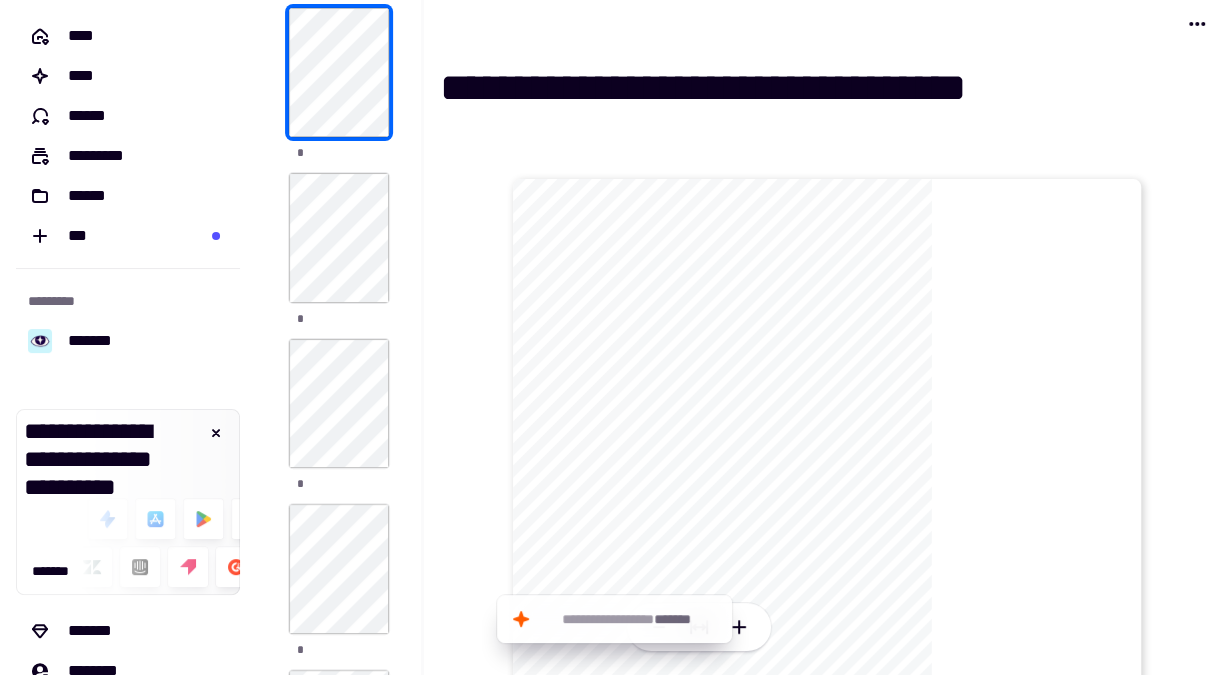 click on "***" 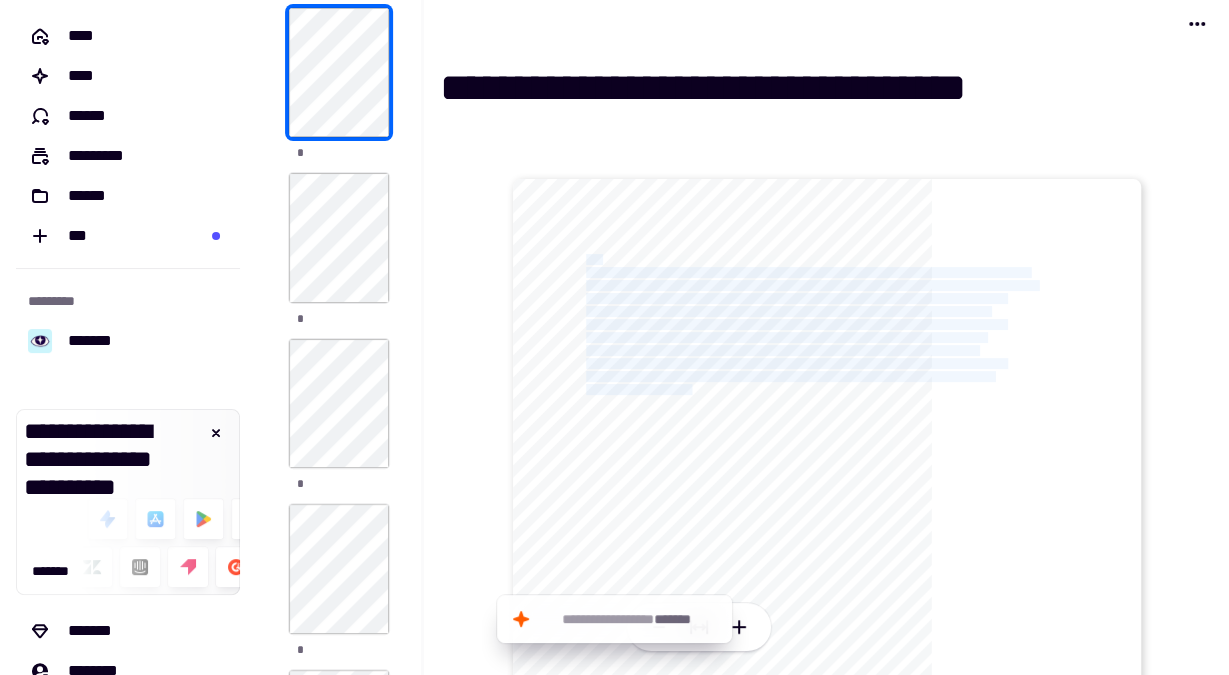 drag, startPoint x: 689, startPoint y: 382, endPoint x: 562, endPoint y: 250, distance: 183.17477 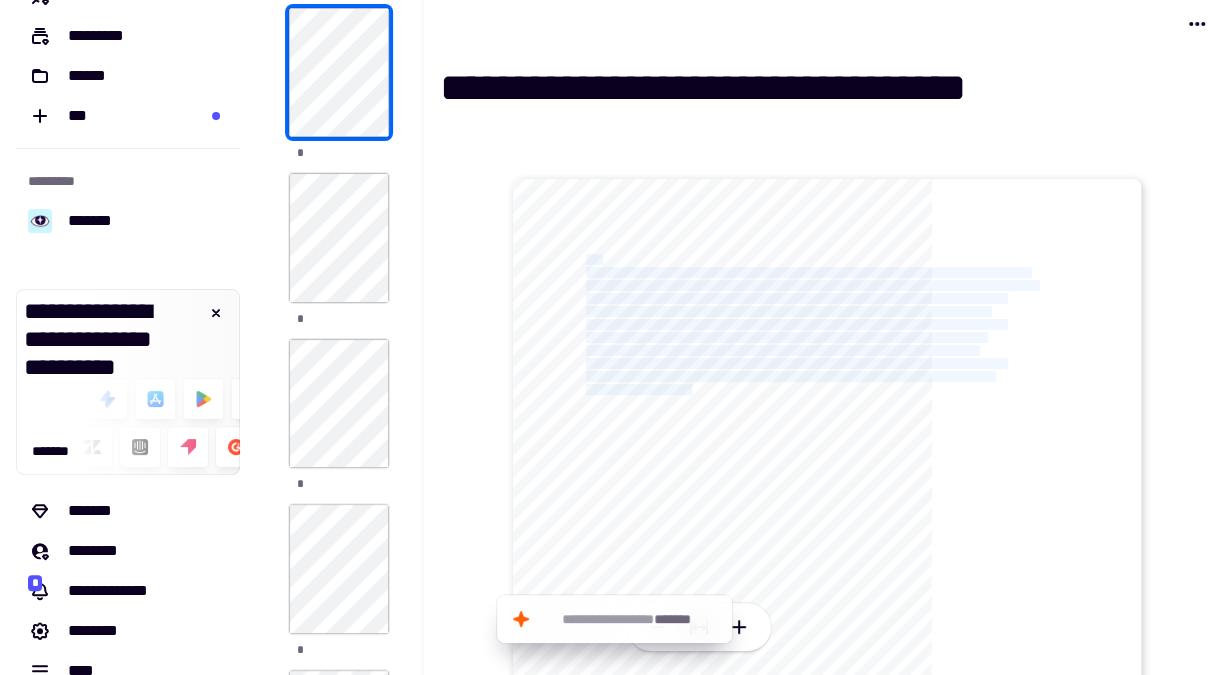 scroll, scrollTop: 118, scrollLeft: 0, axis: vertical 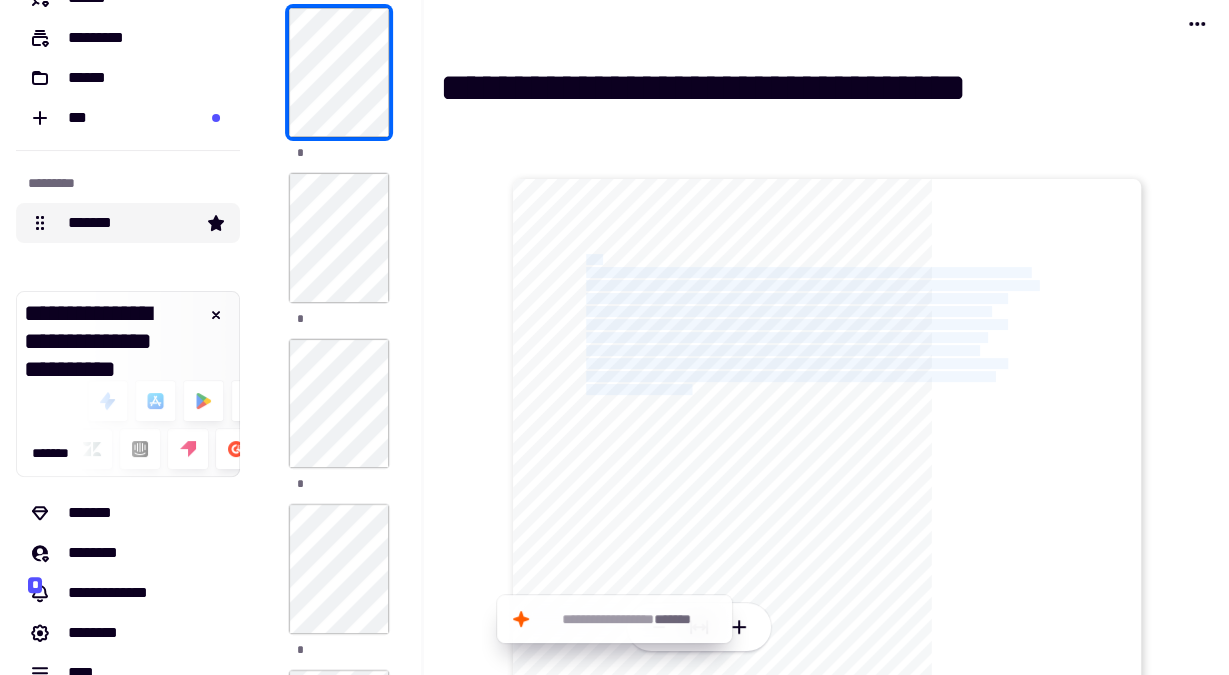click on "*******" 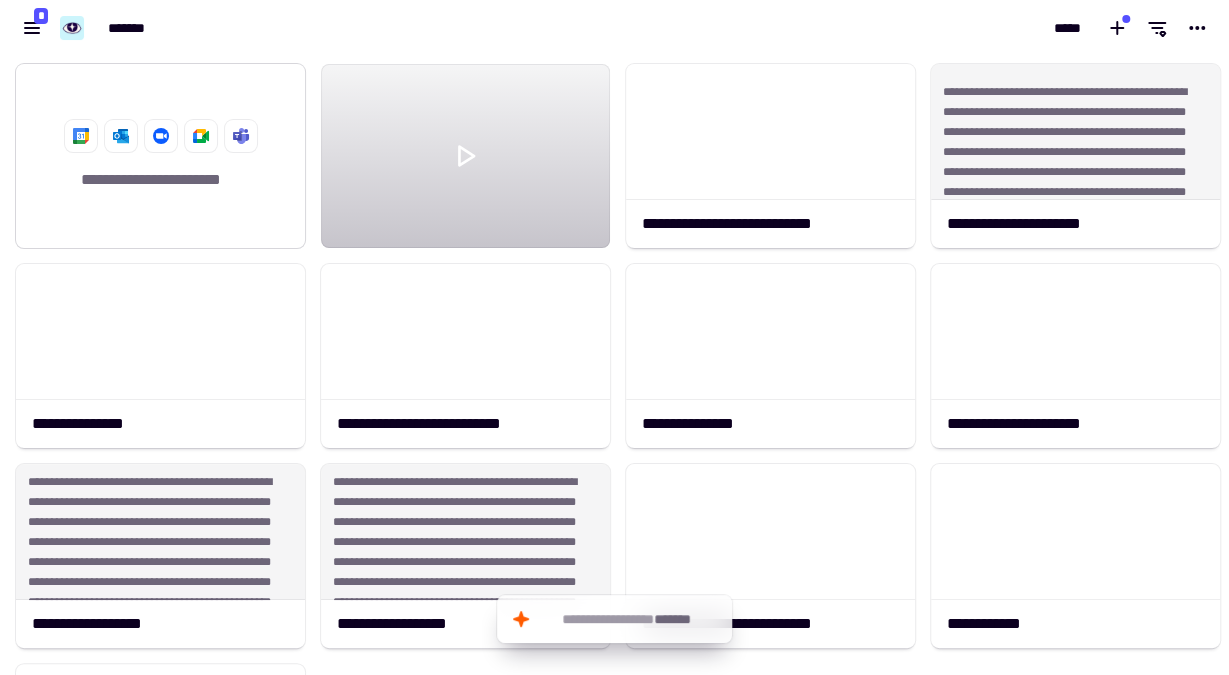 scroll, scrollTop: 18, scrollLeft: 18, axis: both 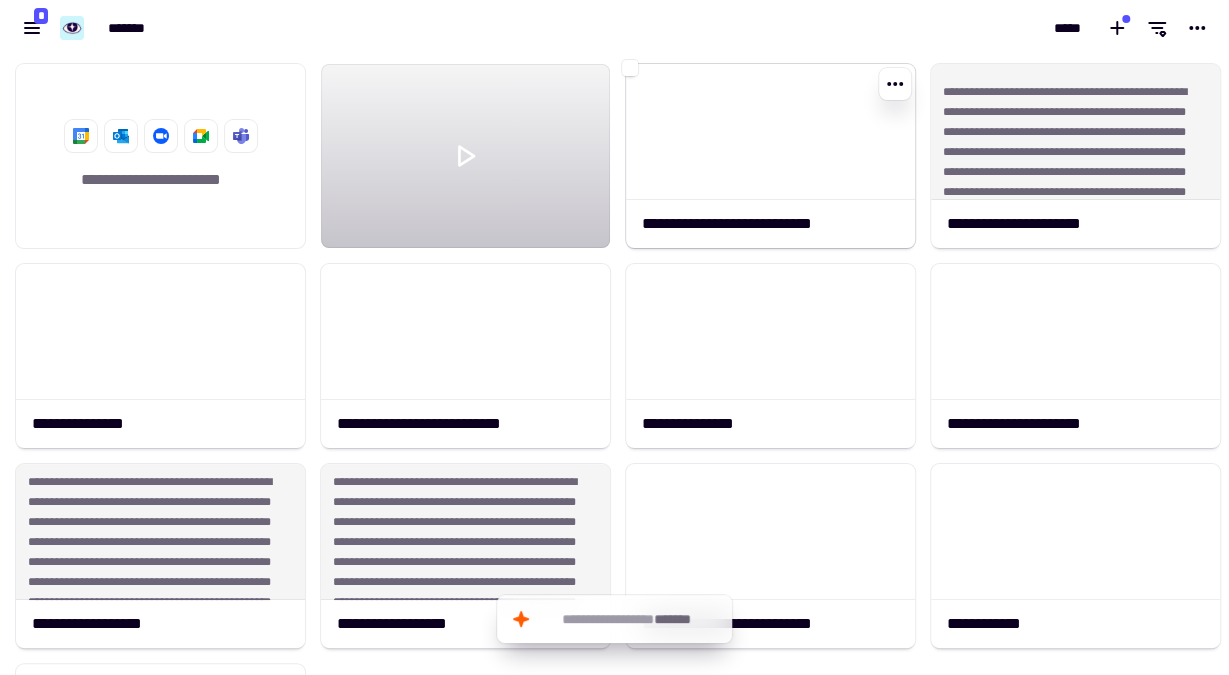 click 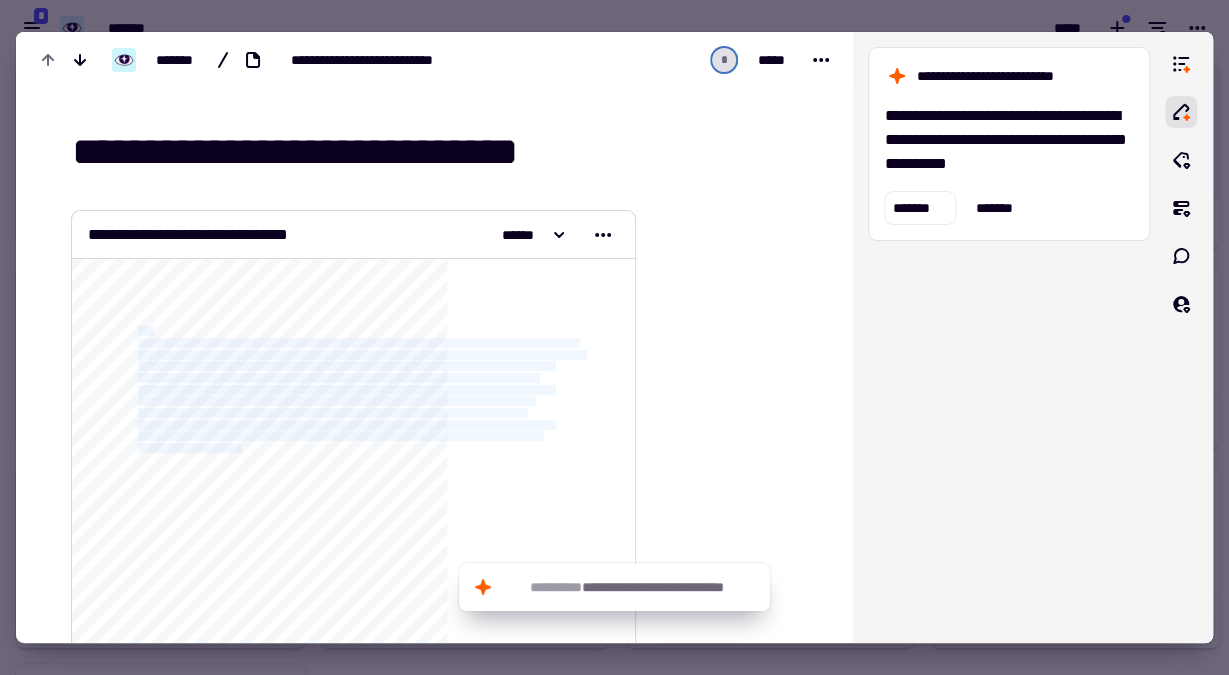 drag, startPoint x: 139, startPoint y: 324, endPoint x: 241, endPoint y: 440, distance: 154.46683 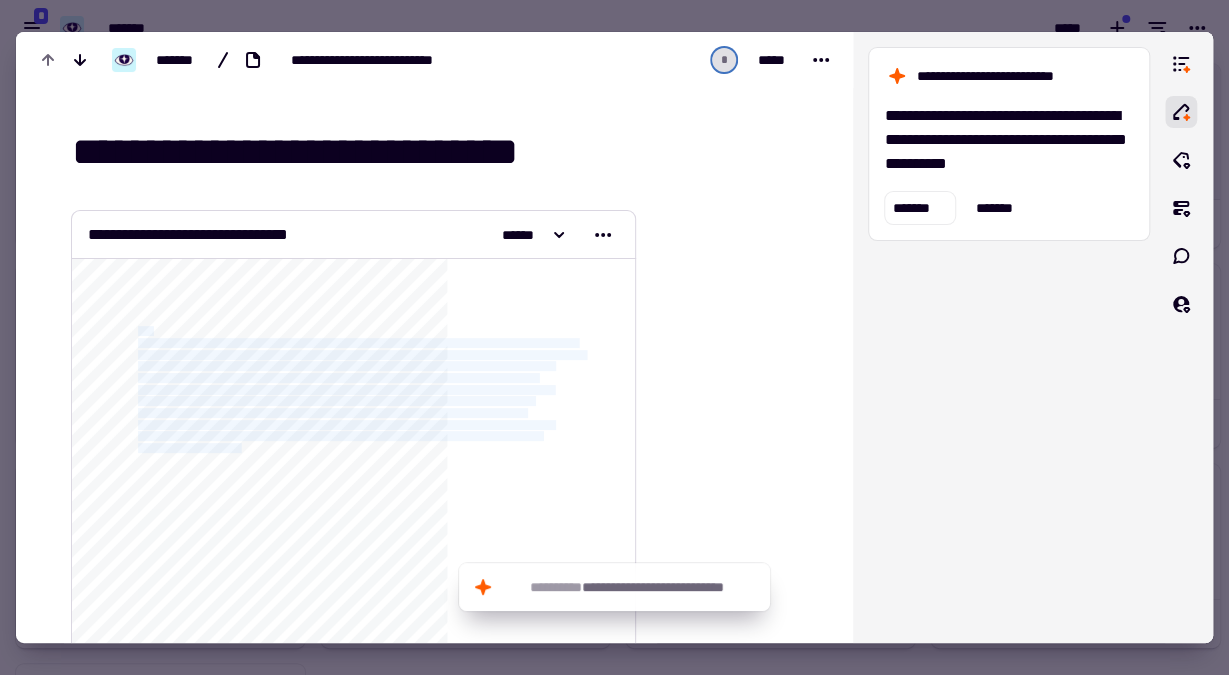 click on "**********" 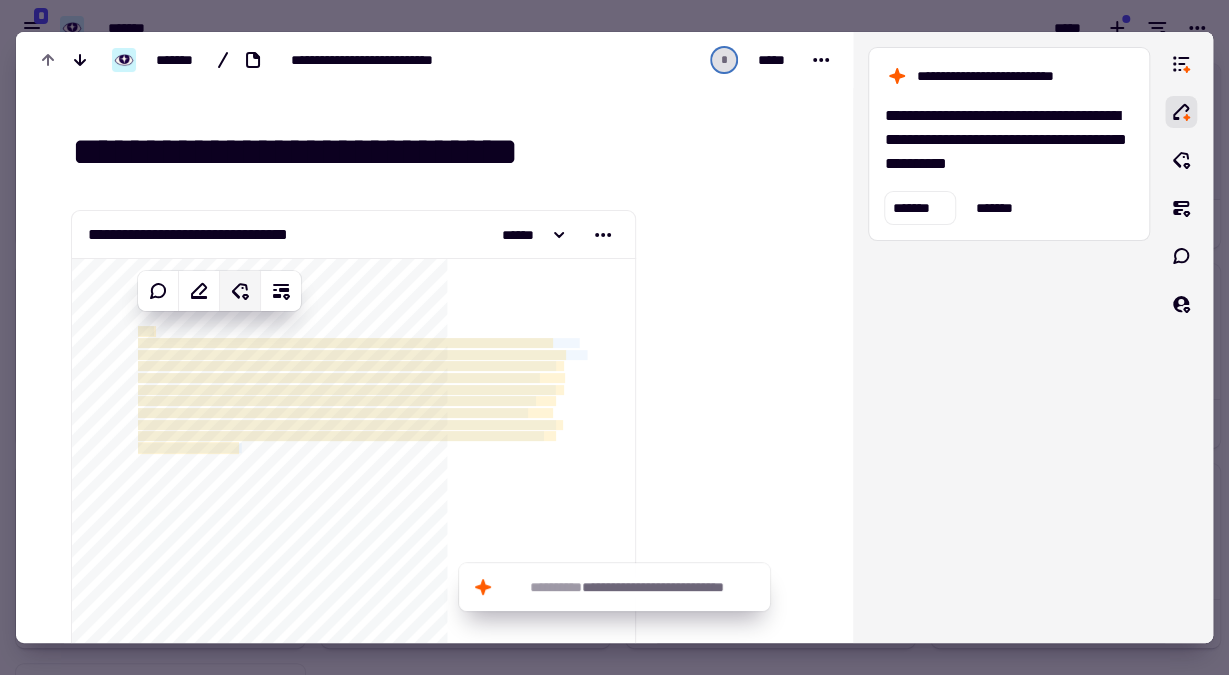 click 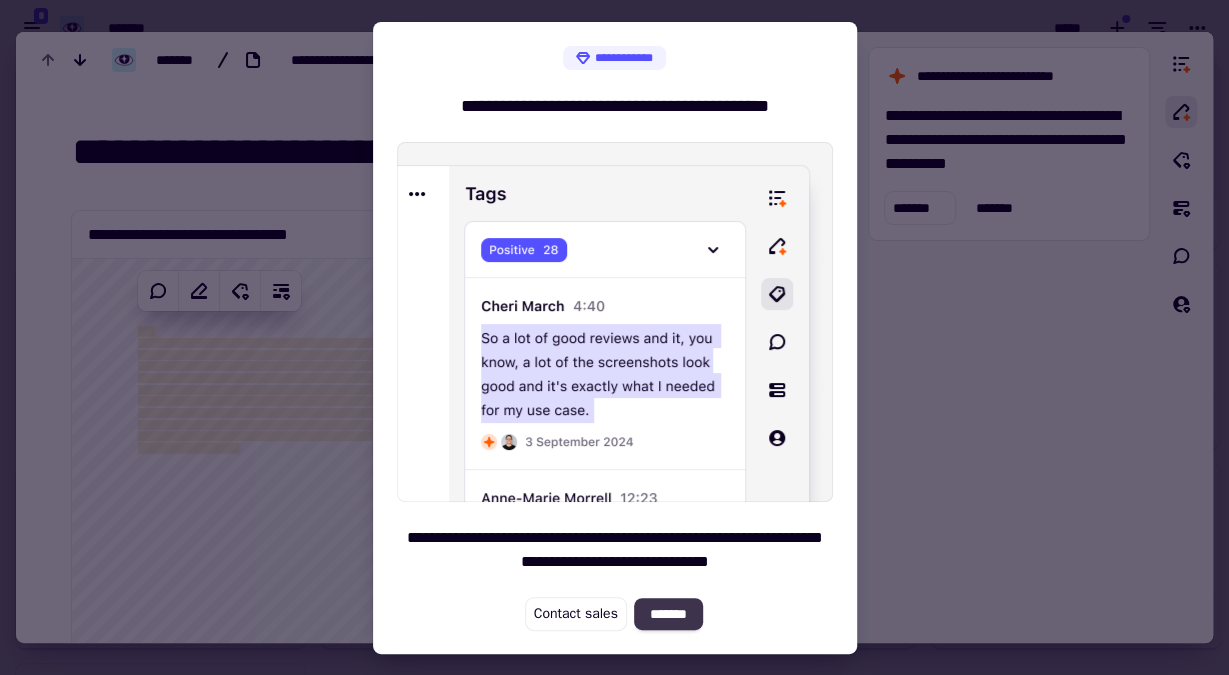 click on "*******" 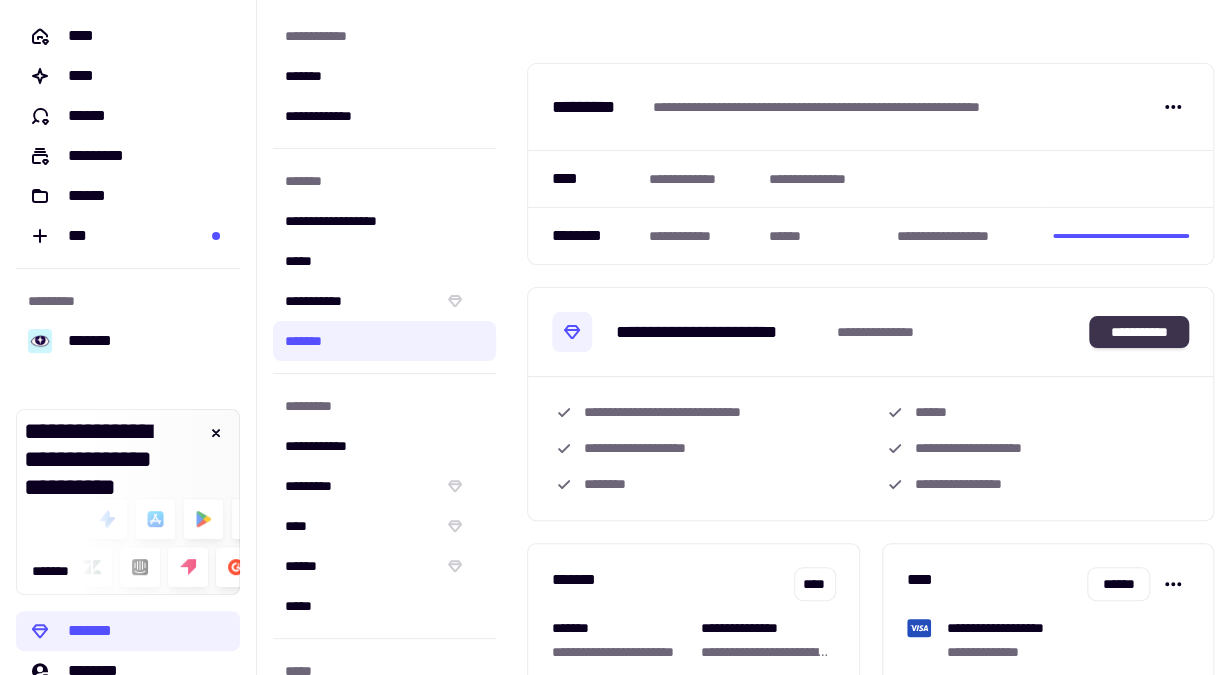 click on "**********" 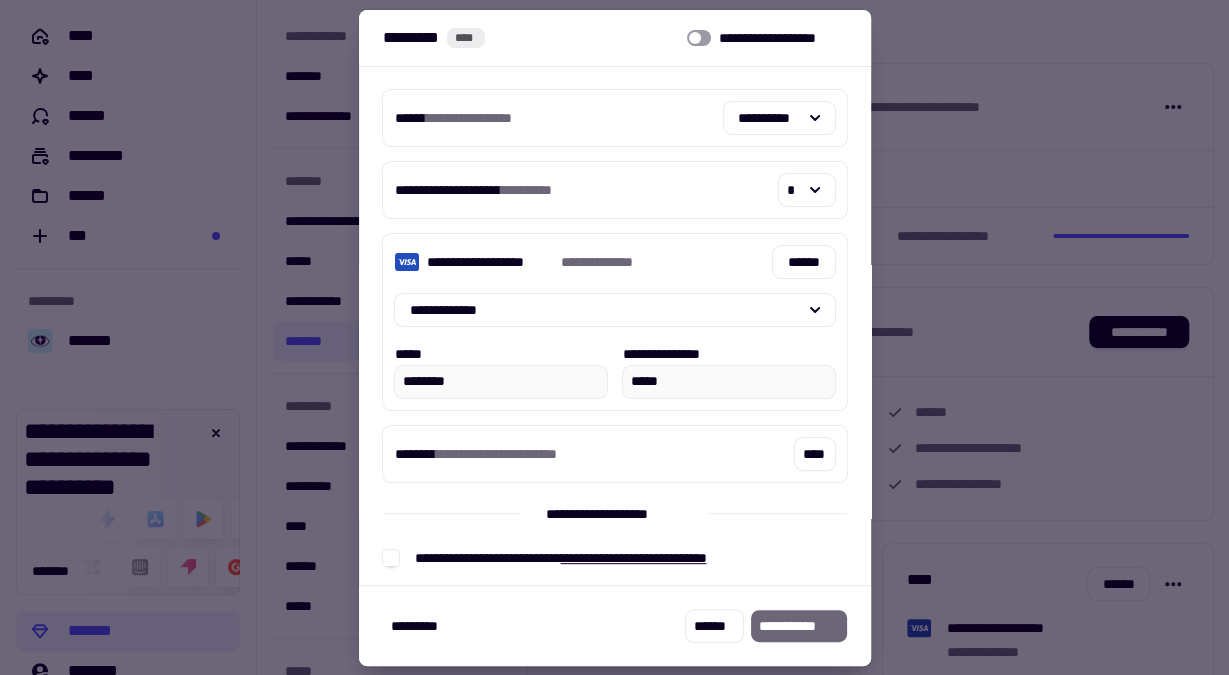 scroll, scrollTop: 8, scrollLeft: 0, axis: vertical 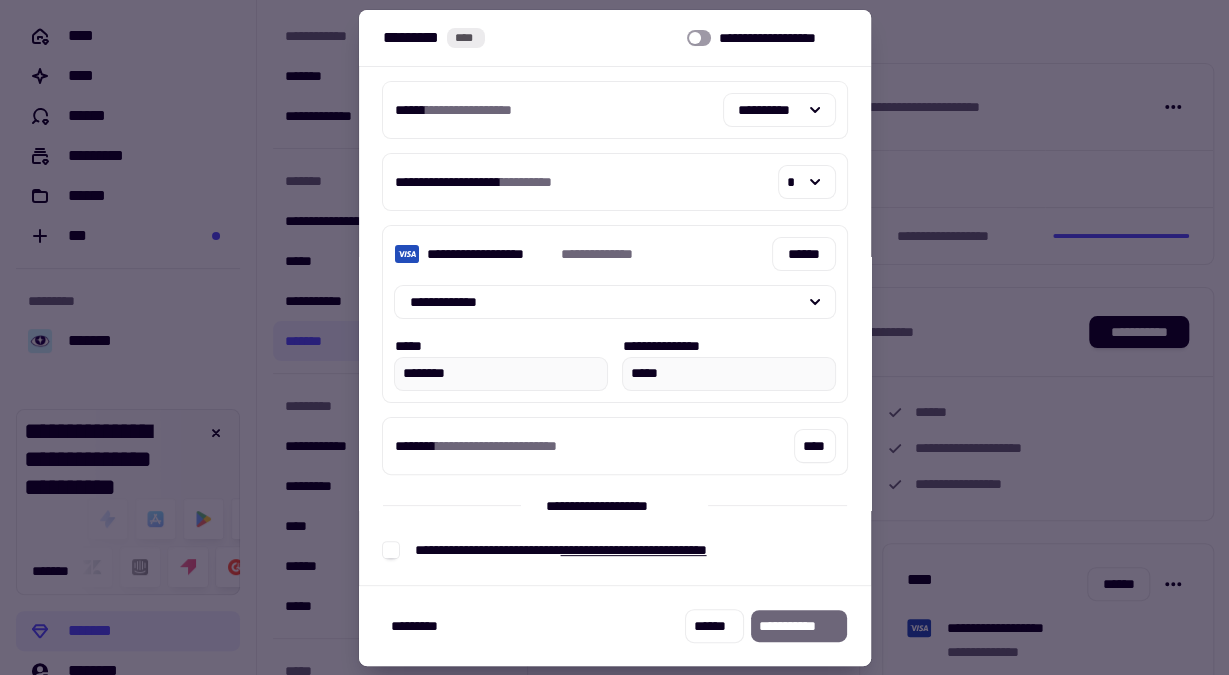 click on "**********" at bounding box center [799, 626] 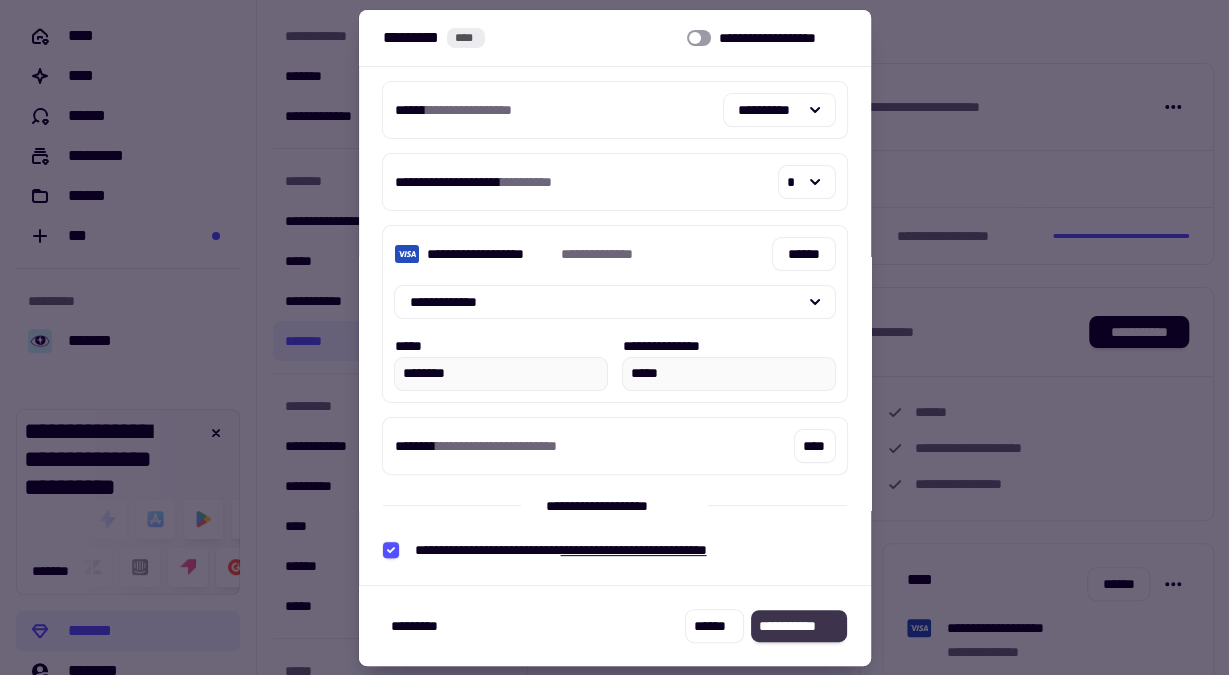 click on "**********" at bounding box center (799, 626) 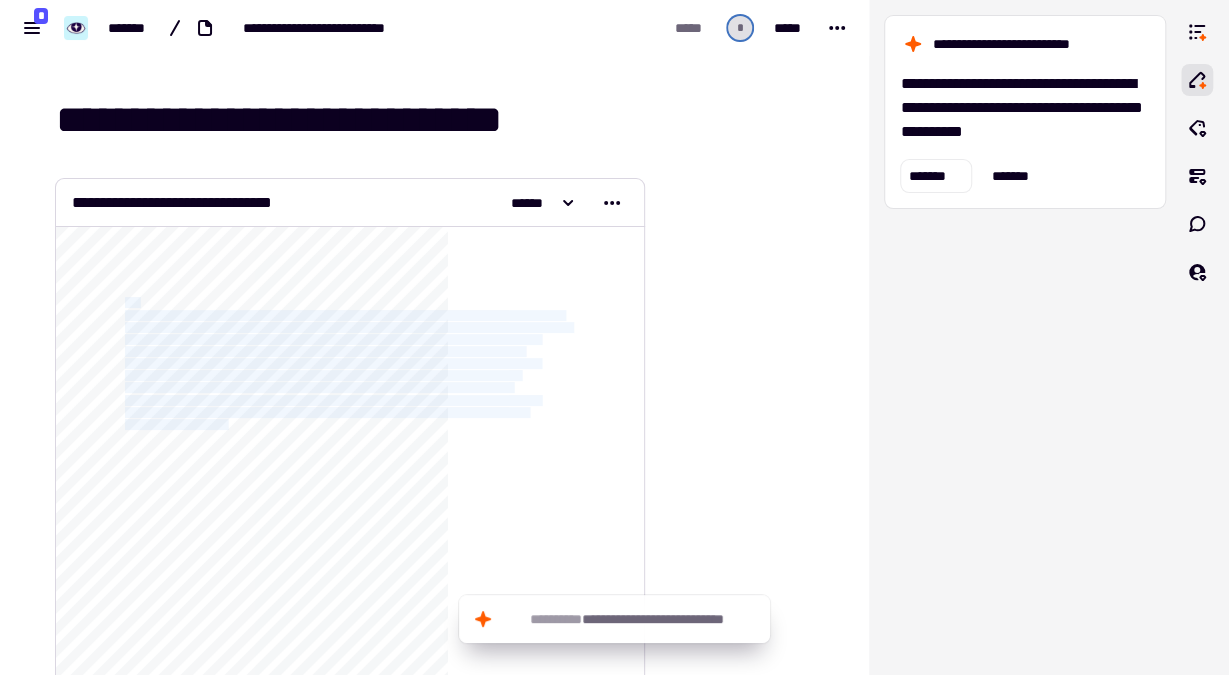 drag, startPoint x: 124, startPoint y: 296, endPoint x: 234, endPoint y: 420, distance: 165.75887 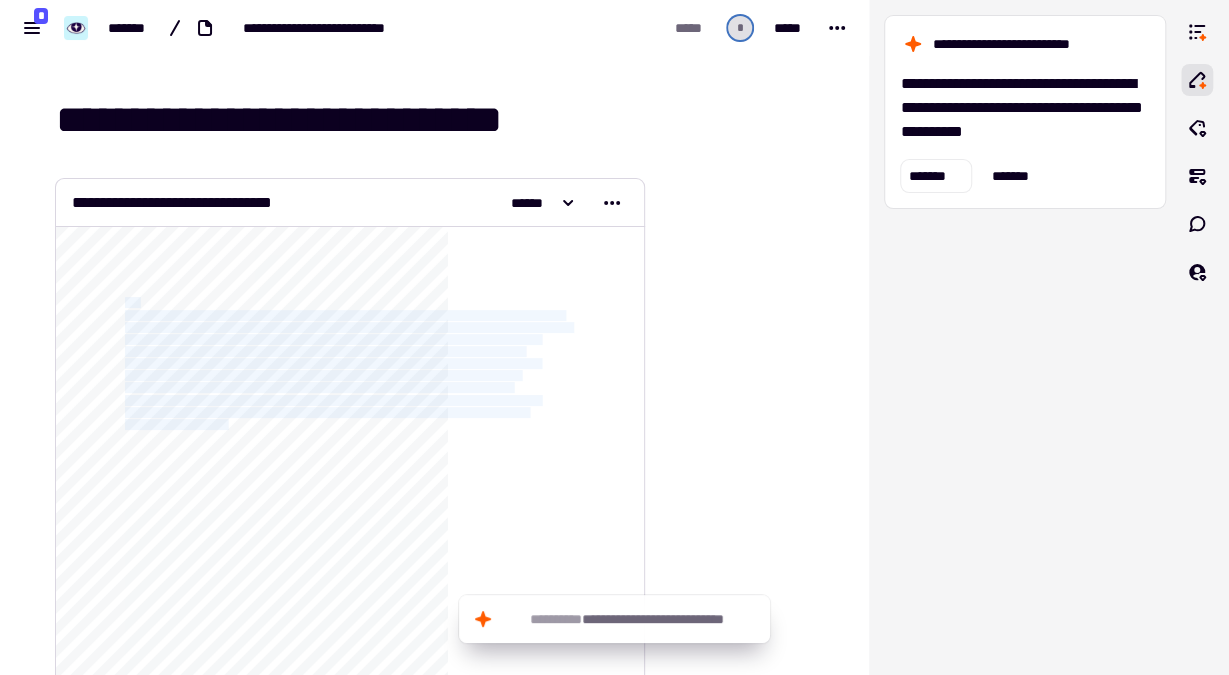 click on "**********" 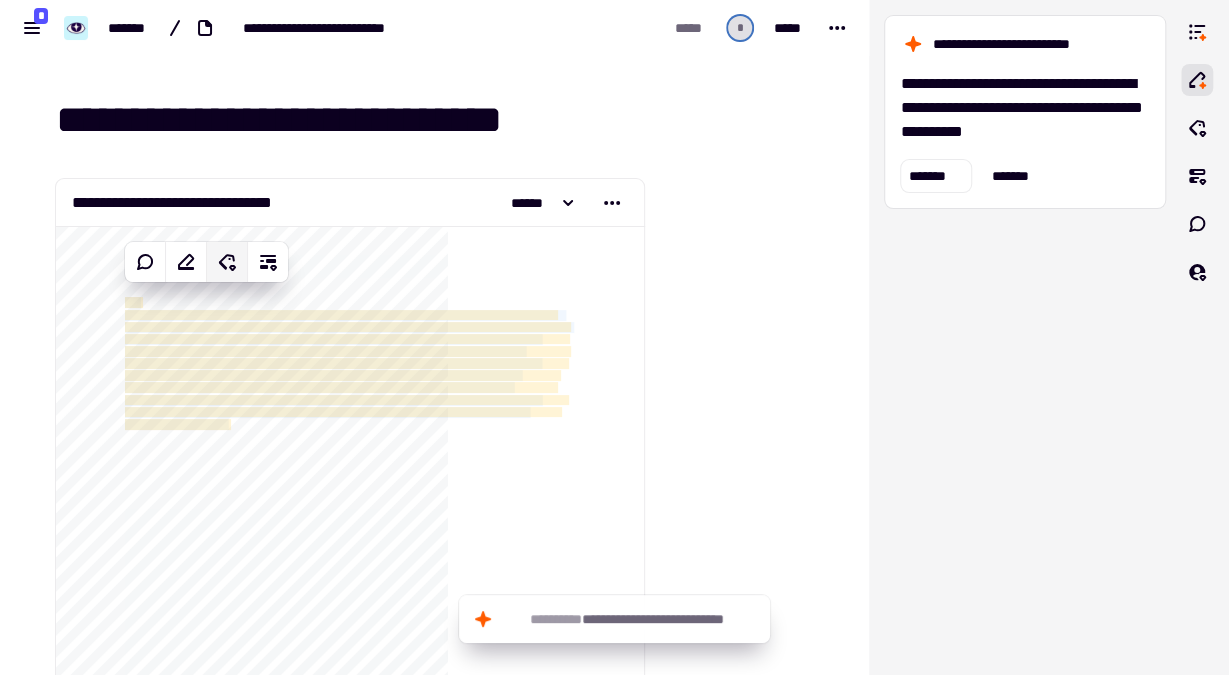 click 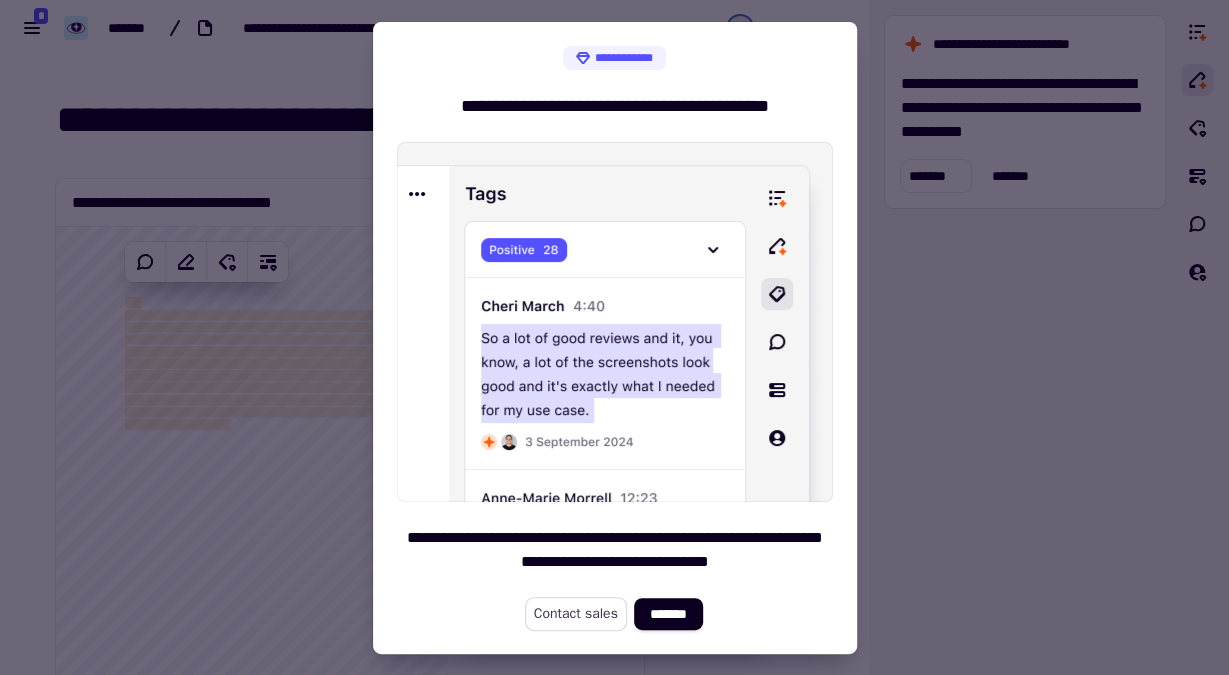 click on "Contact sales" 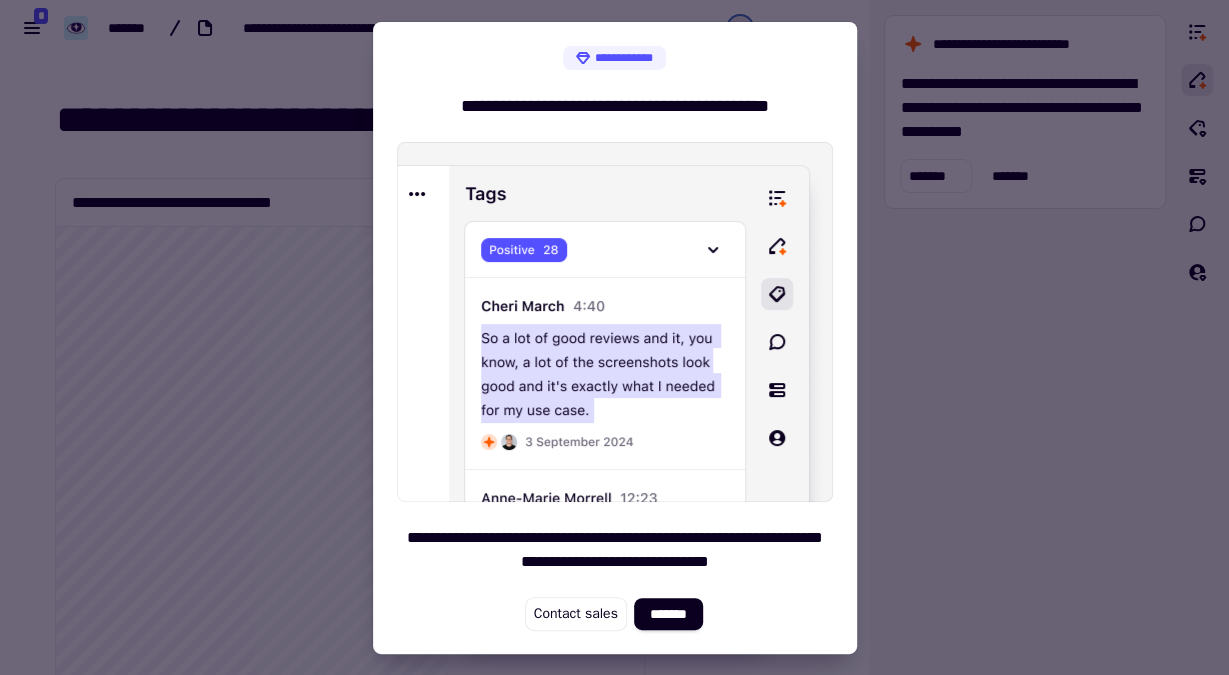 click at bounding box center (614, 337) 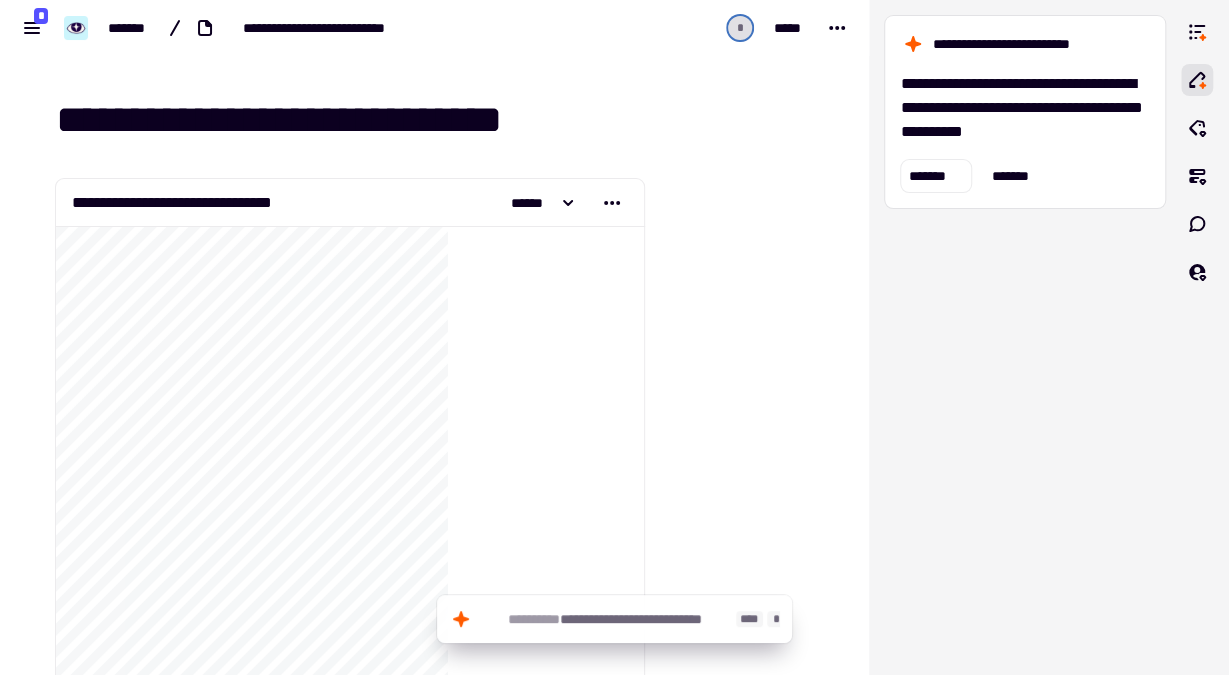 click on "**********" 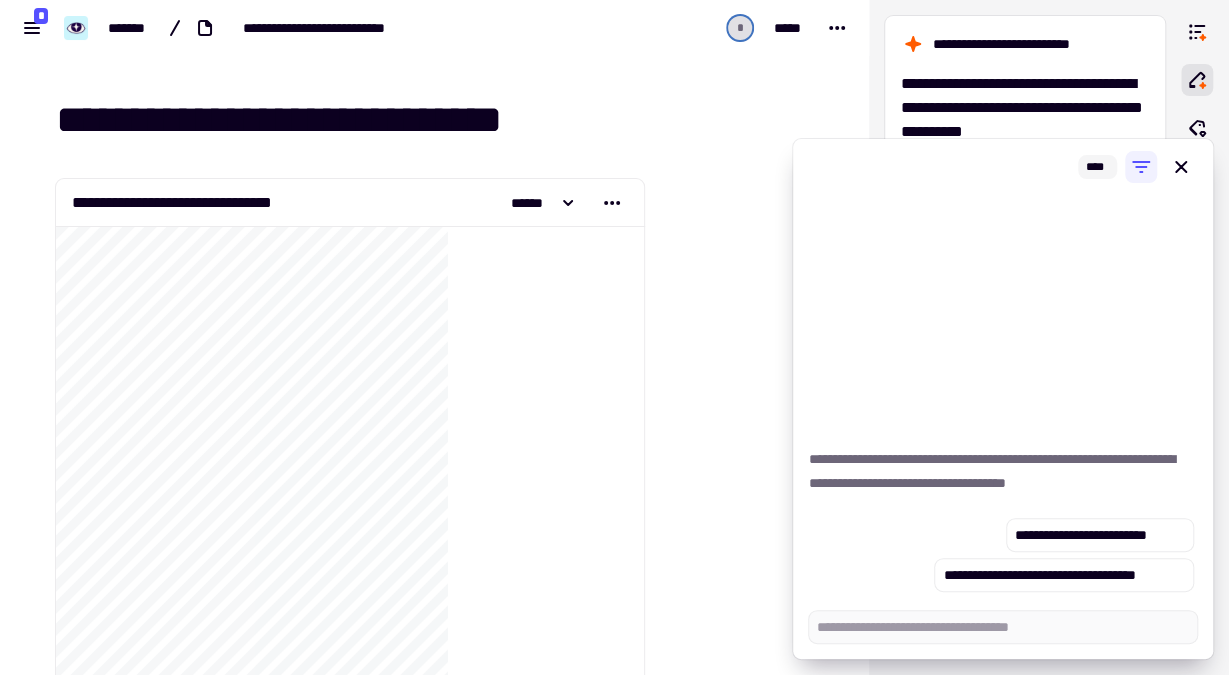 type on "*" 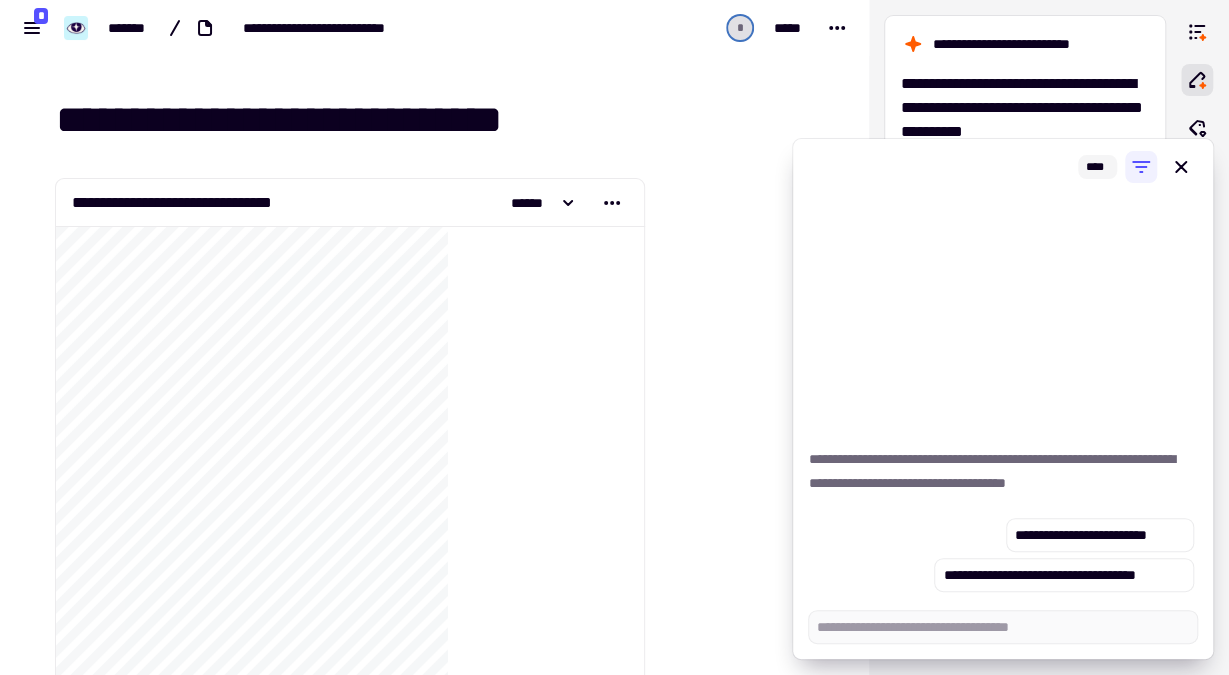 type on "*" 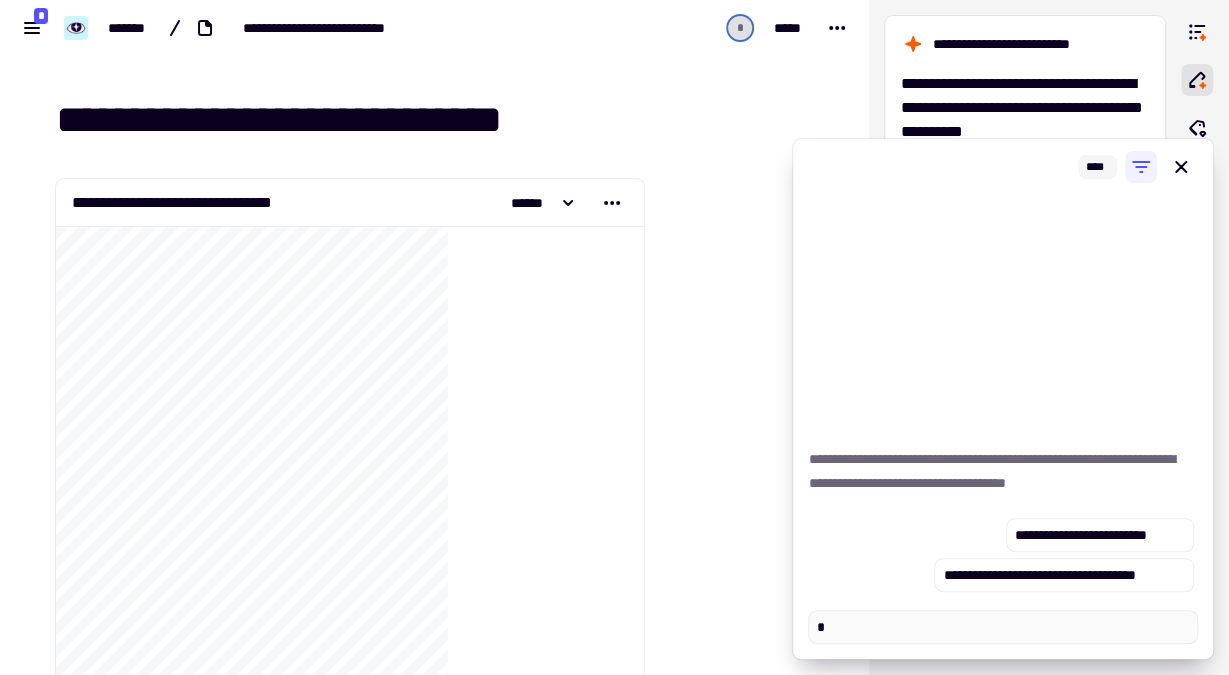 type on "*" 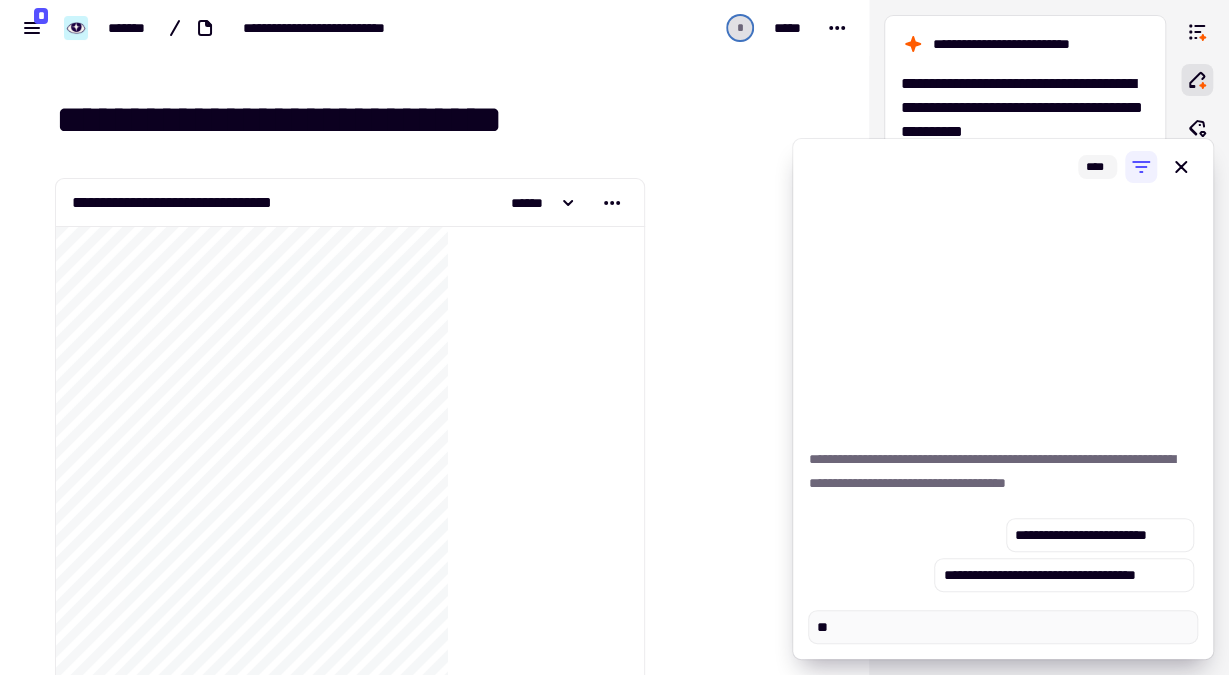 type on "*" 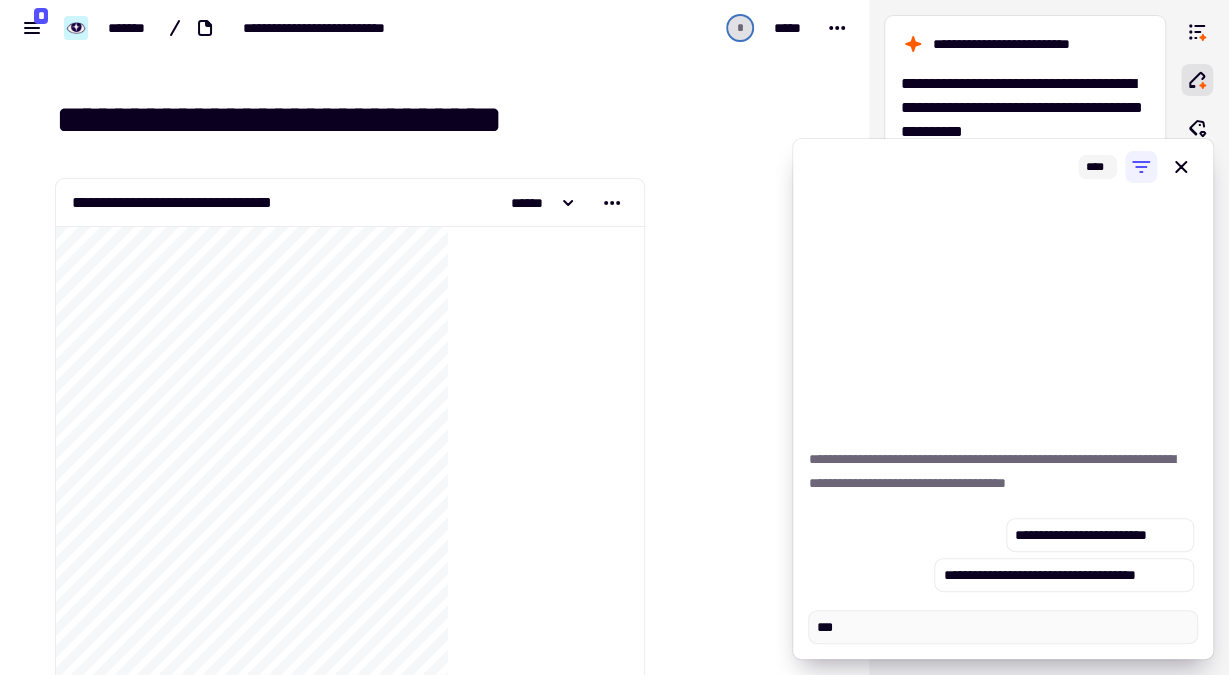 type on "****" 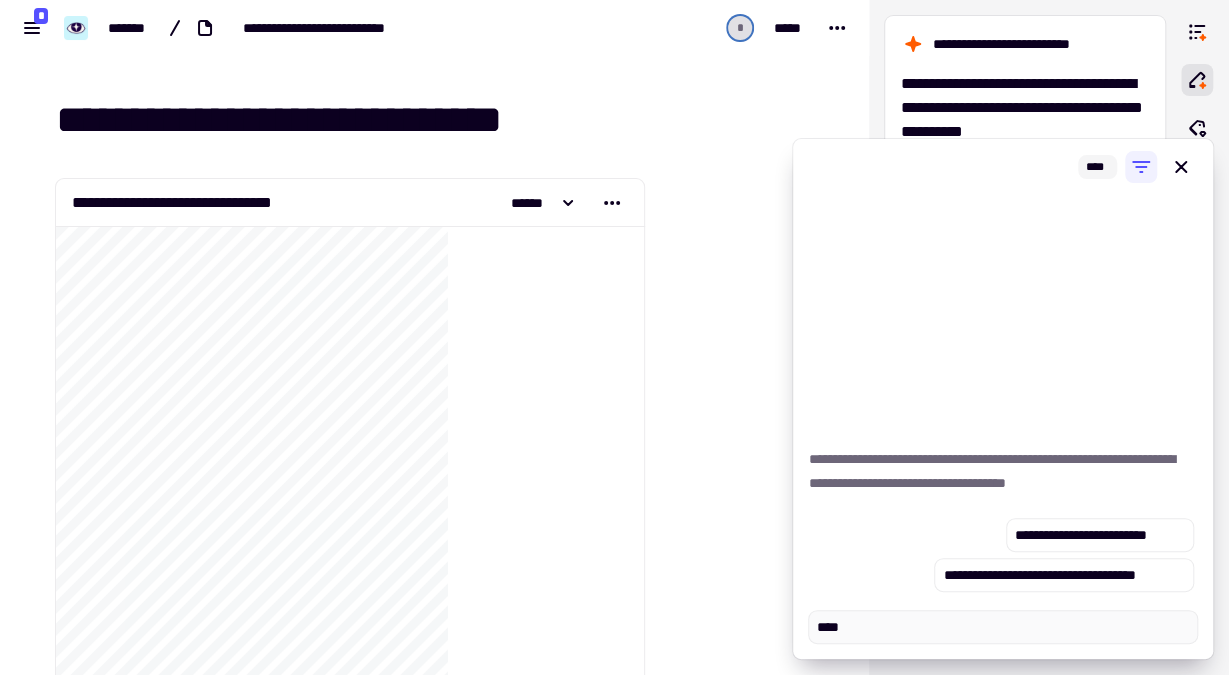 type on "*" 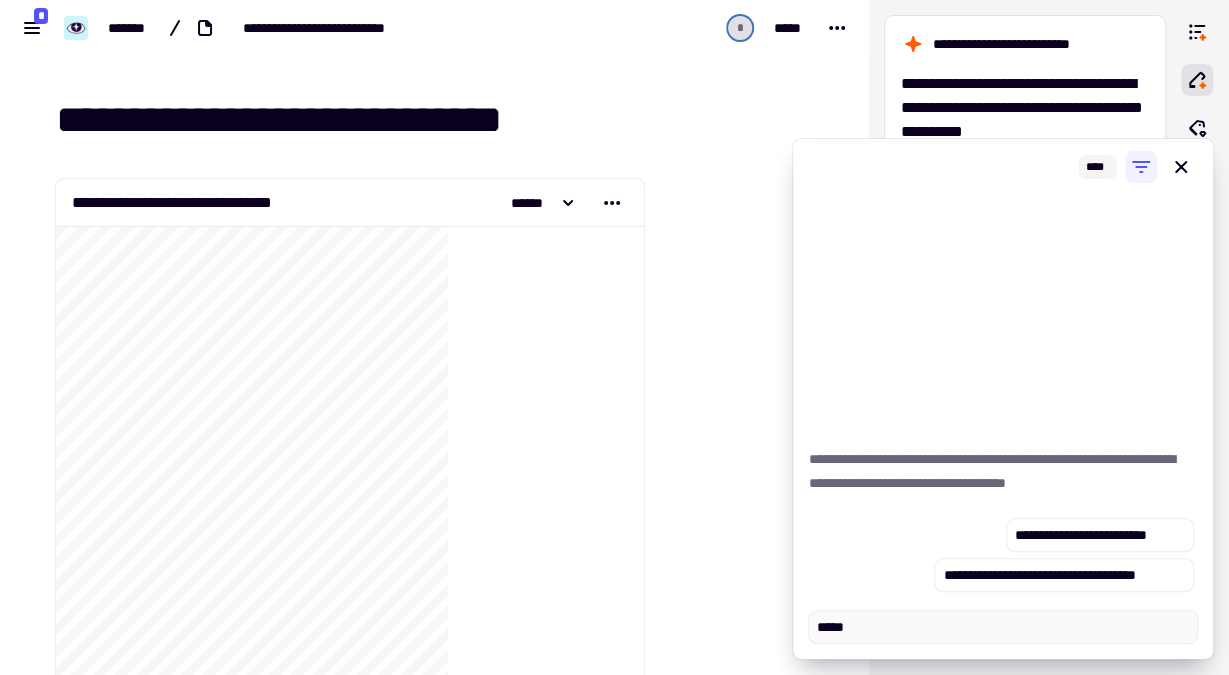type on "*" 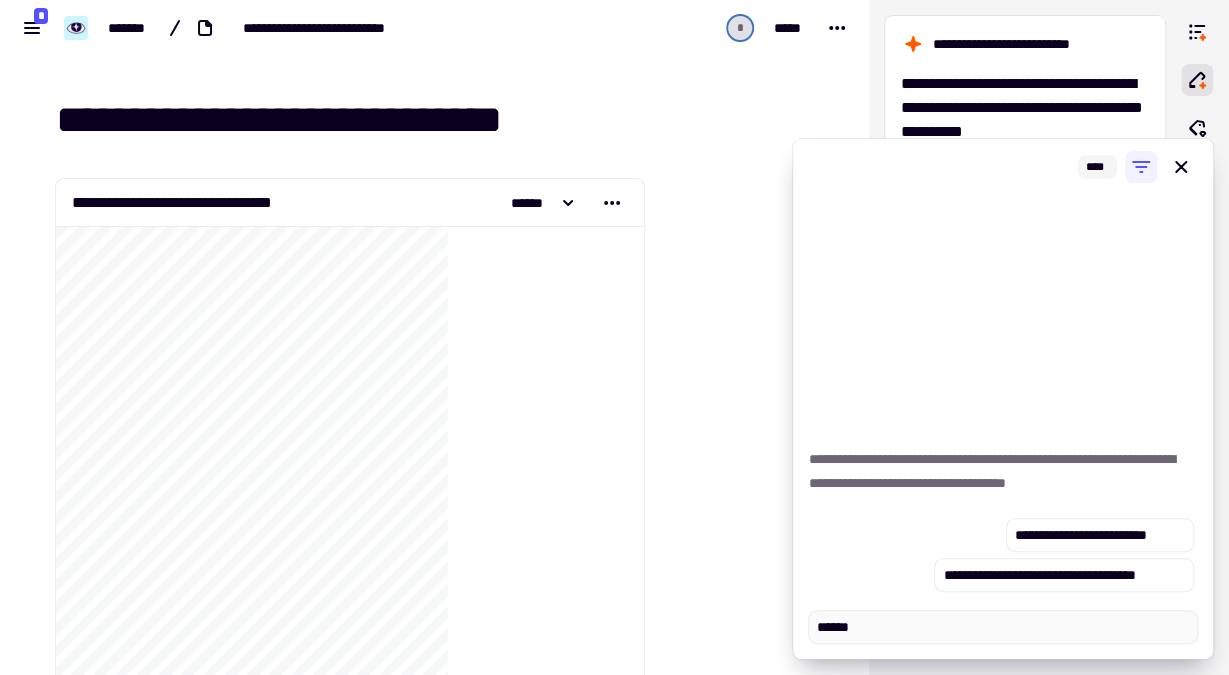 type on "*" 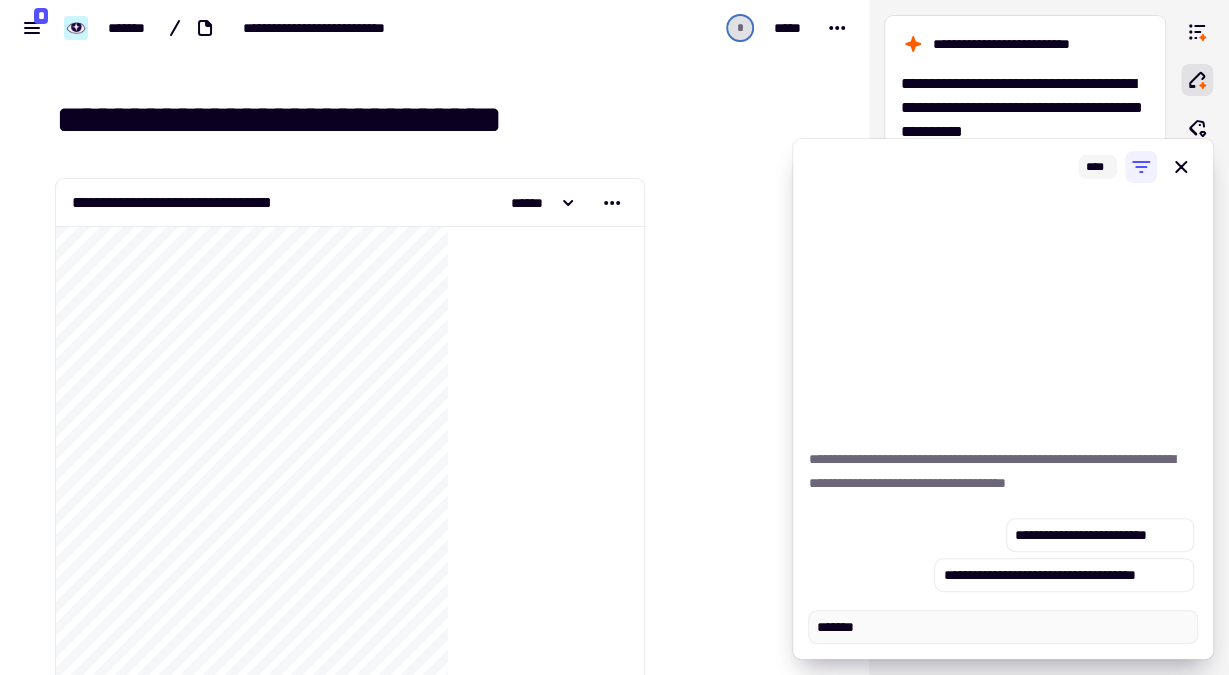 type on "*" 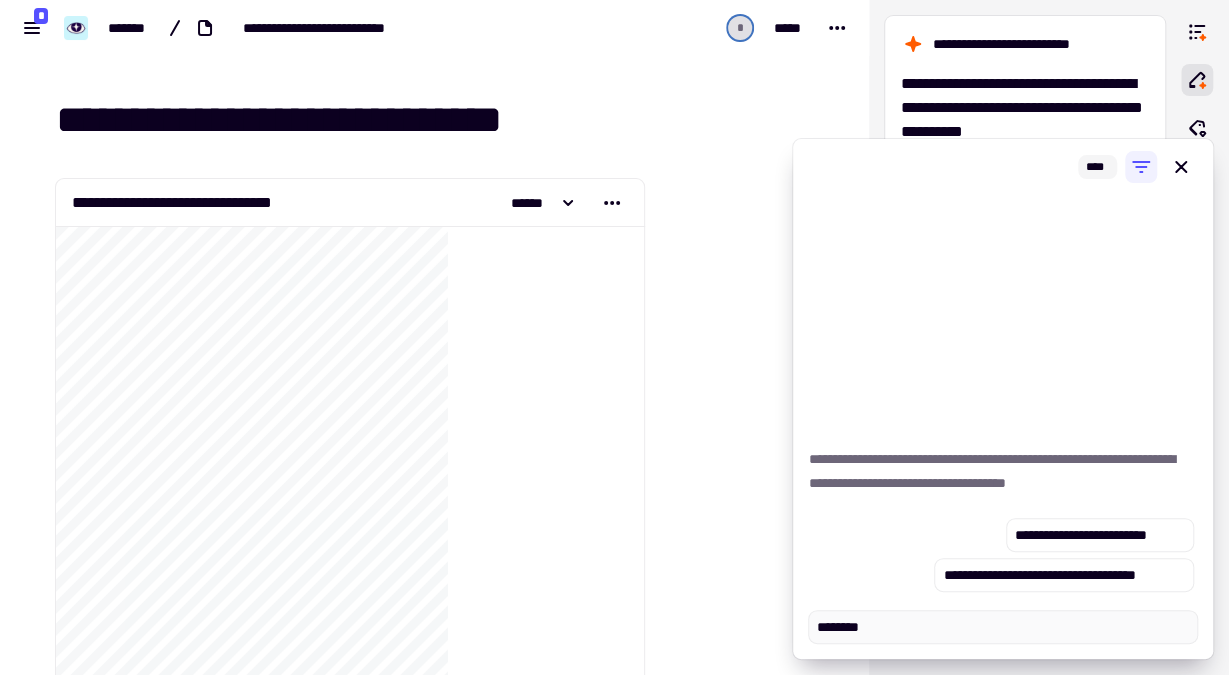 type on "*" 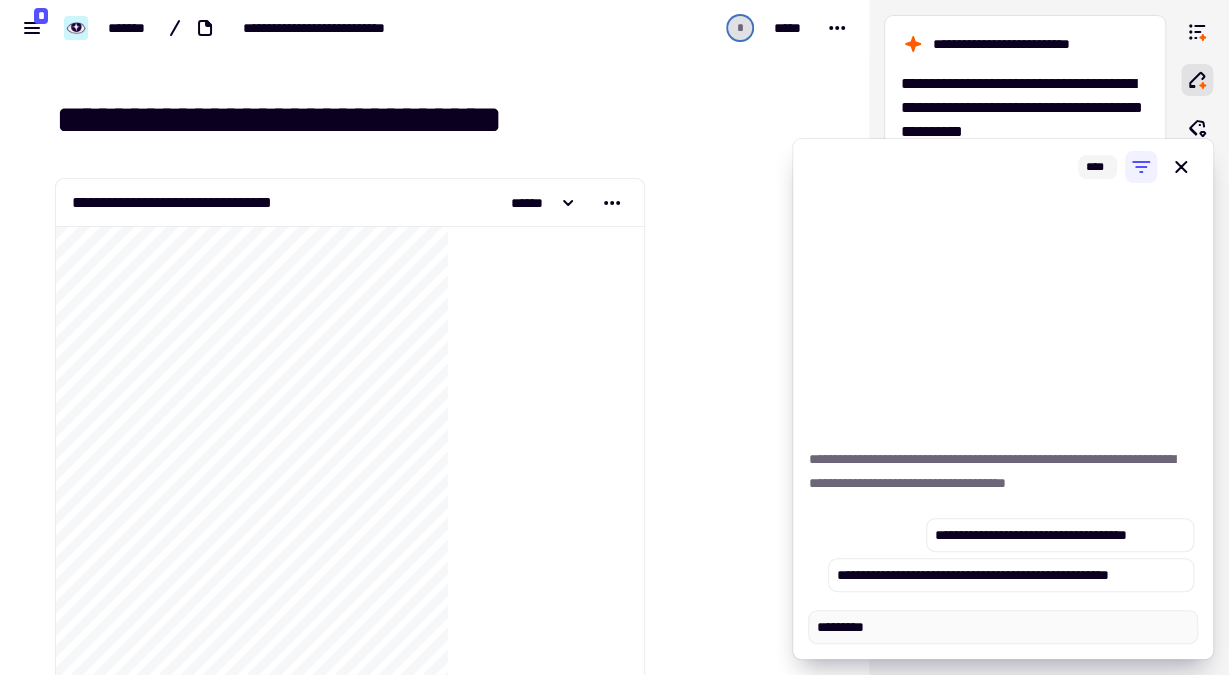 type on "*" 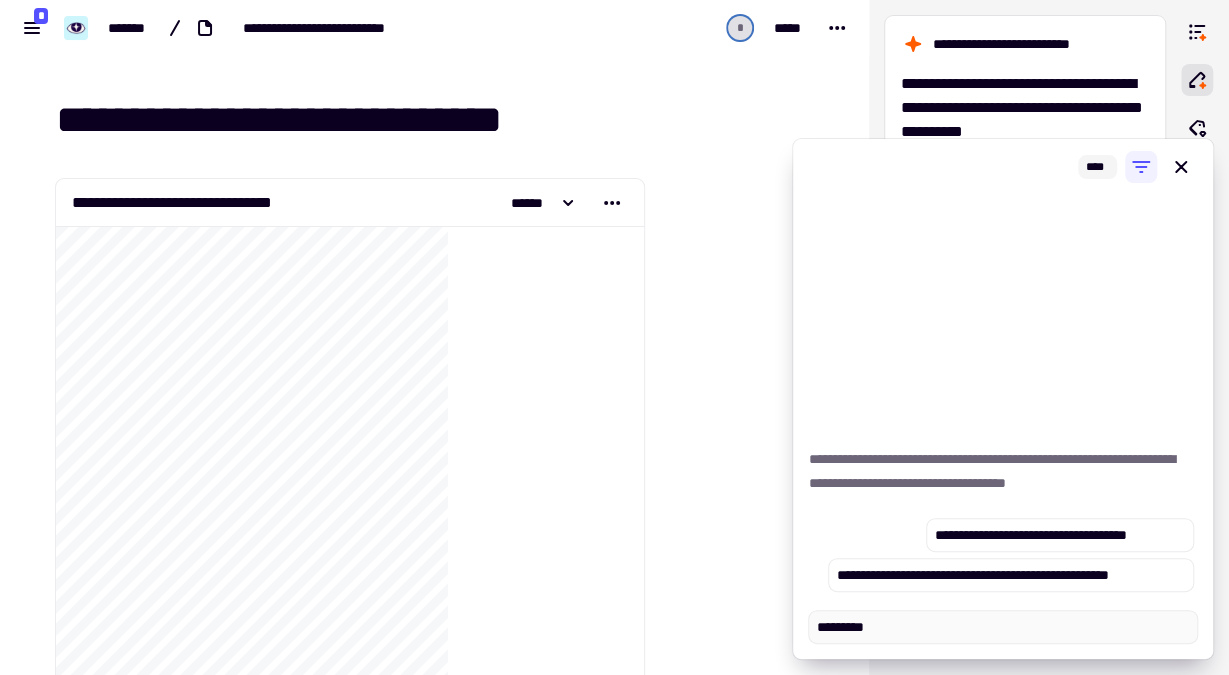 type on "**********" 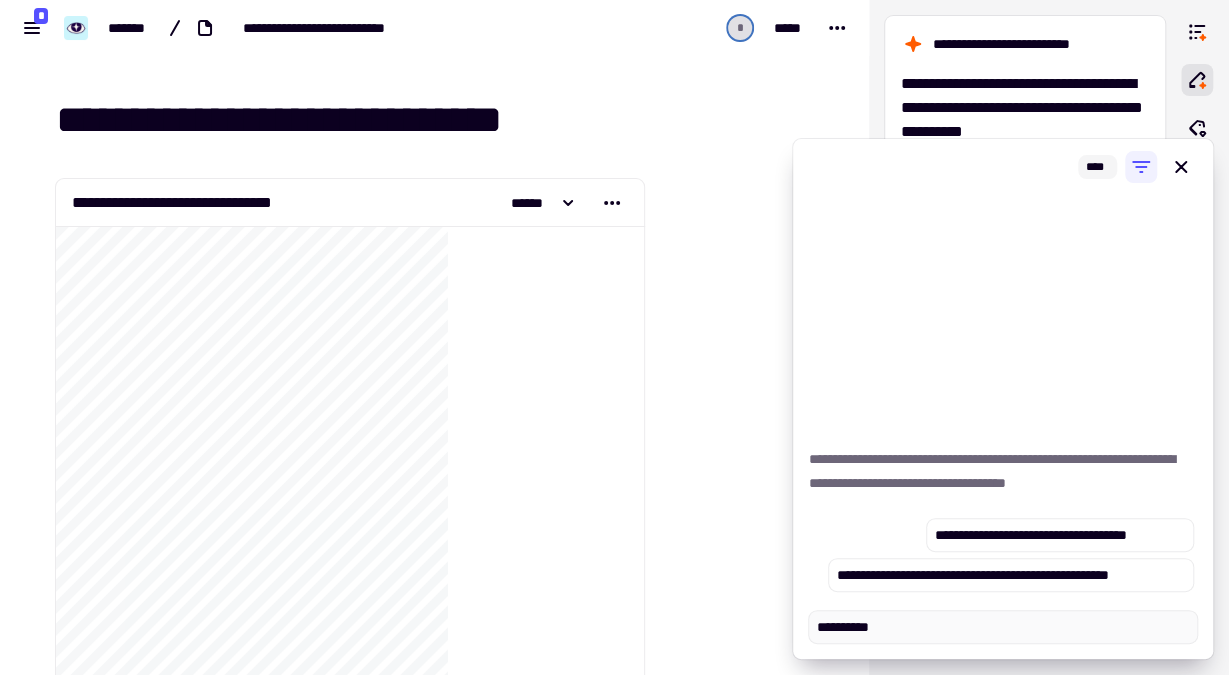 type on "*" 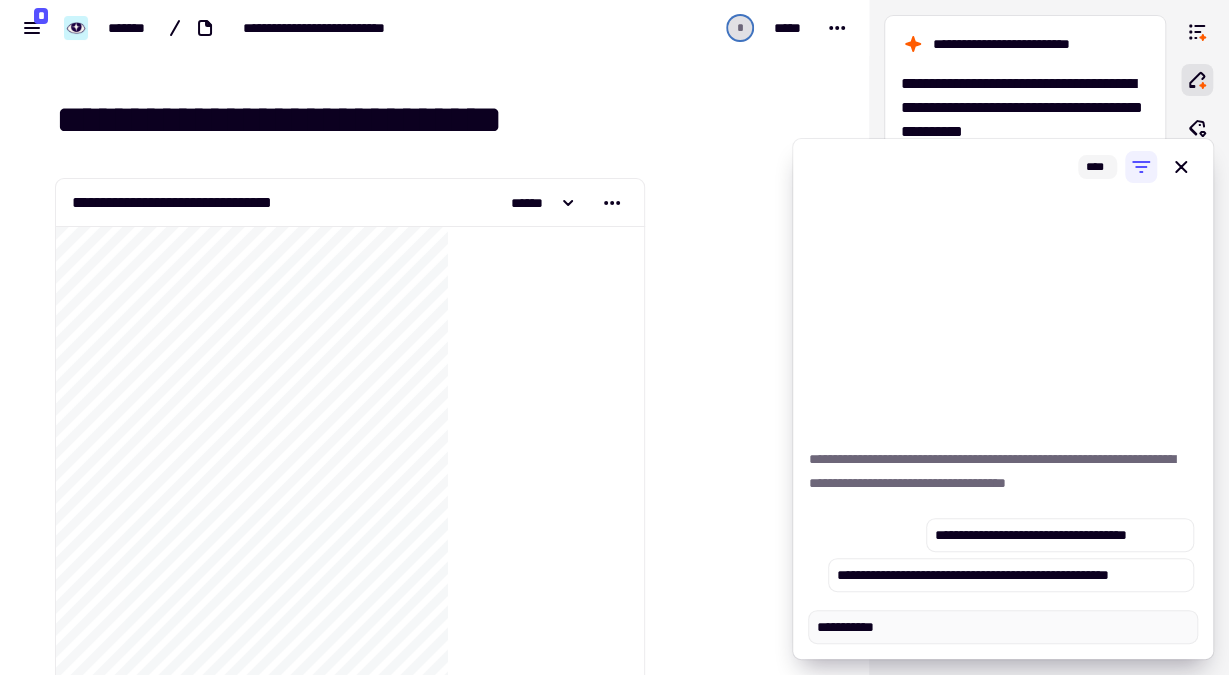 type on "*" 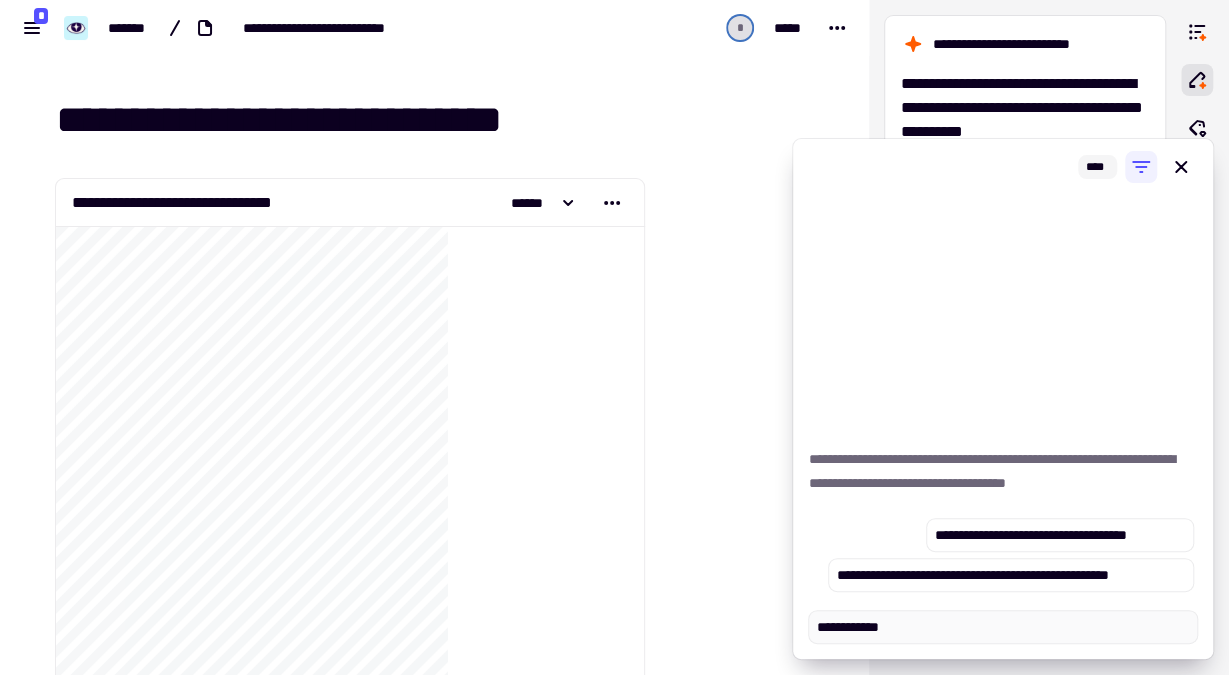 type on "*" 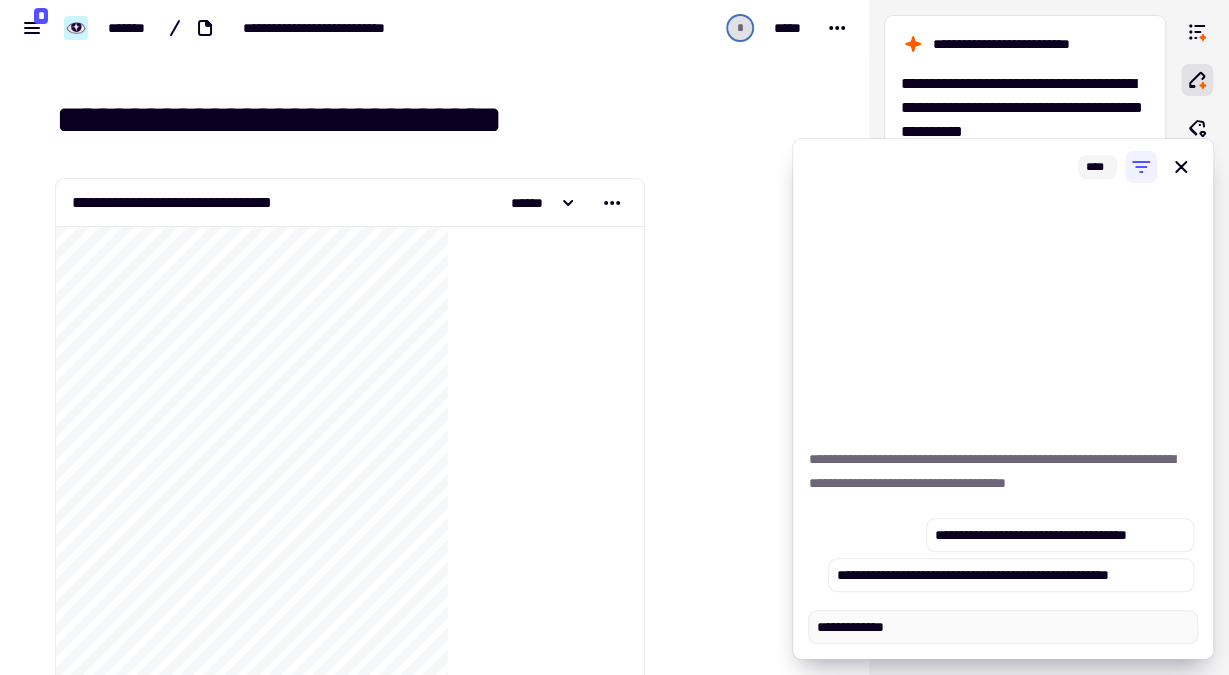 type on "*" 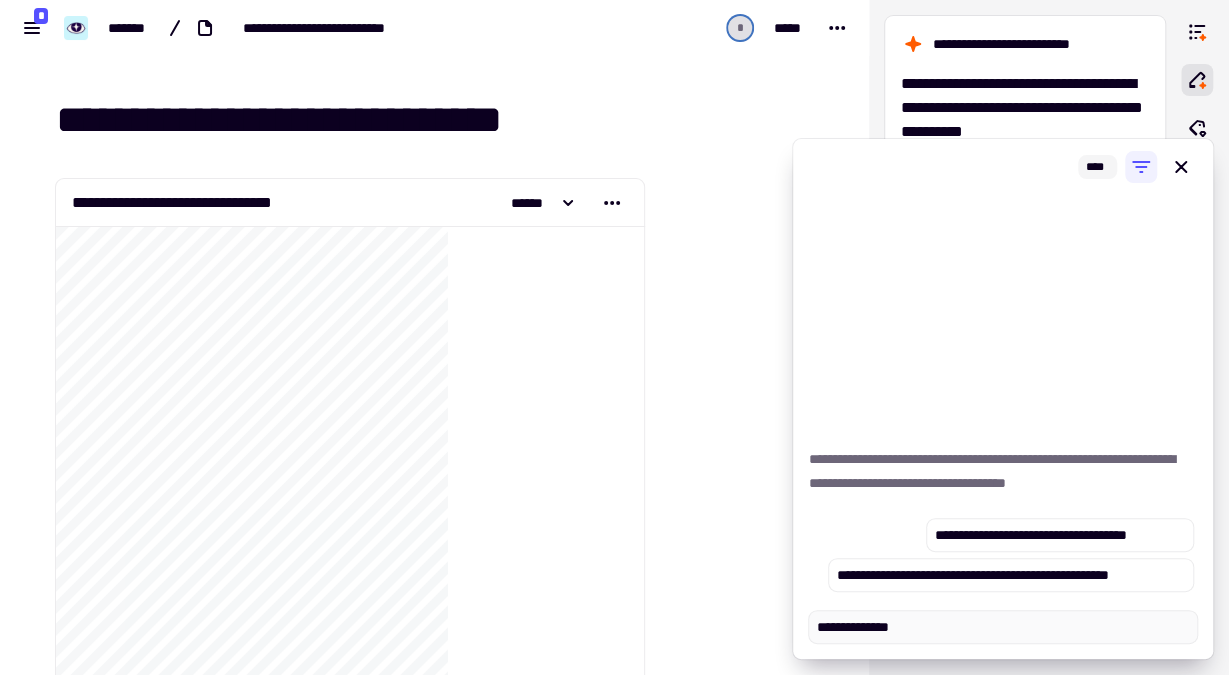 type on "*" 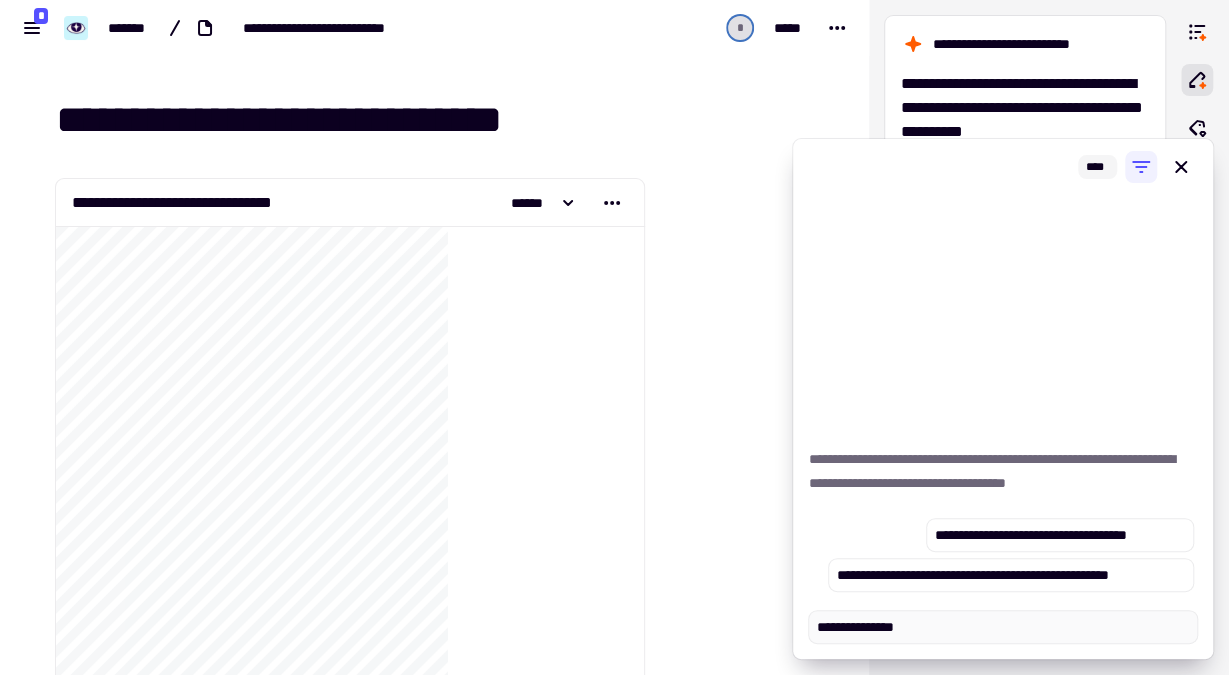 type on "*" 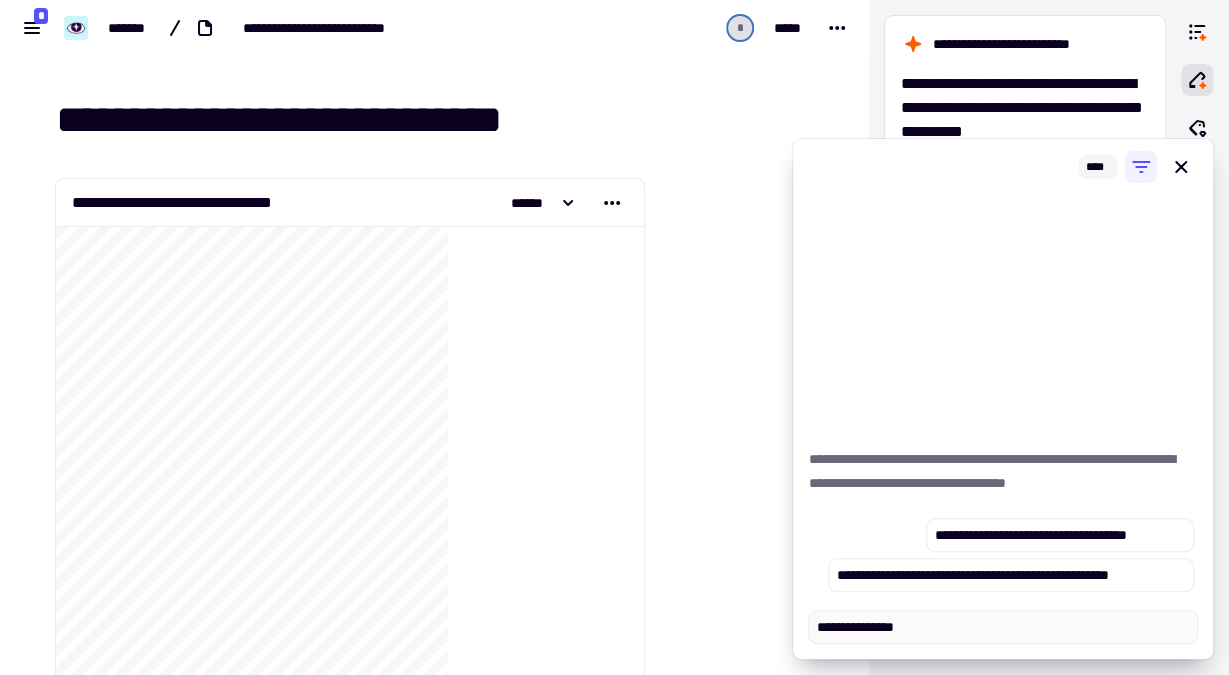 type on "**********" 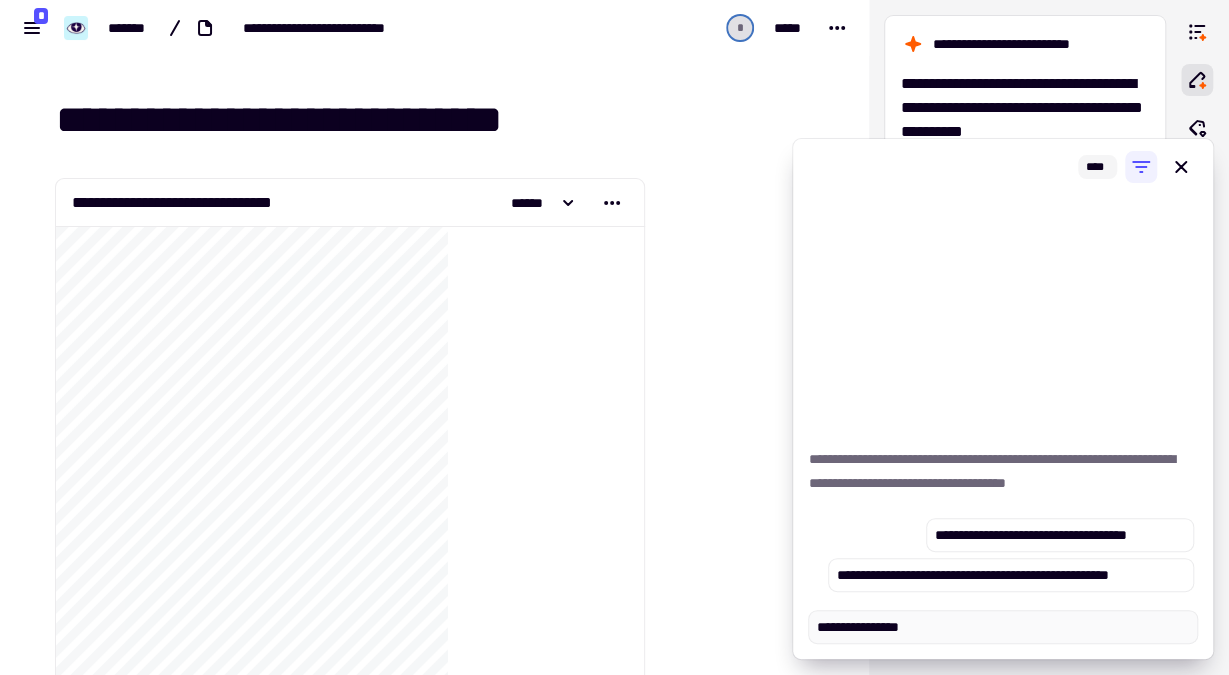 type on "*" 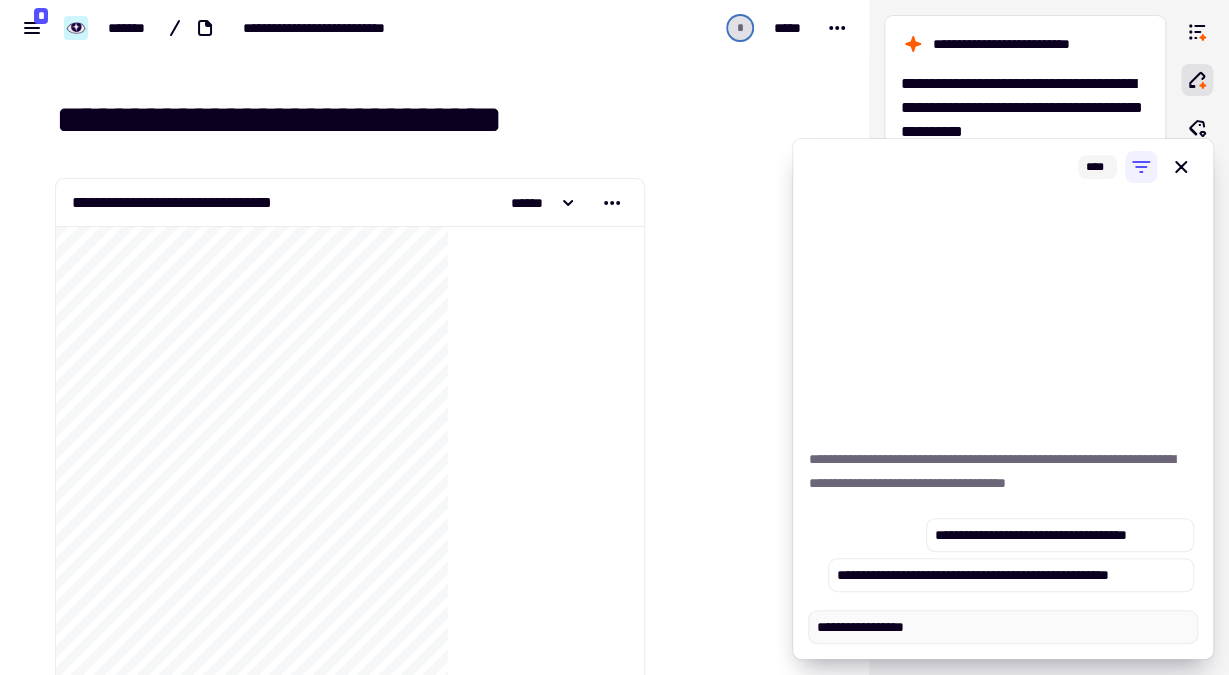 type on "*" 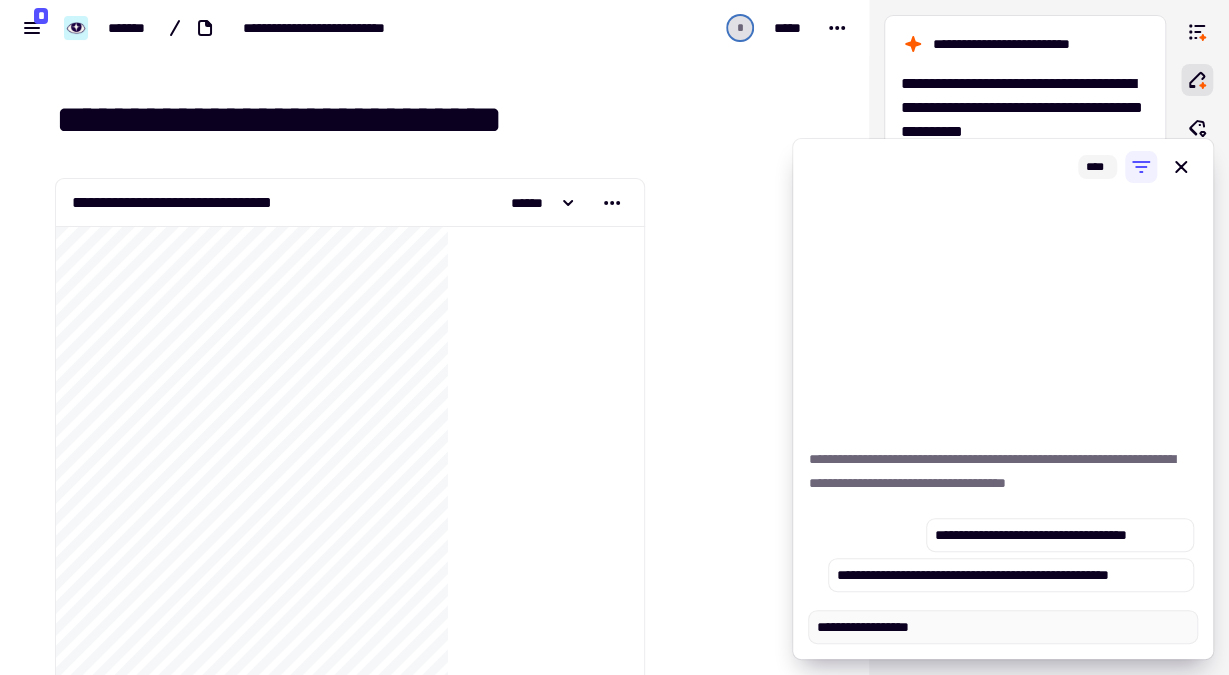 type on "**********" 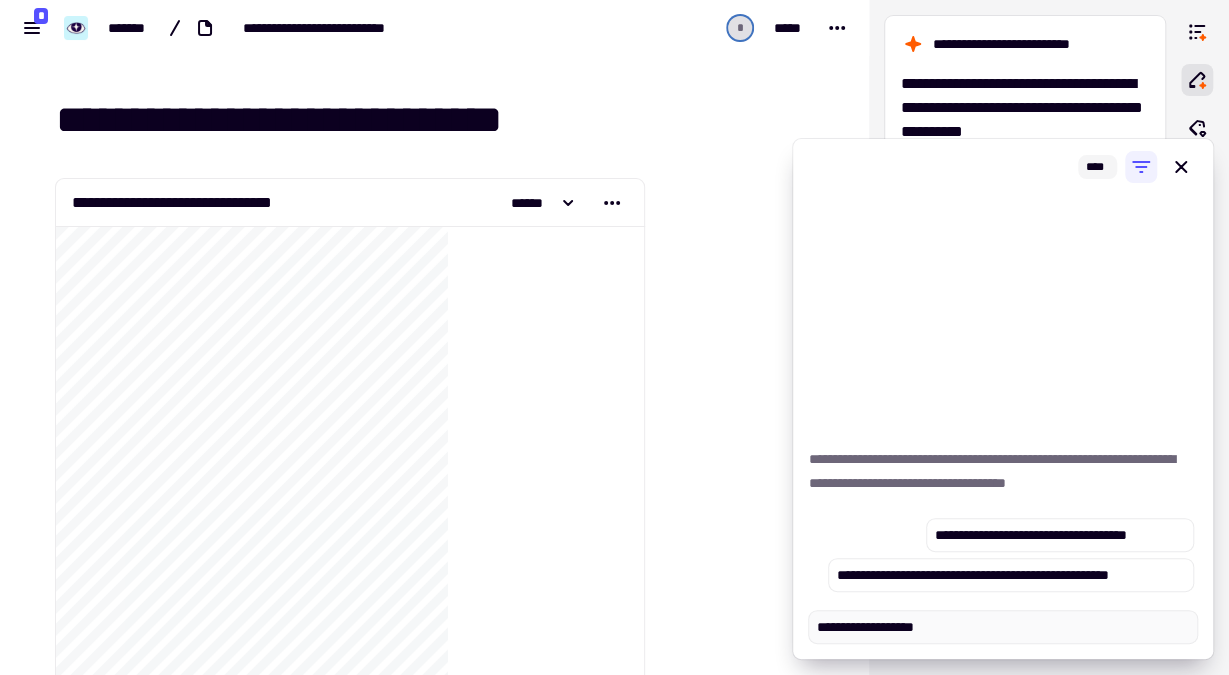 type on "*" 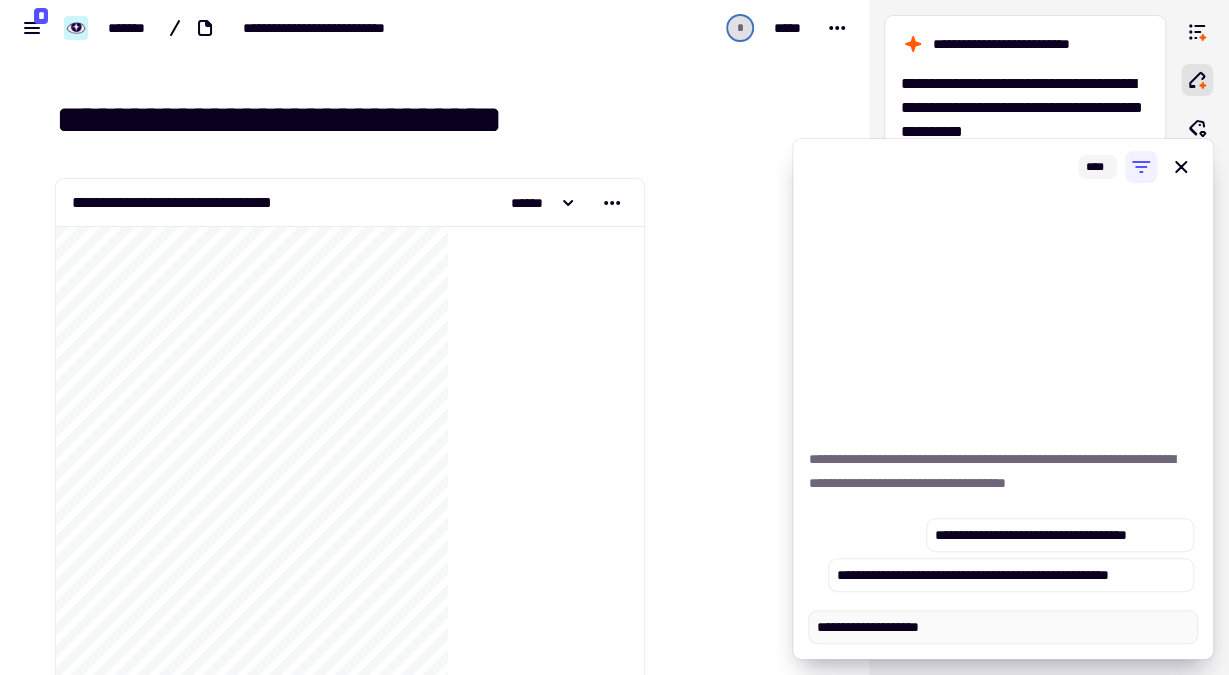 type on "*" 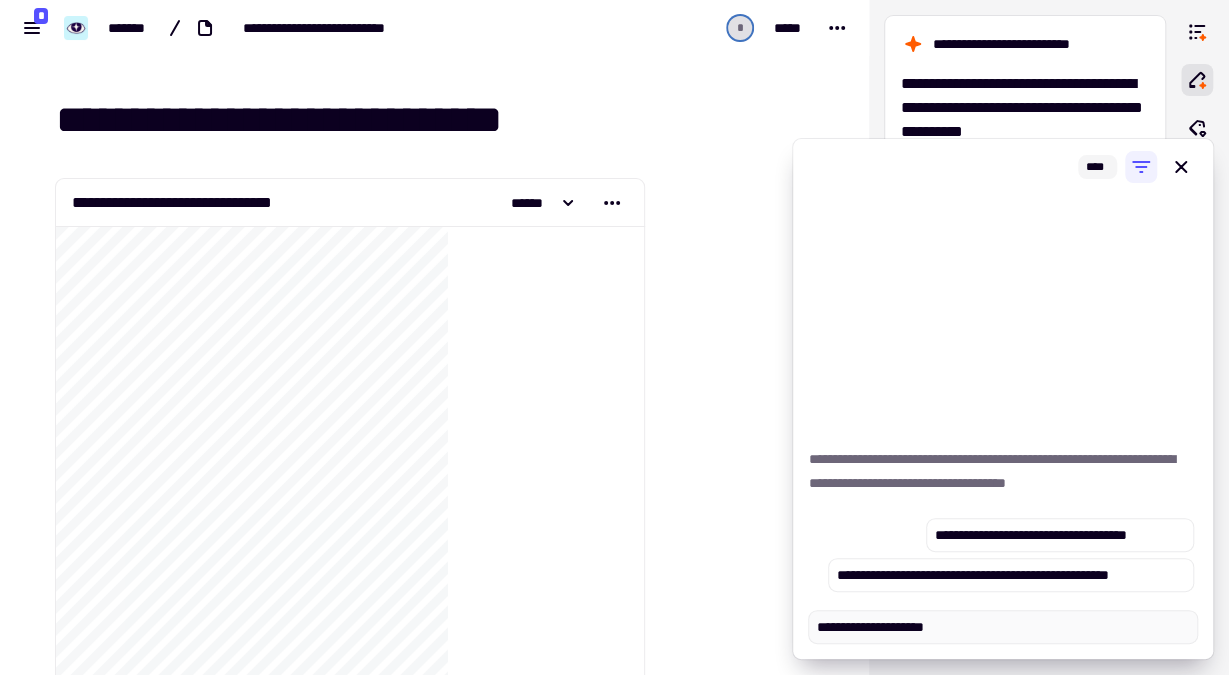 type on "*" 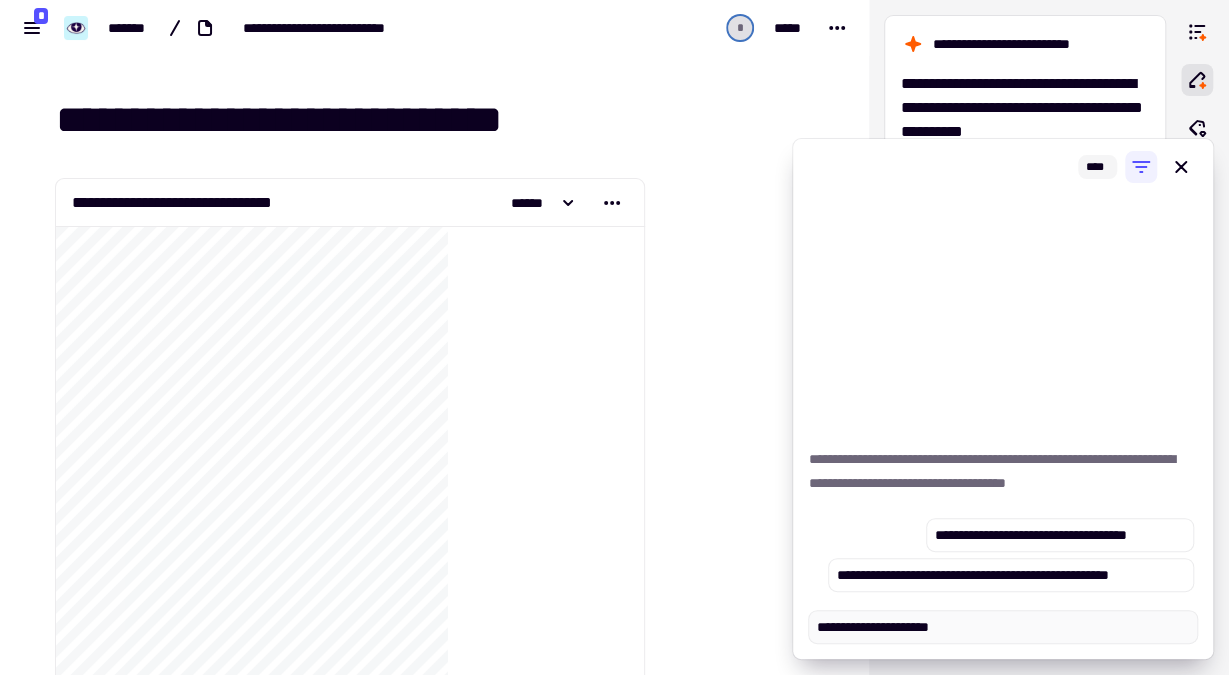 type on "*" 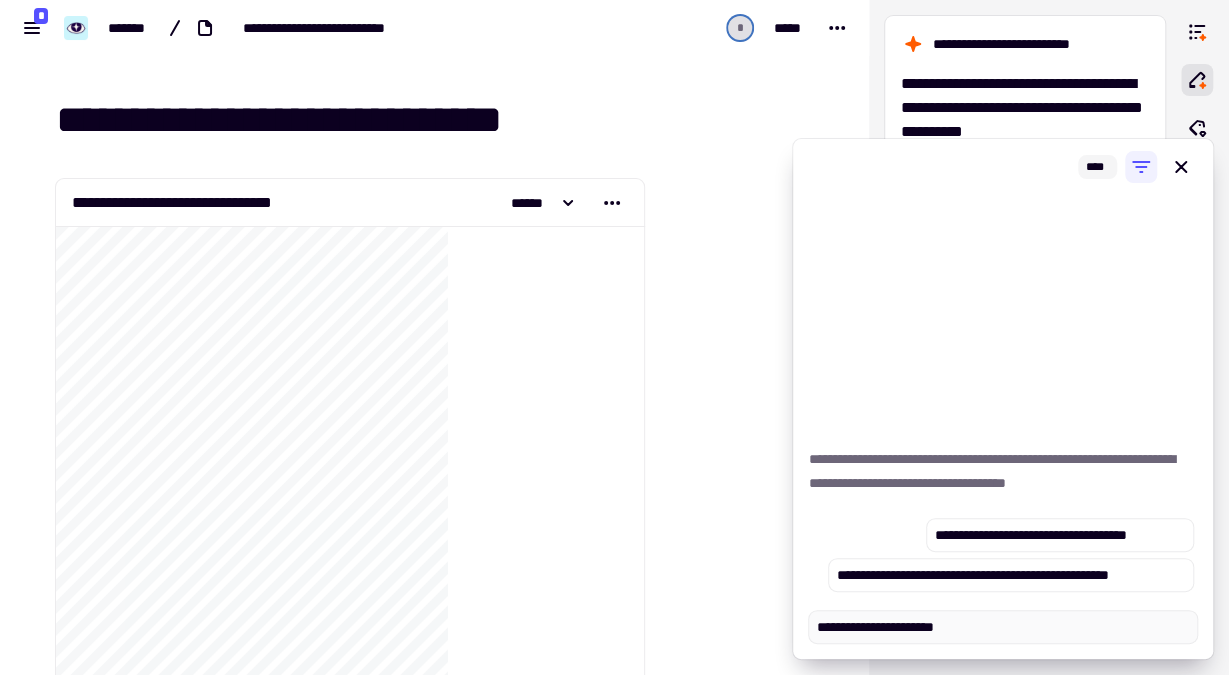 type on "*" 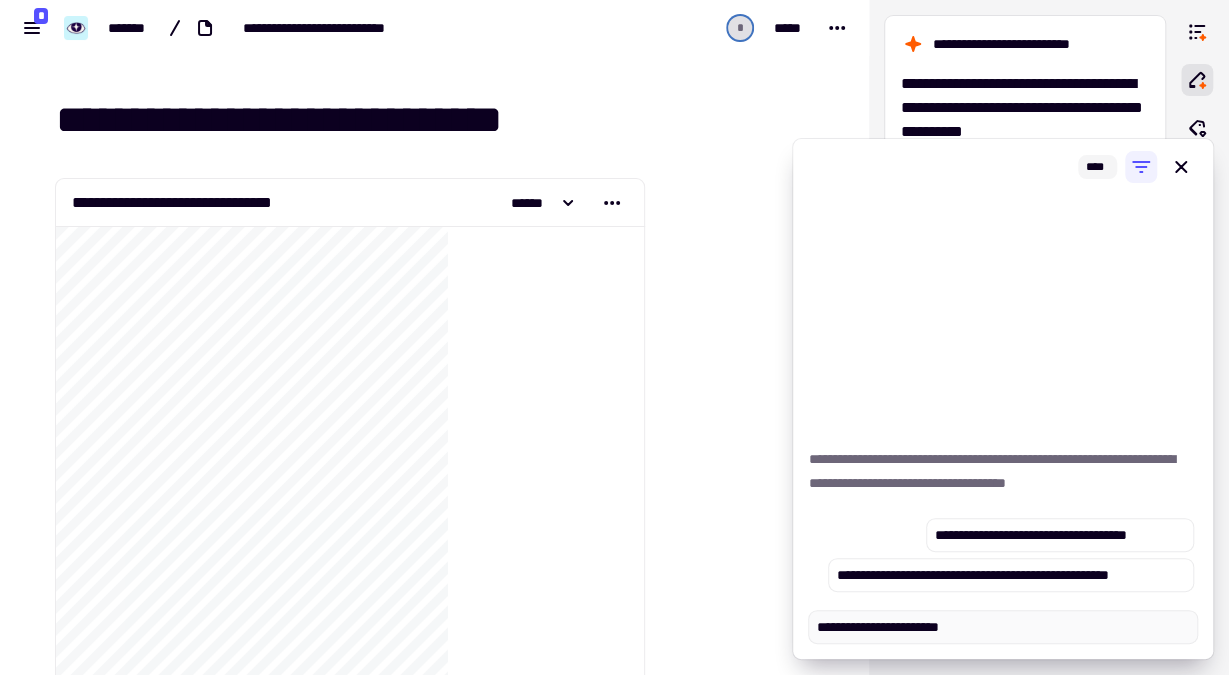 type on "*" 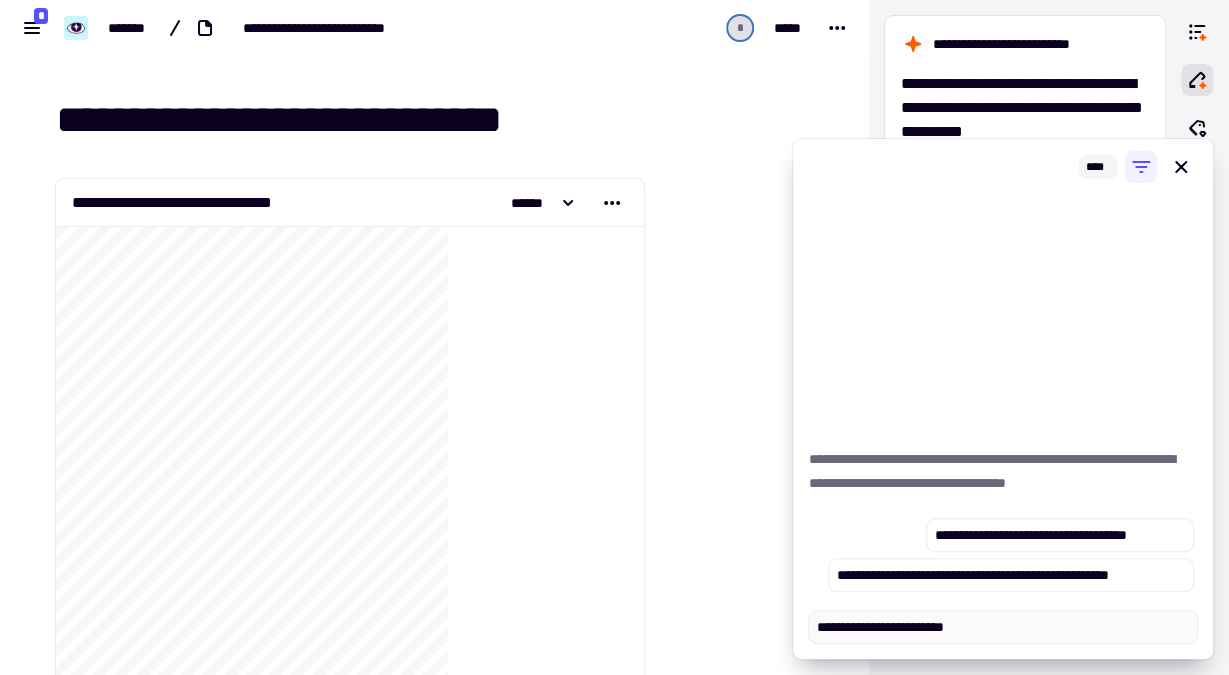 type on "*" 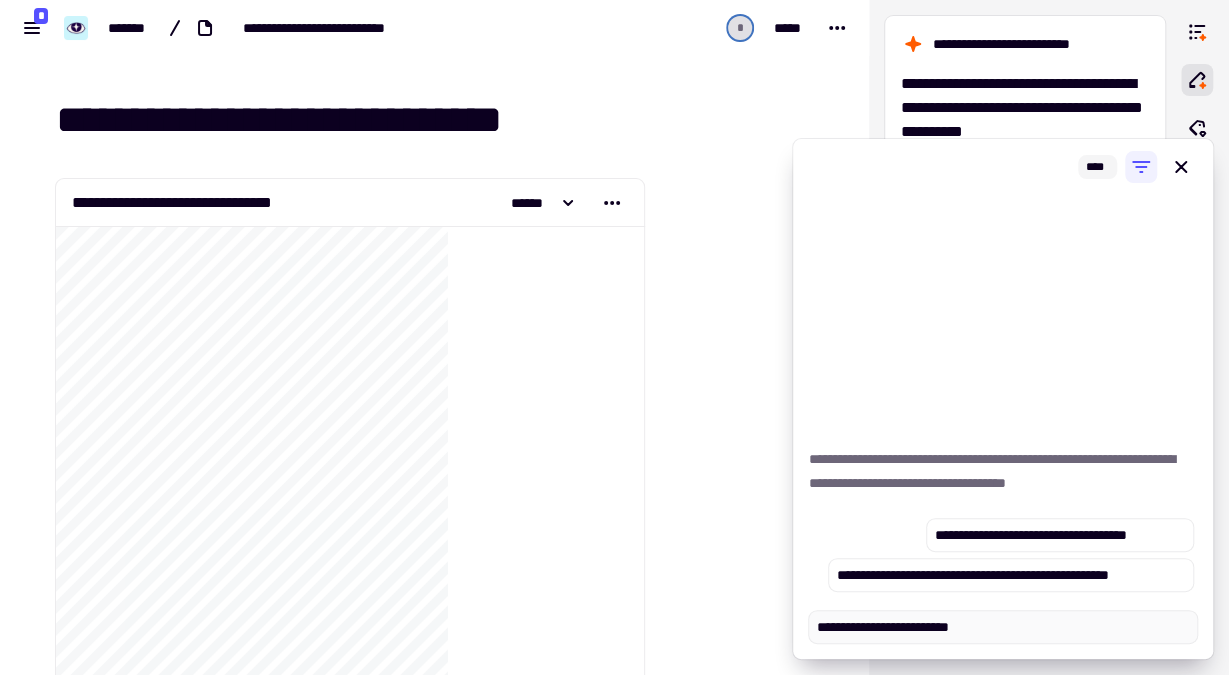 type on "*" 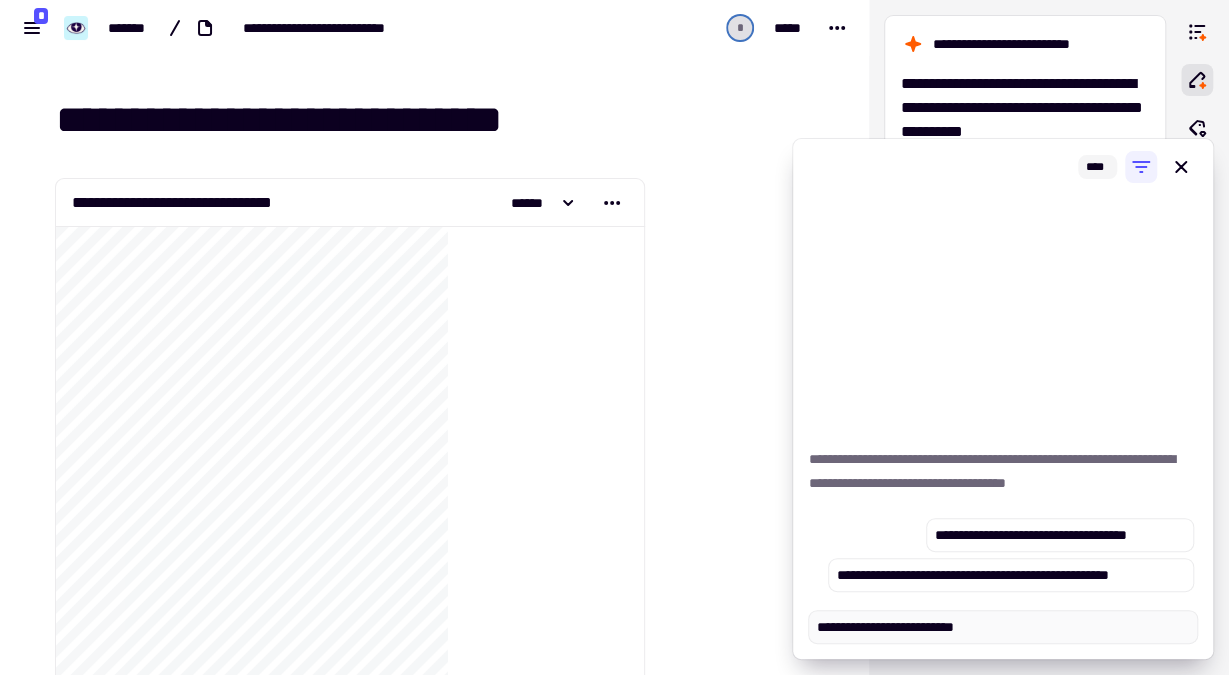 type on "*" 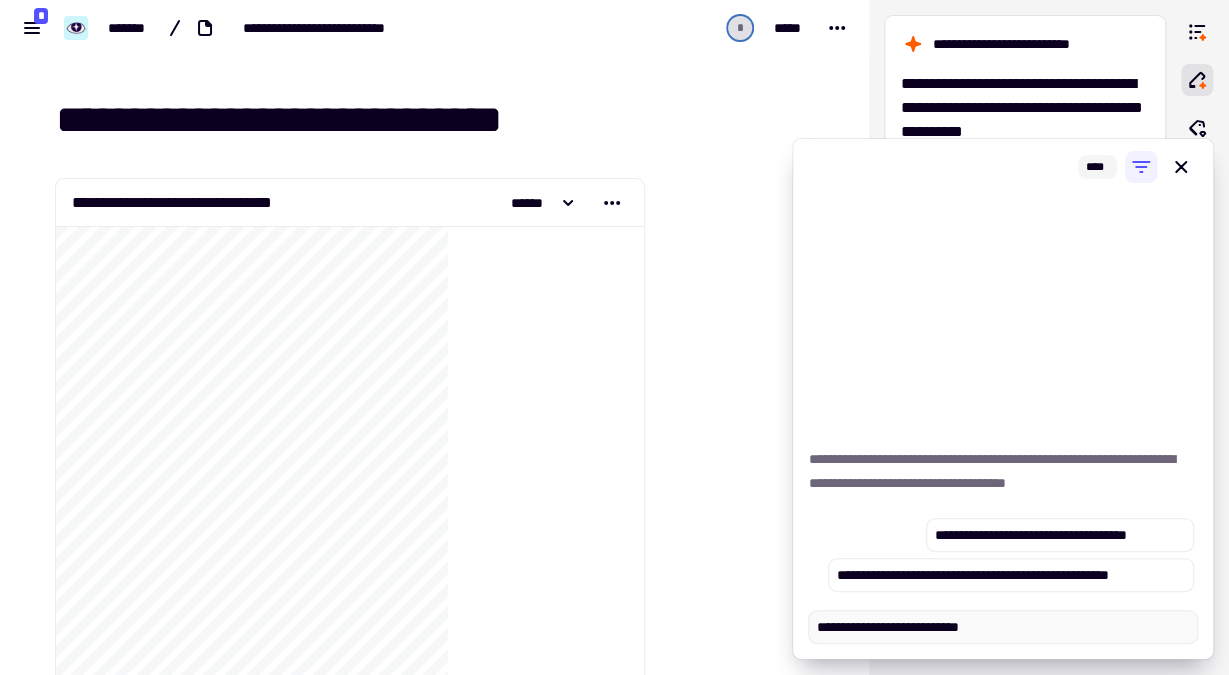 type on "*" 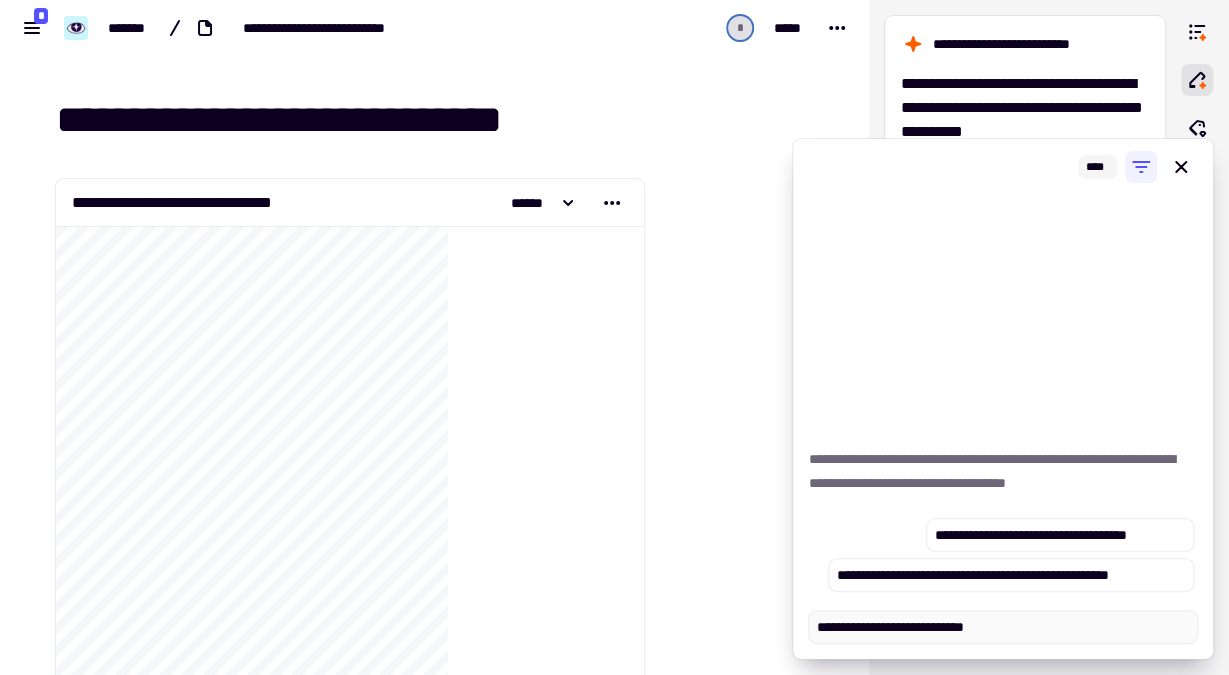 type on "*" 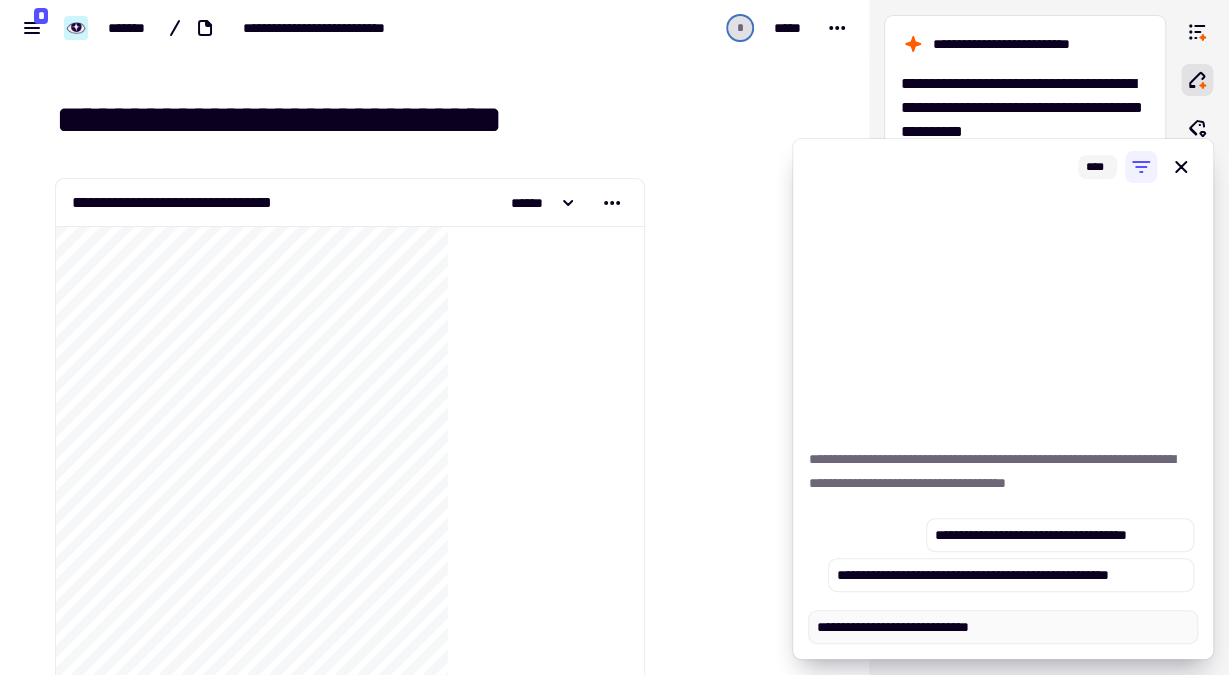 type on "*" 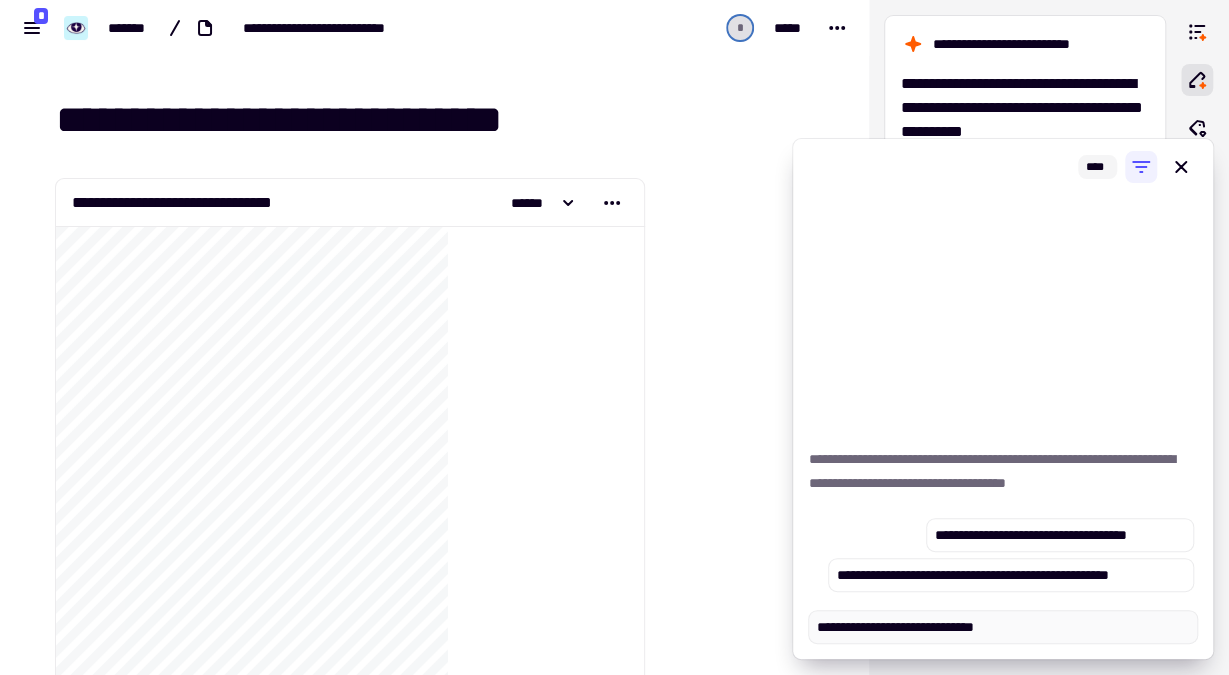type on "*" 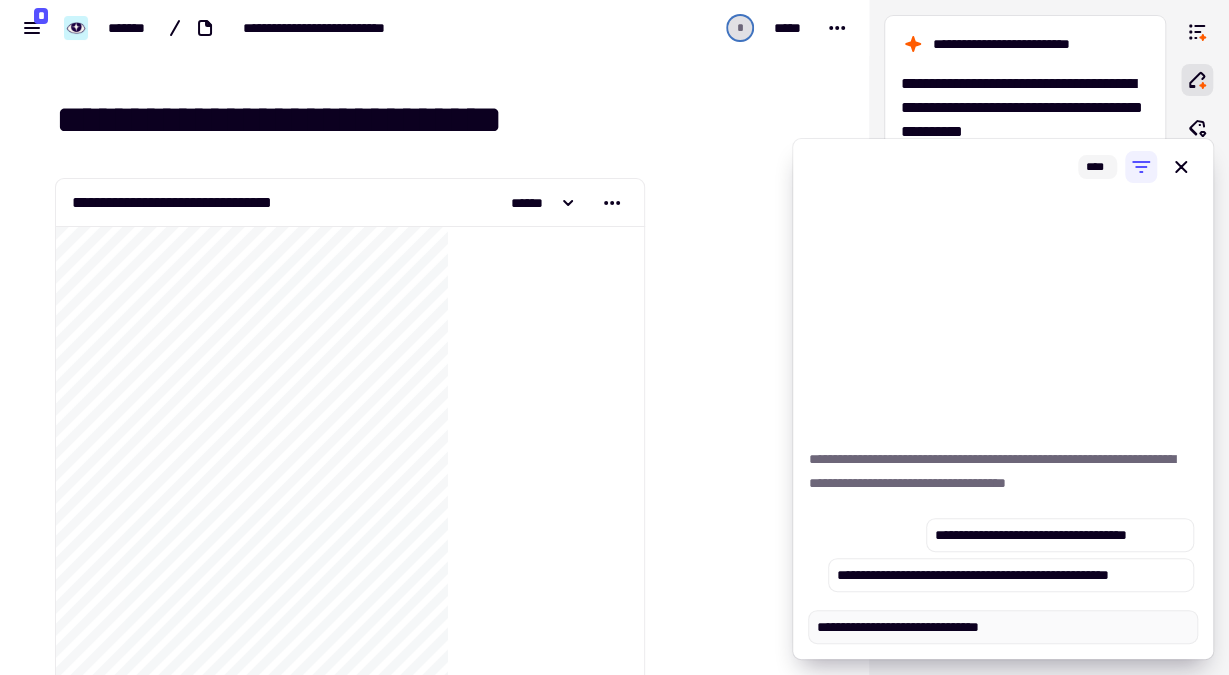 type on "*" 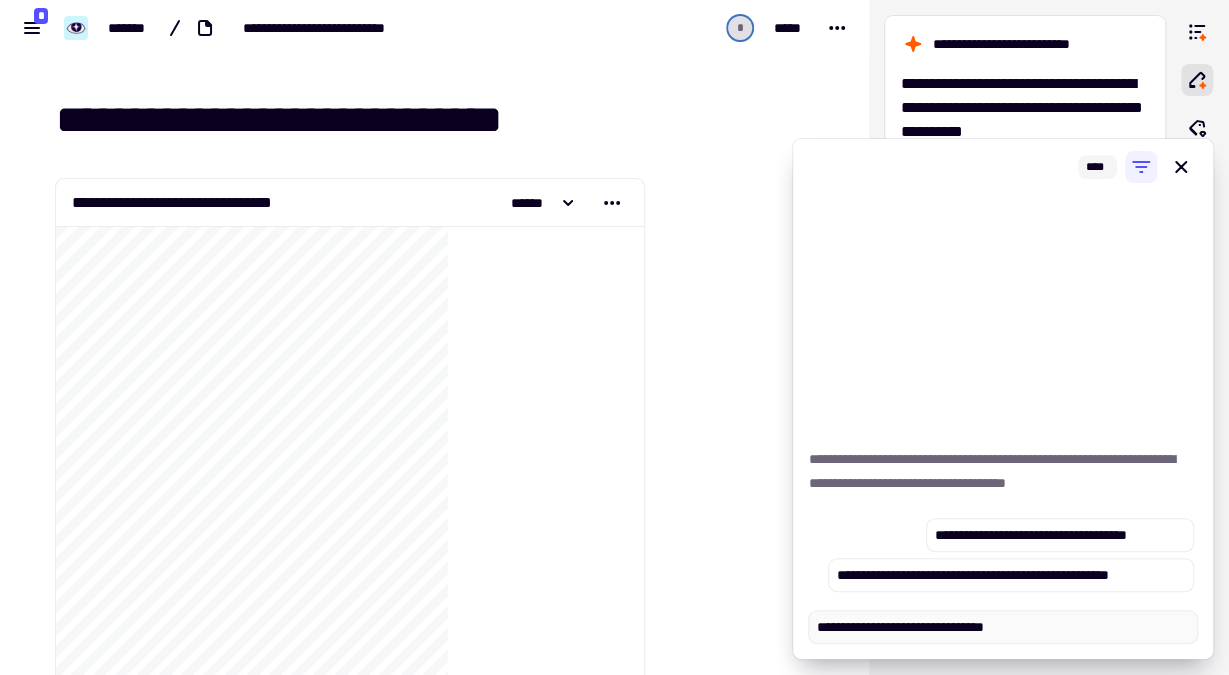 type on "*" 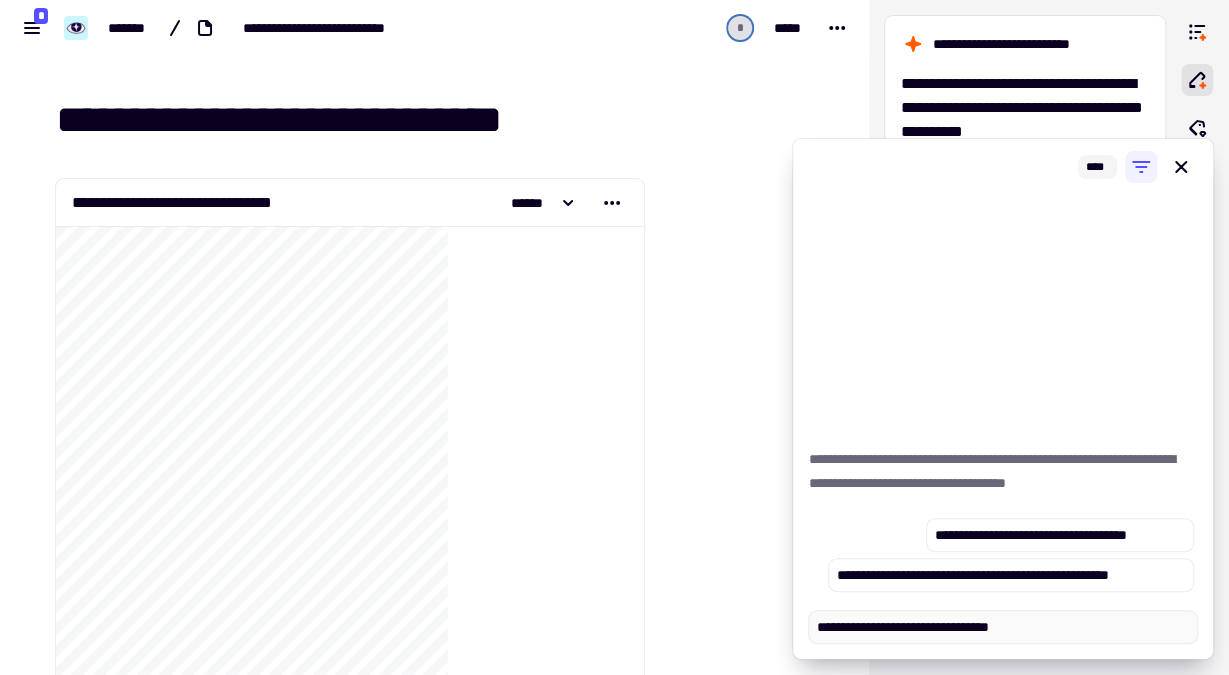 type on "*" 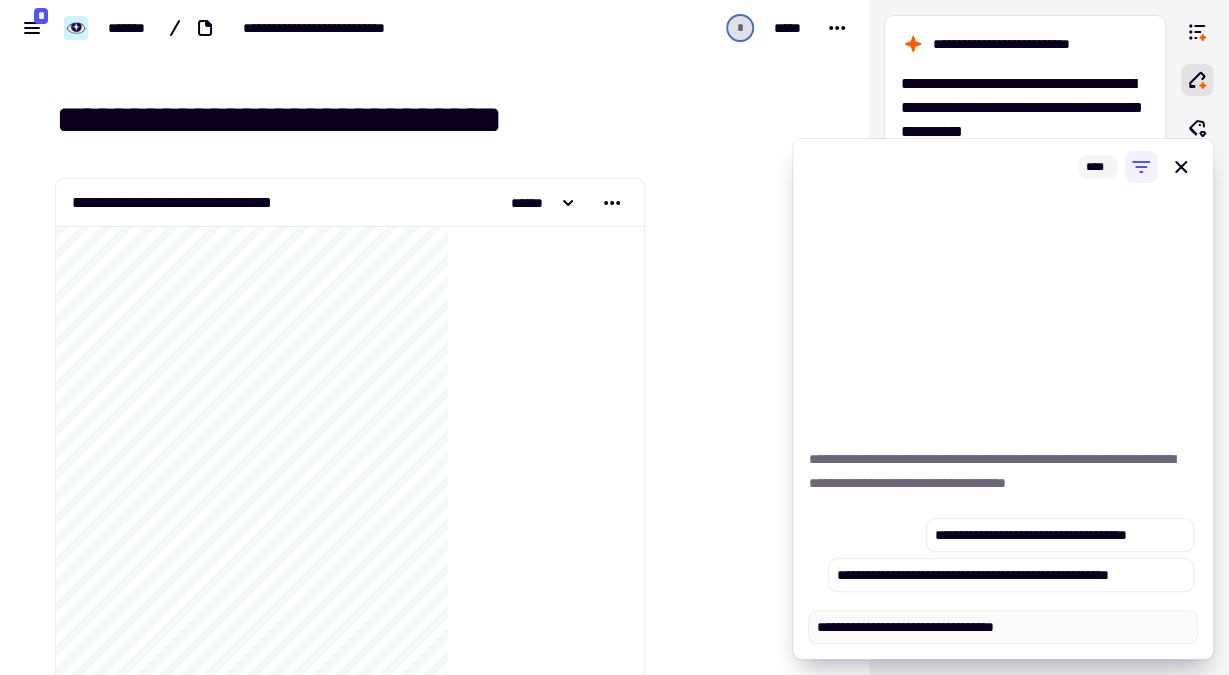type on "*" 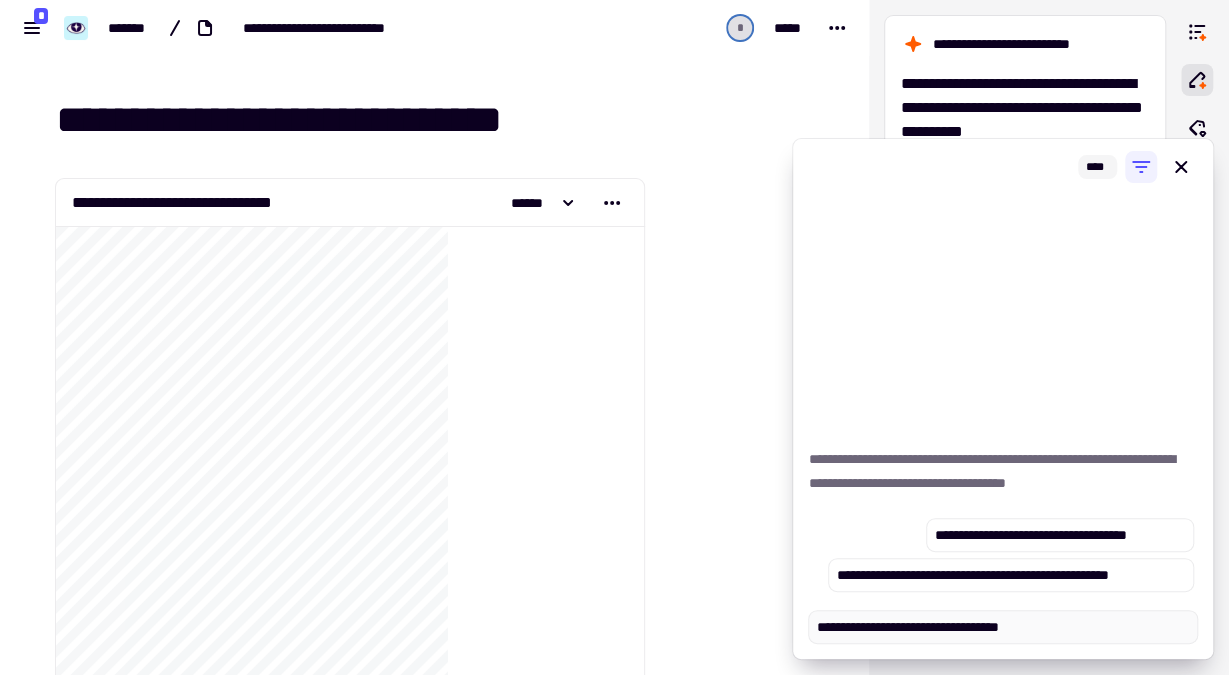 type on "*" 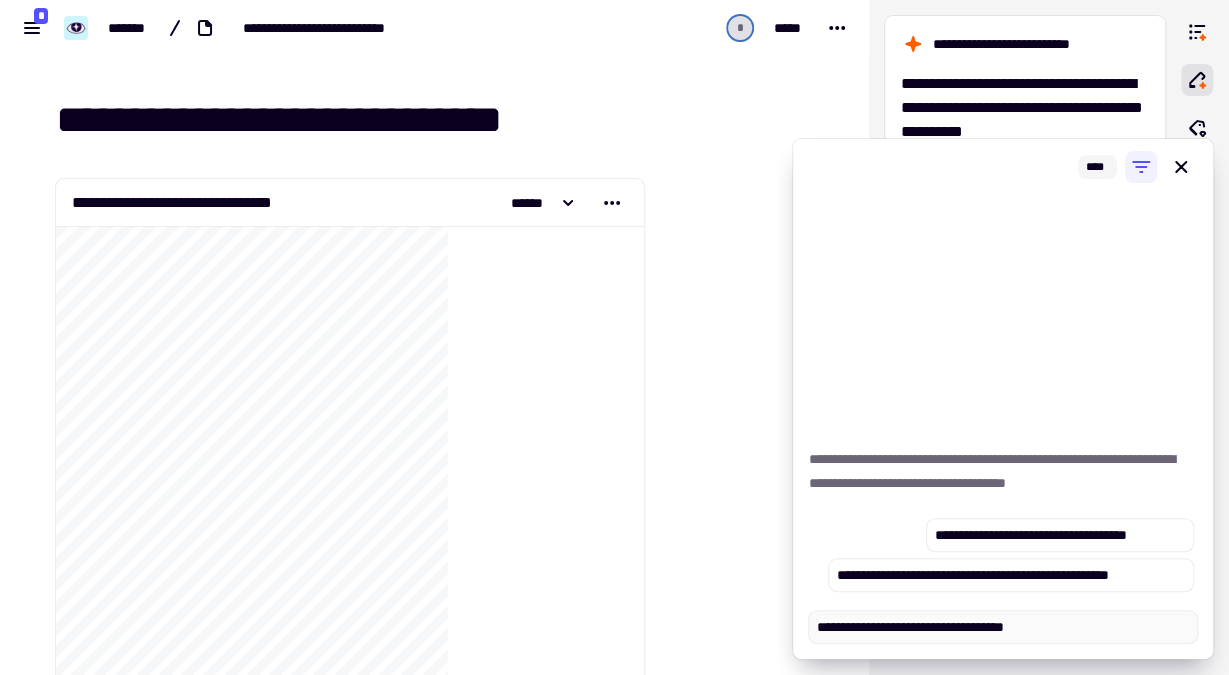 type on "*" 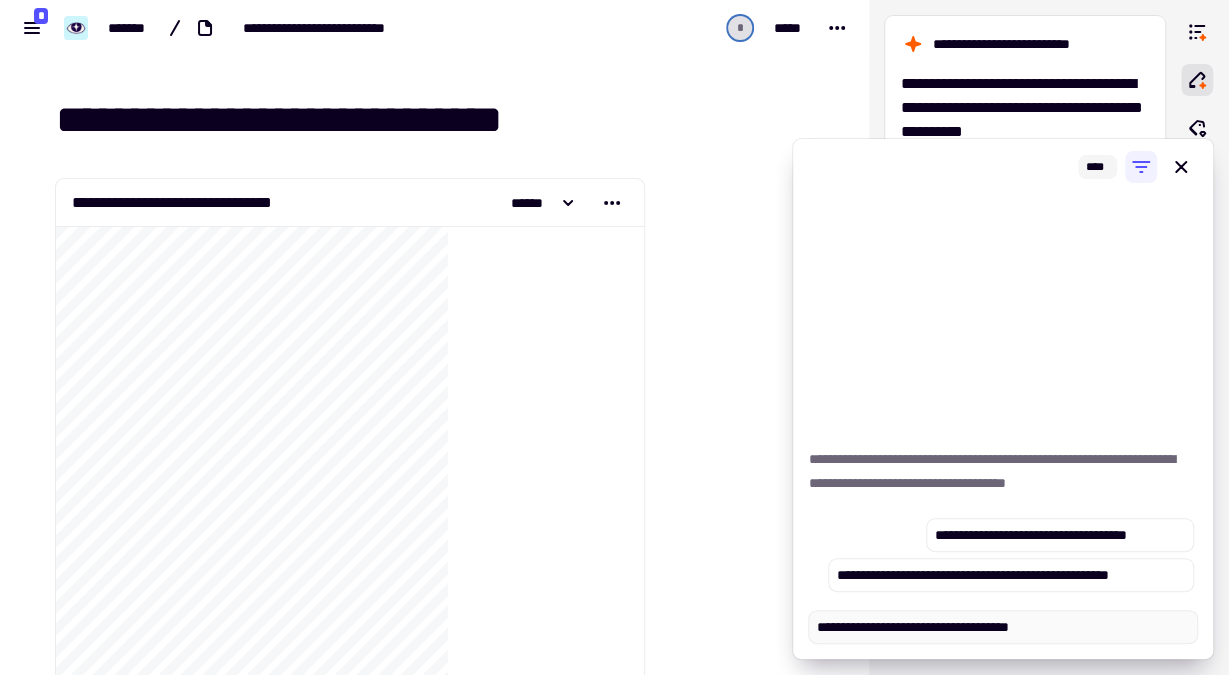 type on "*" 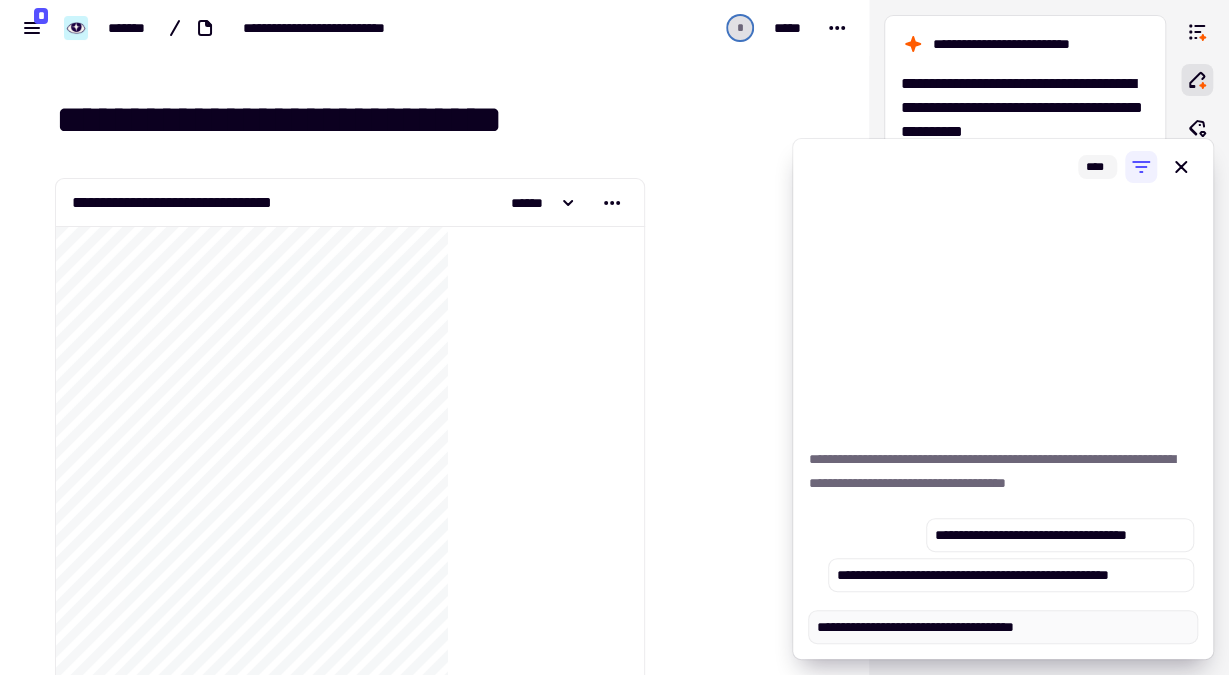type on "*" 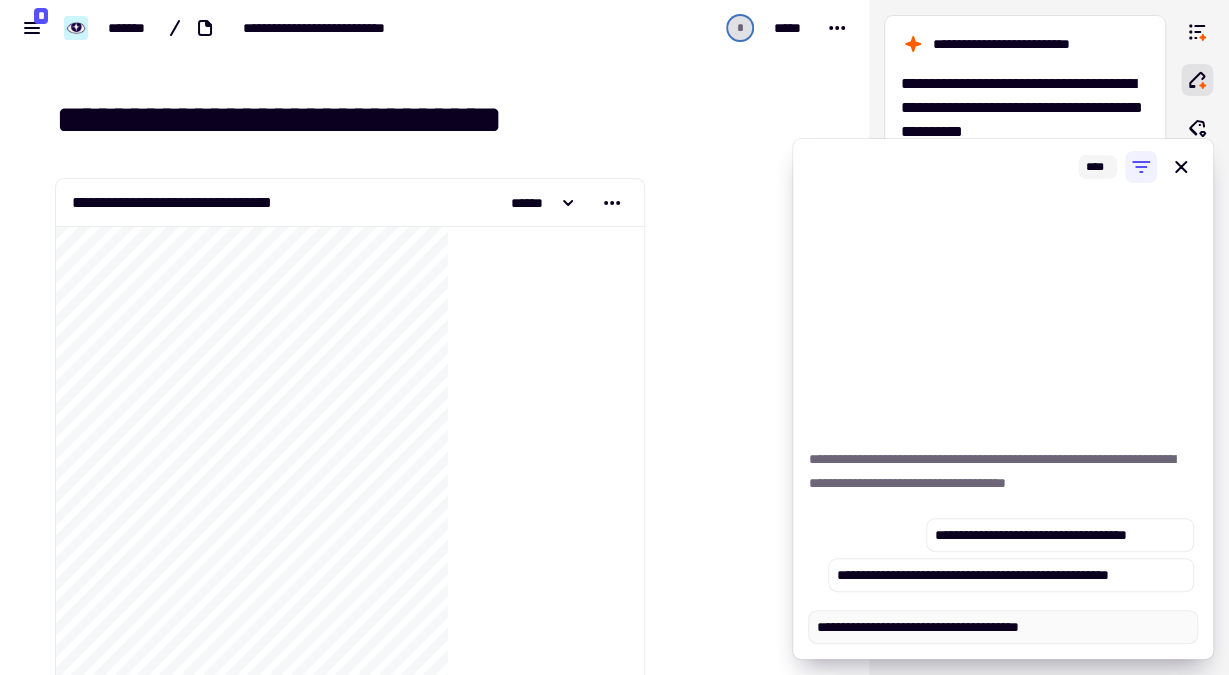 type on "*" 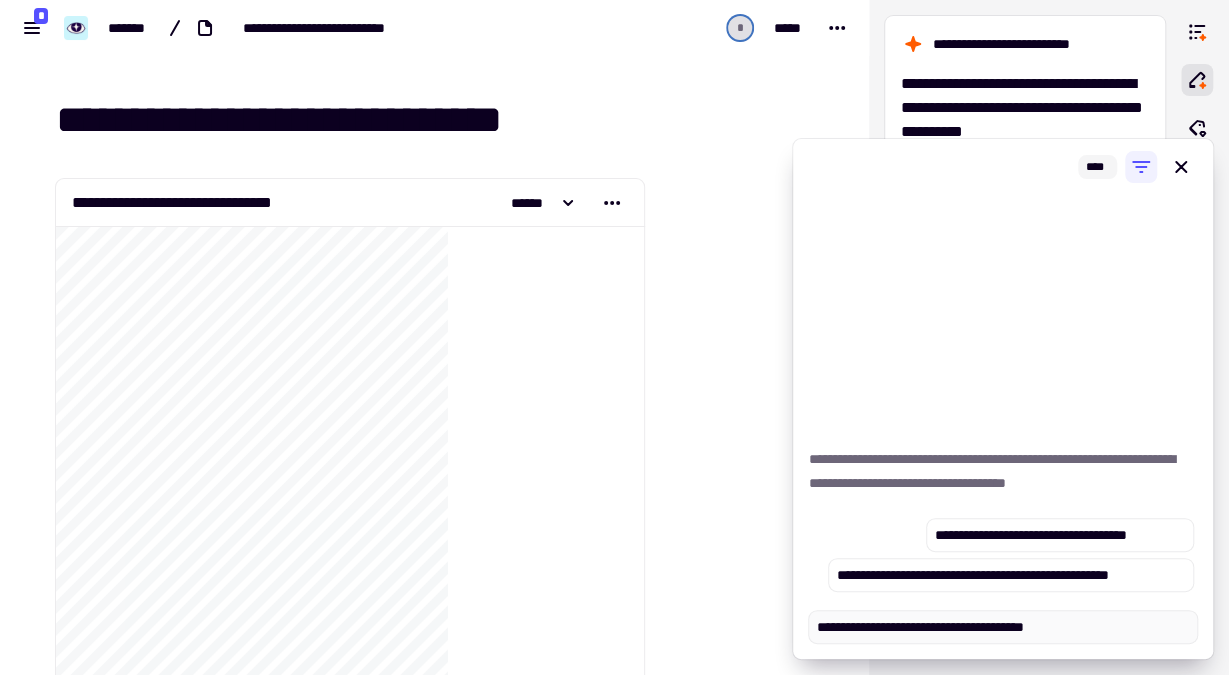 type on "*" 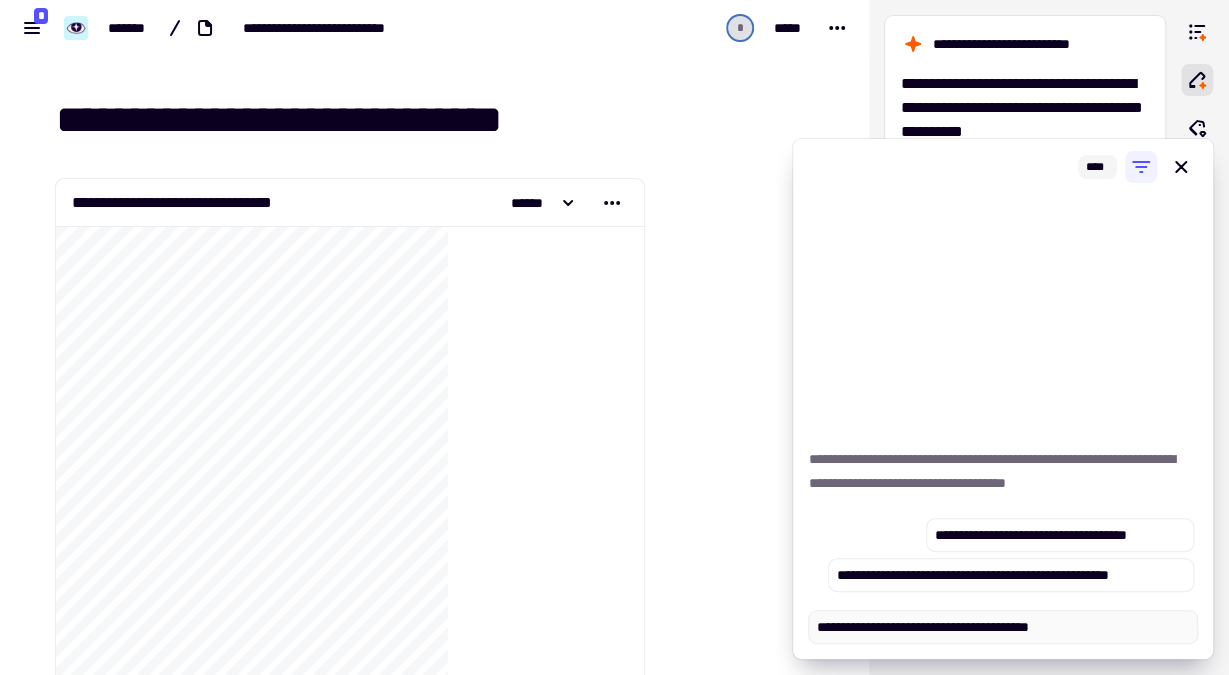 type on "*" 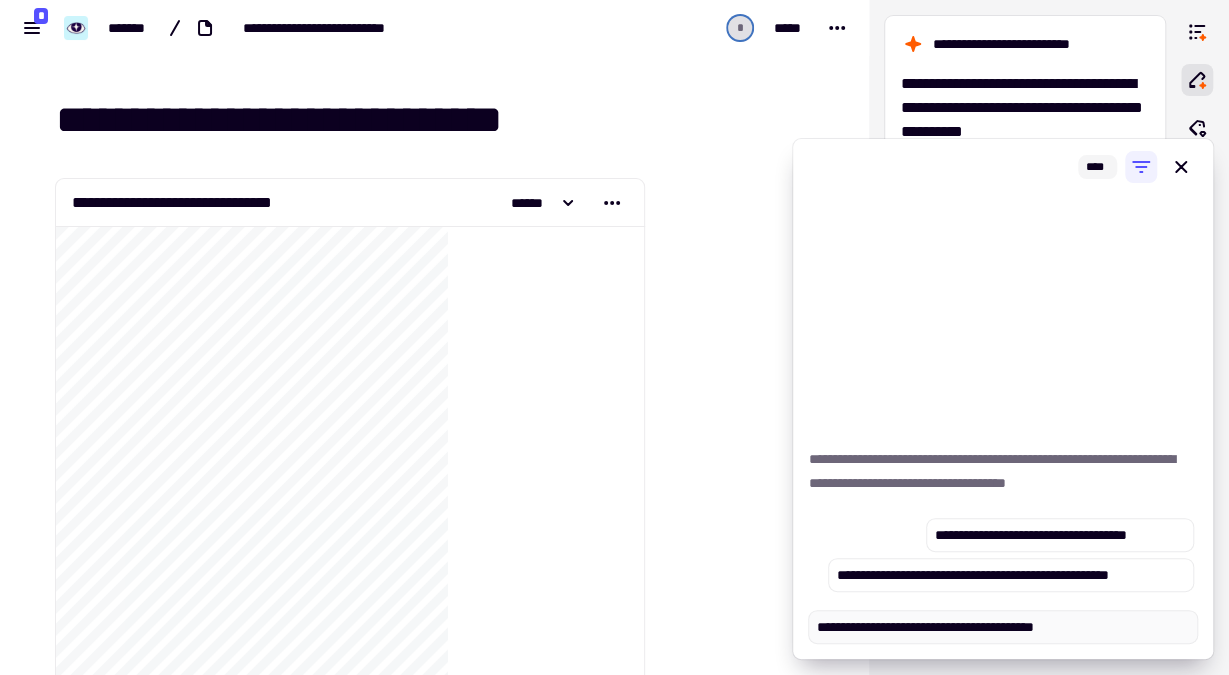 type on "*" 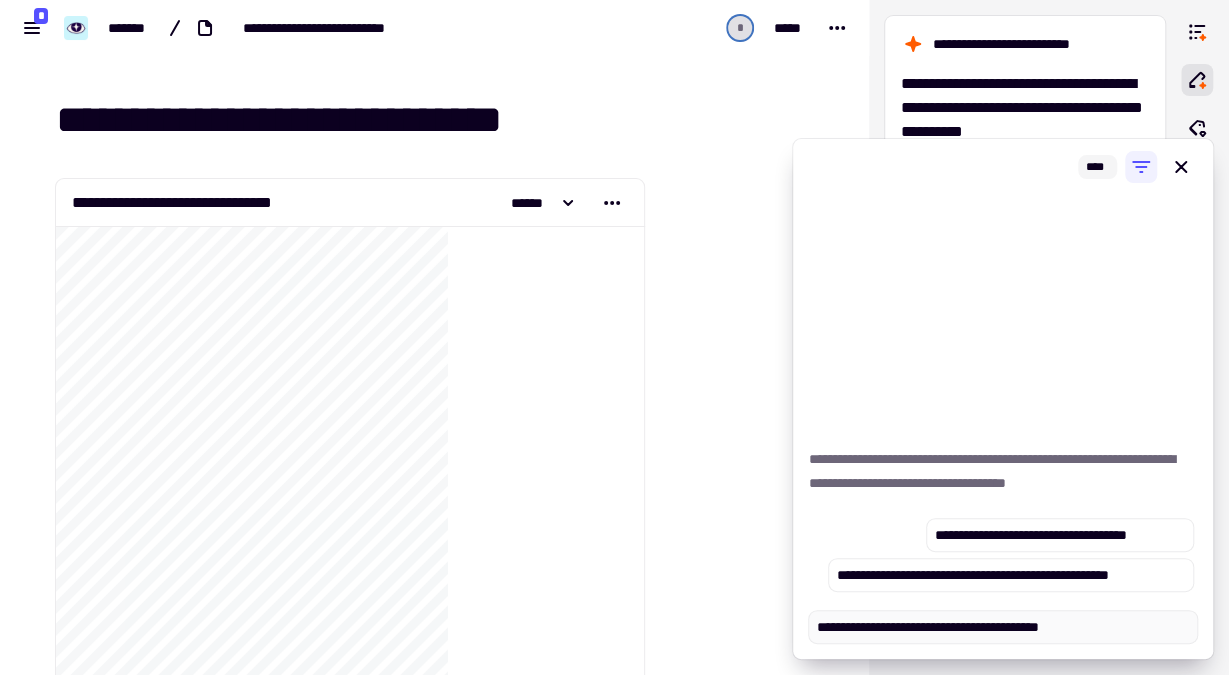 type on "*" 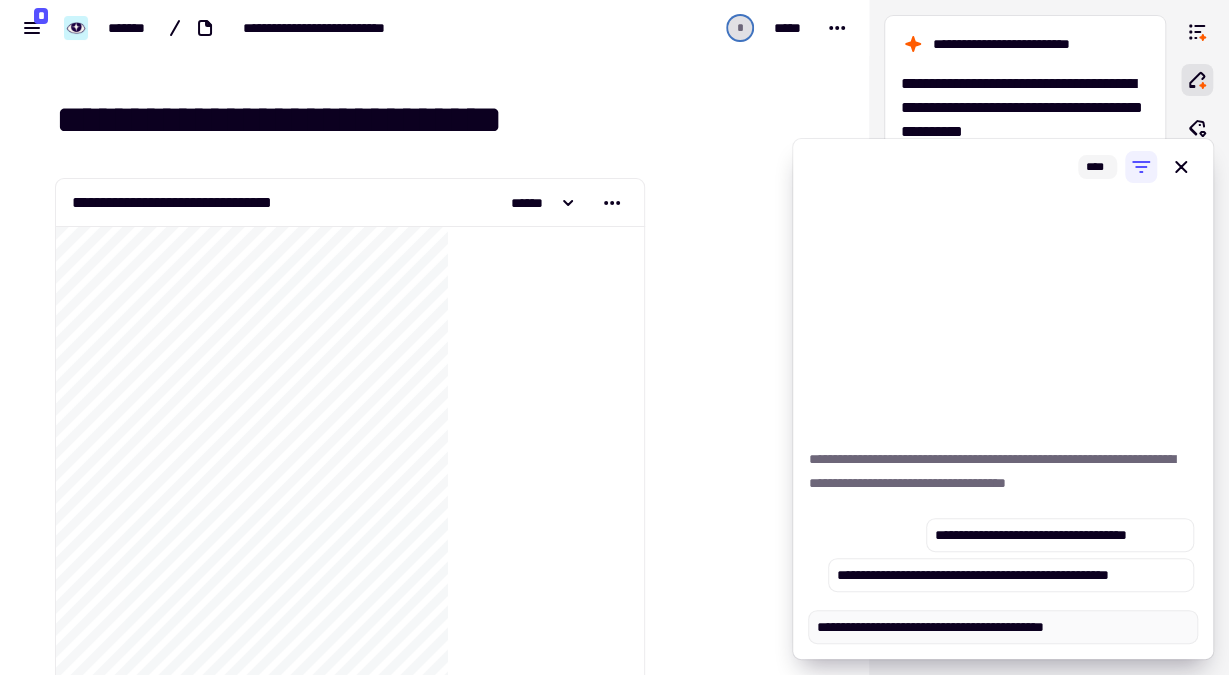 type on "*" 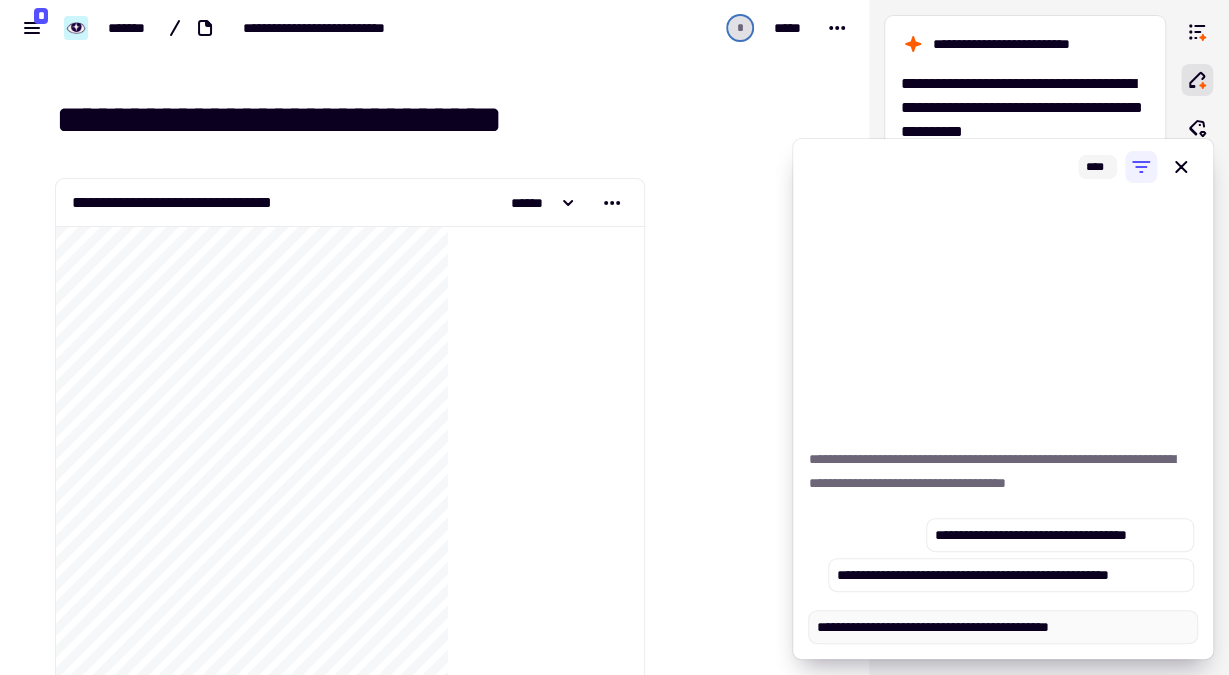type on "*" 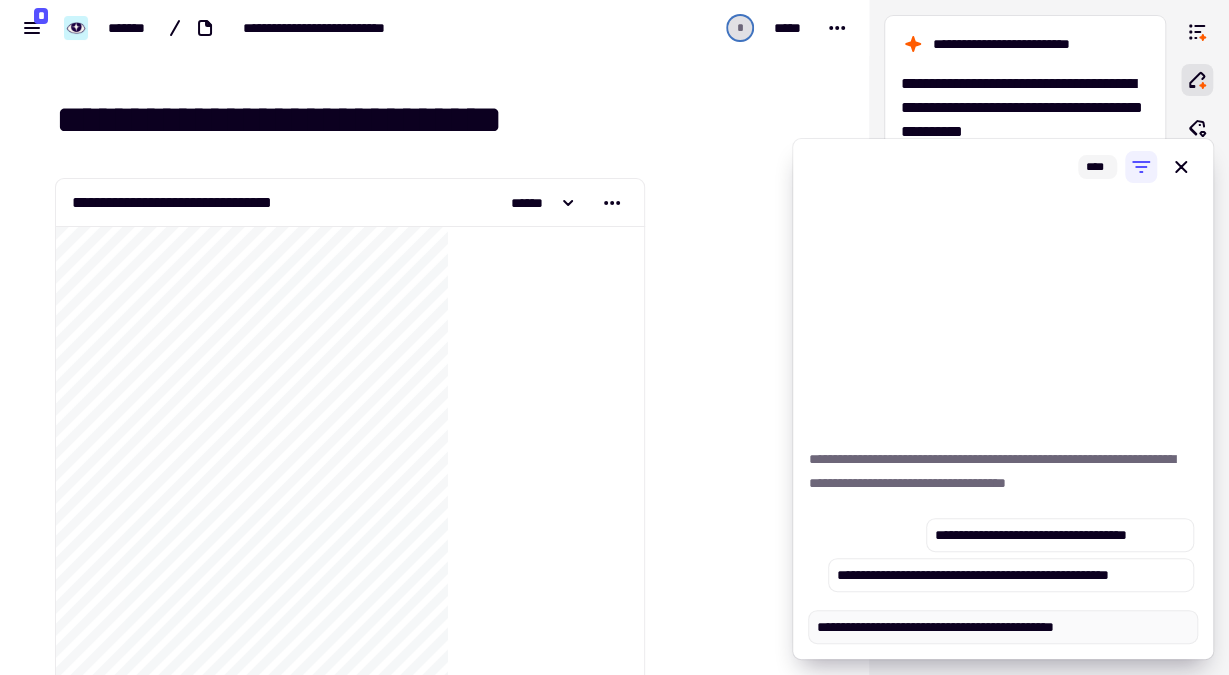 type on "*" 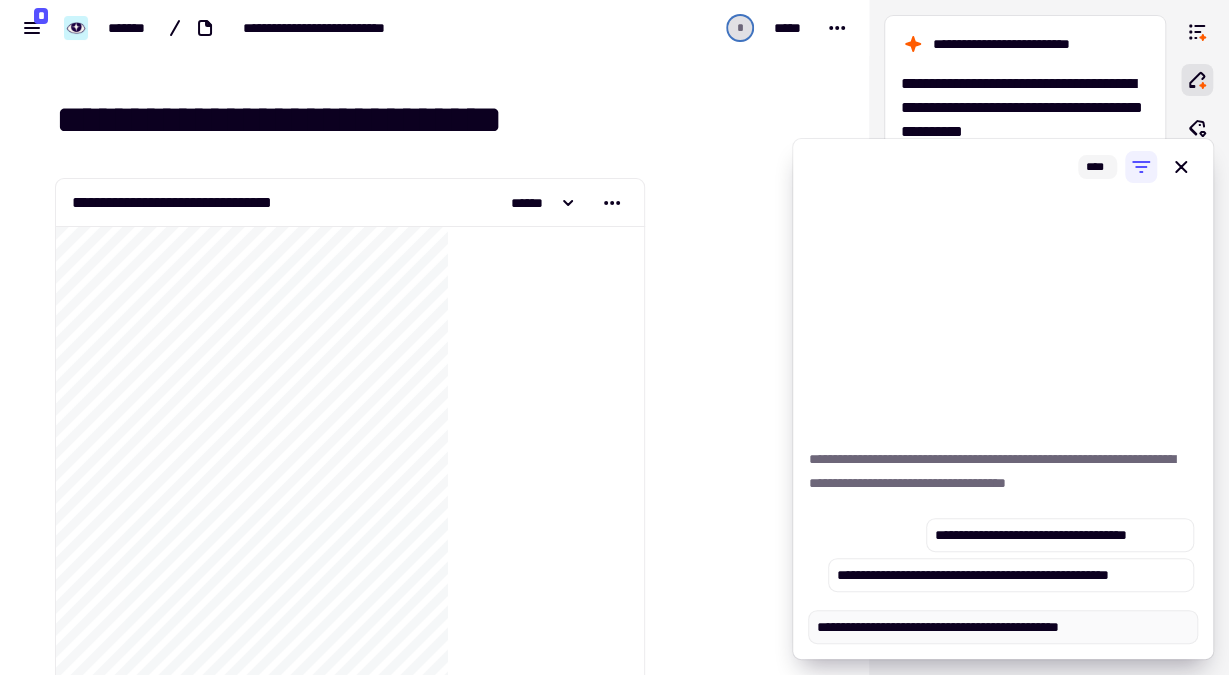 type on "*" 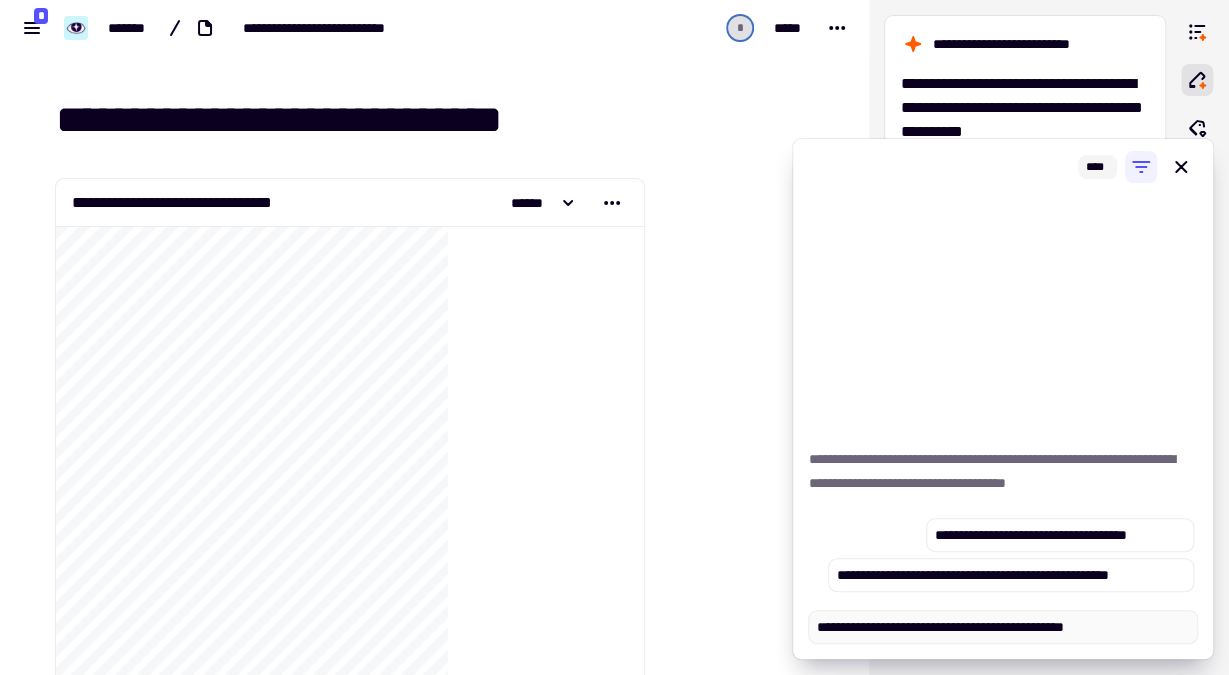 type on "*" 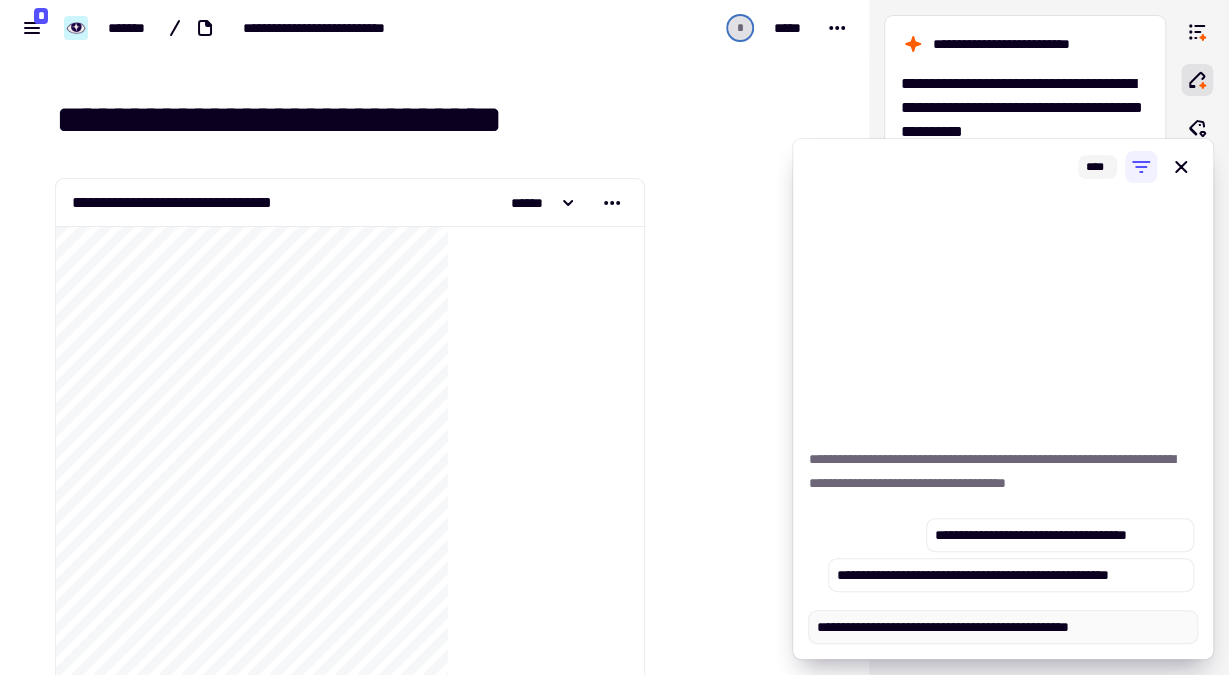 type on "*" 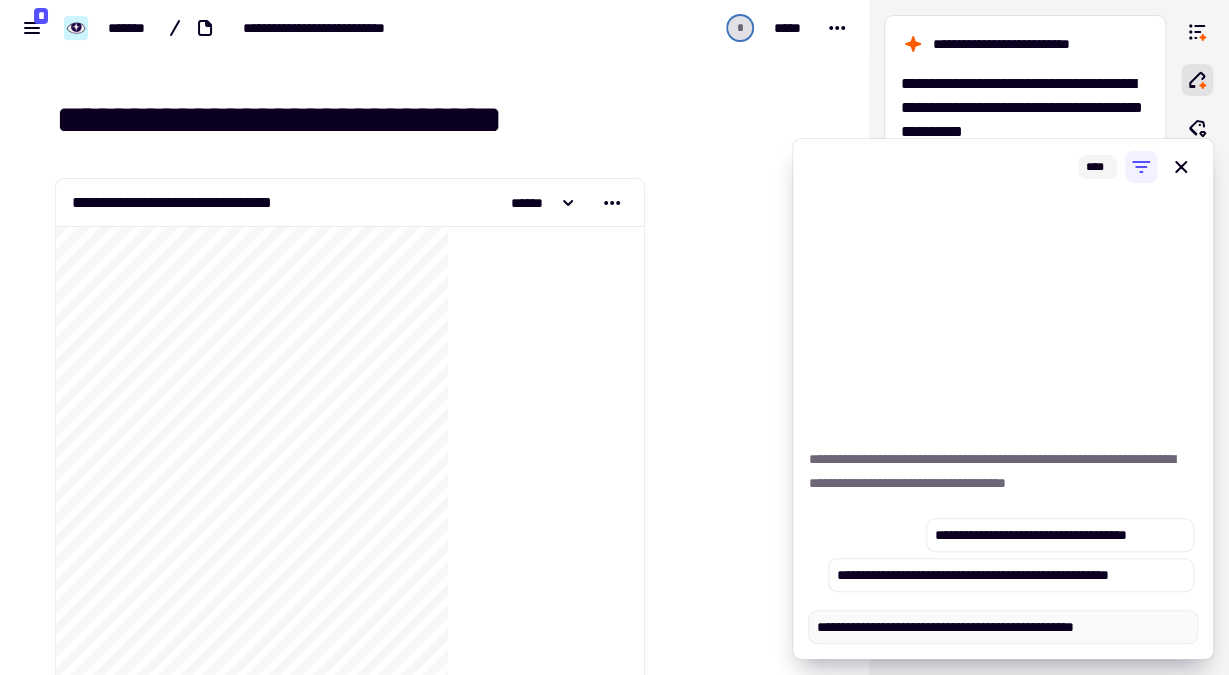 type on "*" 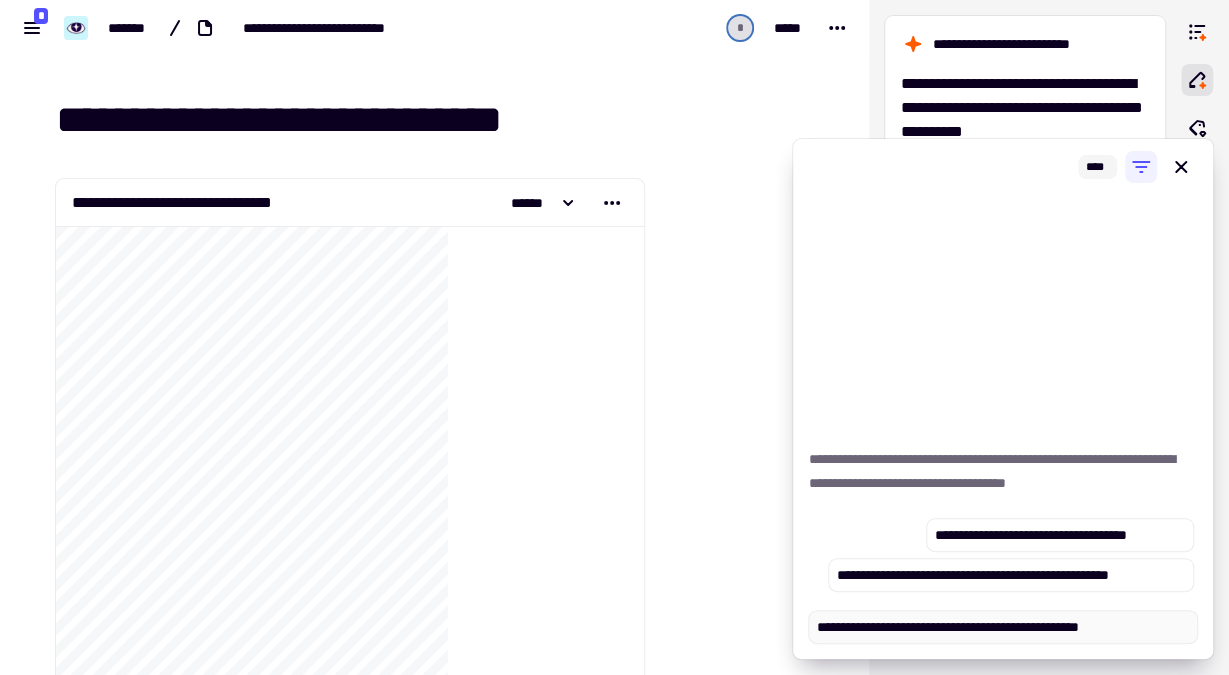 type on "*" 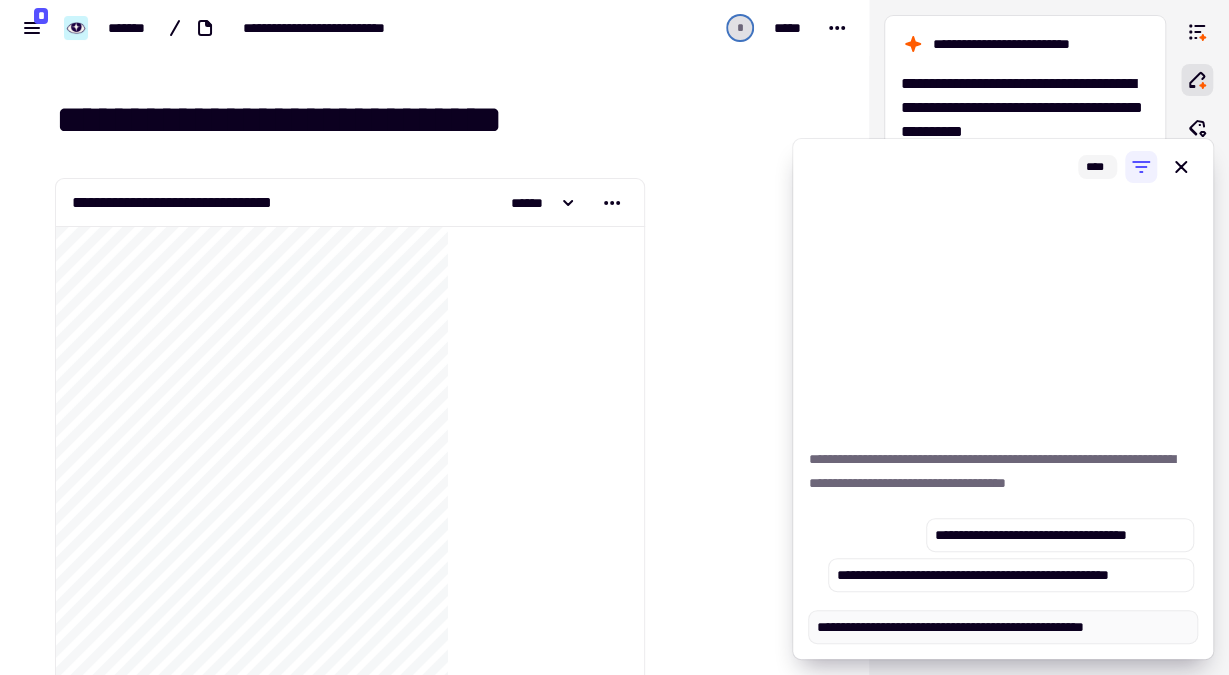 type on "*" 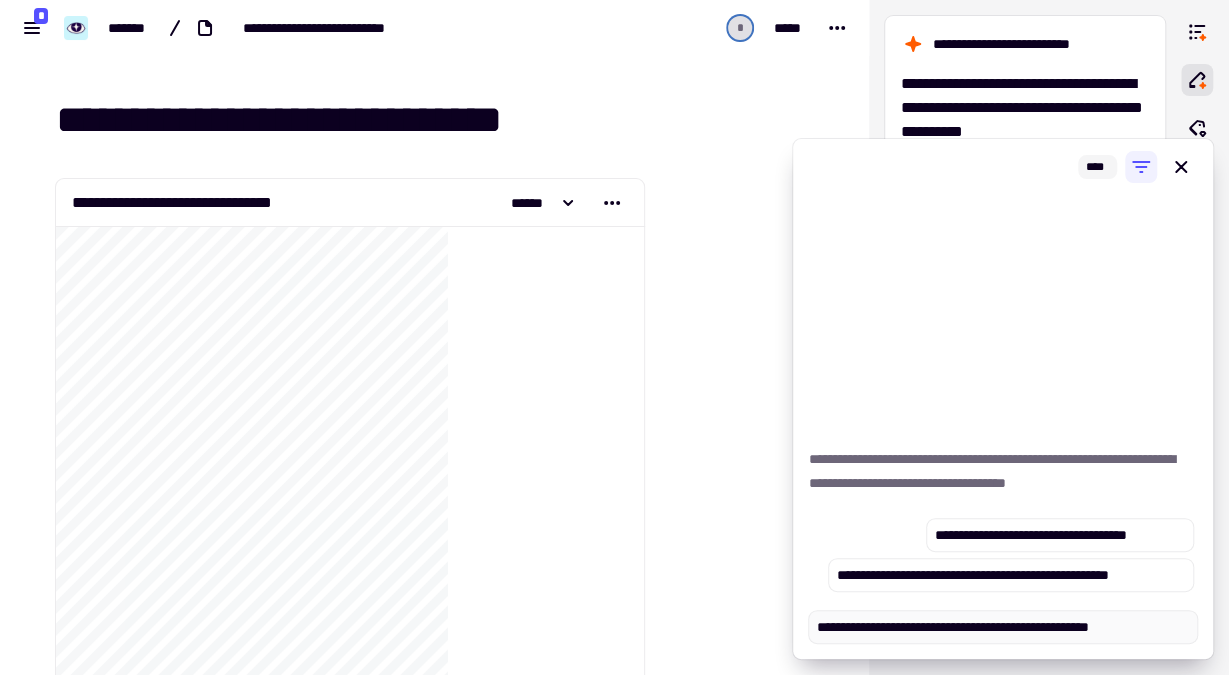 type on "*" 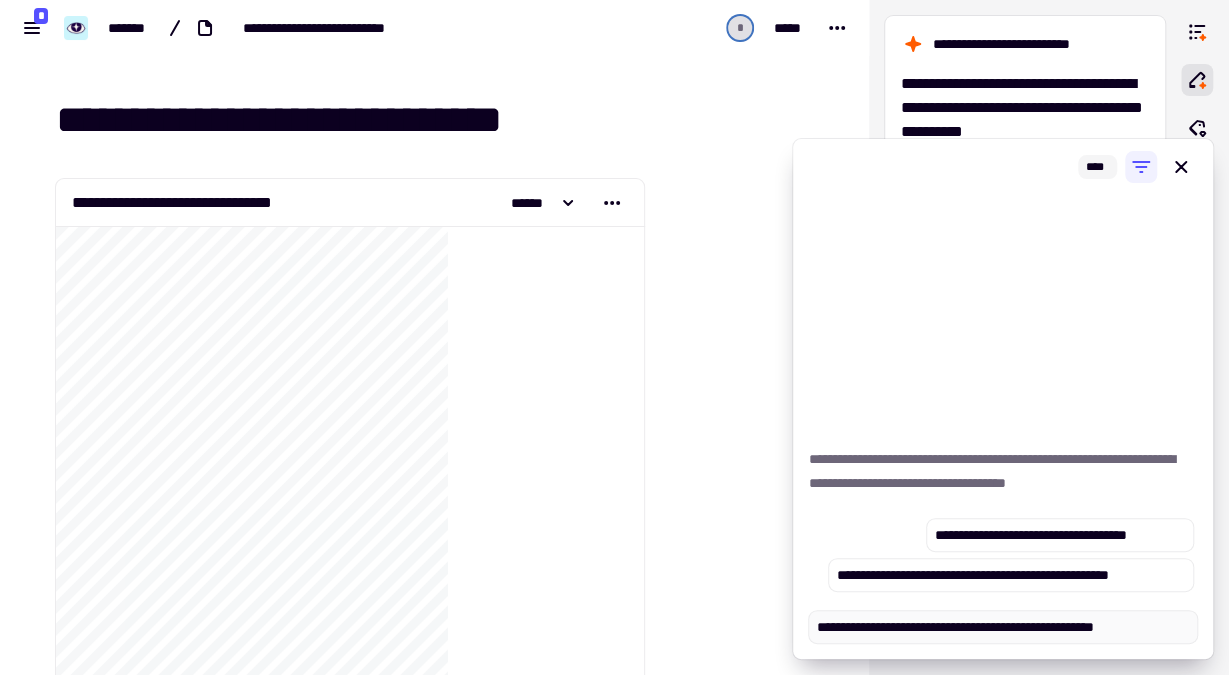 type on "*" 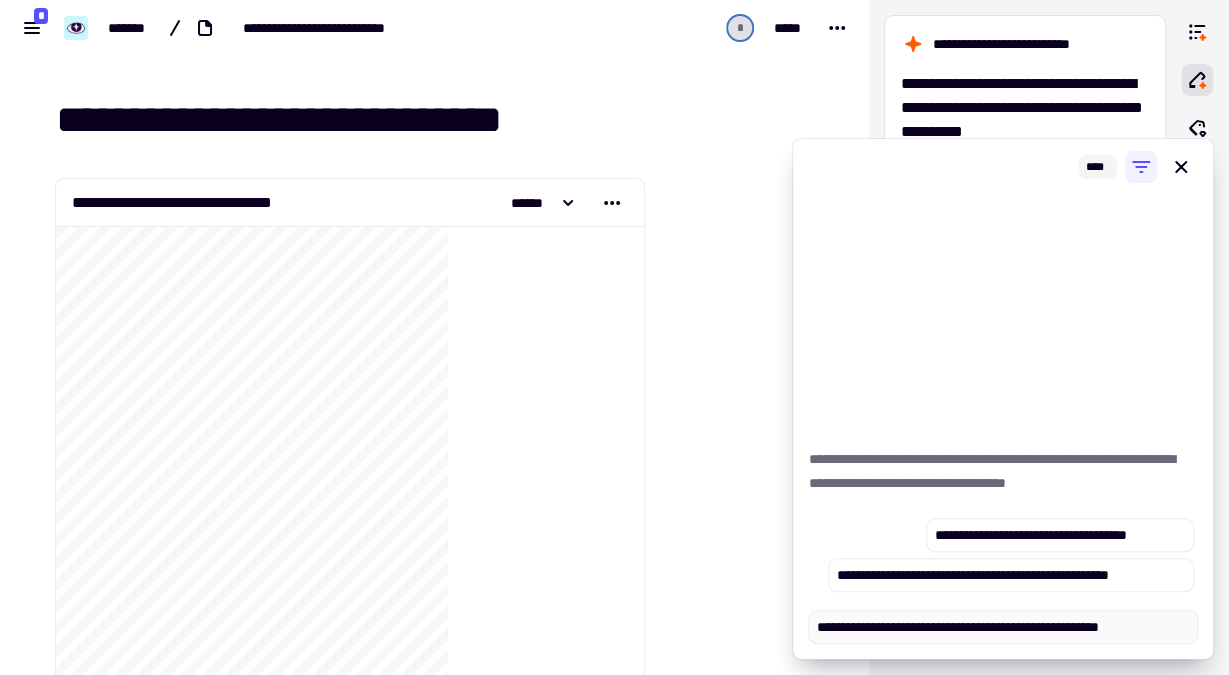 type on "*" 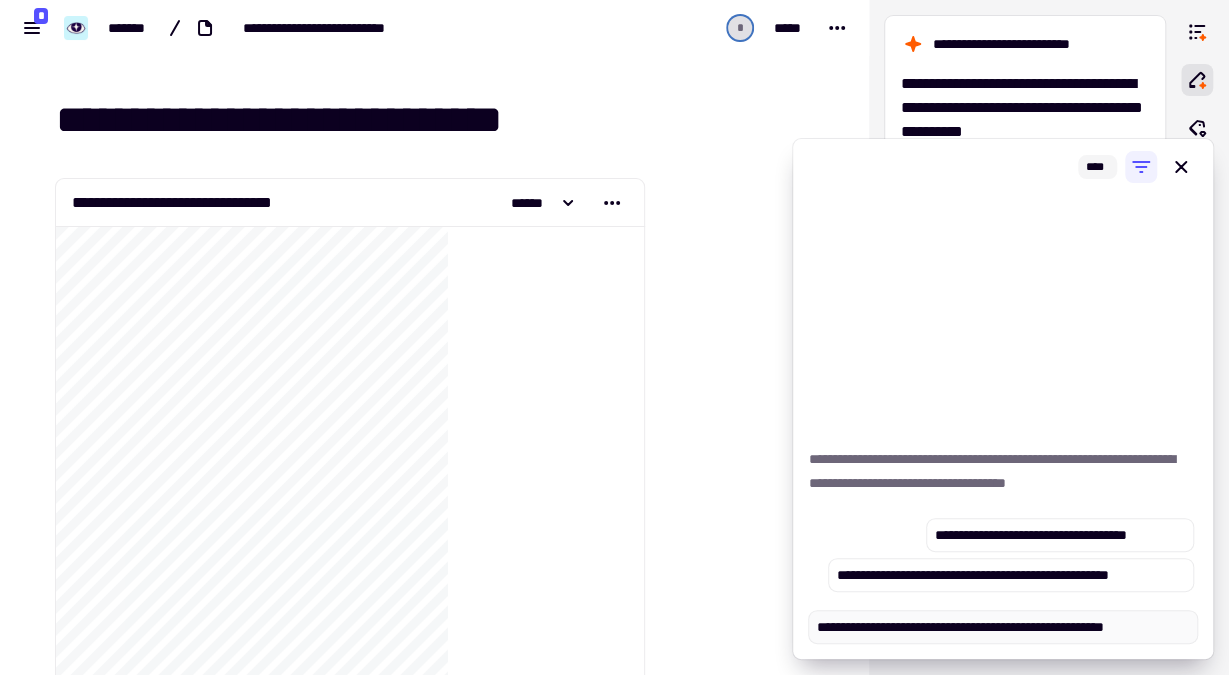 type on "*" 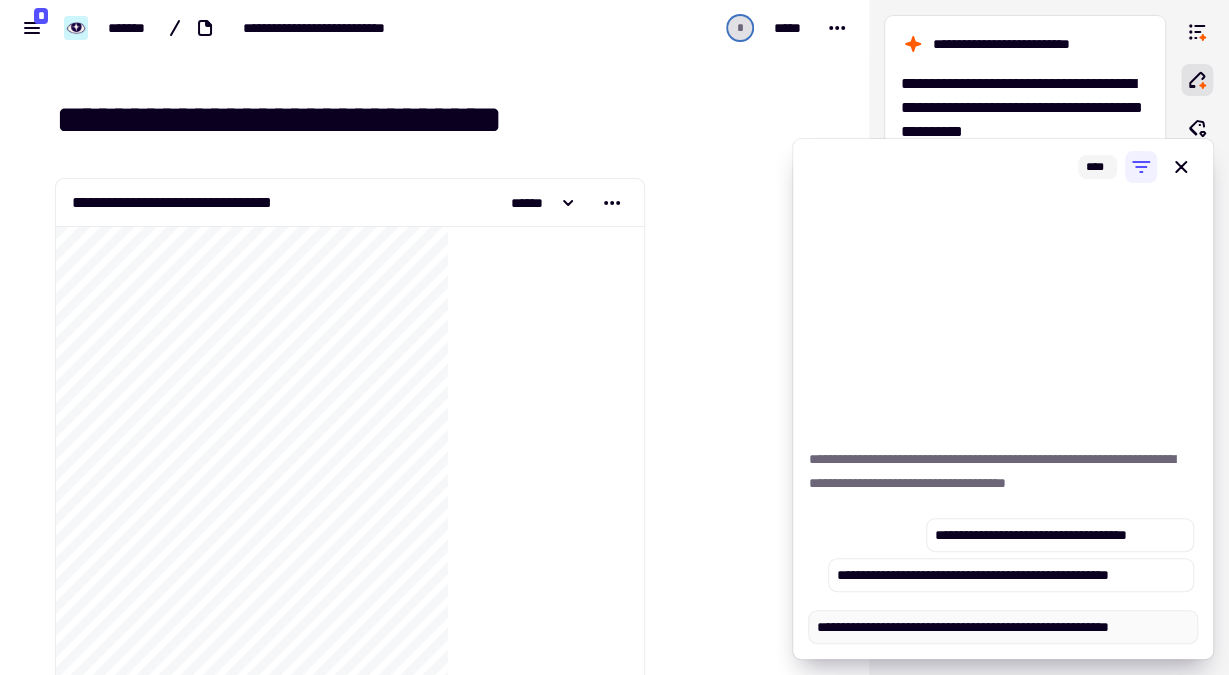 type on "*" 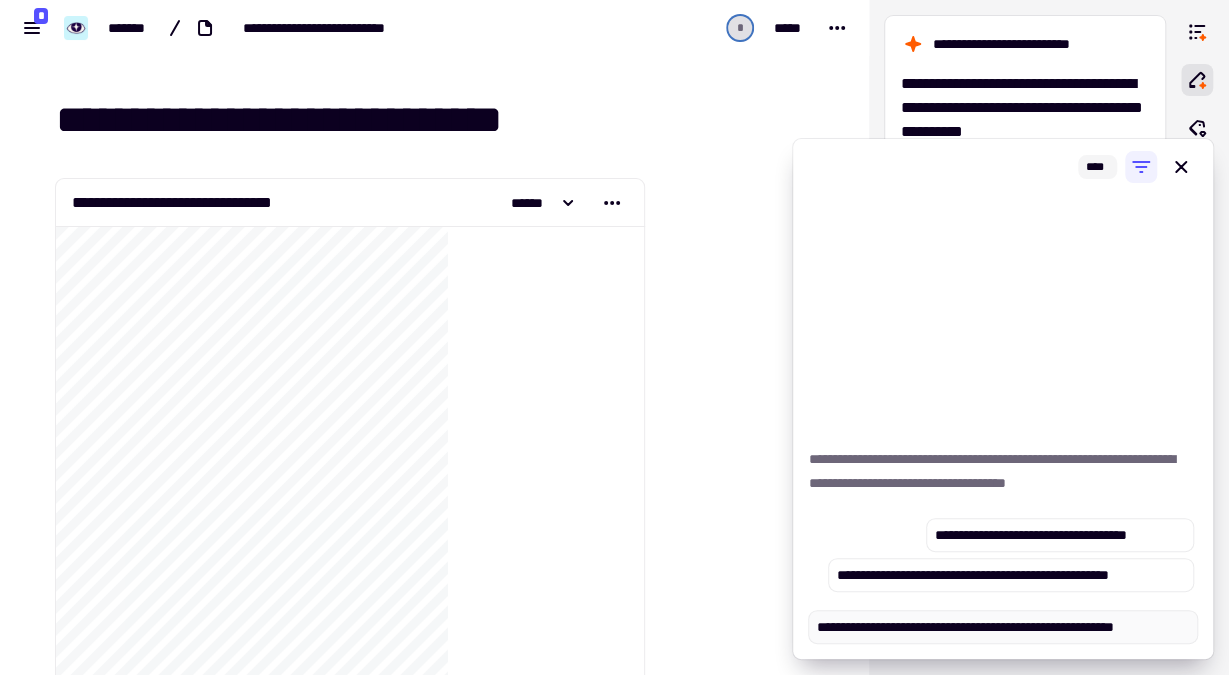 type on "*" 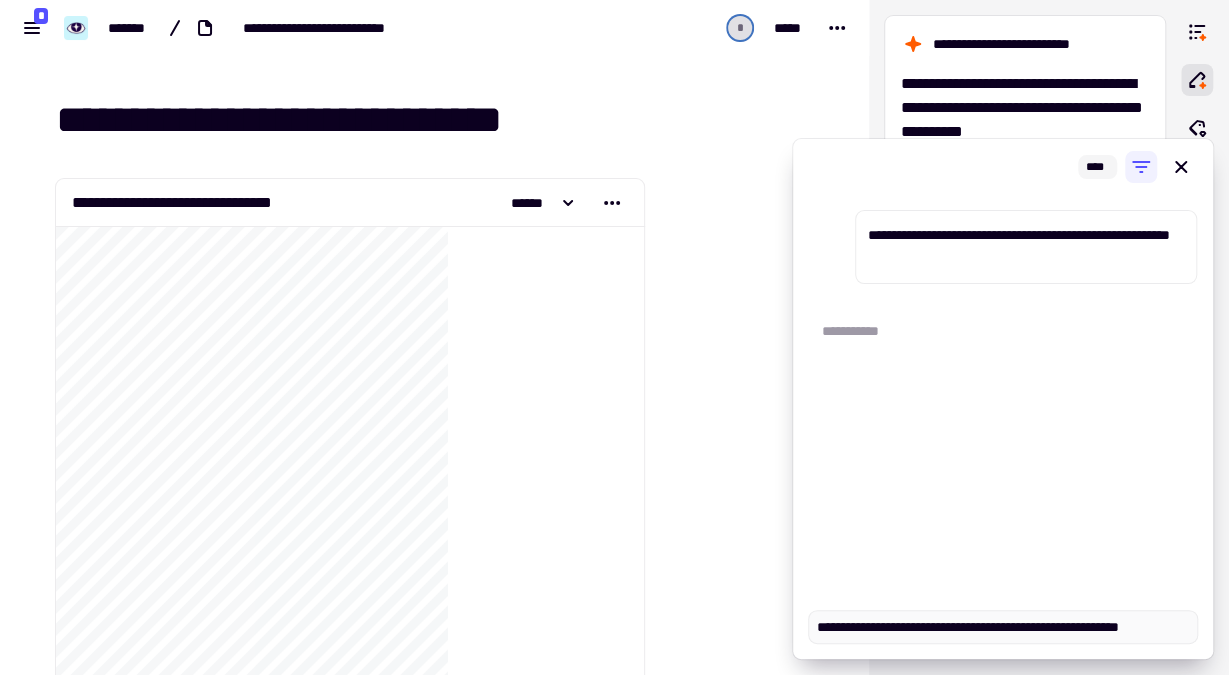 type on "*" 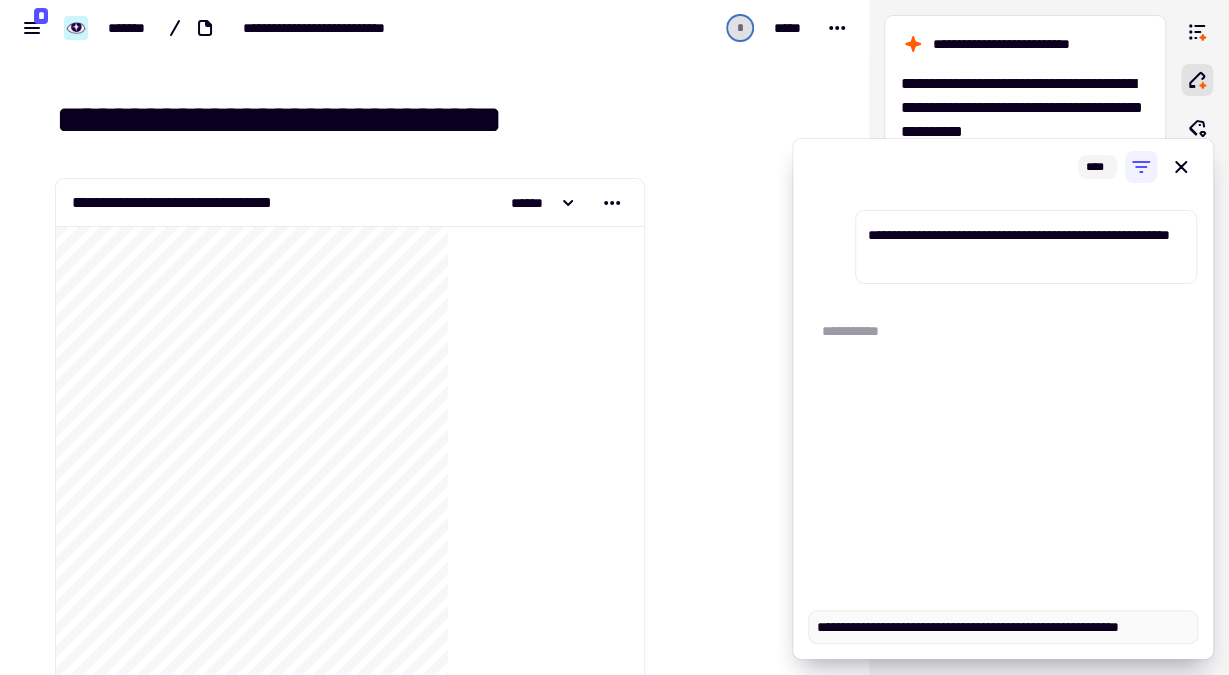 type 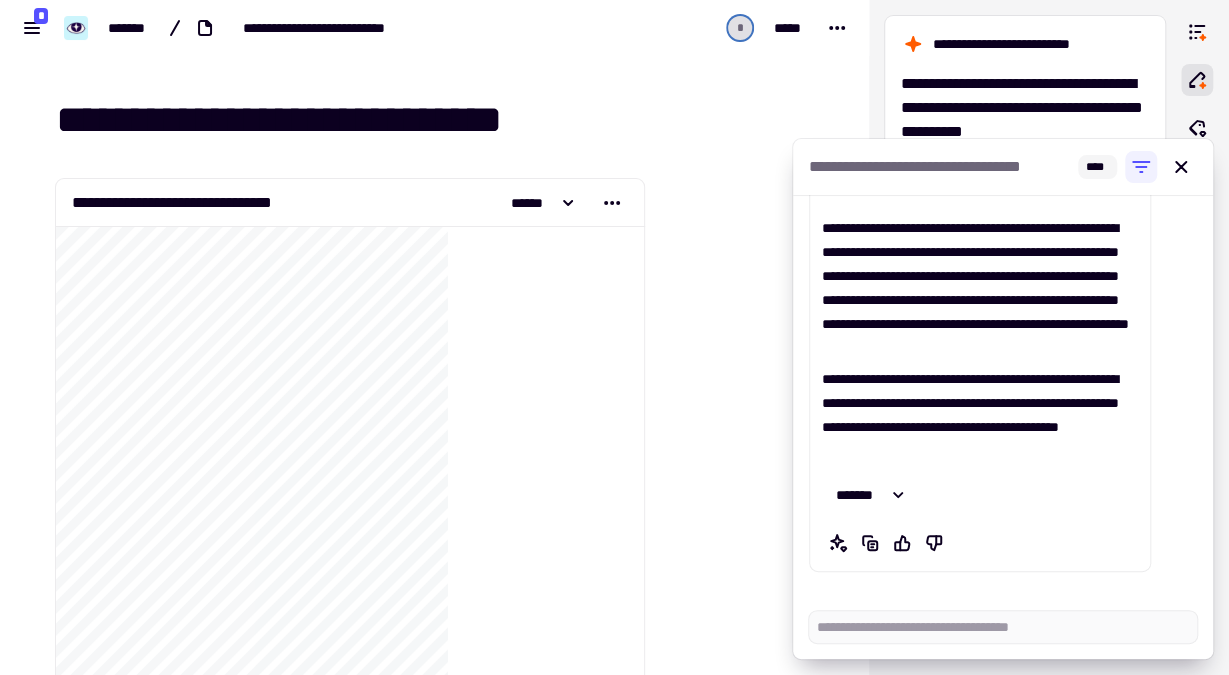 scroll, scrollTop: 256, scrollLeft: 0, axis: vertical 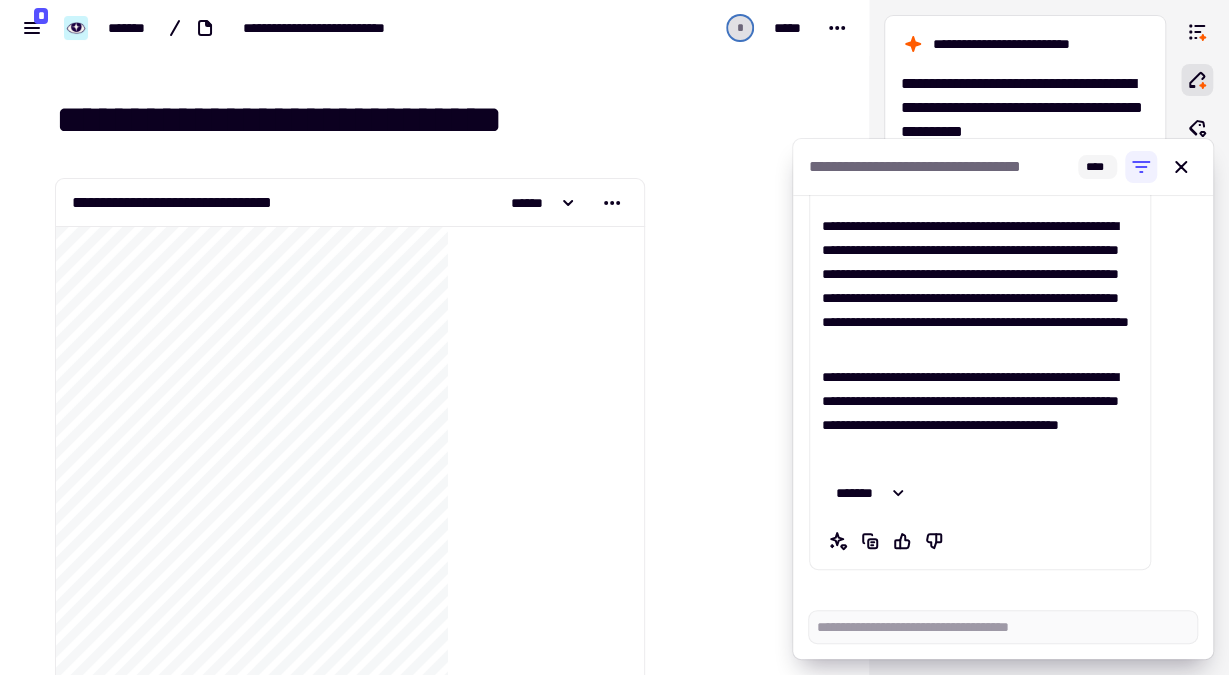 drag, startPoint x: 1212, startPoint y: 249, endPoint x: 1206, endPoint y: 435, distance: 186.09676 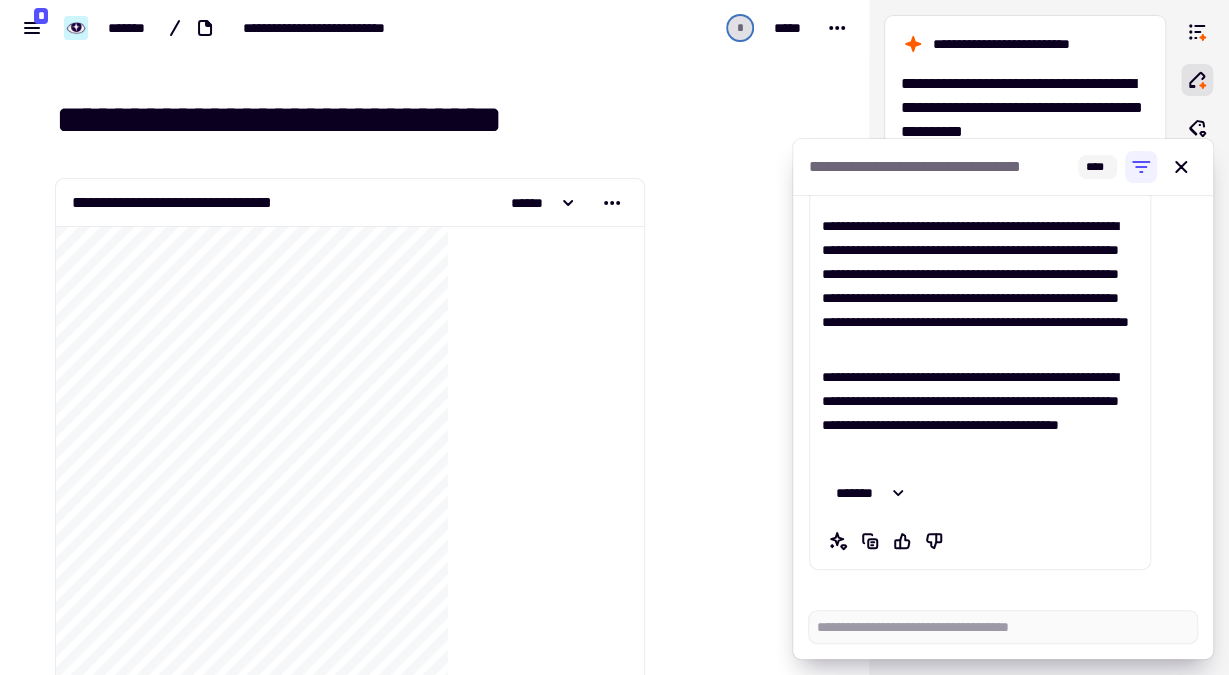 click on "**********" at bounding box center (1003, 394) 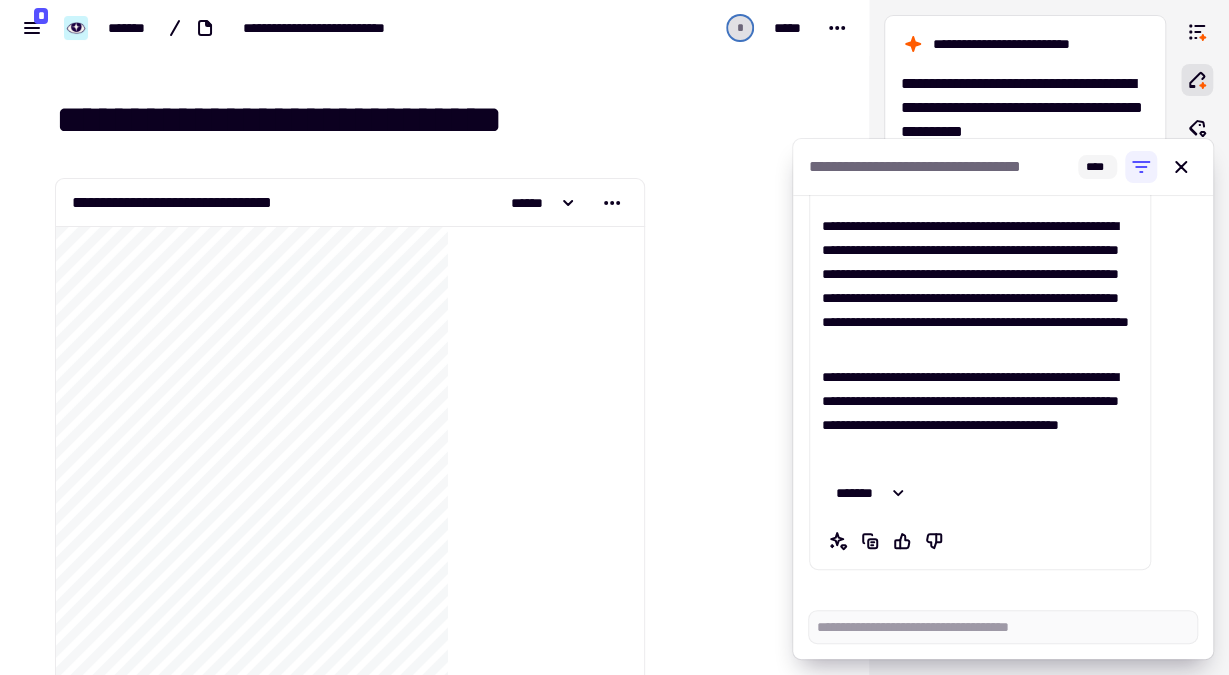 type on "*" 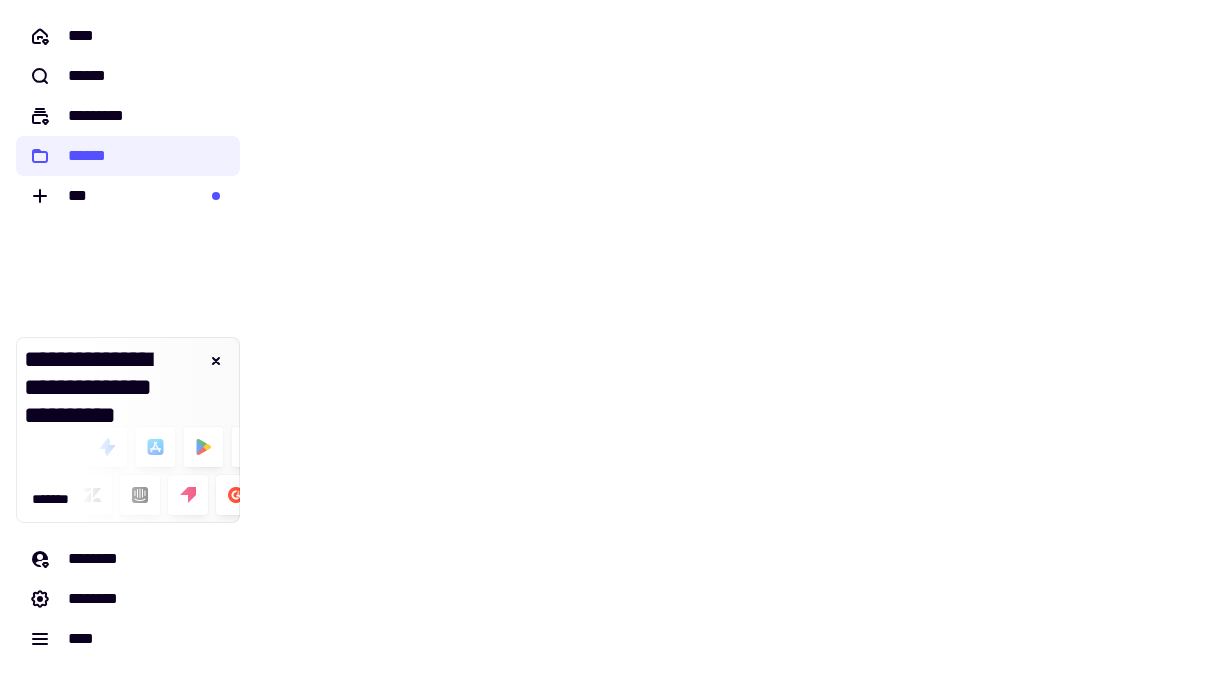 scroll, scrollTop: 0, scrollLeft: 0, axis: both 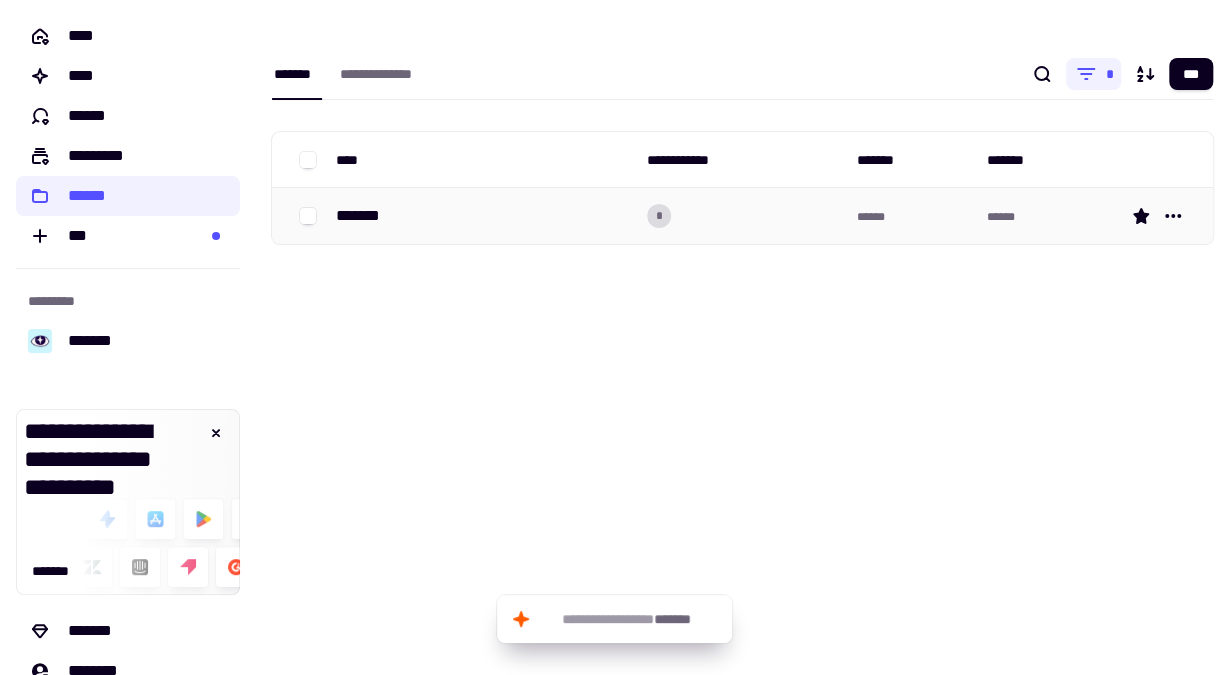 click on "*******" at bounding box center [371, 216] 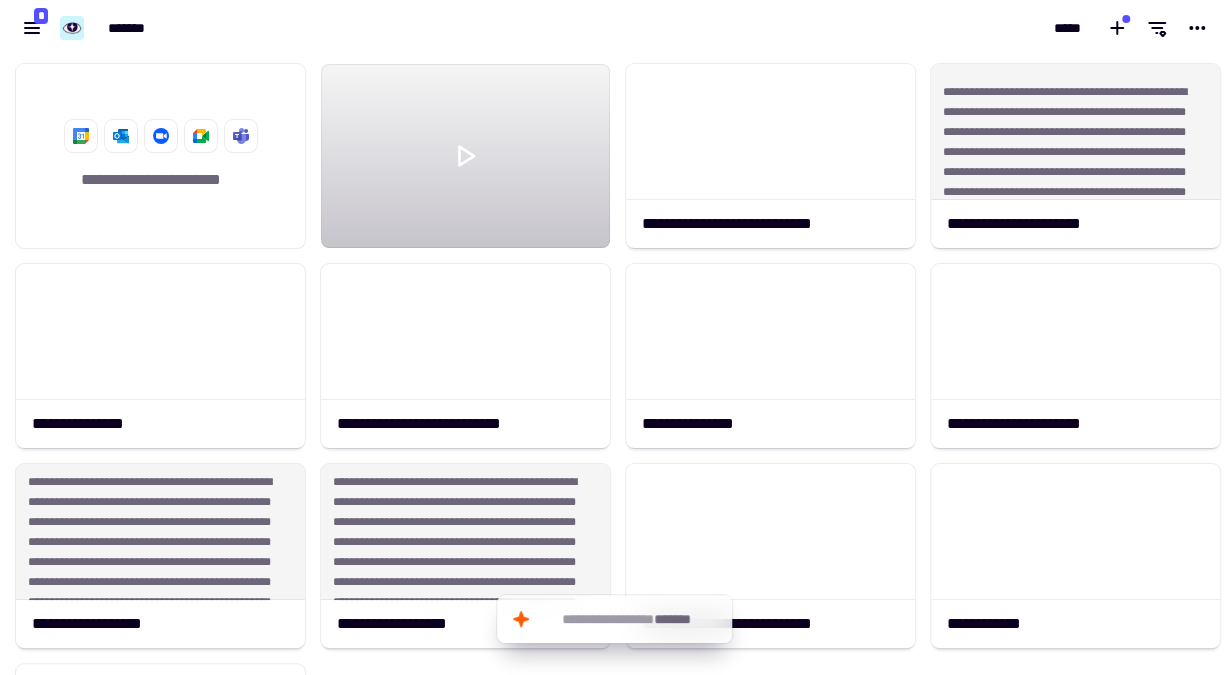 scroll, scrollTop: 18, scrollLeft: 18, axis: both 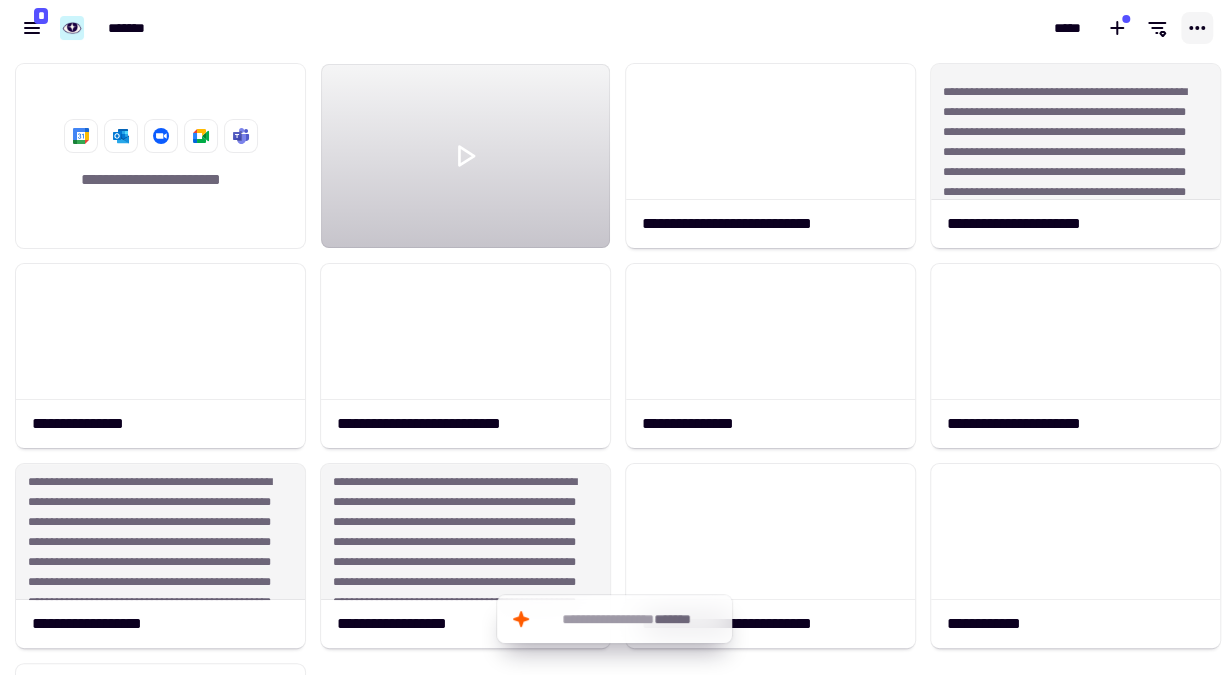 click 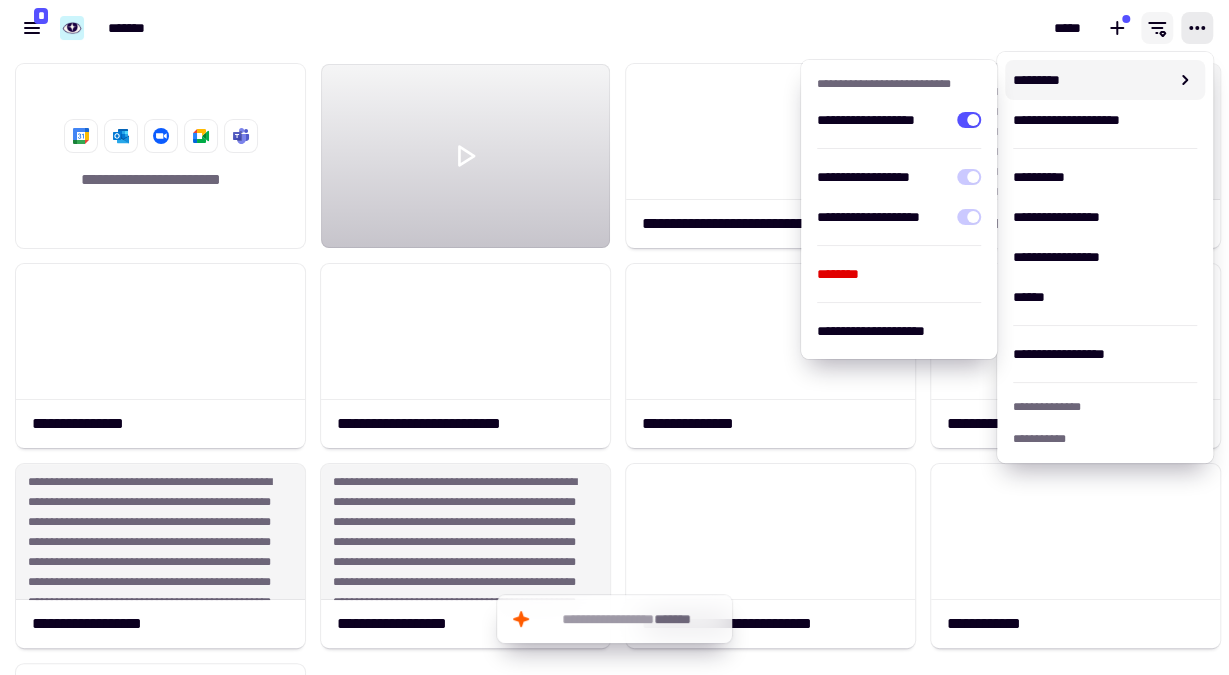 click 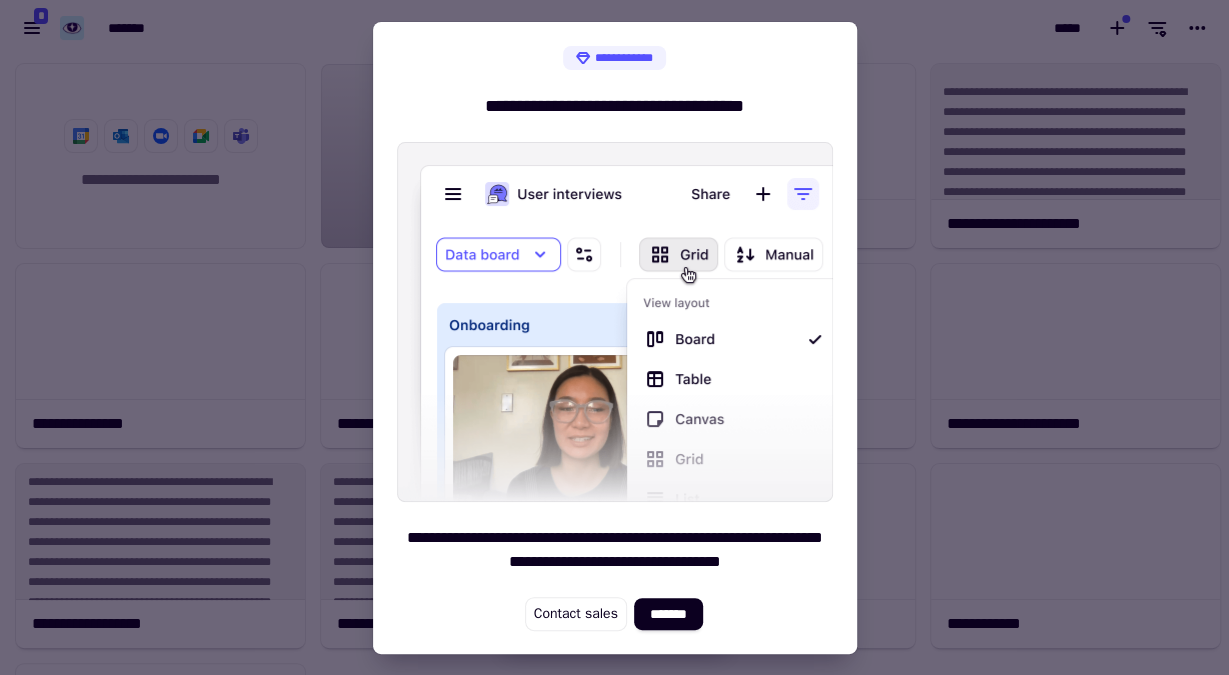 click at bounding box center (614, 337) 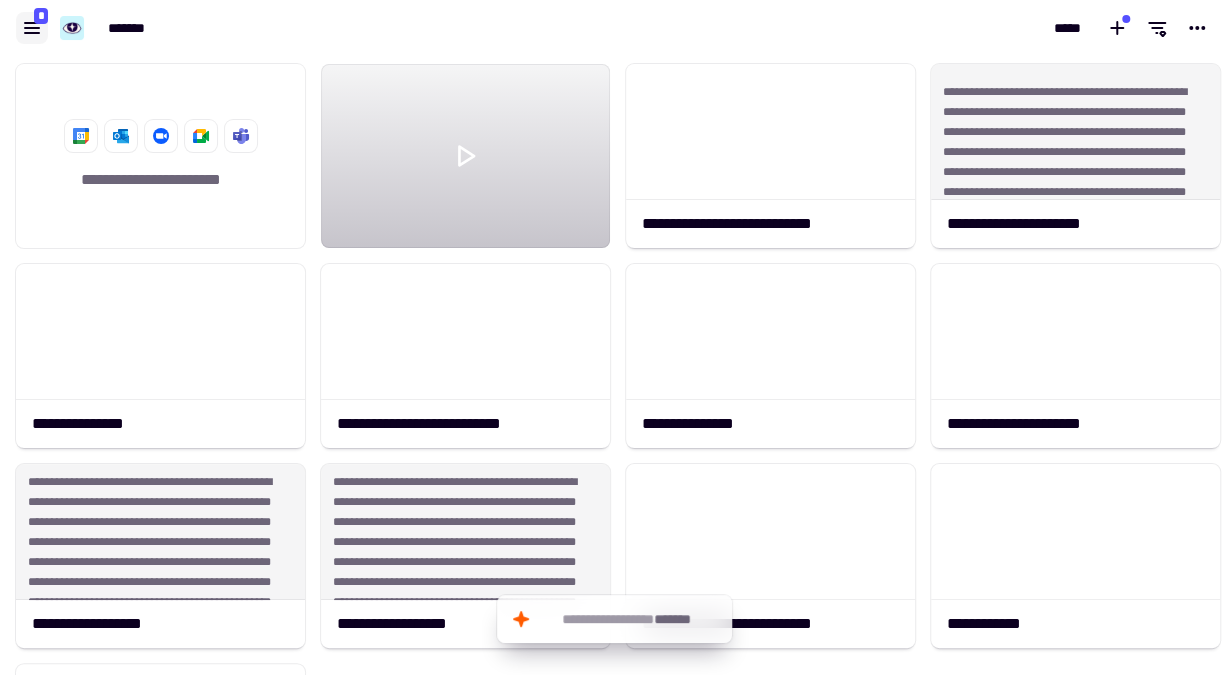 click 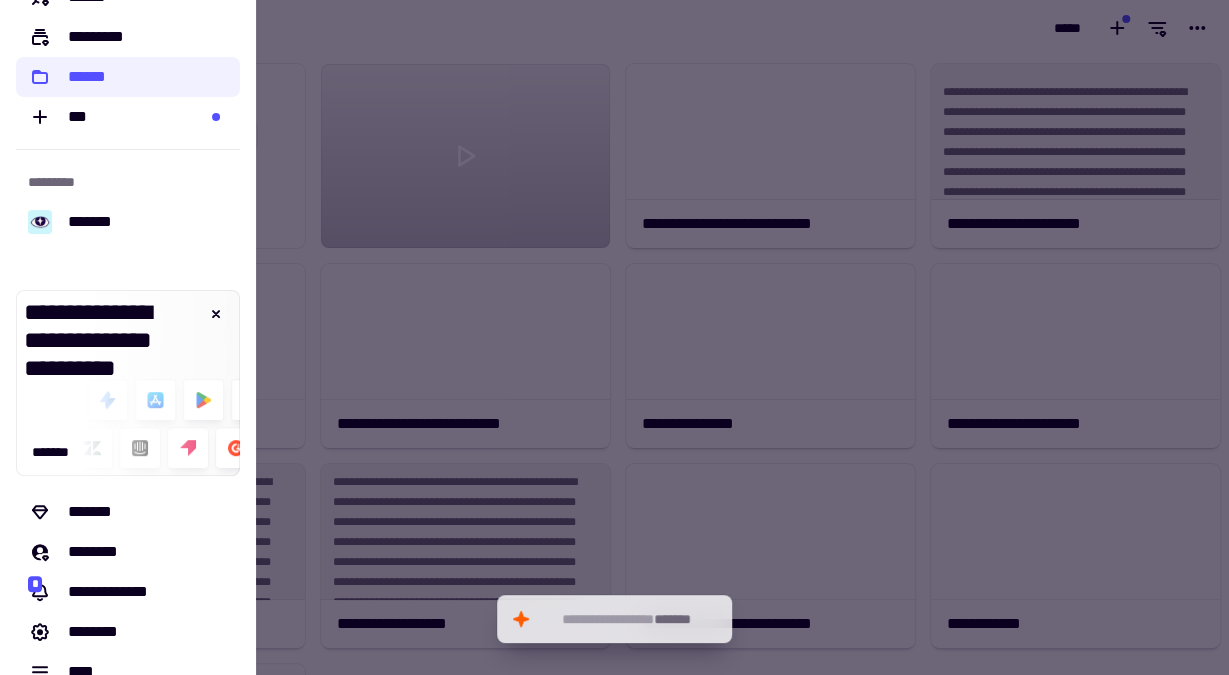 scroll, scrollTop: 152, scrollLeft: 0, axis: vertical 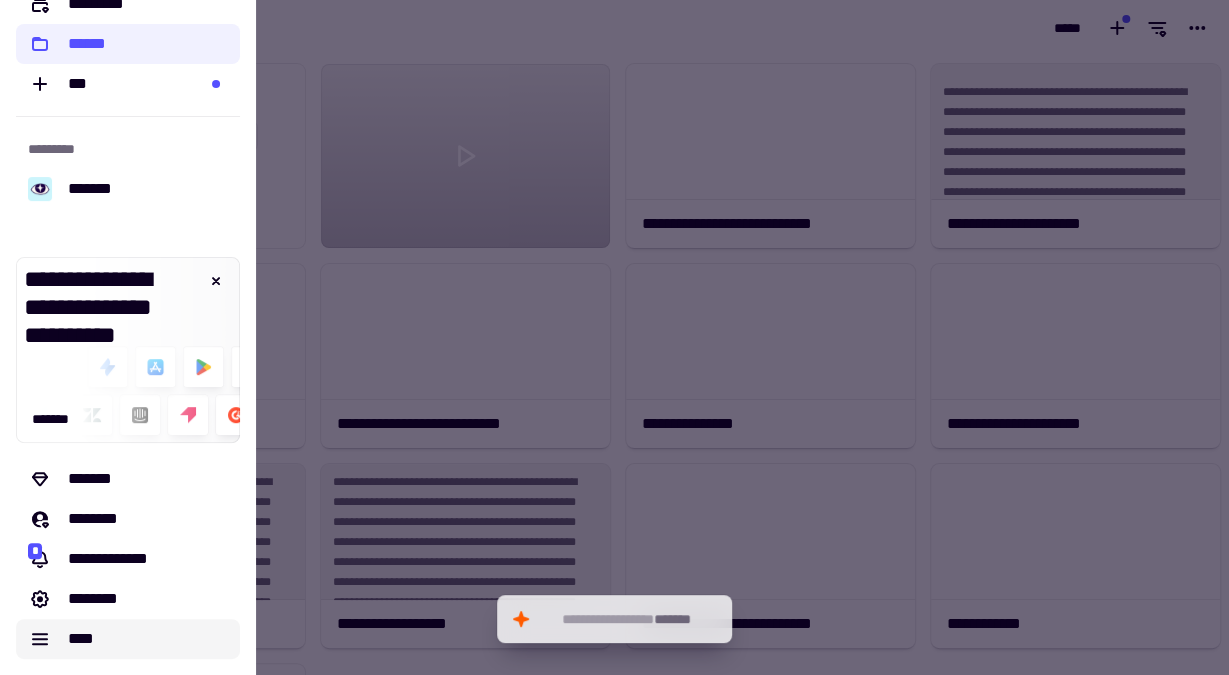 click on "****" 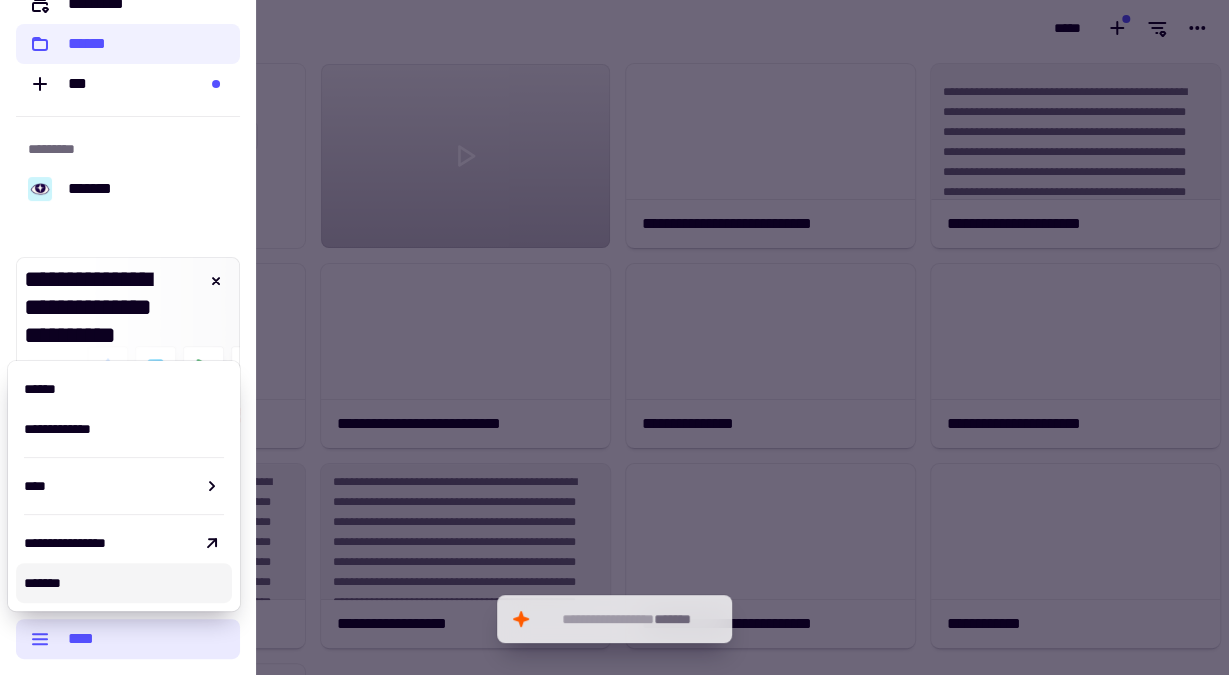 click on "****" 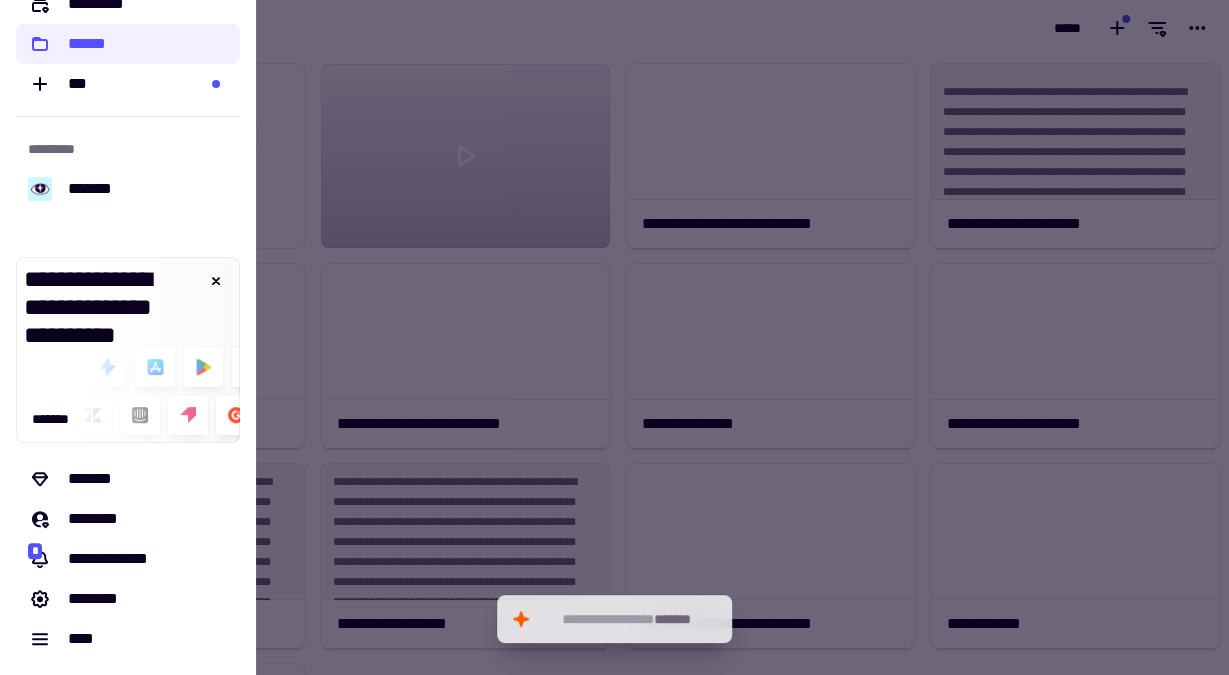 scroll, scrollTop: 0, scrollLeft: 0, axis: both 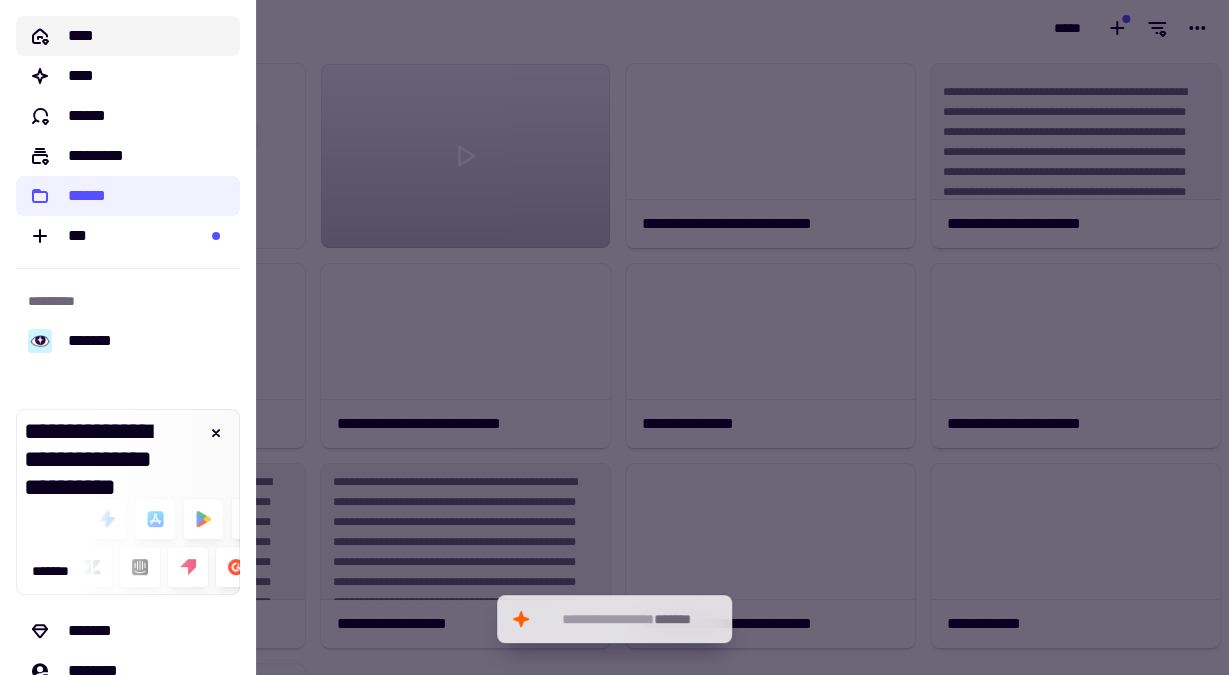 click on "****" 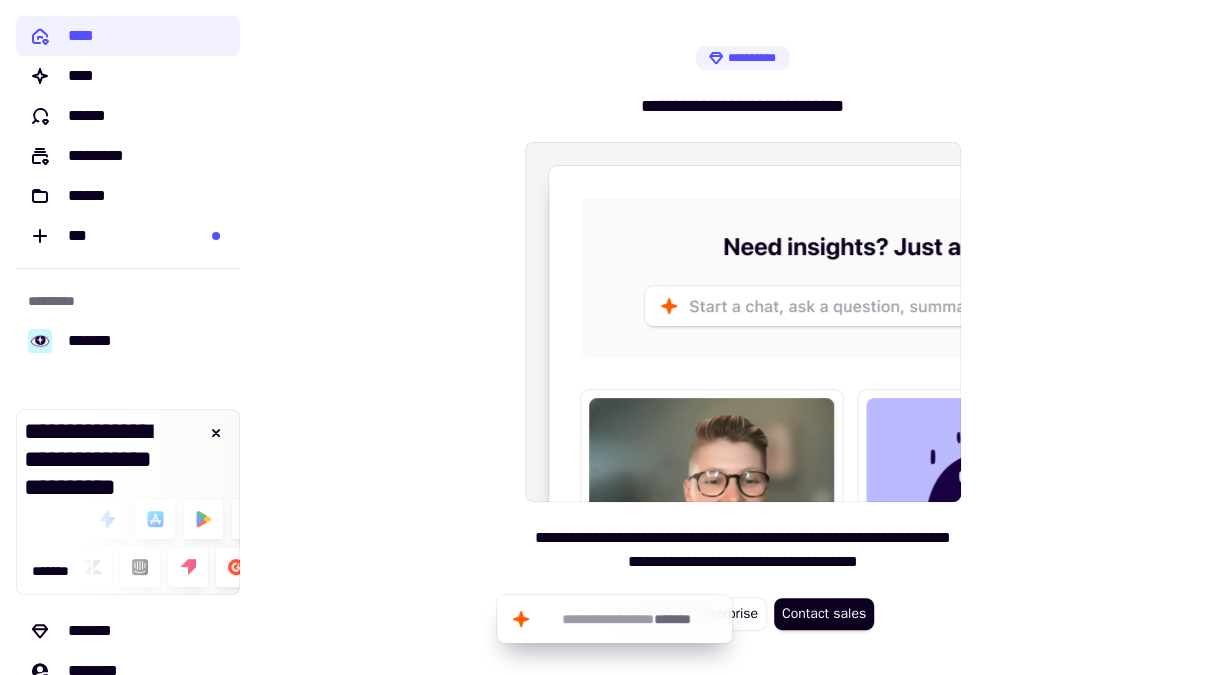 click on "**********" at bounding box center (742, 337) 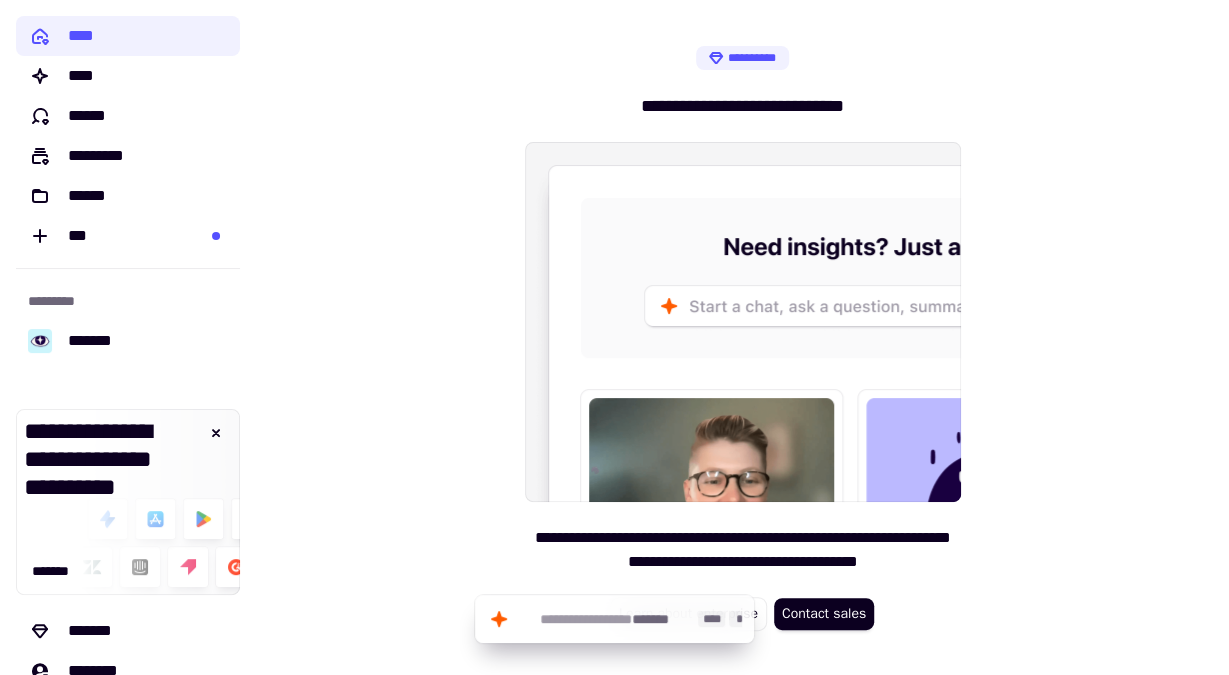 click on "**********" 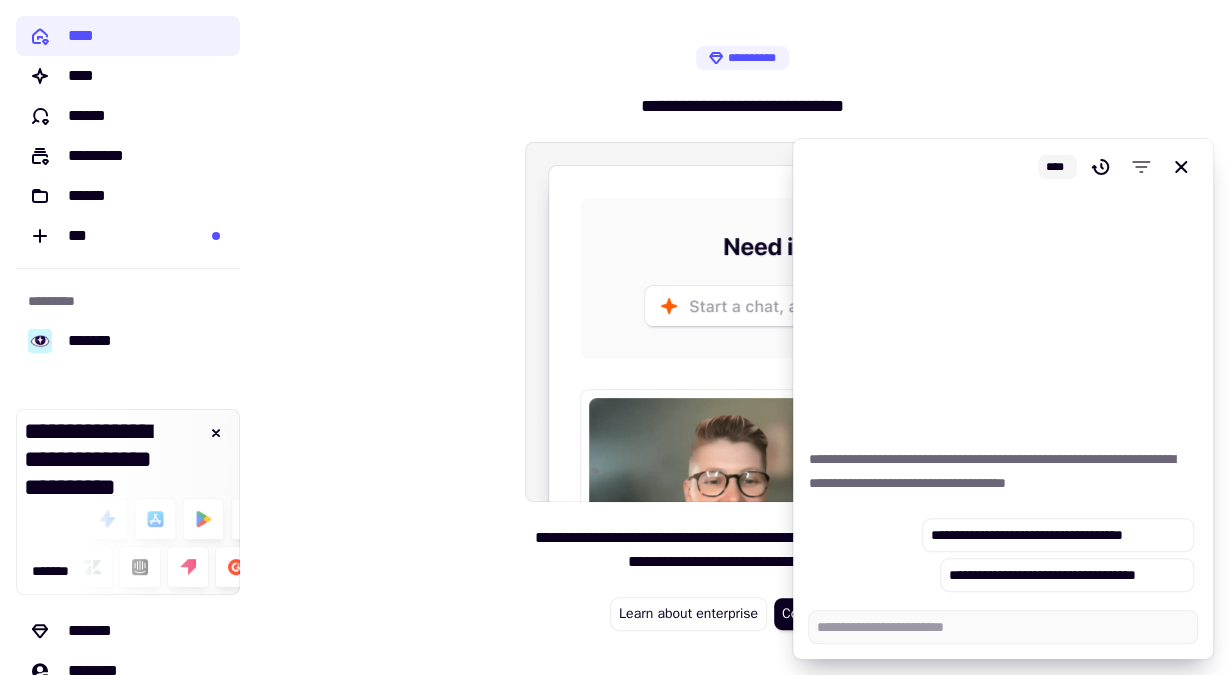 type on "*" 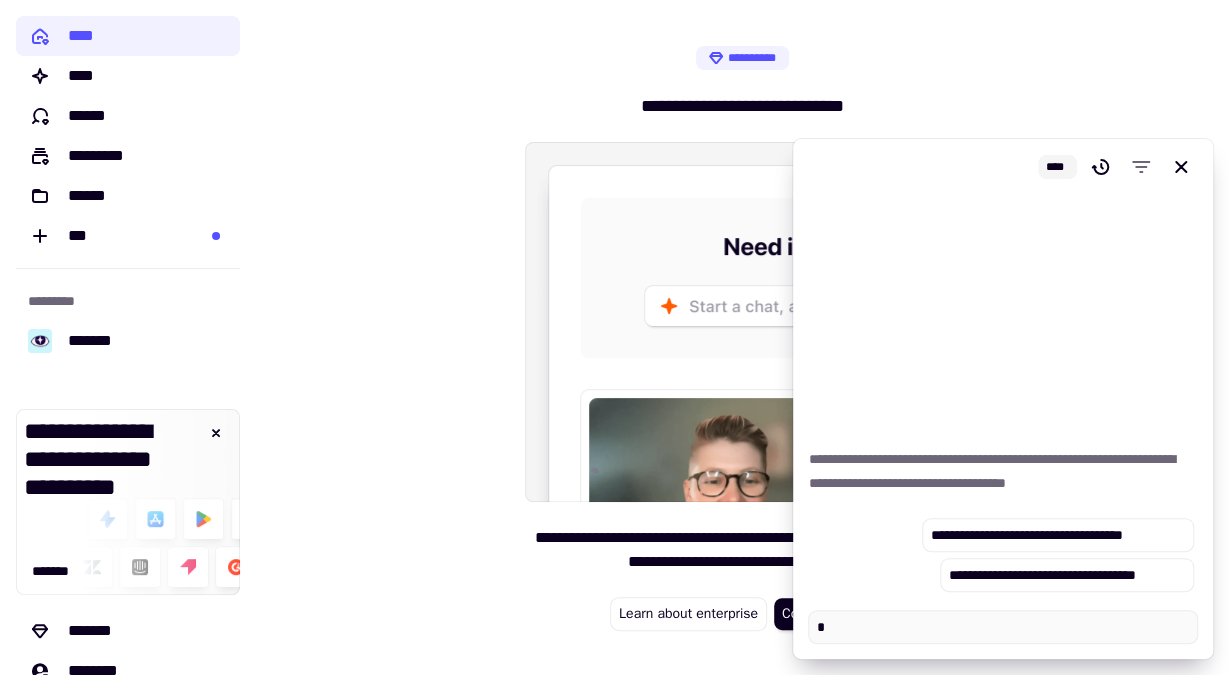 type on "*" 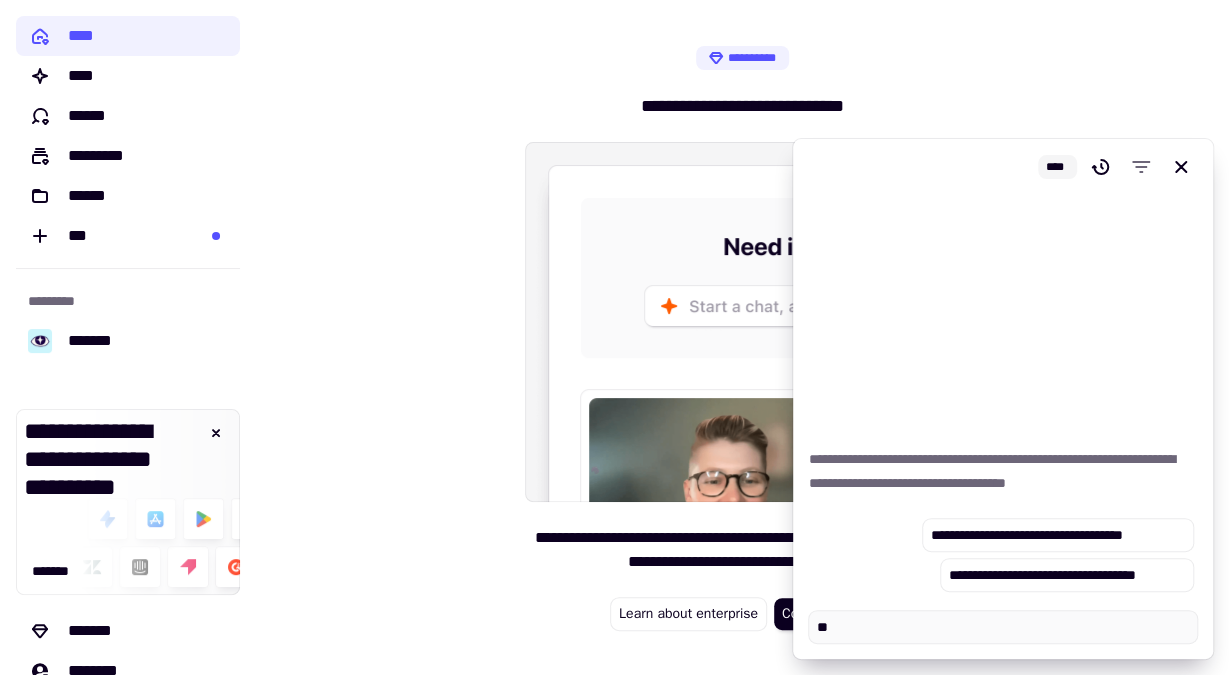 type on "*" 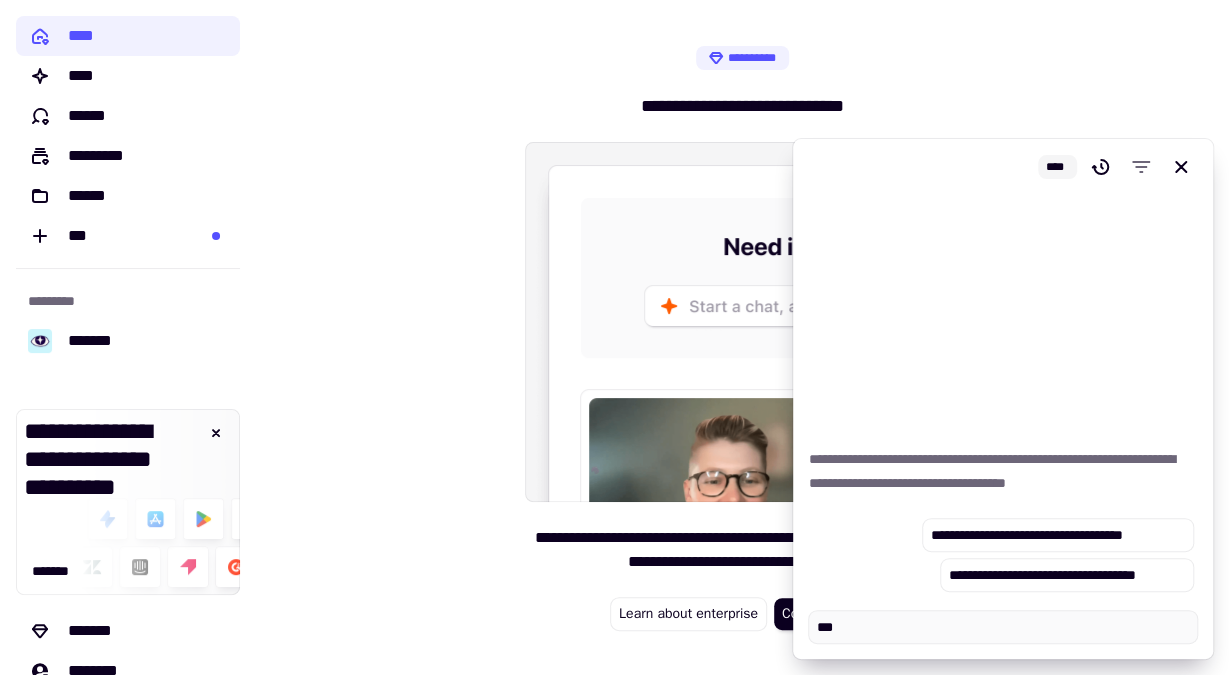type on "*" 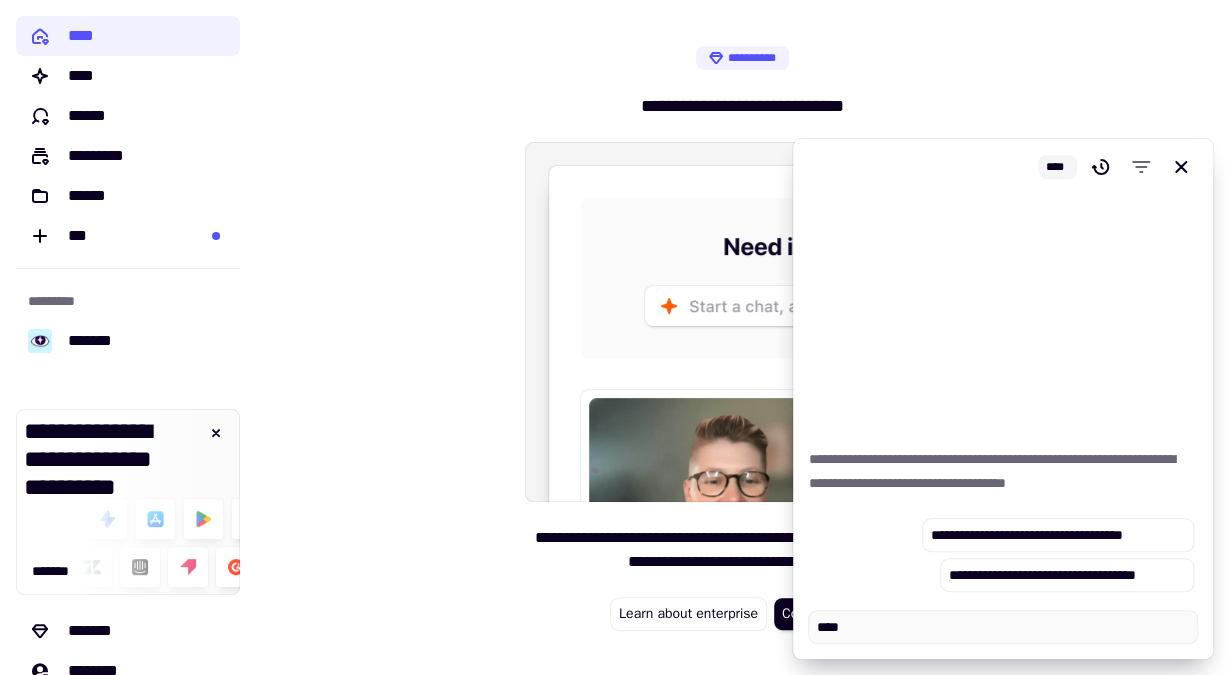 type on "*" 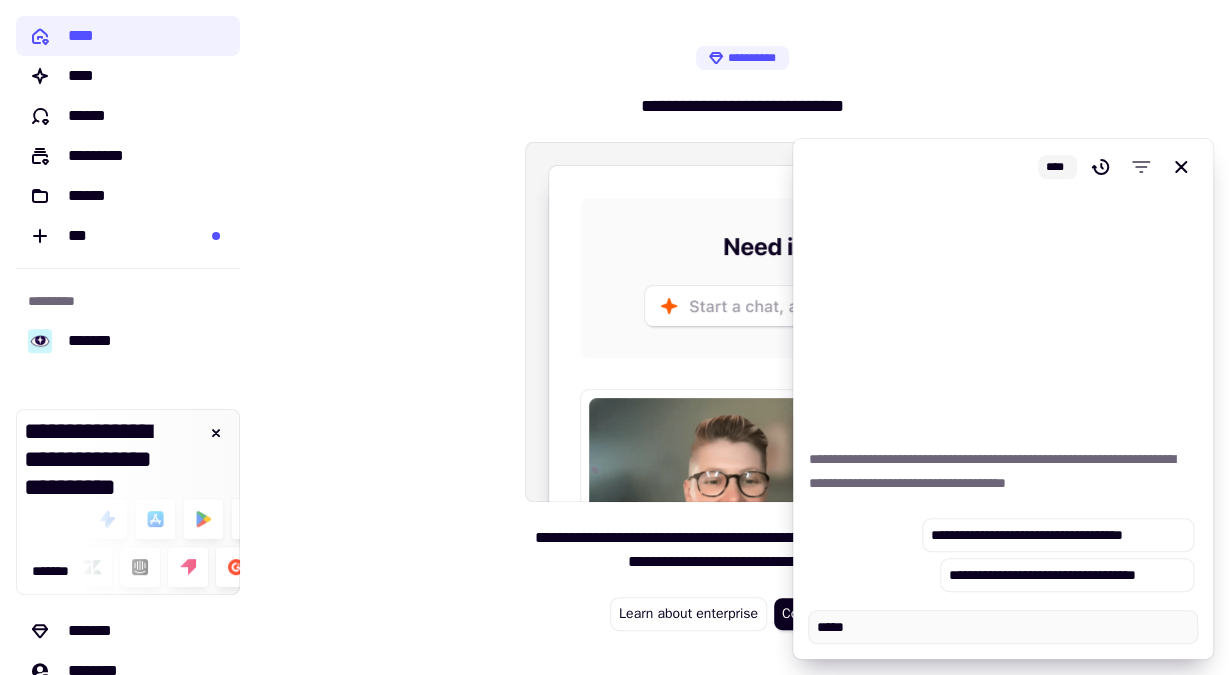 type on "******" 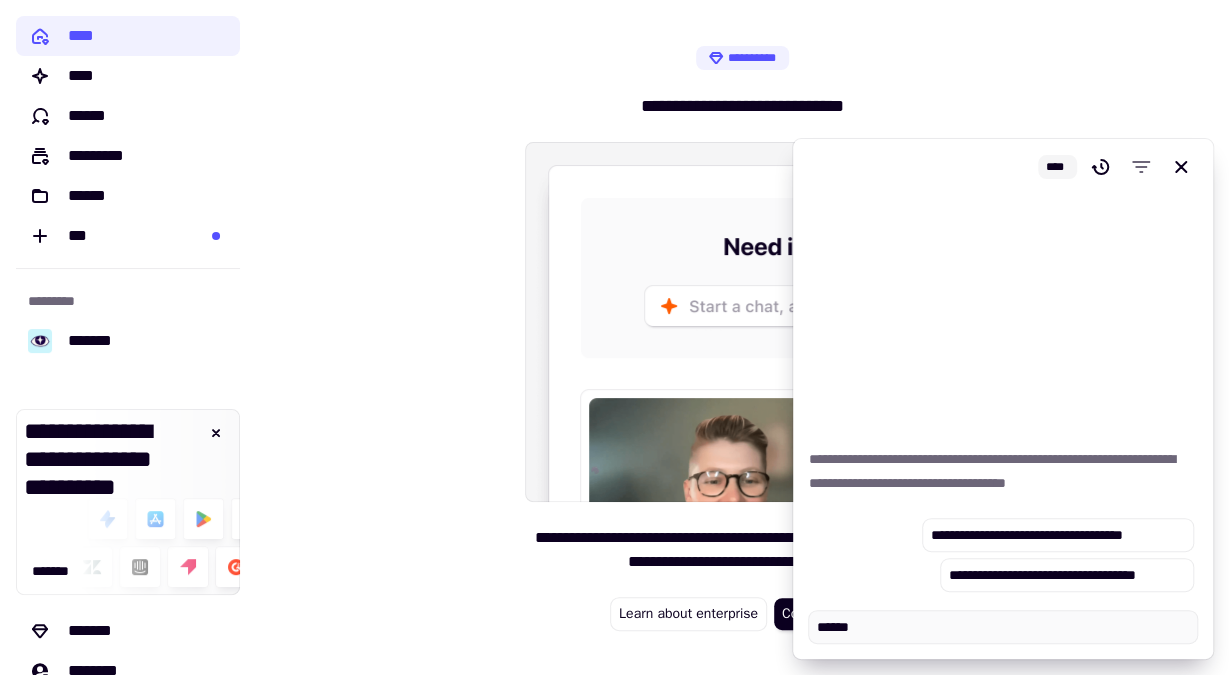 type on "*******" 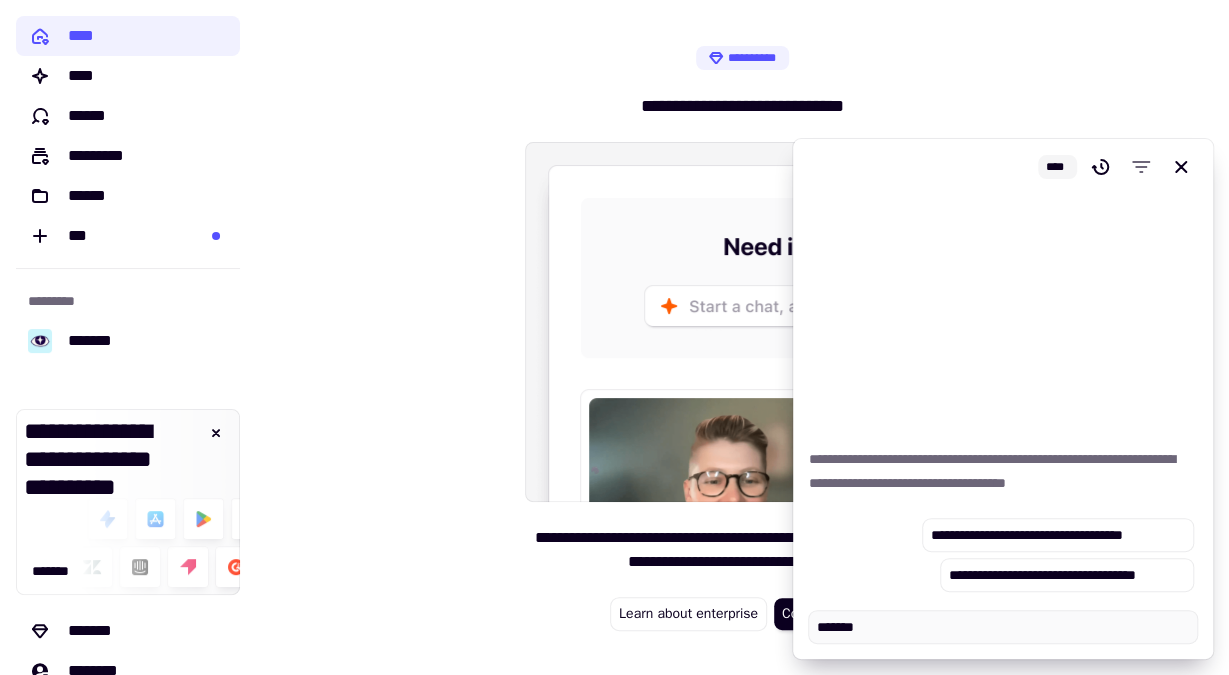 type on "*" 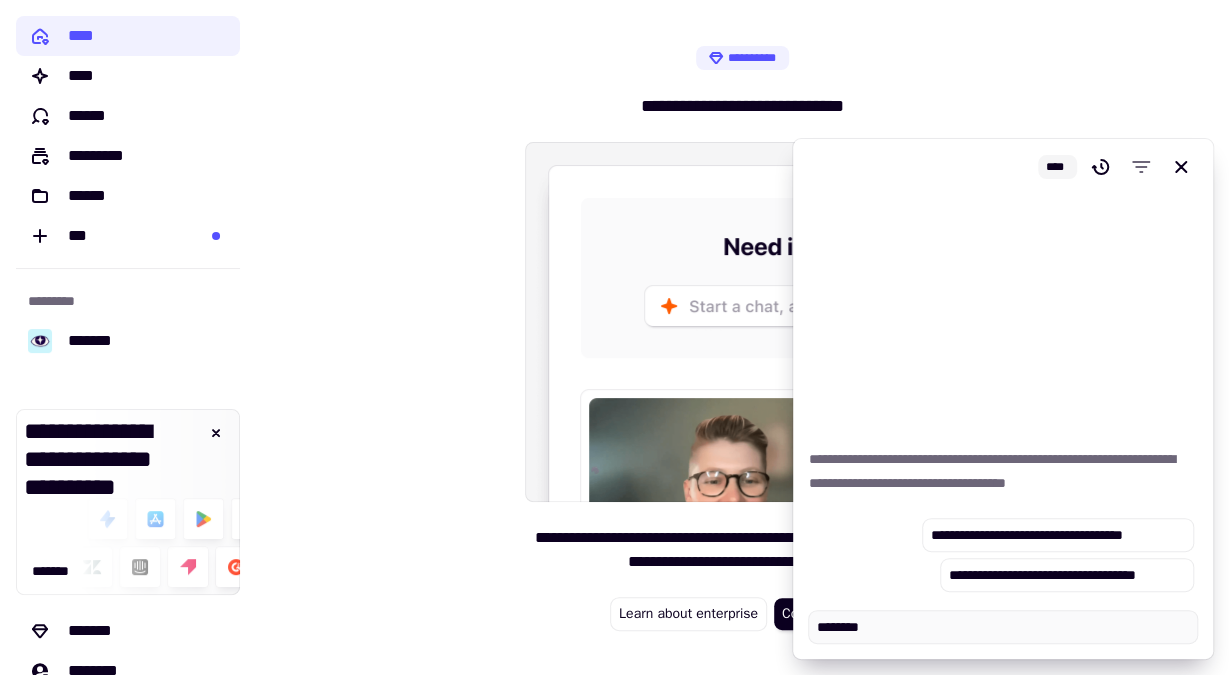 type on "*" 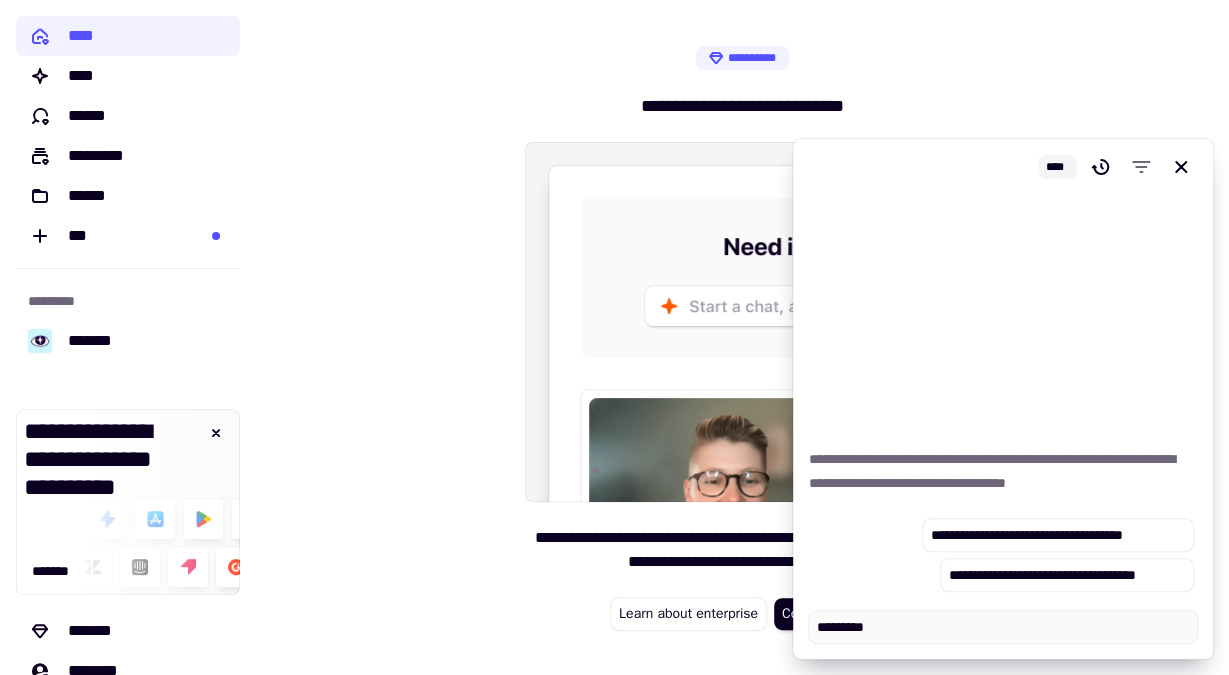 type on "*" 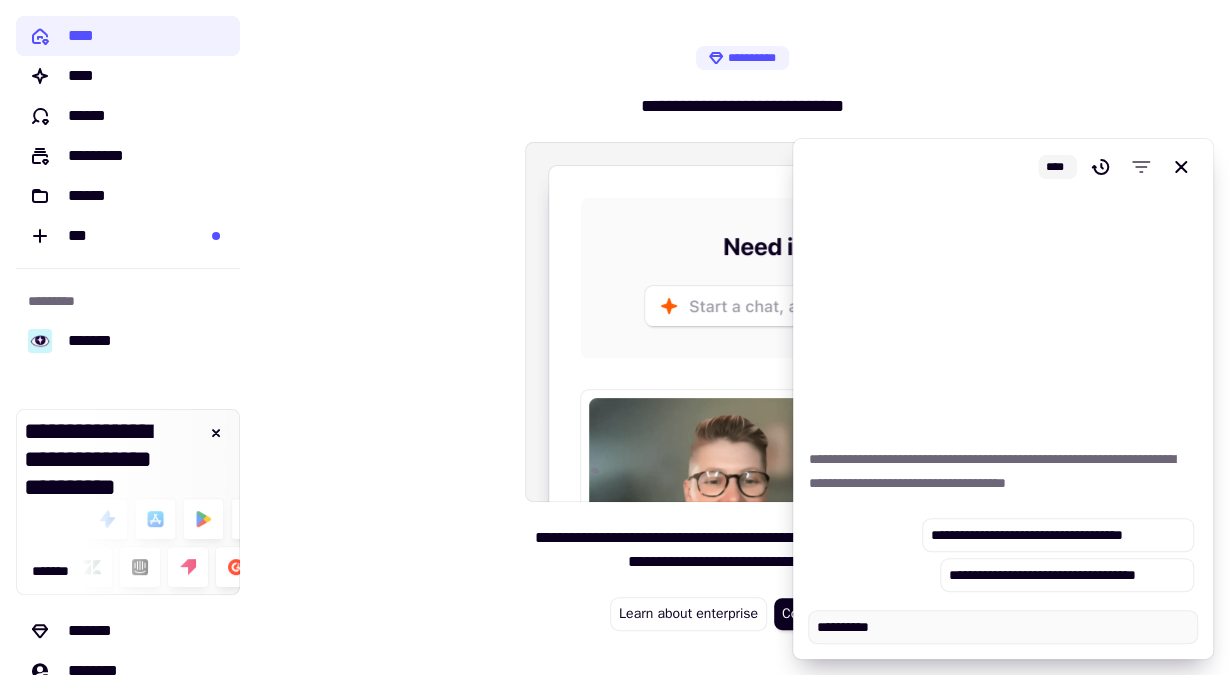 type on "*" 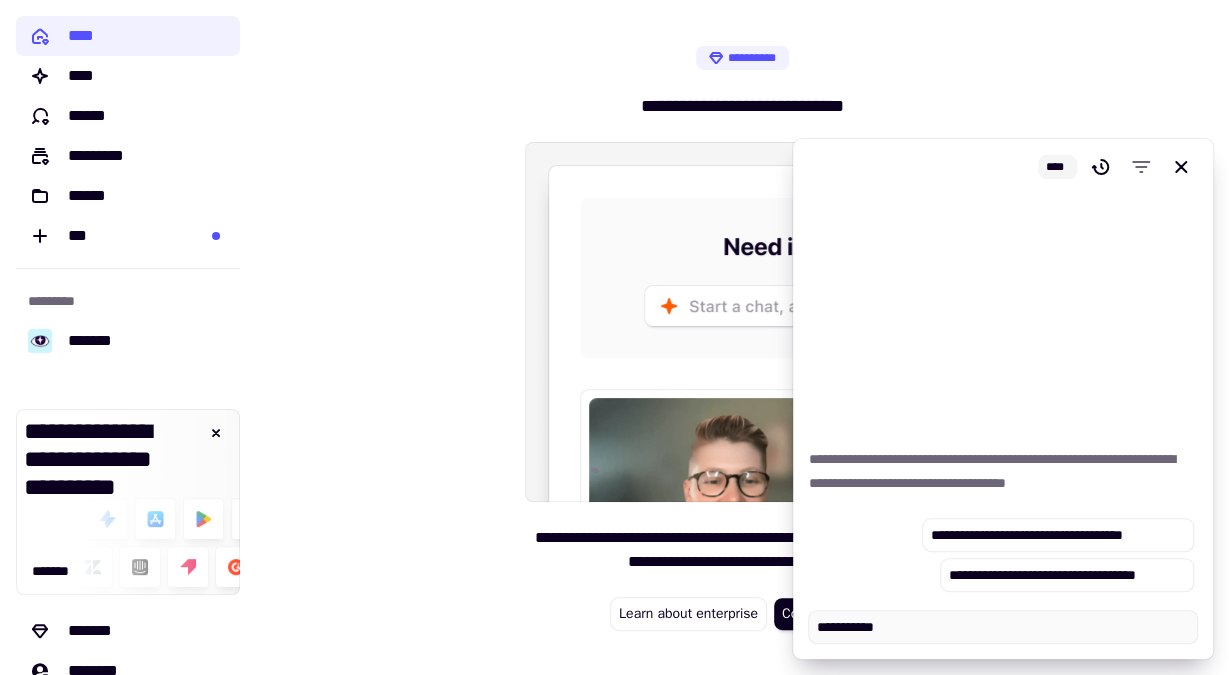 type on "*" 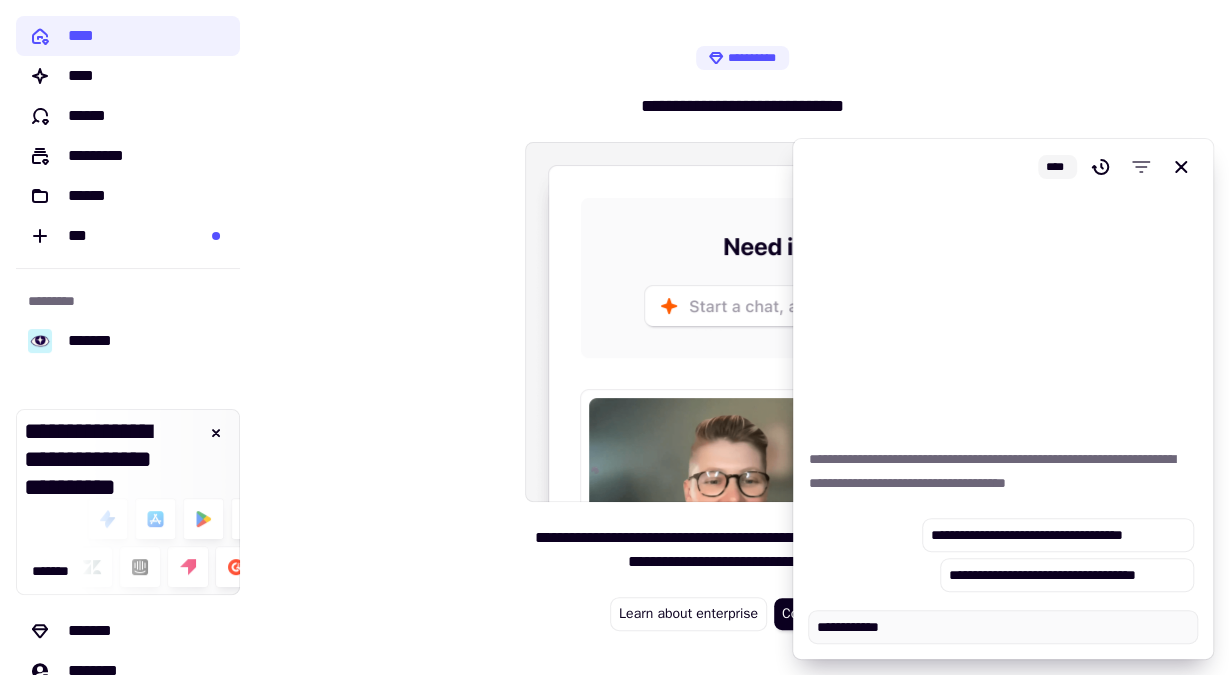 type on "*" 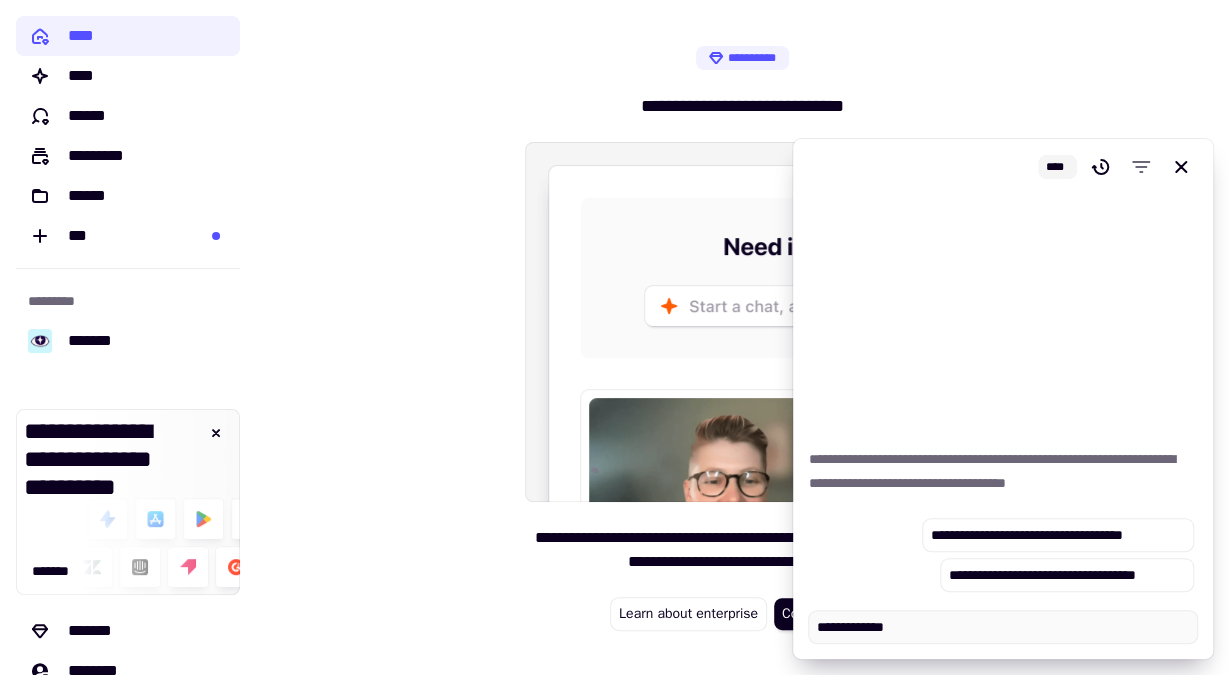 type on "*" 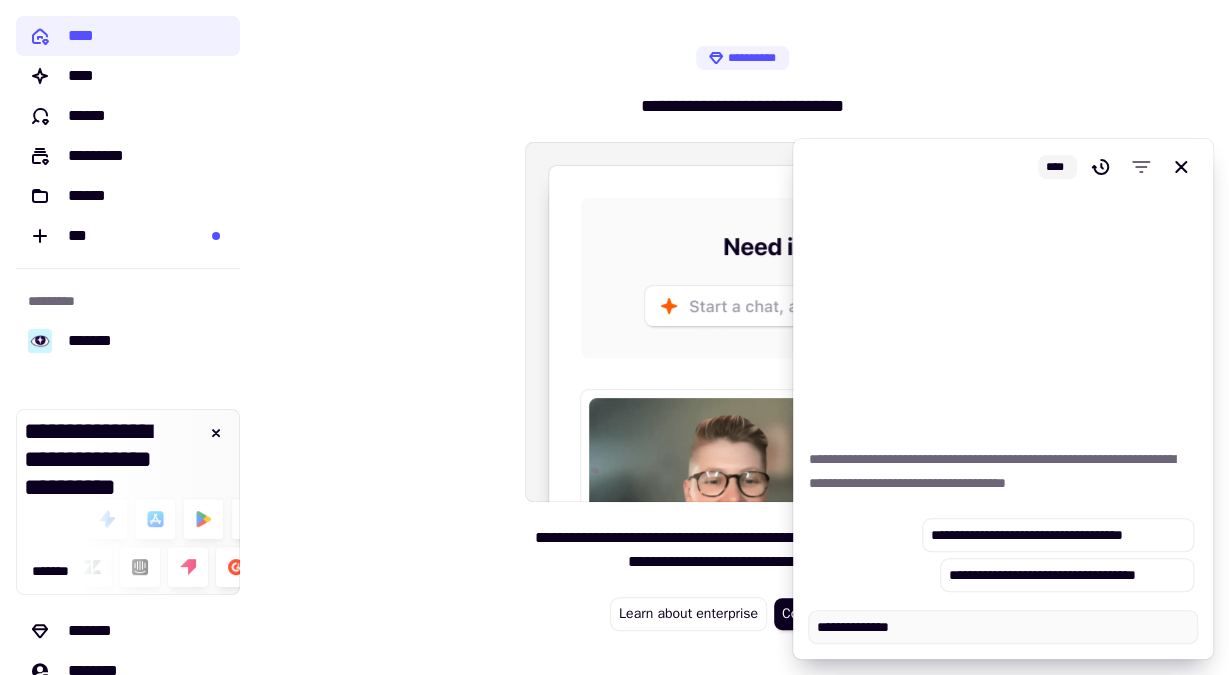 type on "*" 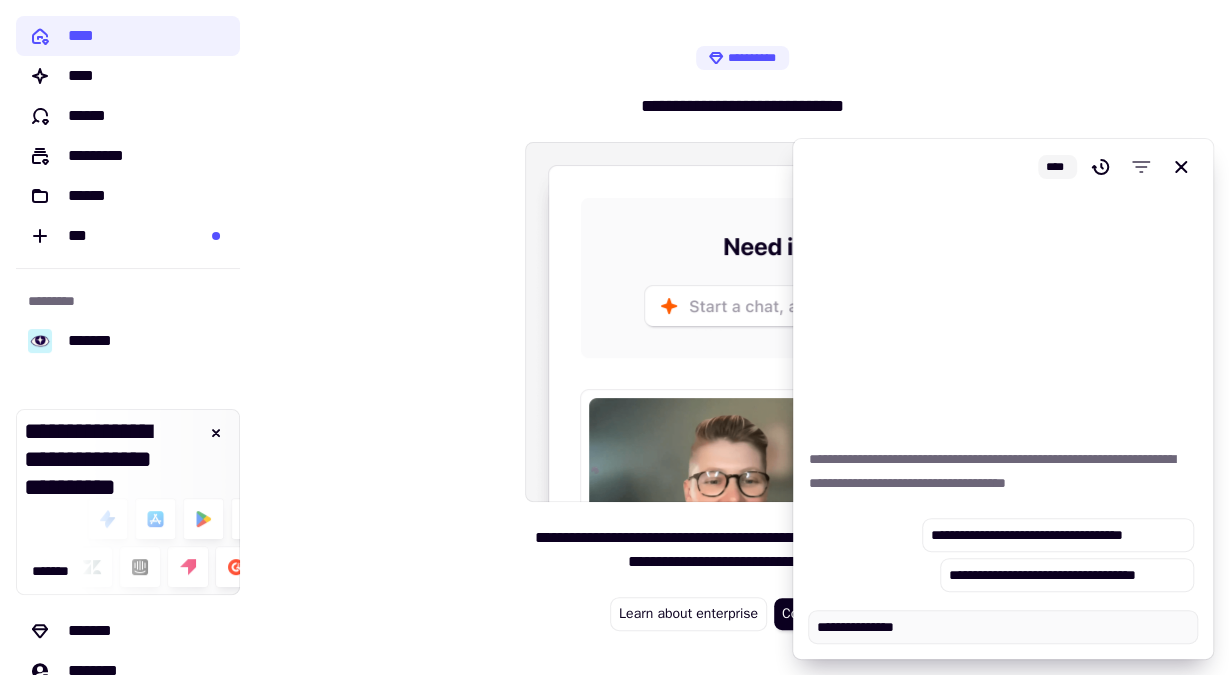 type on "*" 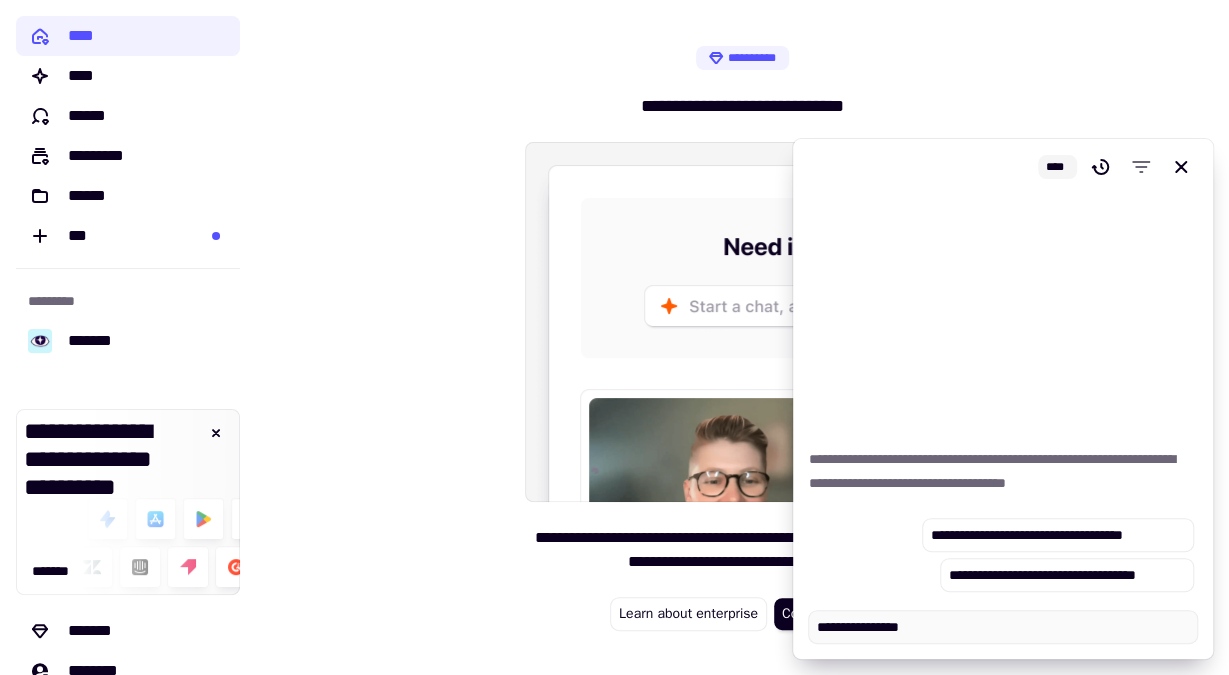 type on "*" 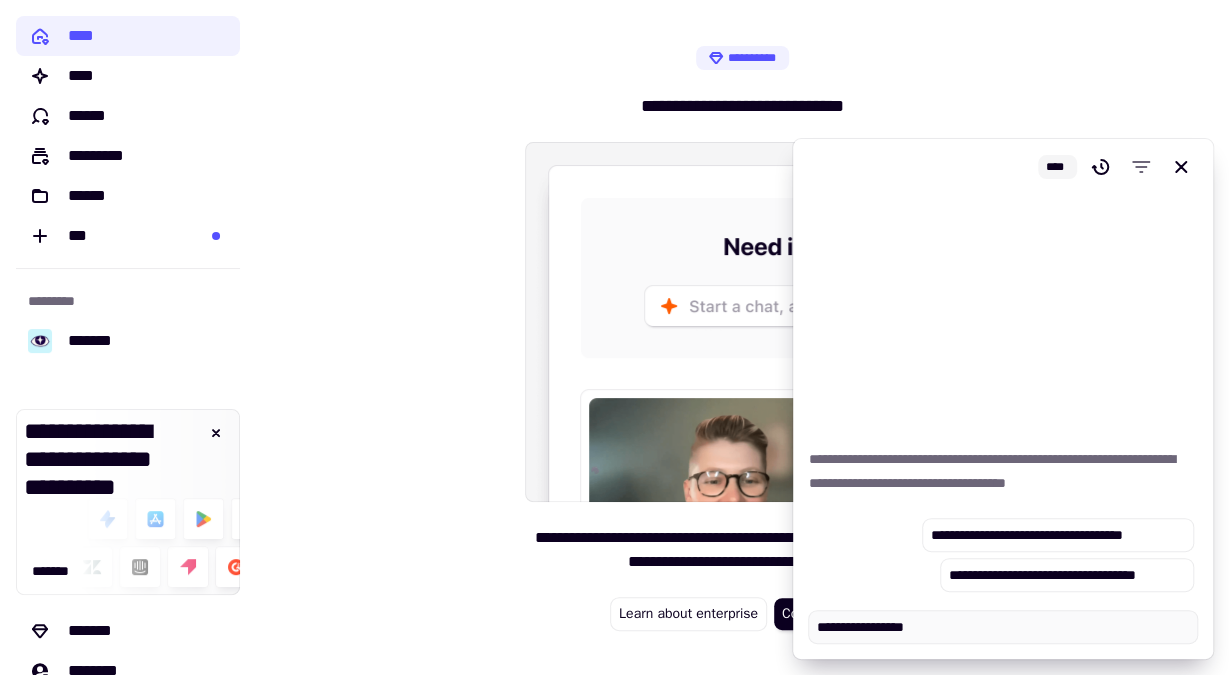 type on "*" 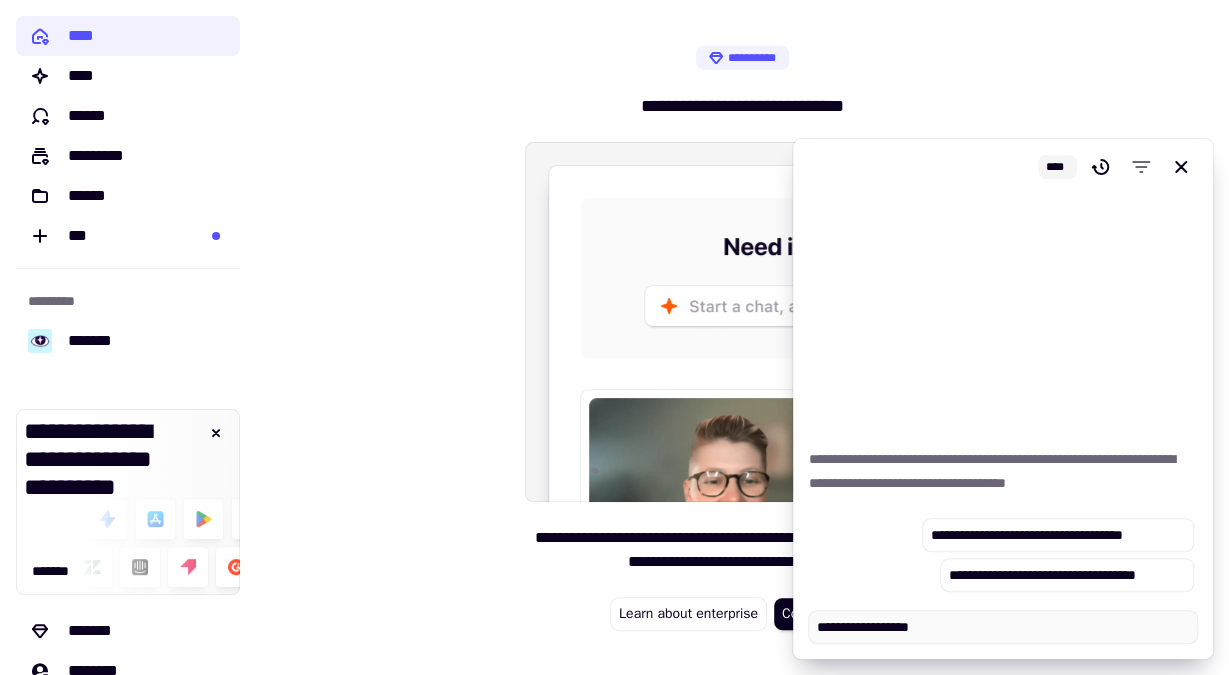 type on "*" 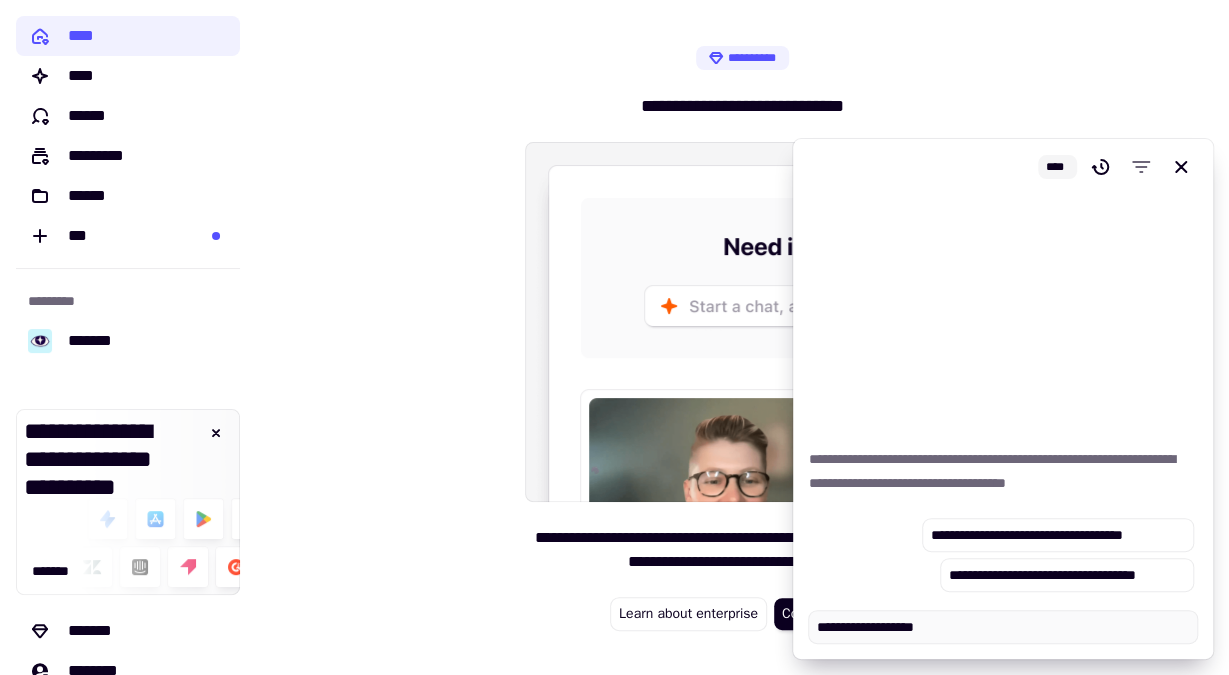 type on "*" 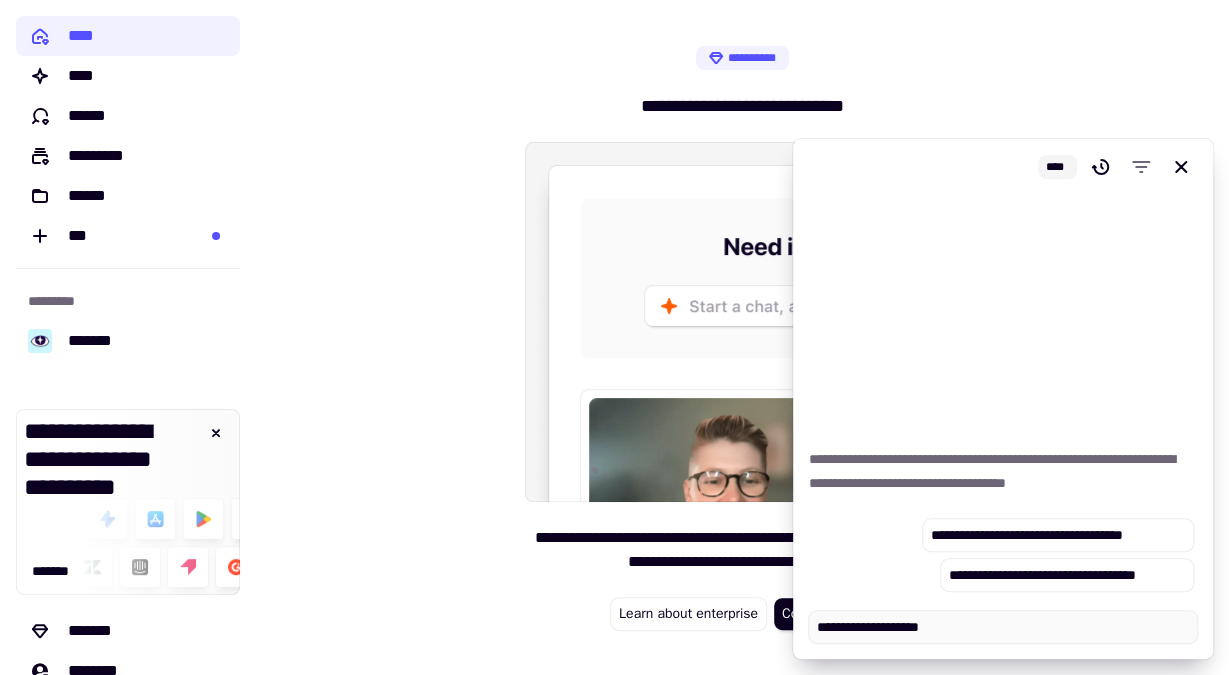 type on "*" 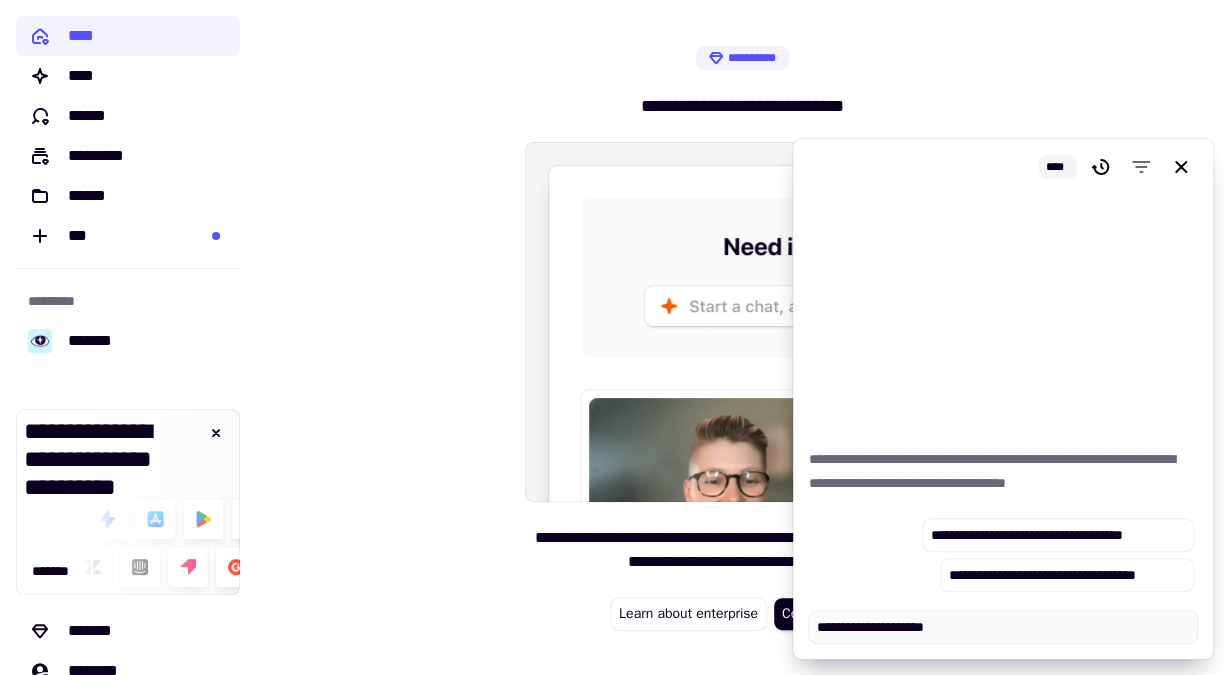 type on "*" 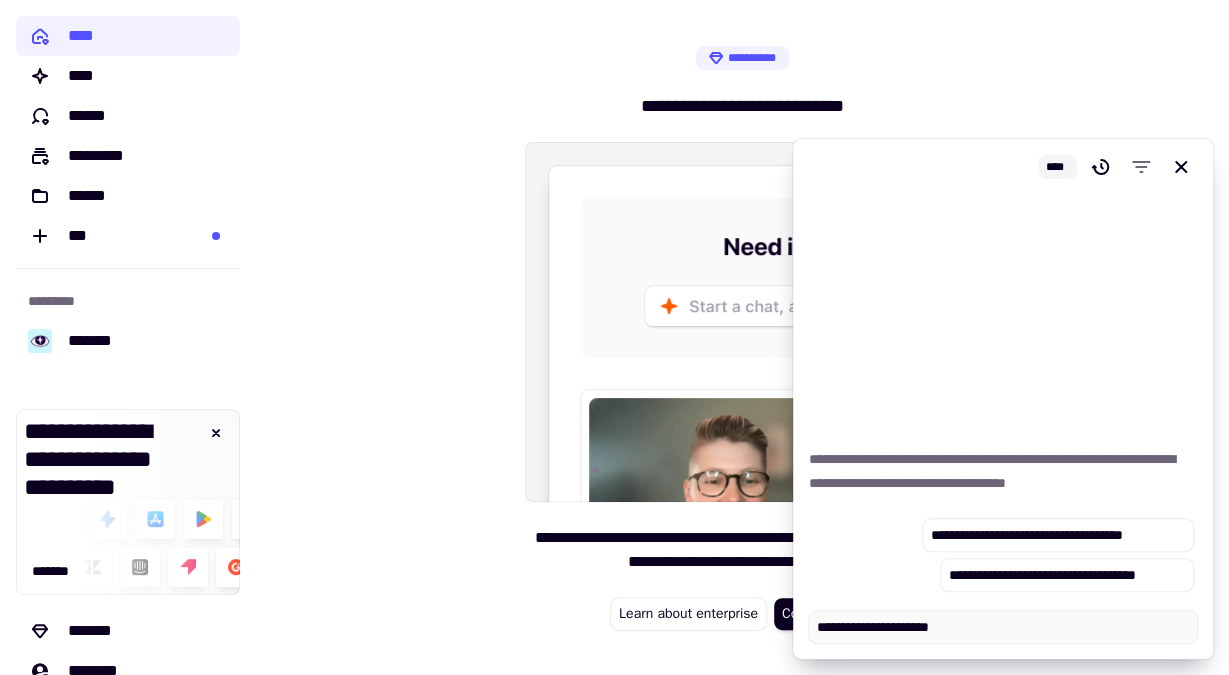 type on "*" 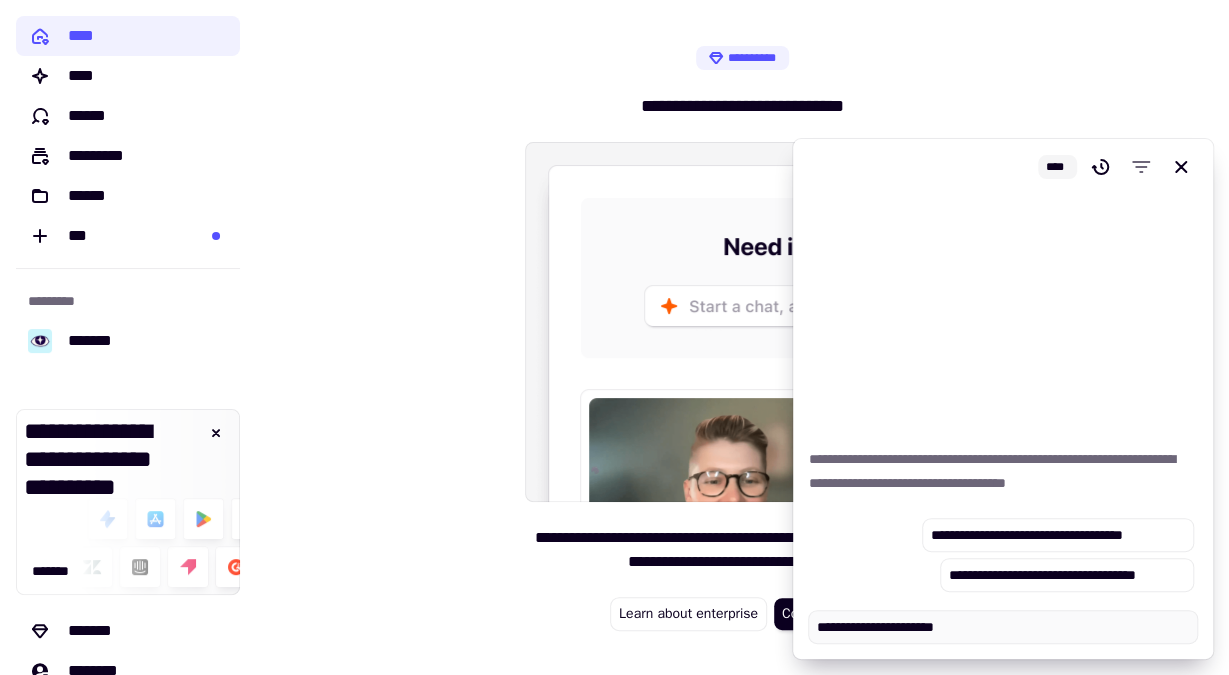 type on "*" 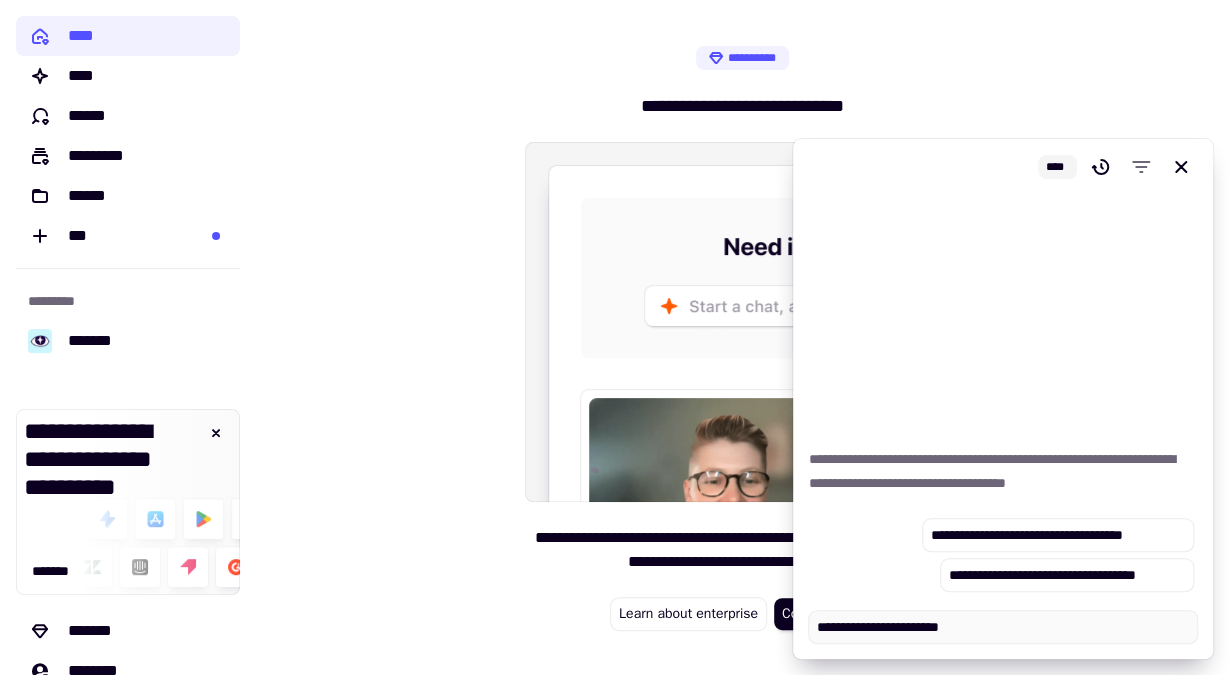 type on "*" 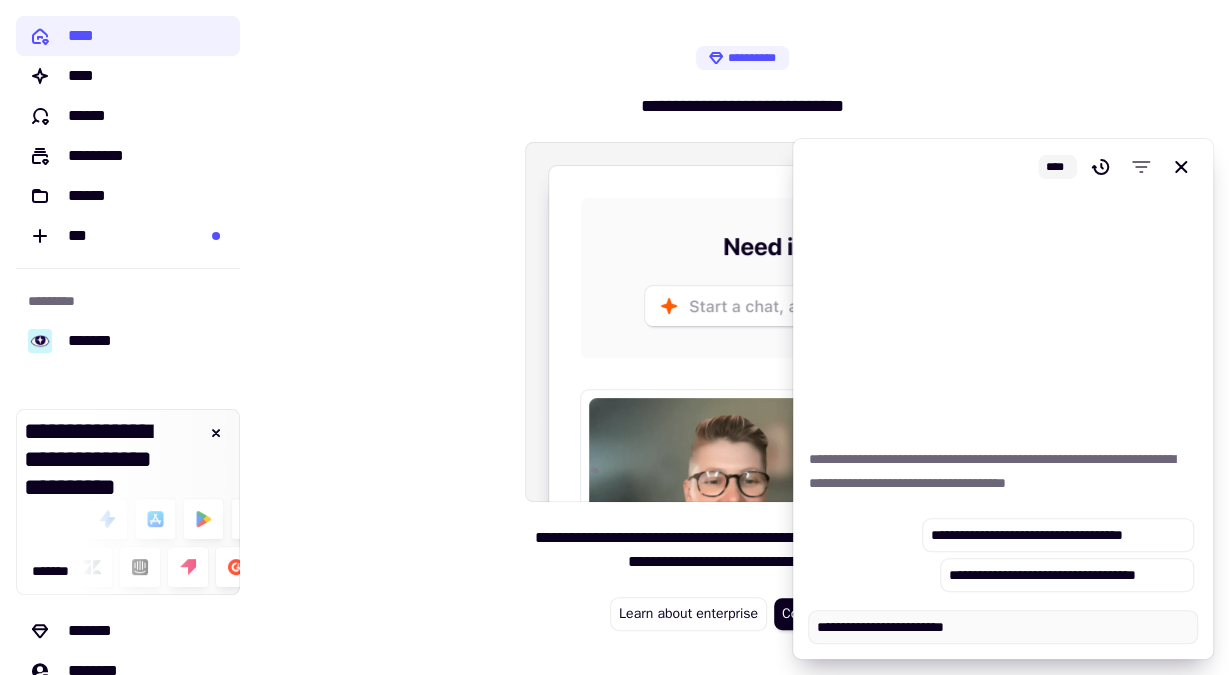 type on "*" 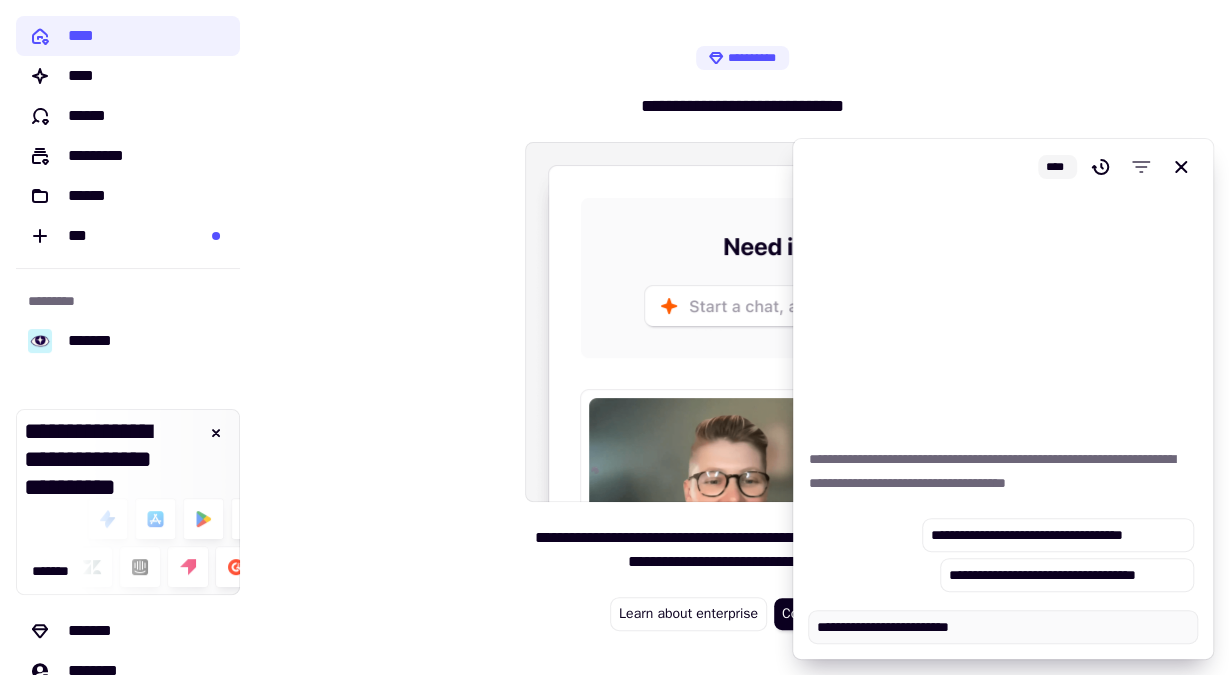 type on "*" 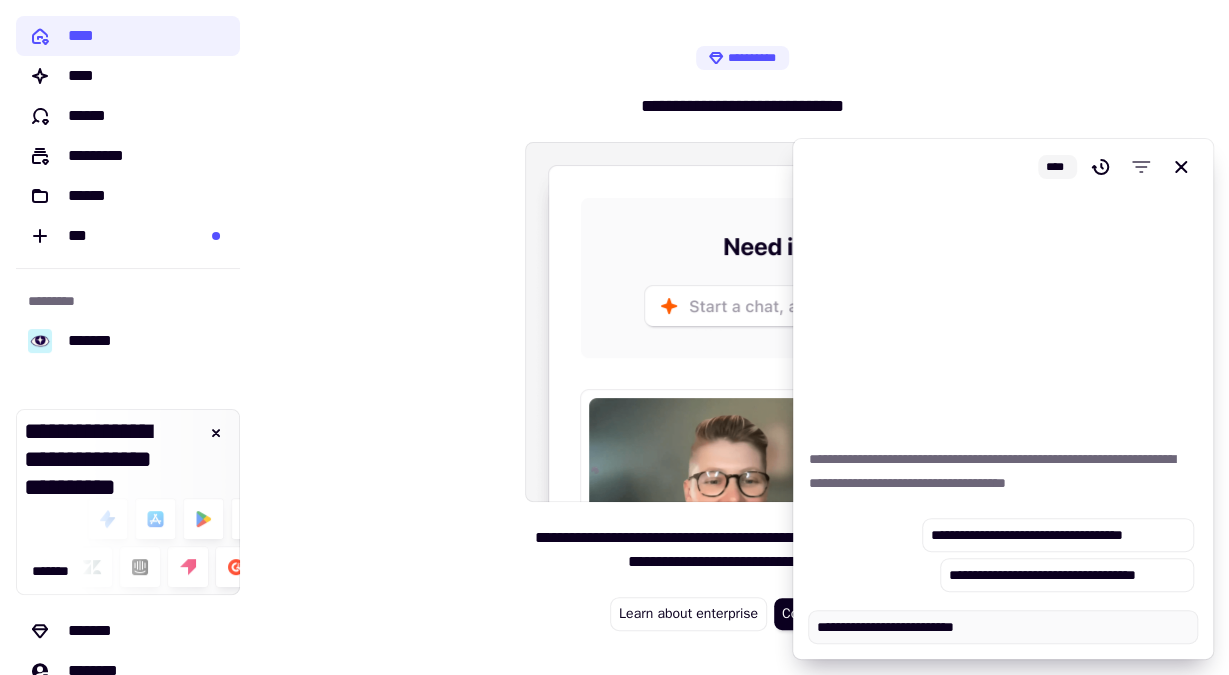 type on "*" 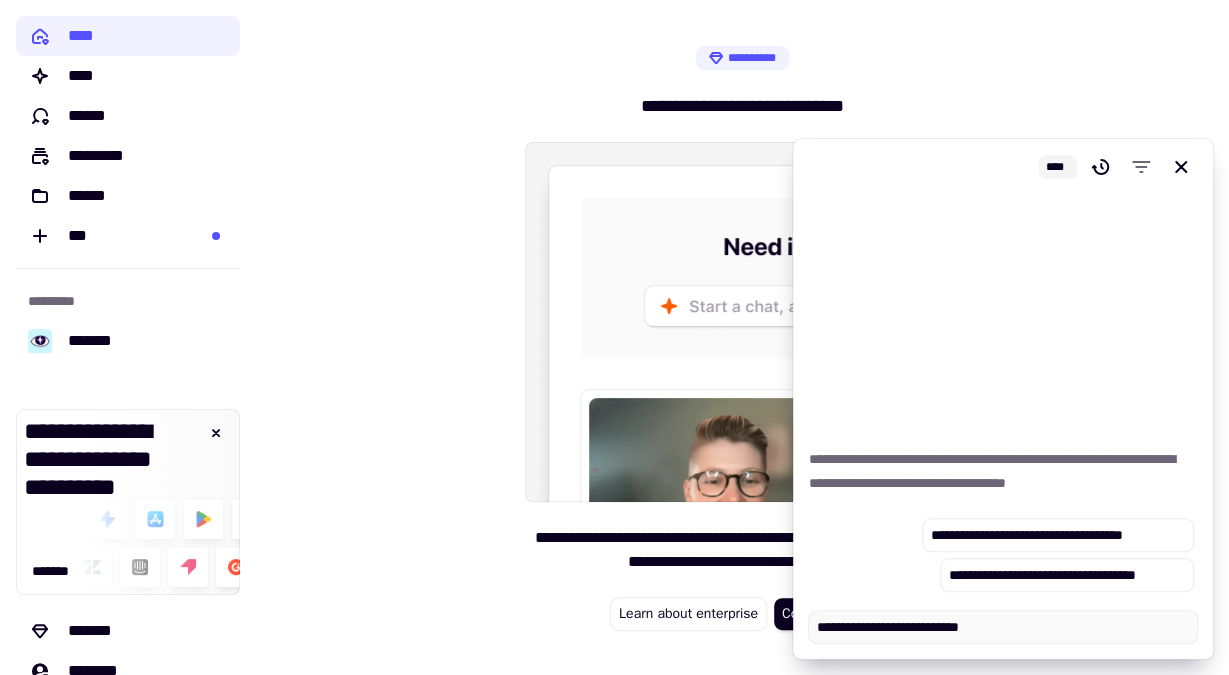type on "*" 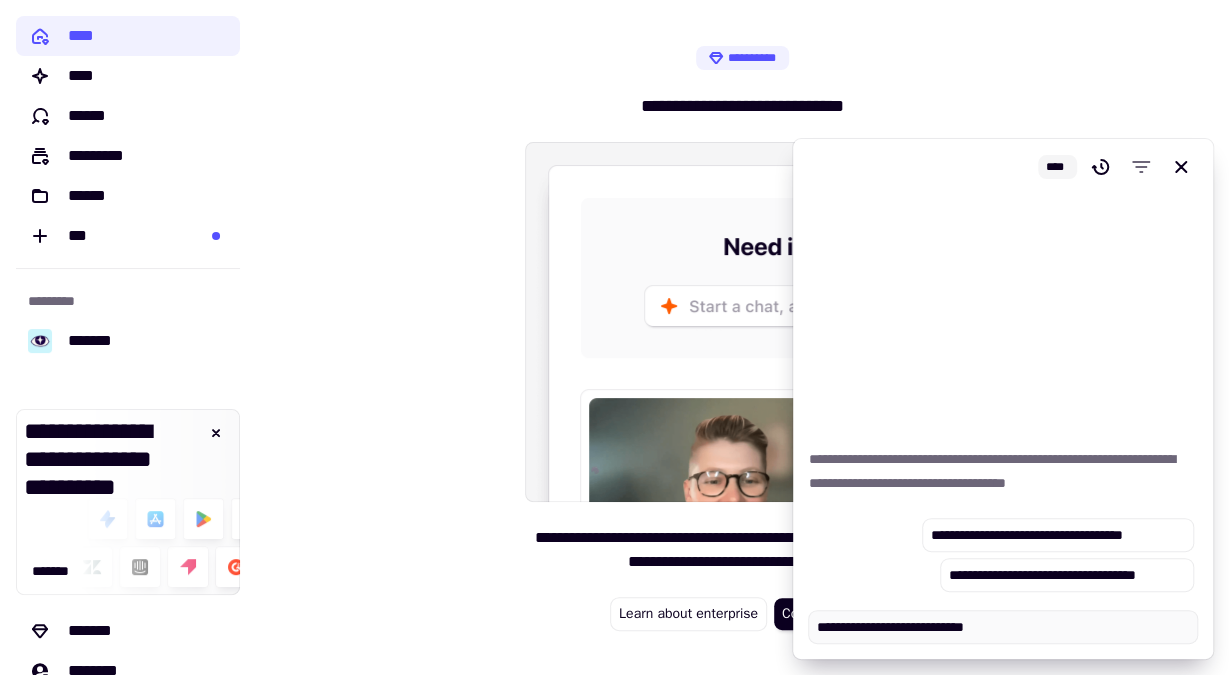 type on "*" 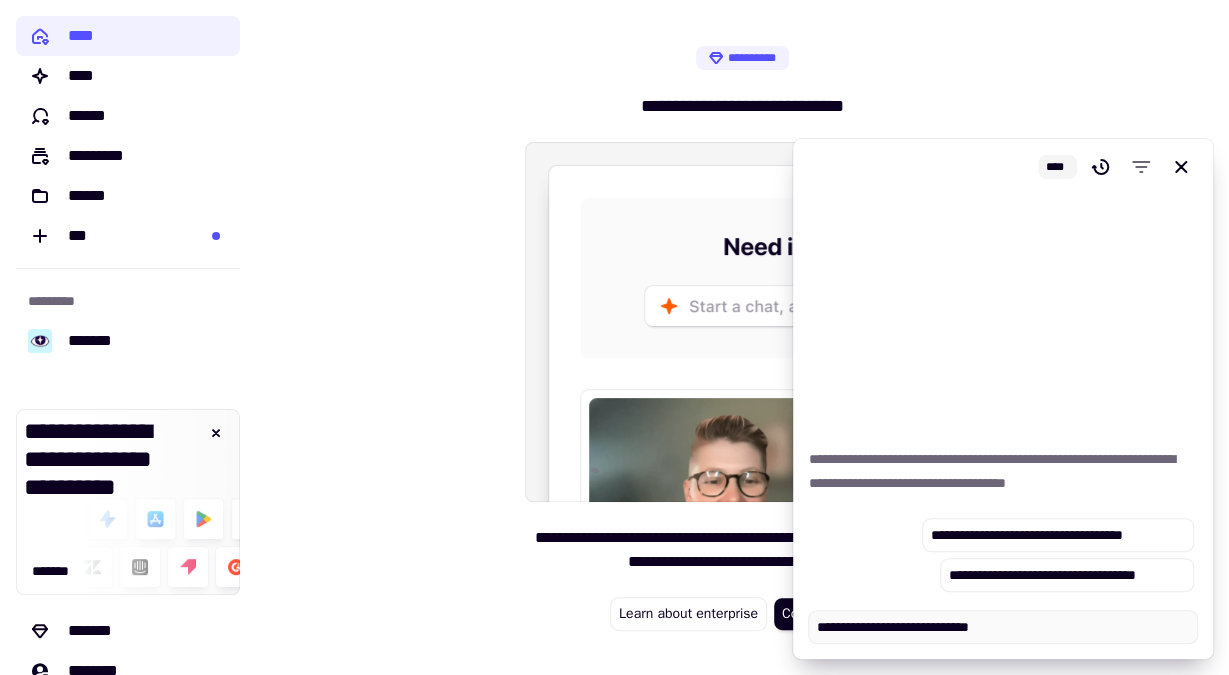 type on "*" 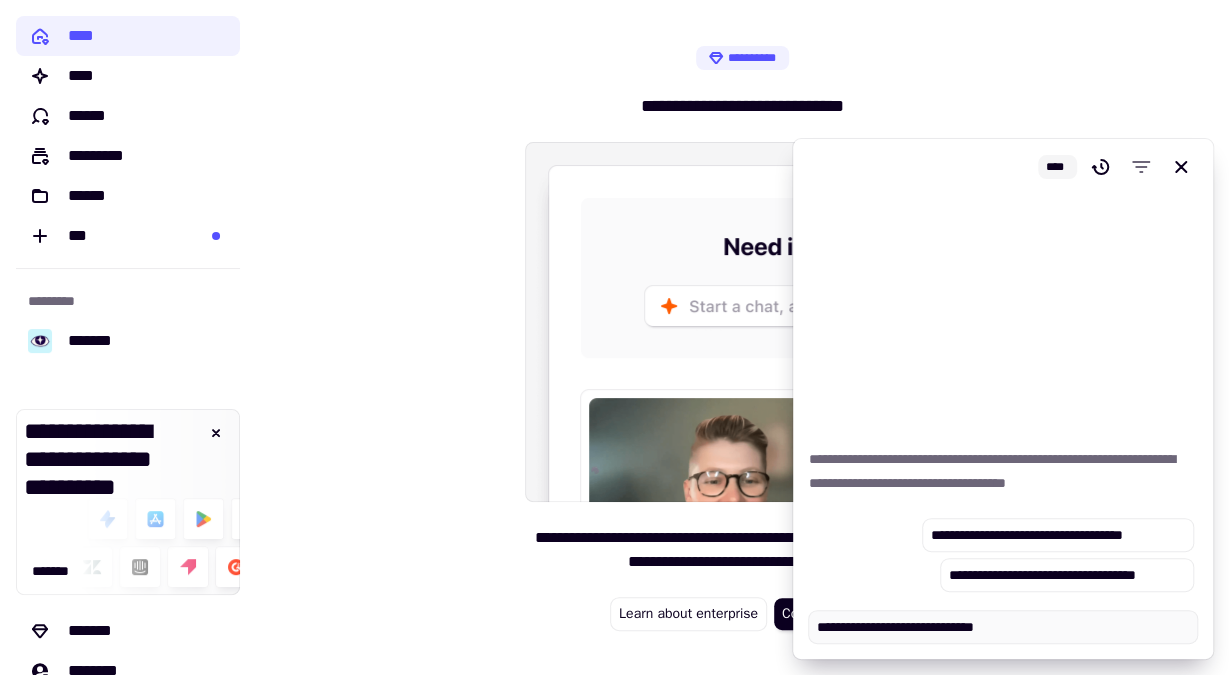 type on "*" 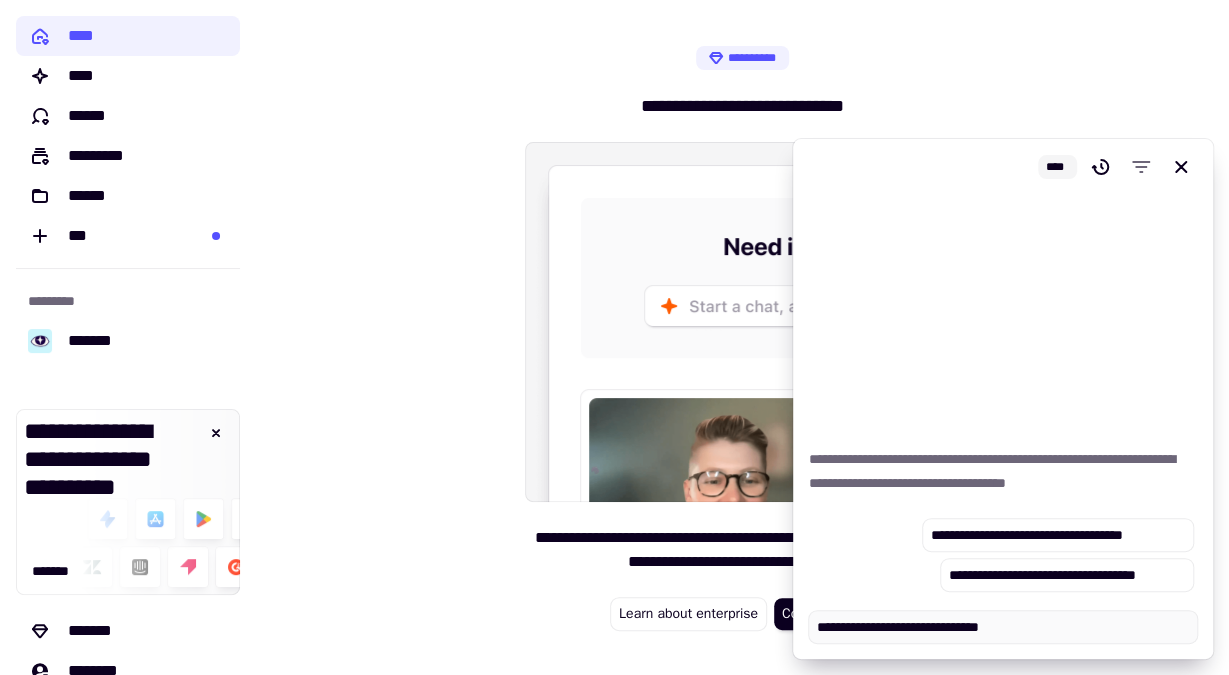 type on "*" 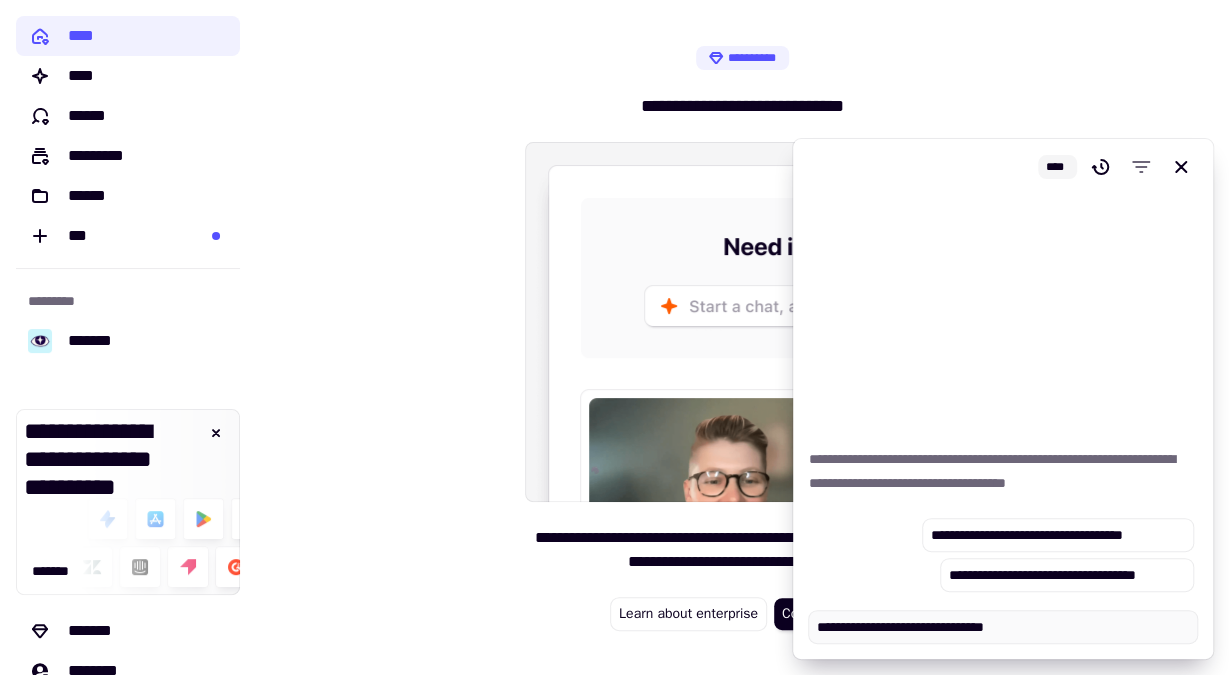 type on "*" 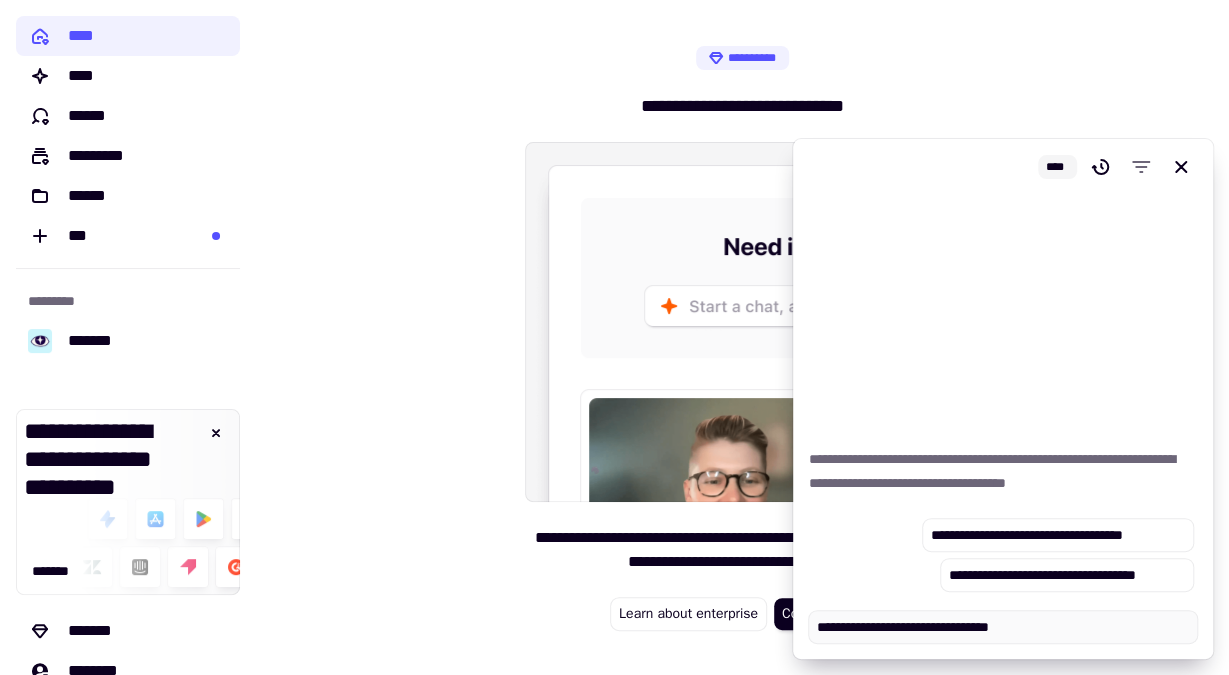type on "*" 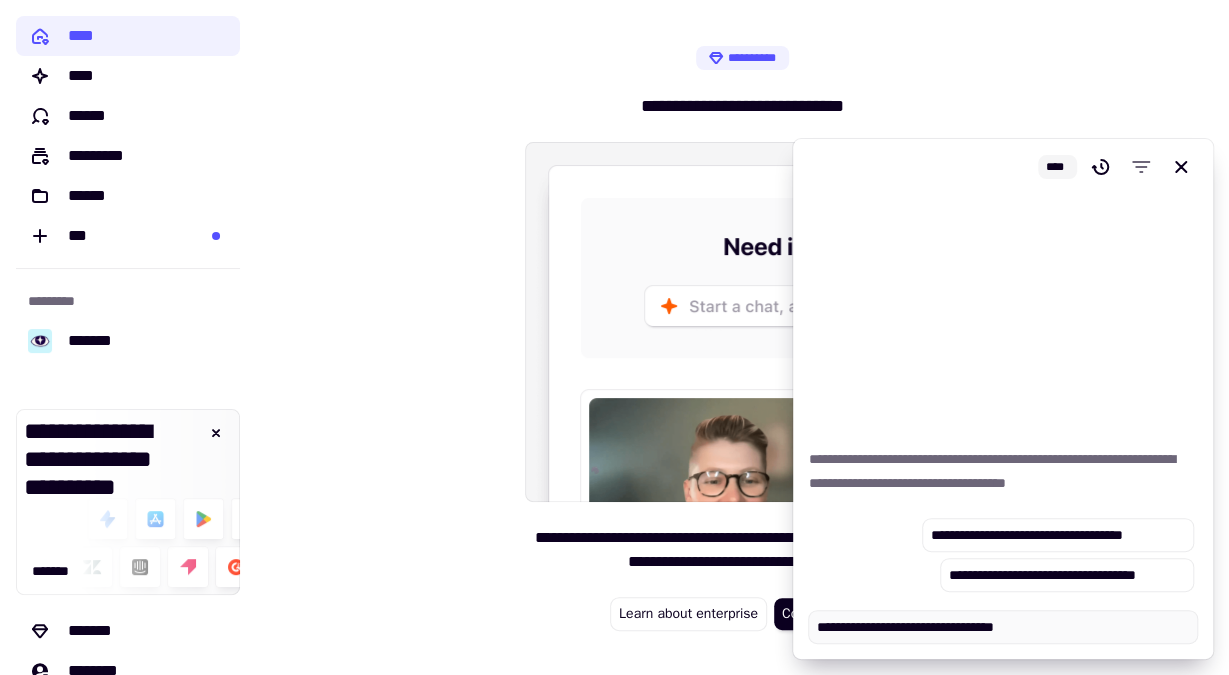type on "*" 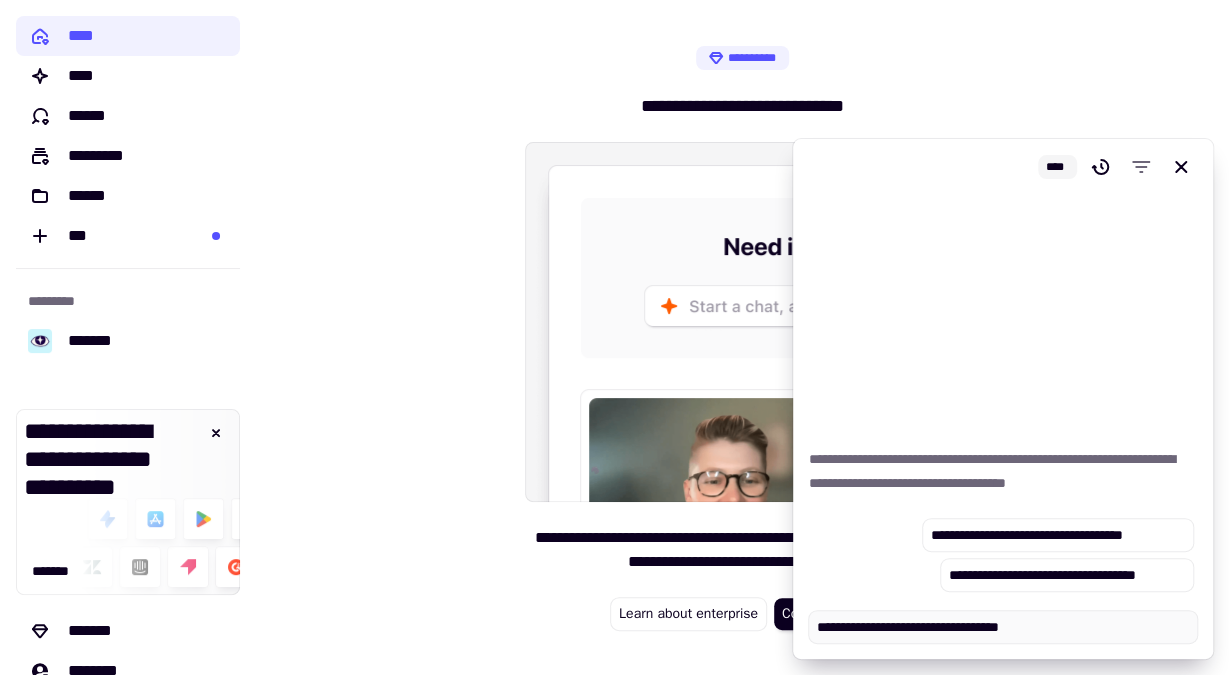 type on "*" 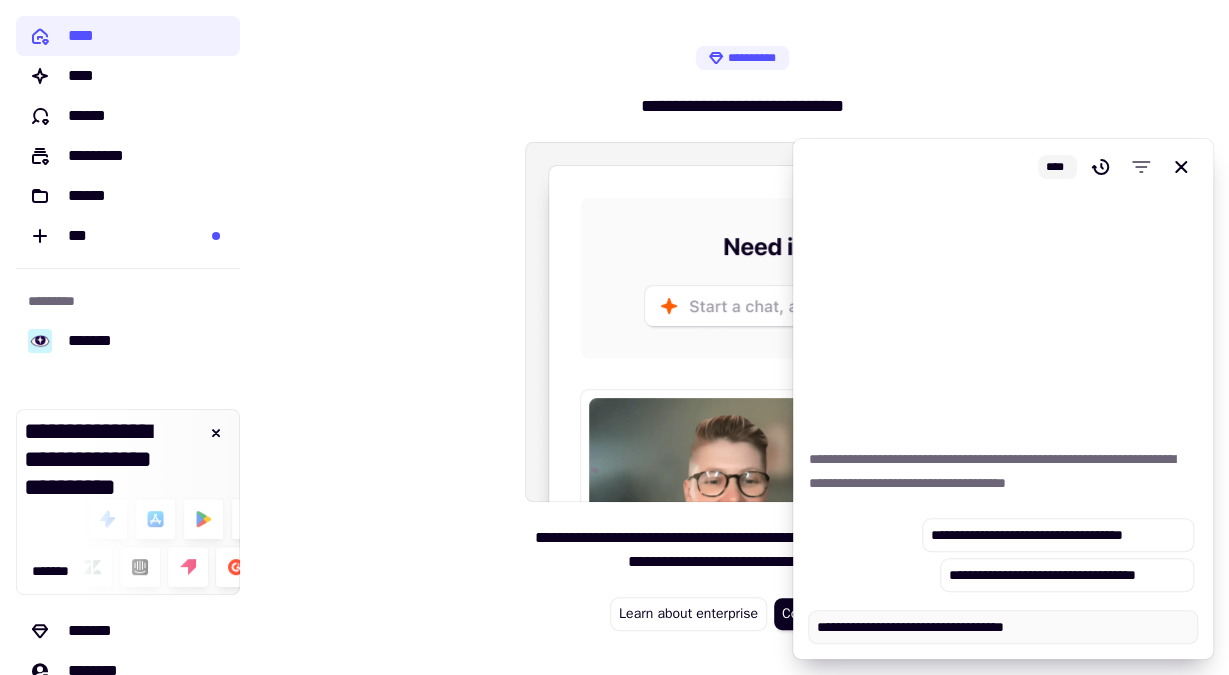 type on "*" 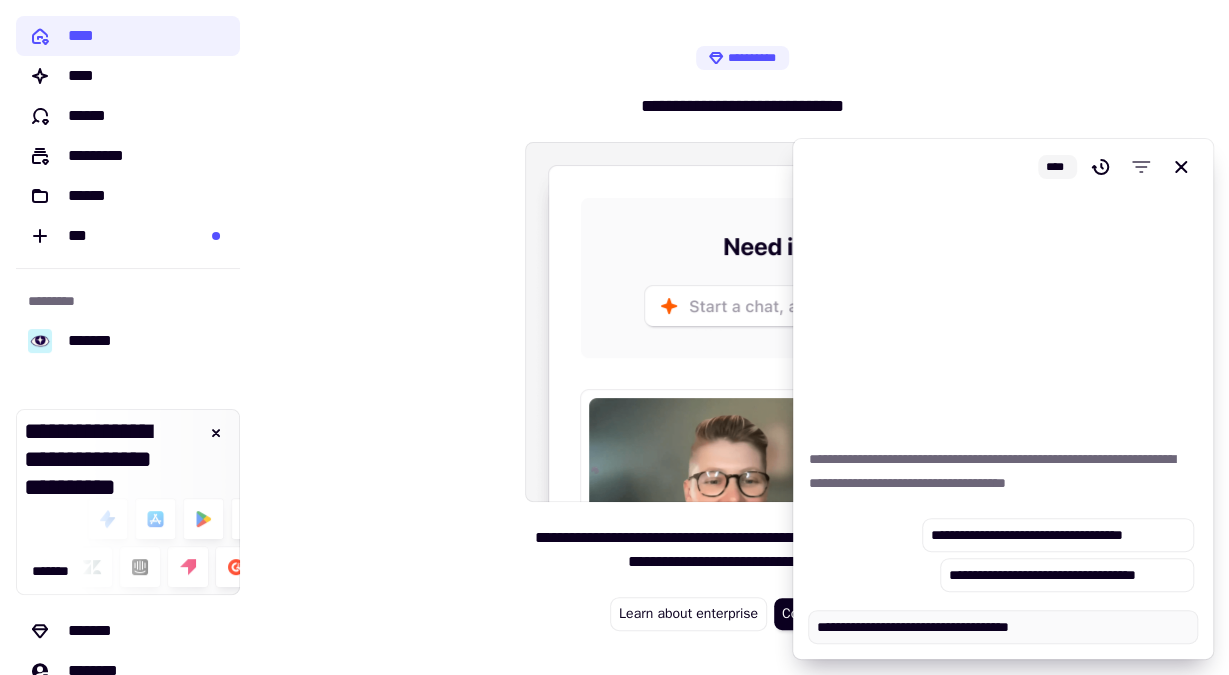 type on "*" 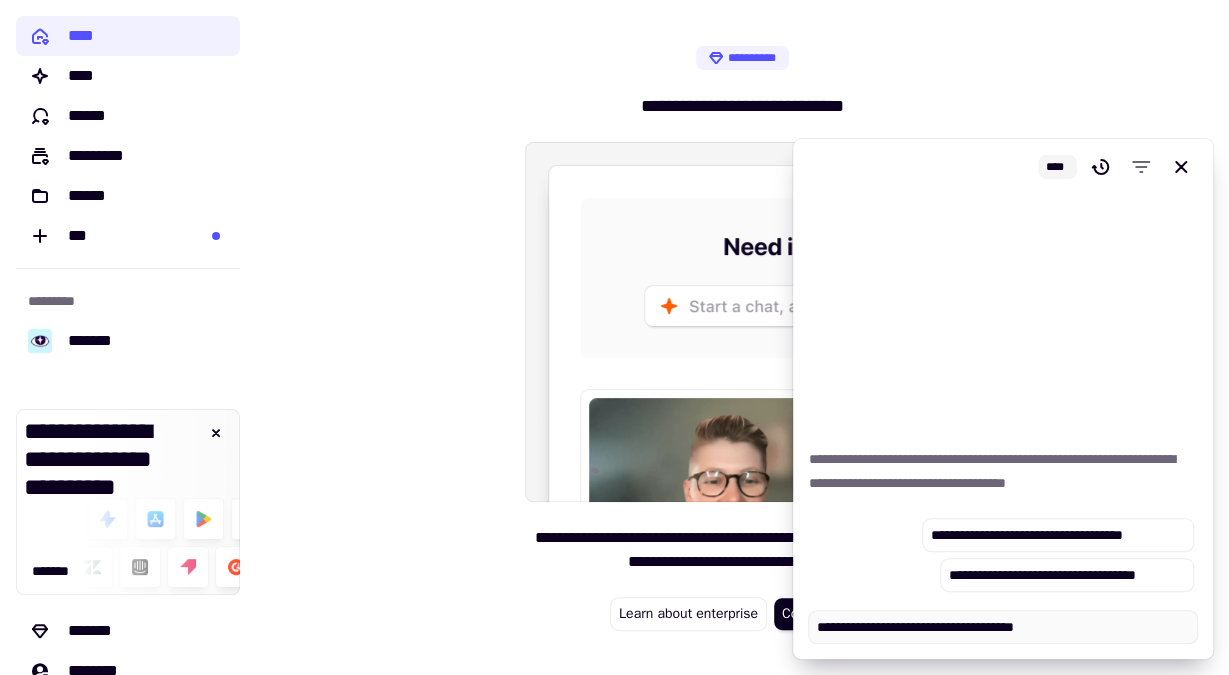 type on "*" 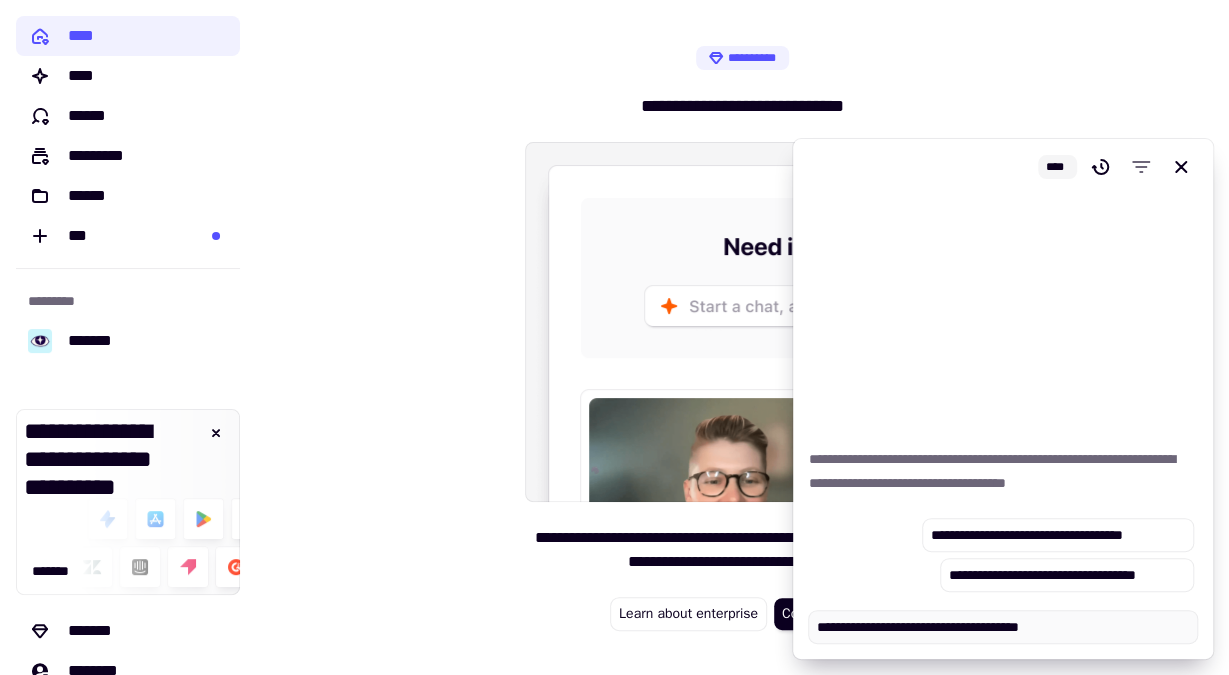 type on "*" 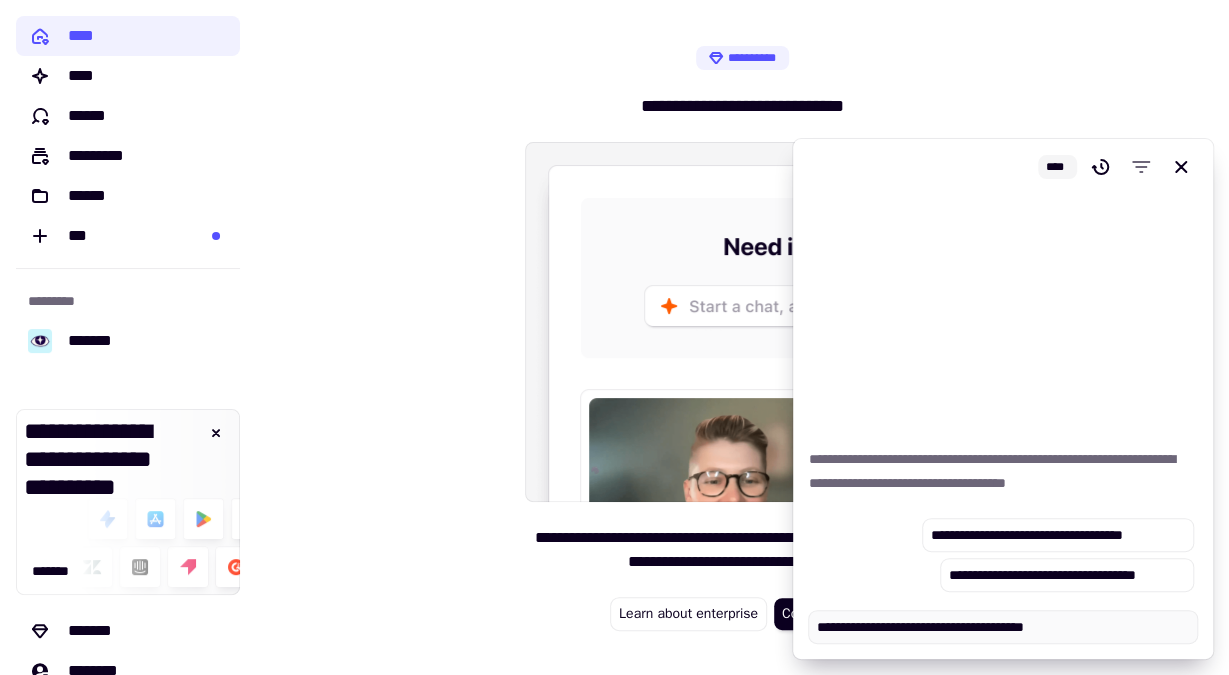 type on "*" 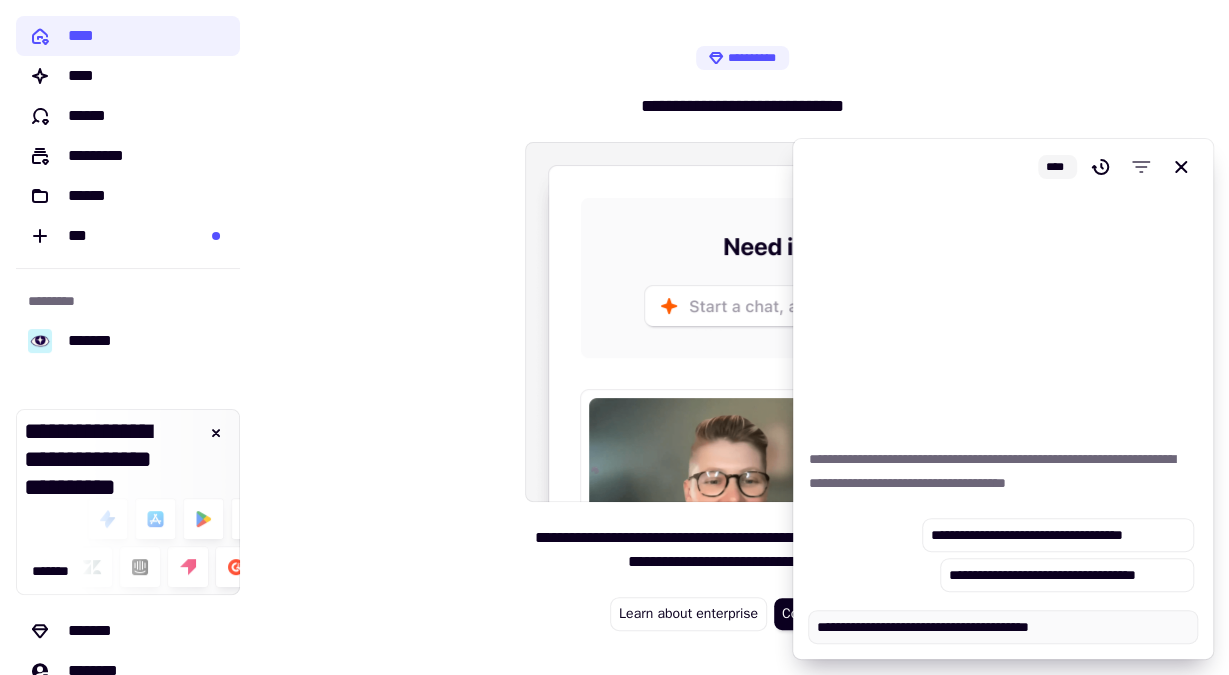 type on "*" 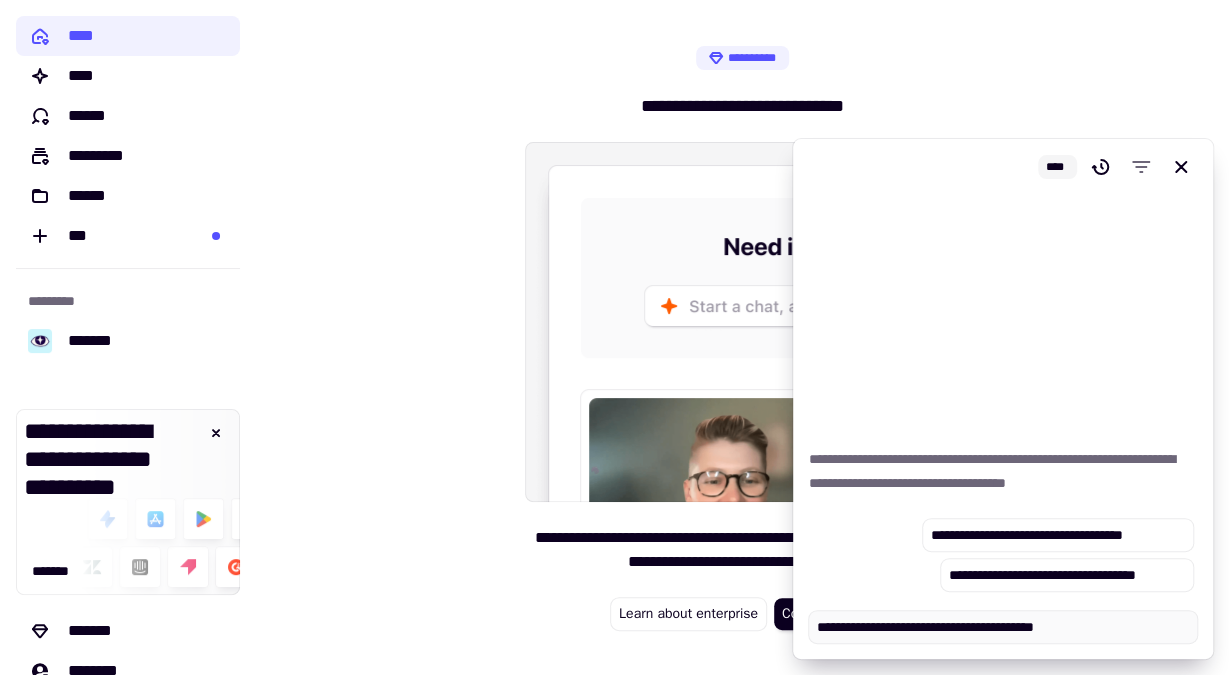 type on "*" 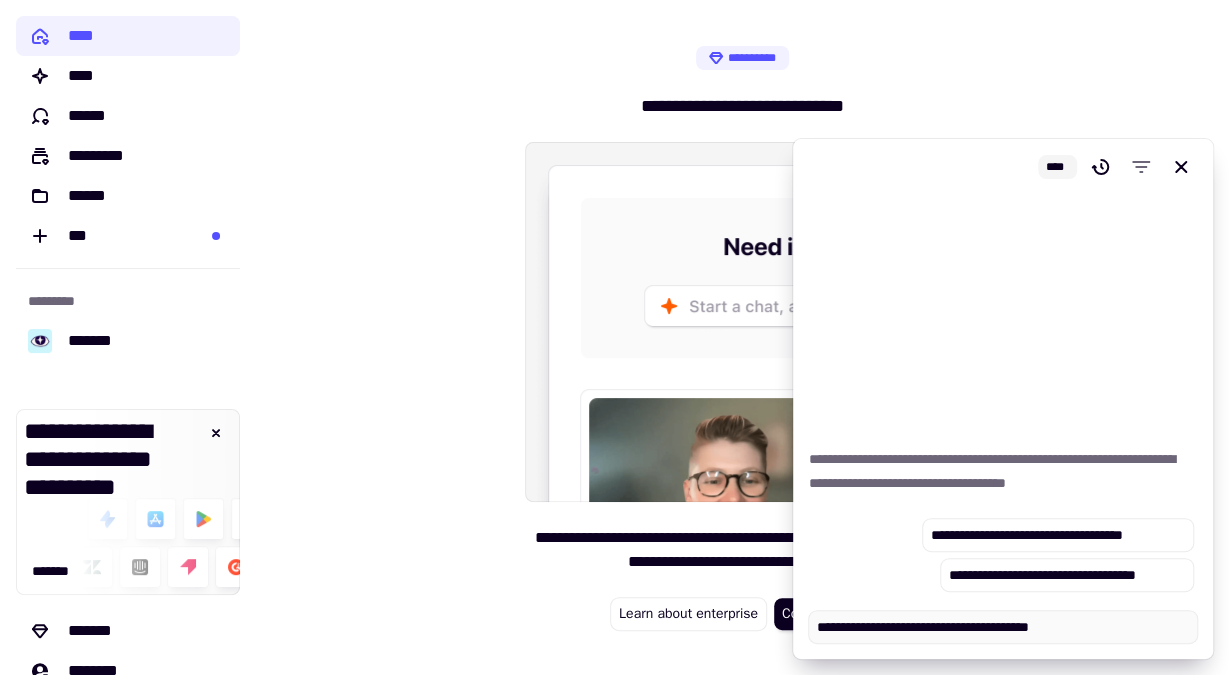 type on "*" 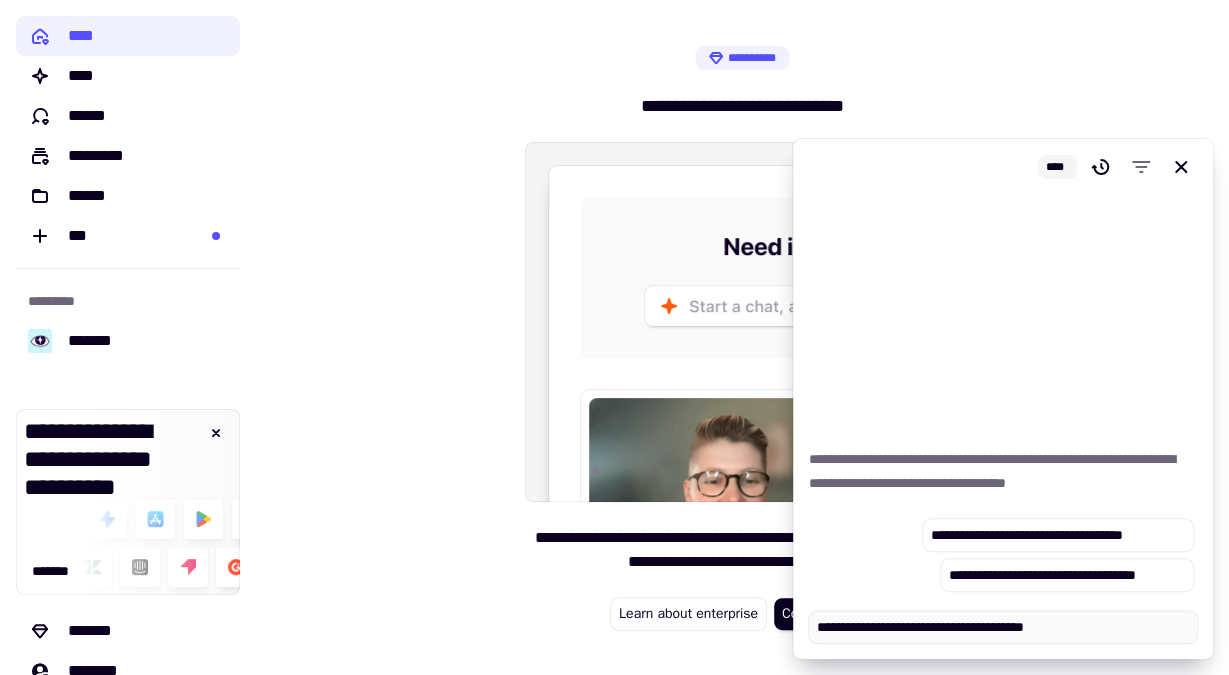 type on "*" 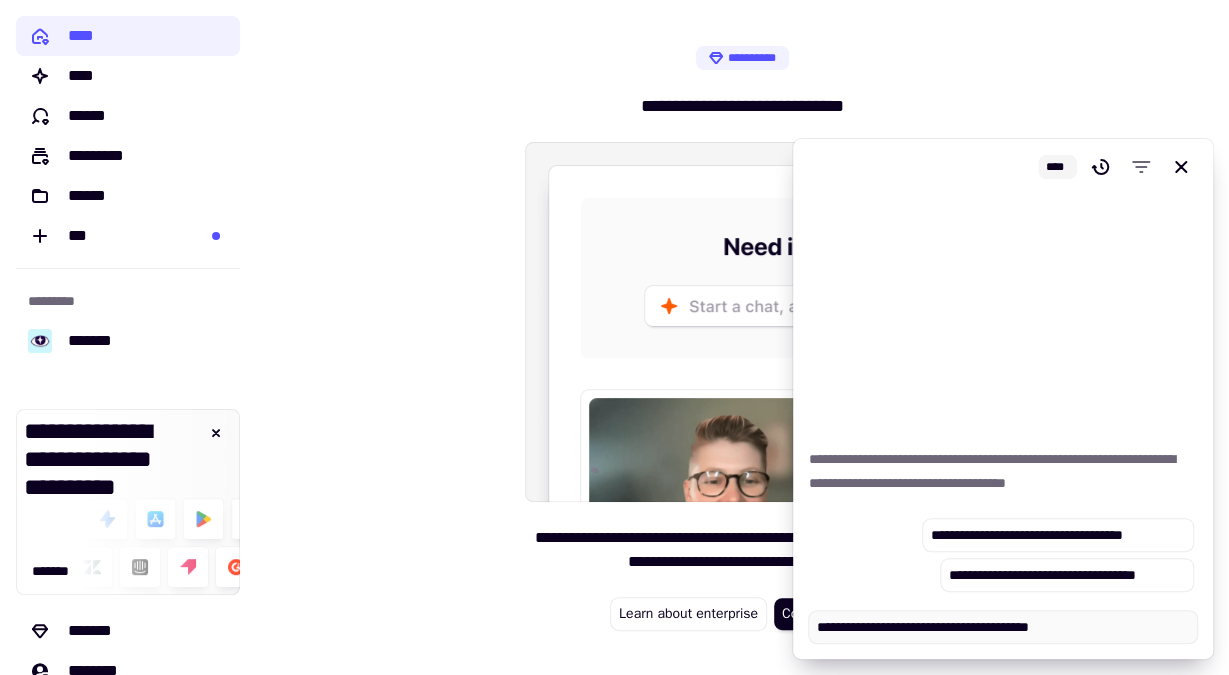 type on "*" 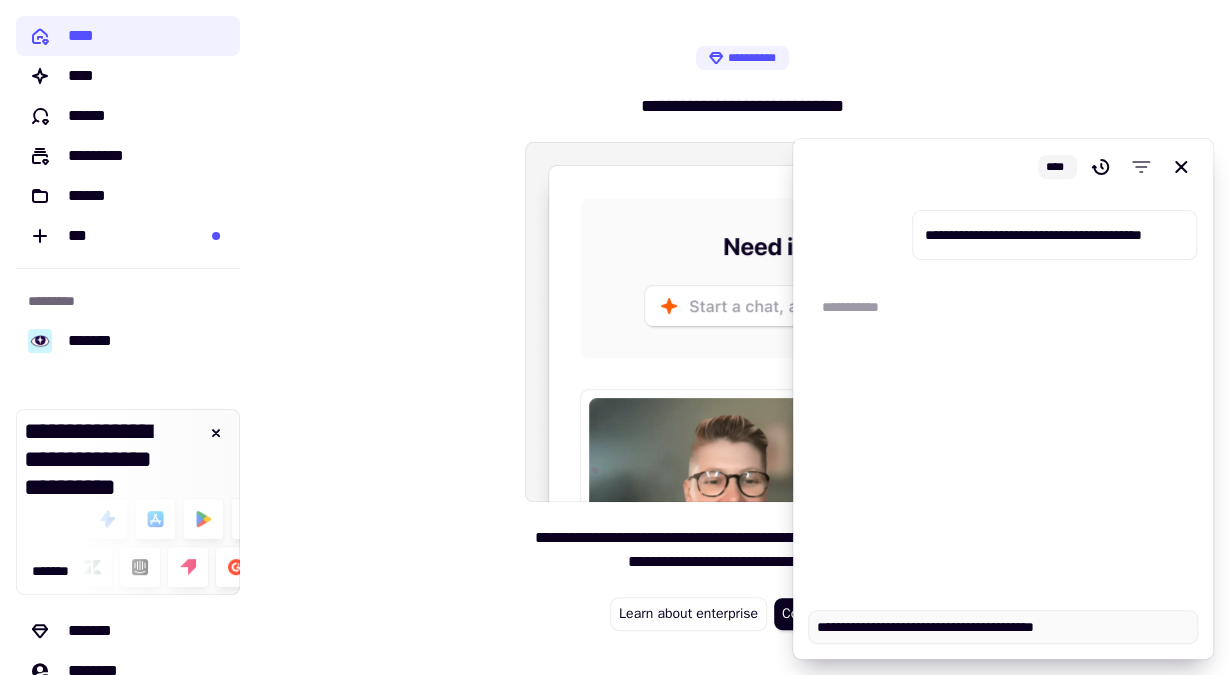 type on "*" 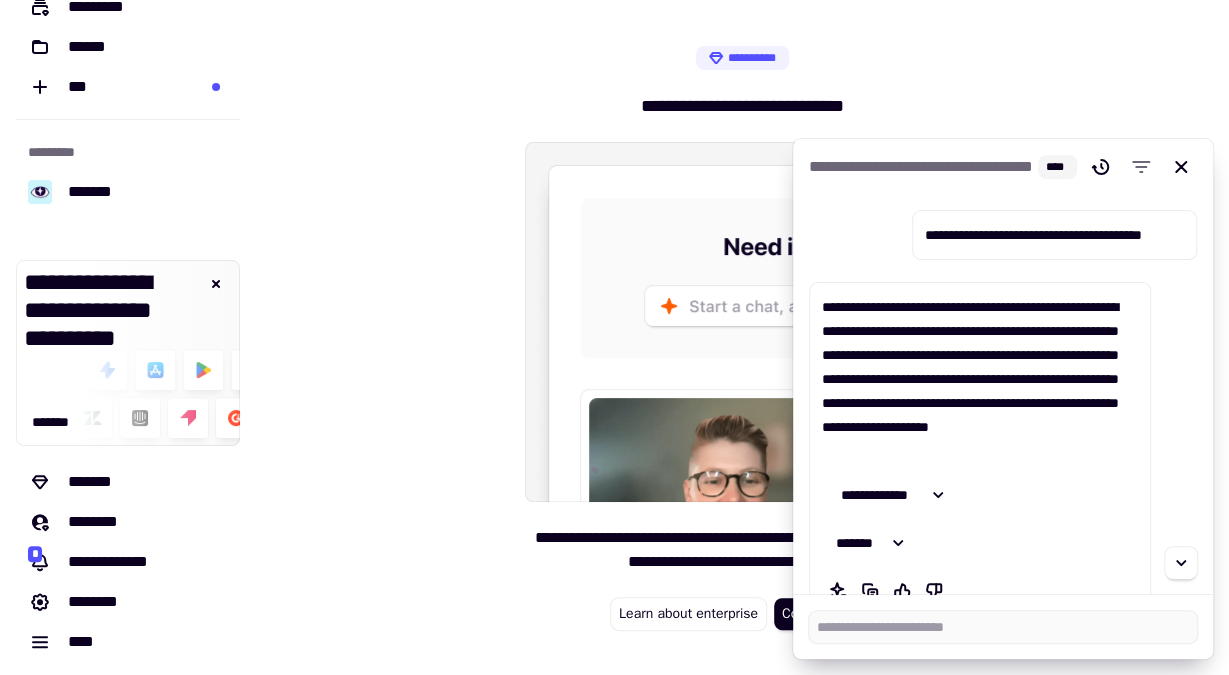 scroll, scrollTop: 152, scrollLeft: 0, axis: vertical 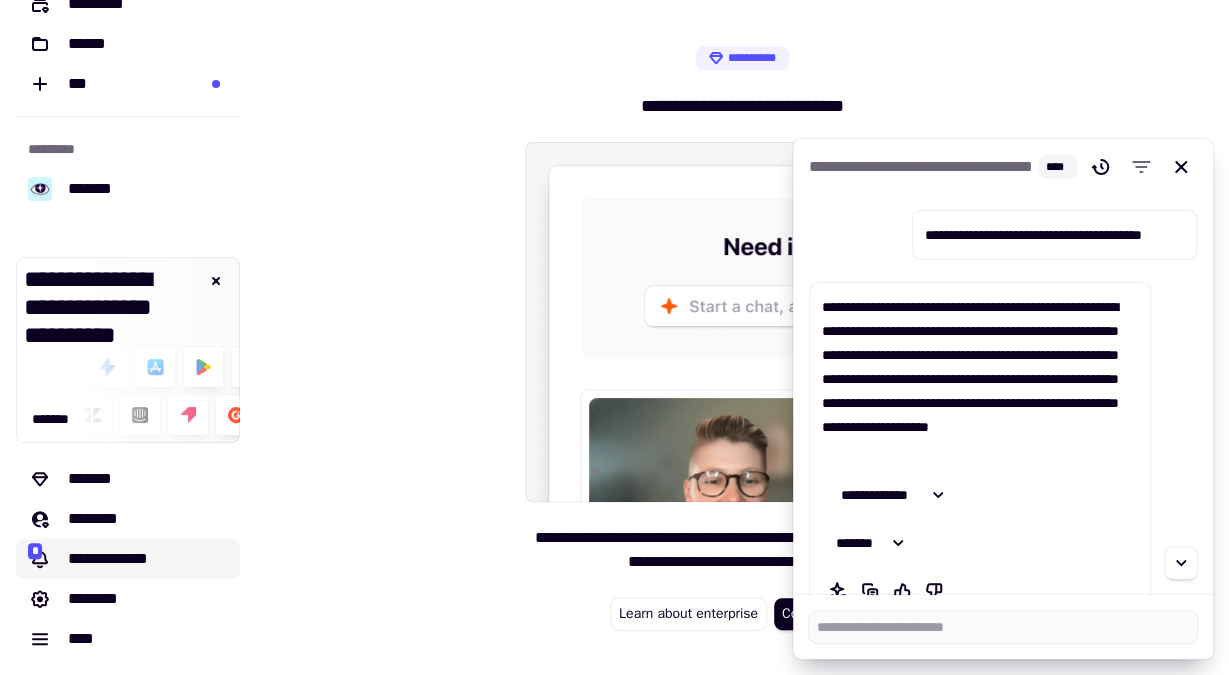 click on "**********" 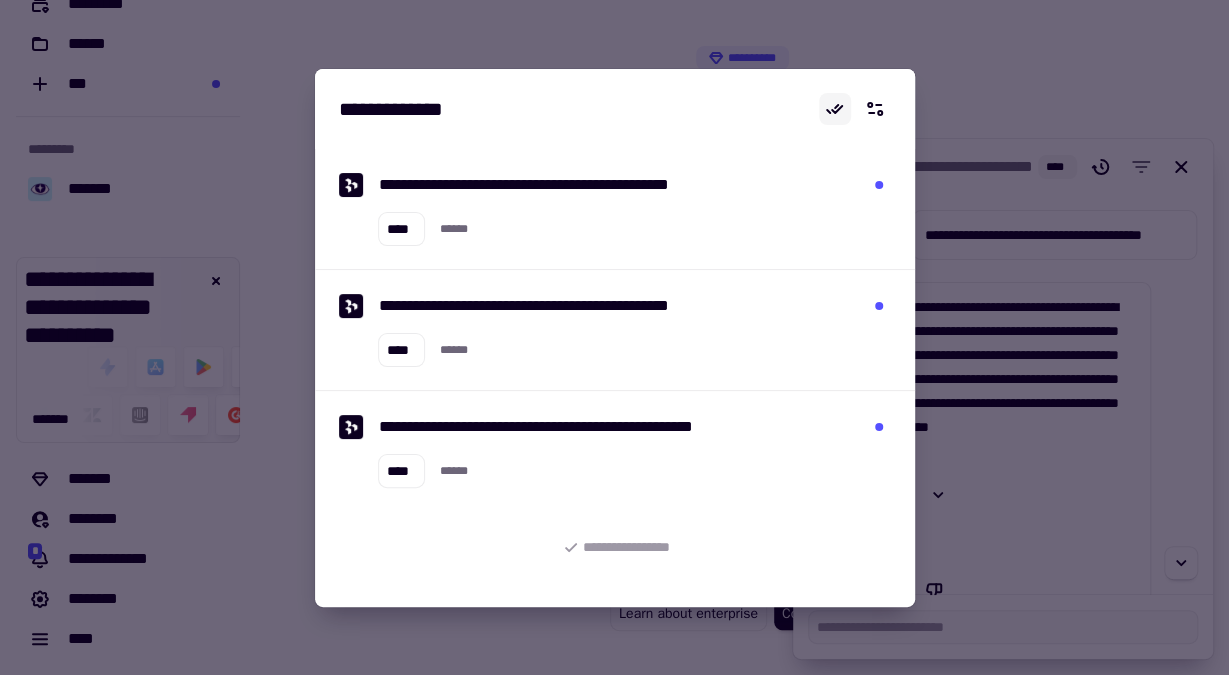 click 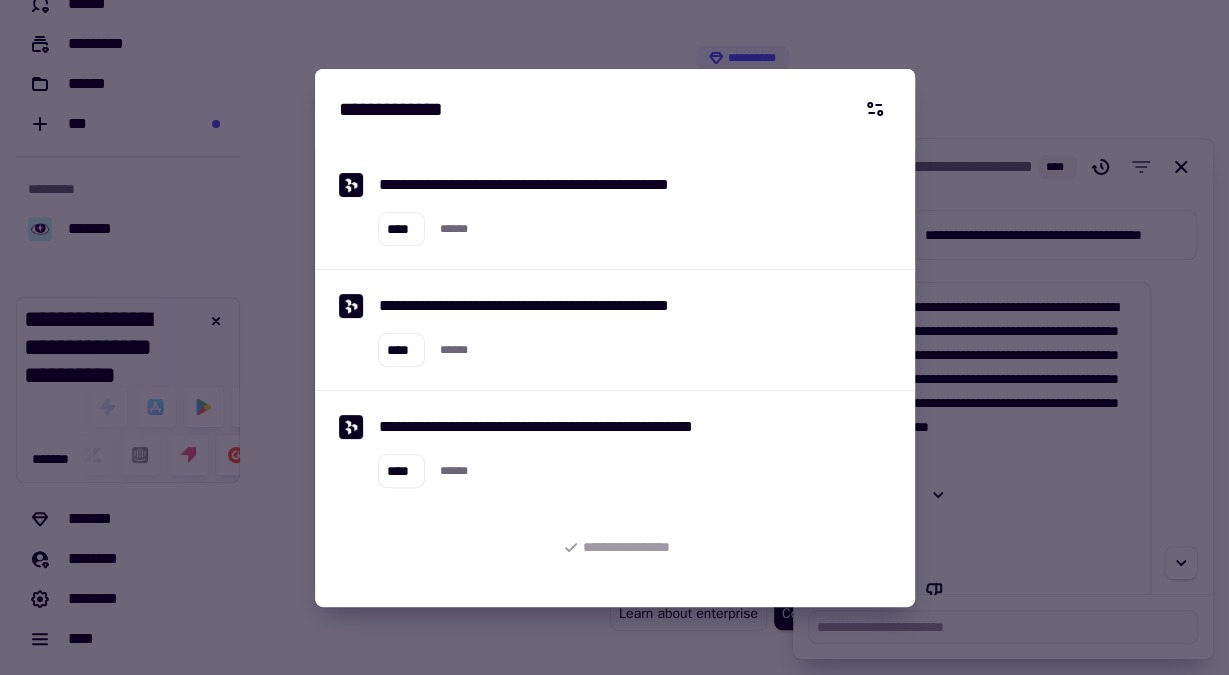 scroll, scrollTop: 112, scrollLeft: 0, axis: vertical 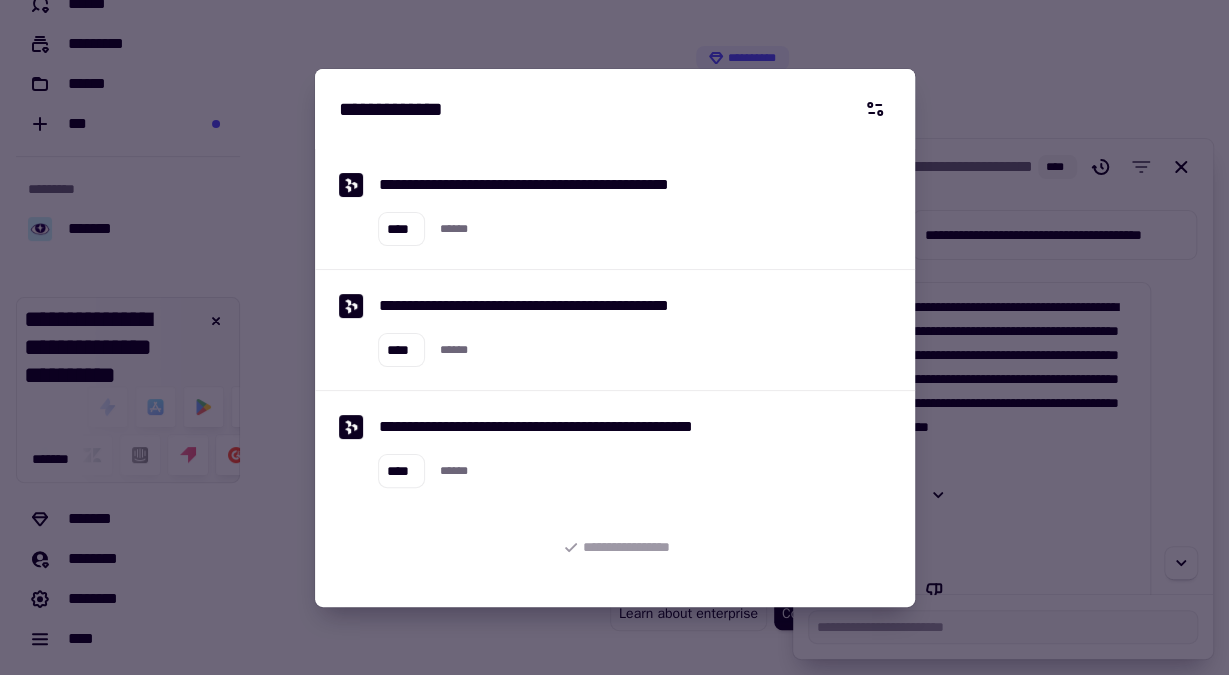 click at bounding box center (614, 337) 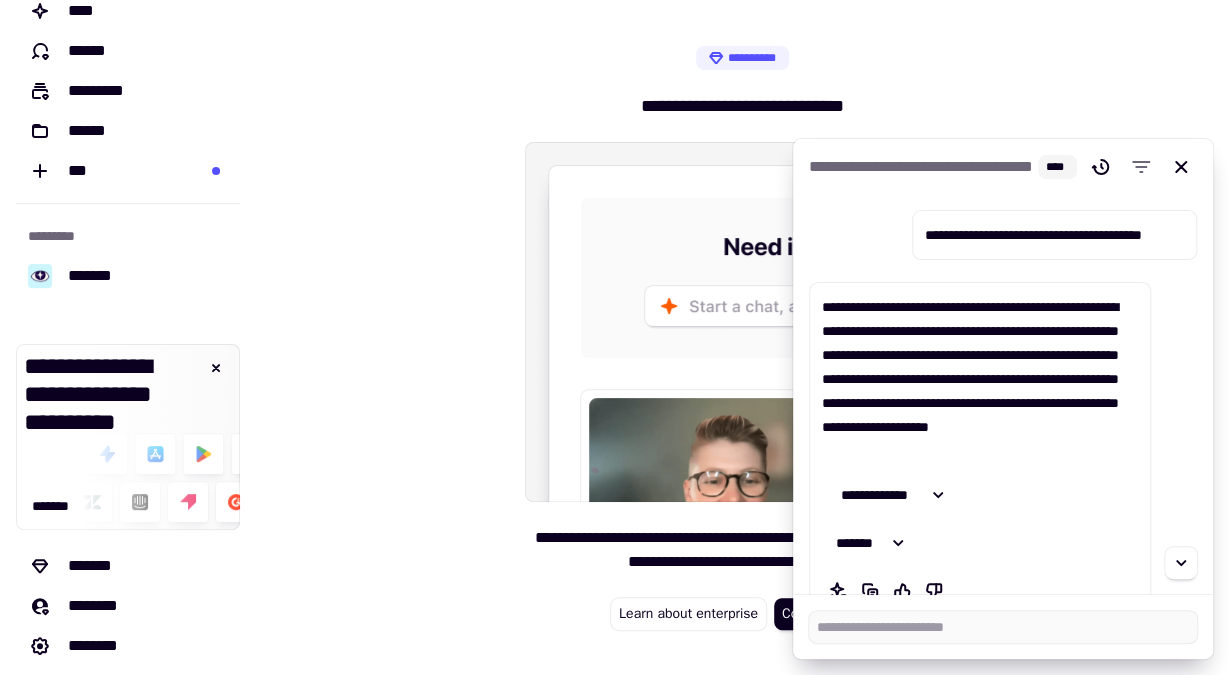 scroll, scrollTop: 112, scrollLeft: 0, axis: vertical 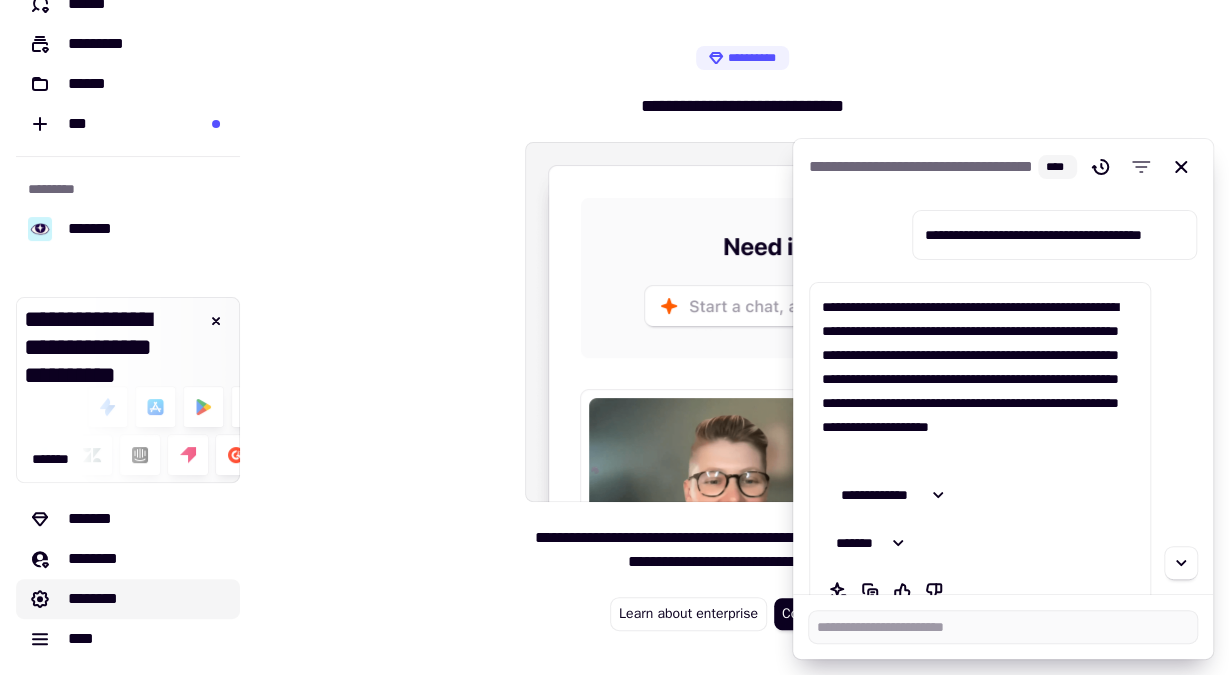click on "********" 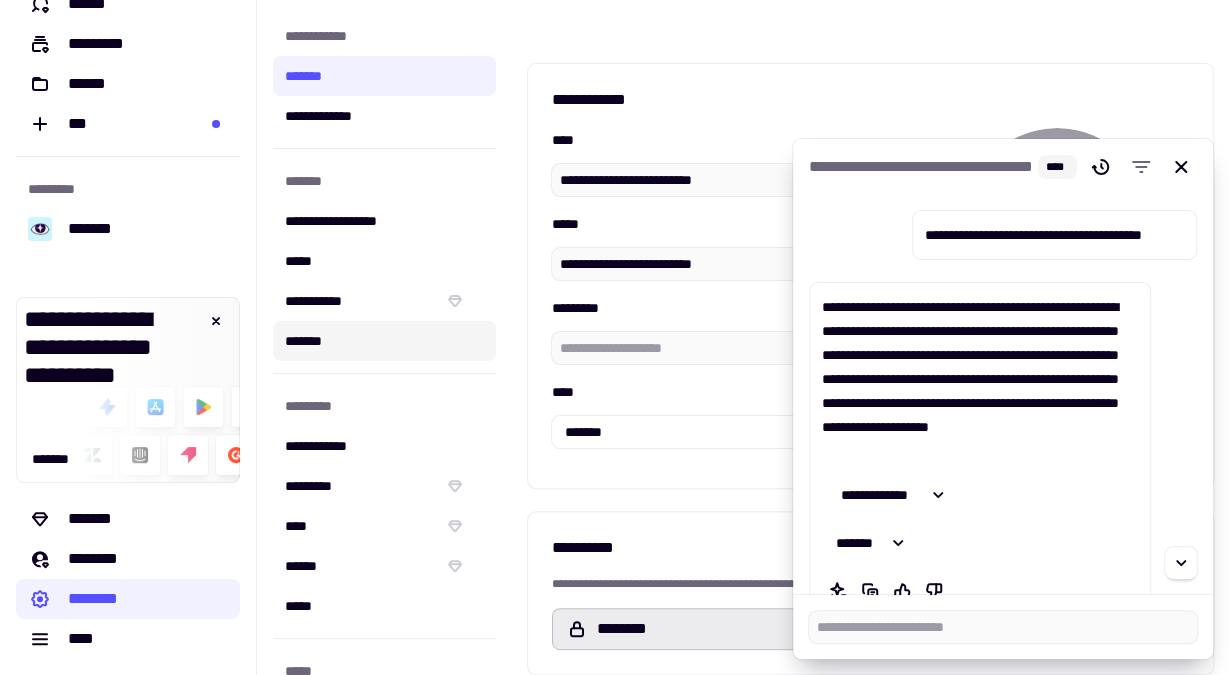click on "*******" 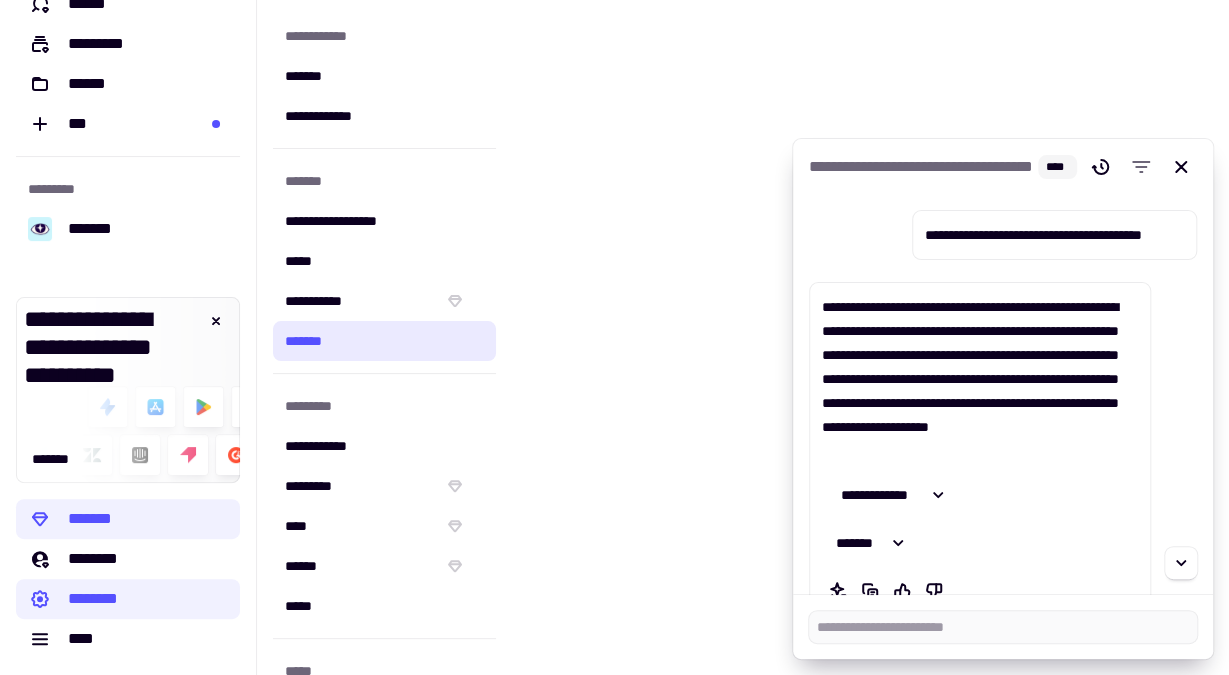 type on "*" 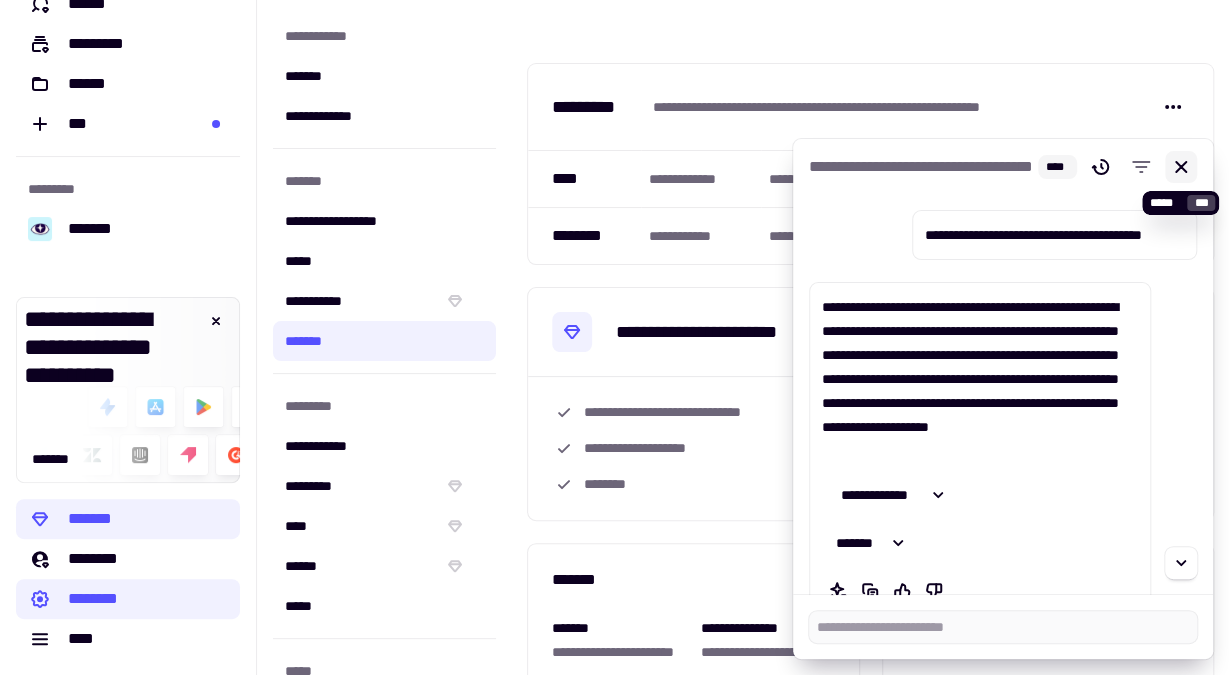 click 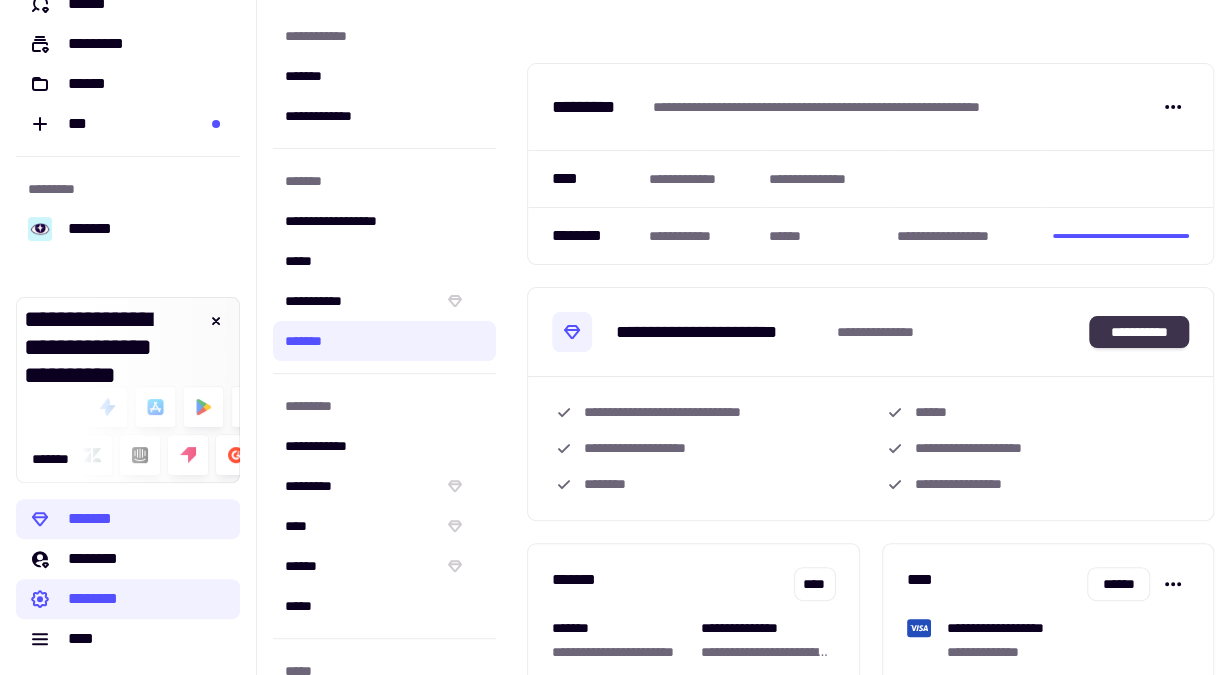 click on "**********" 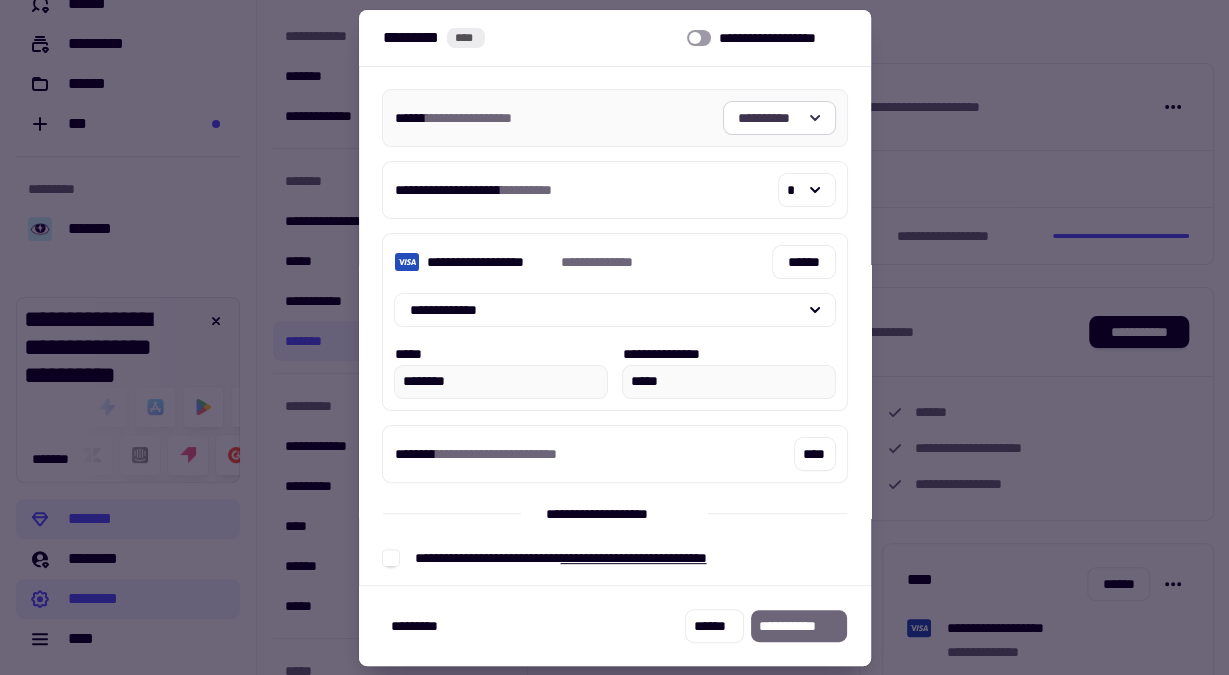 click 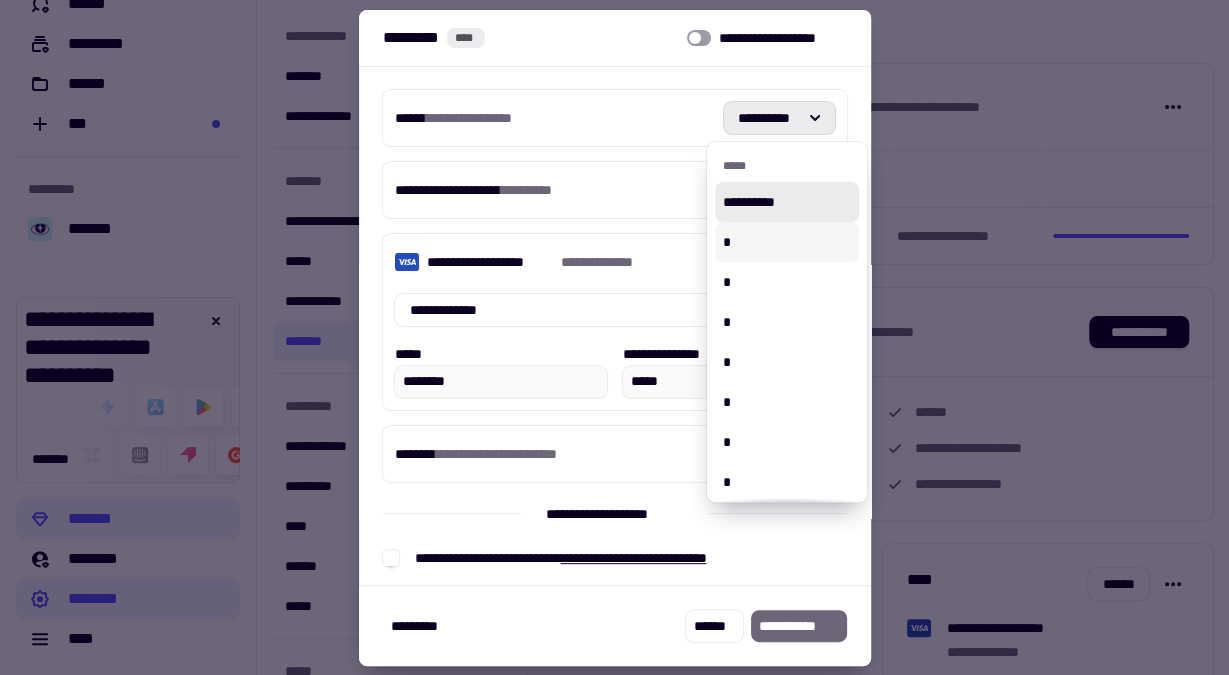 click on "*" at bounding box center [787, 242] 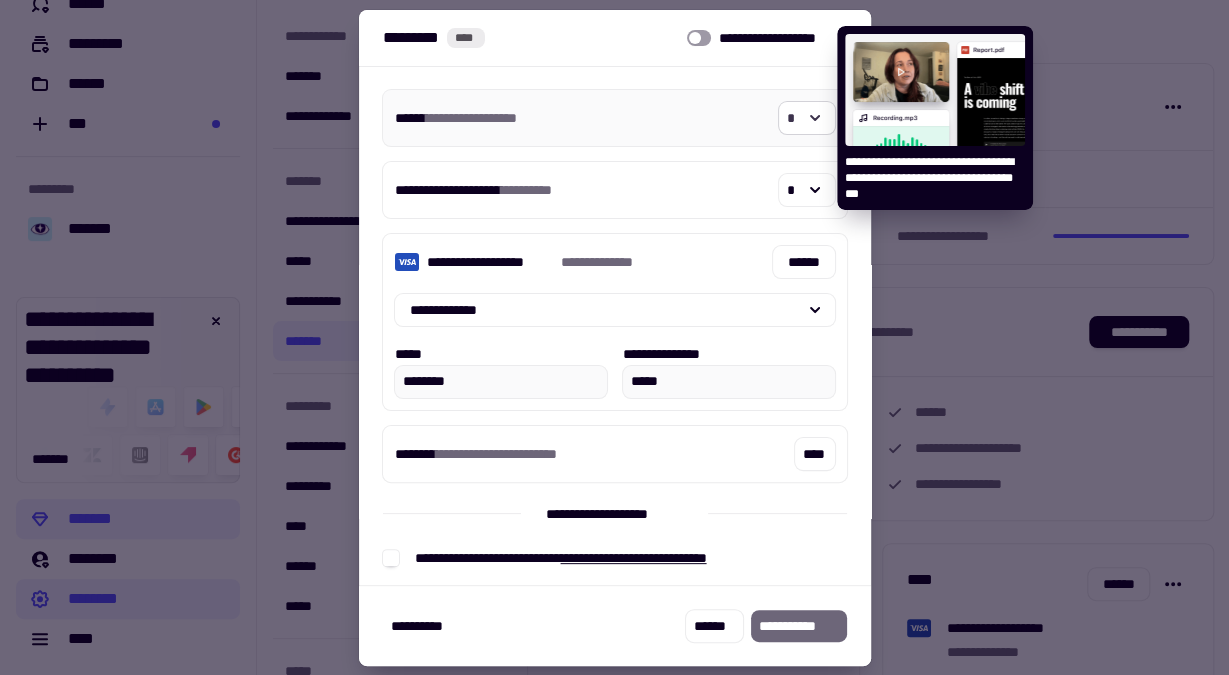 click 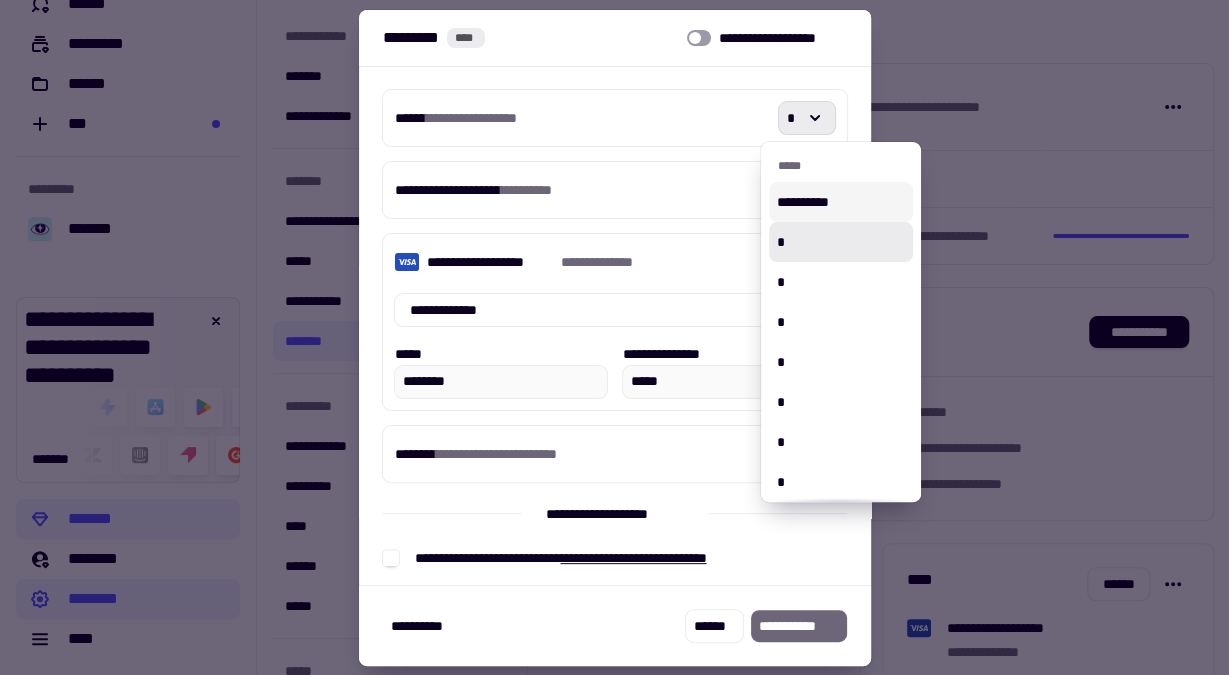 click on "[FIRST] [LAST] [STREET] [CITY], [STATE] [ZIP] [COUNTRY] [PHONE] [EMAIL]" at bounding box center (615, 330) 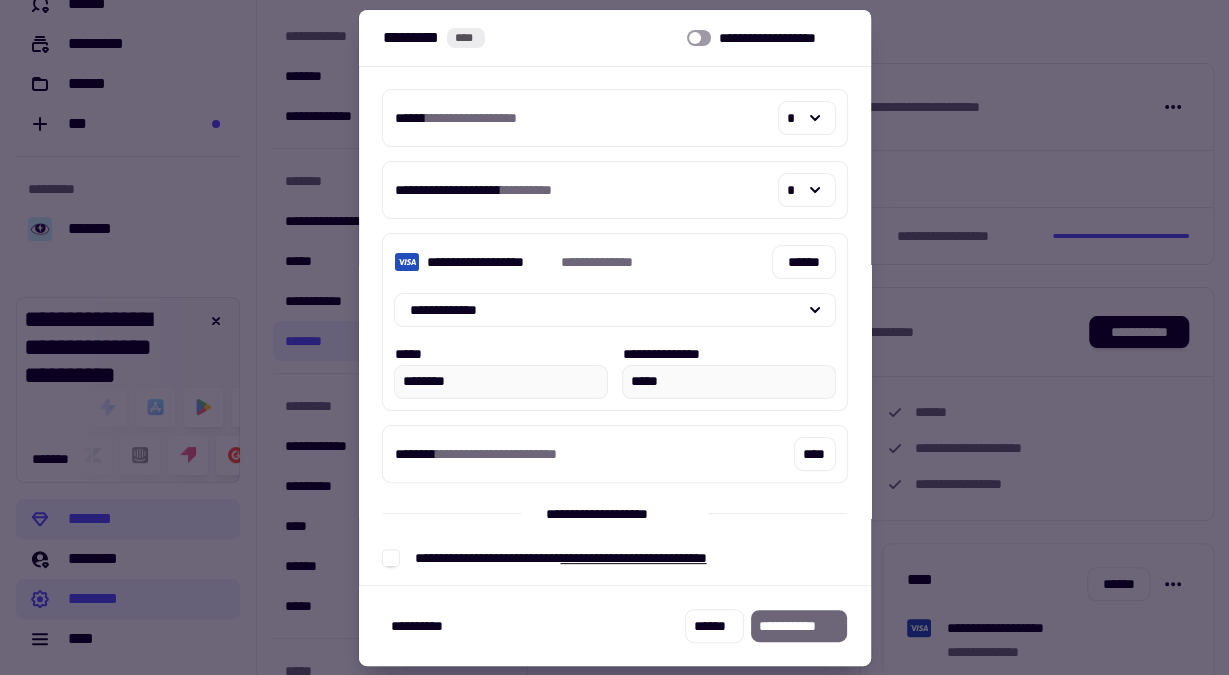 scroll, scrollTop: 8, scrollLeft: 0, axis: vertical 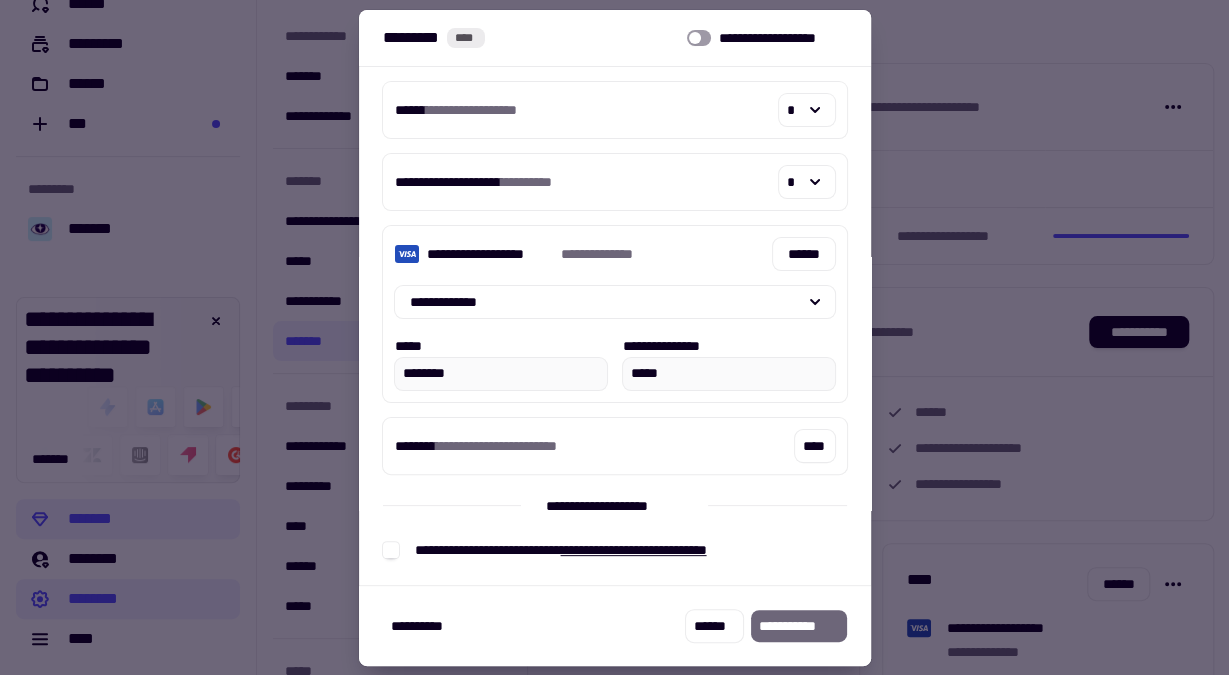 click on "[FIRST] [LAST] [STREET] [CITY], [STATE] [ZIP] [COUNTRY] [PHONE] [EMAIL]" at bounding box center [615, 322] 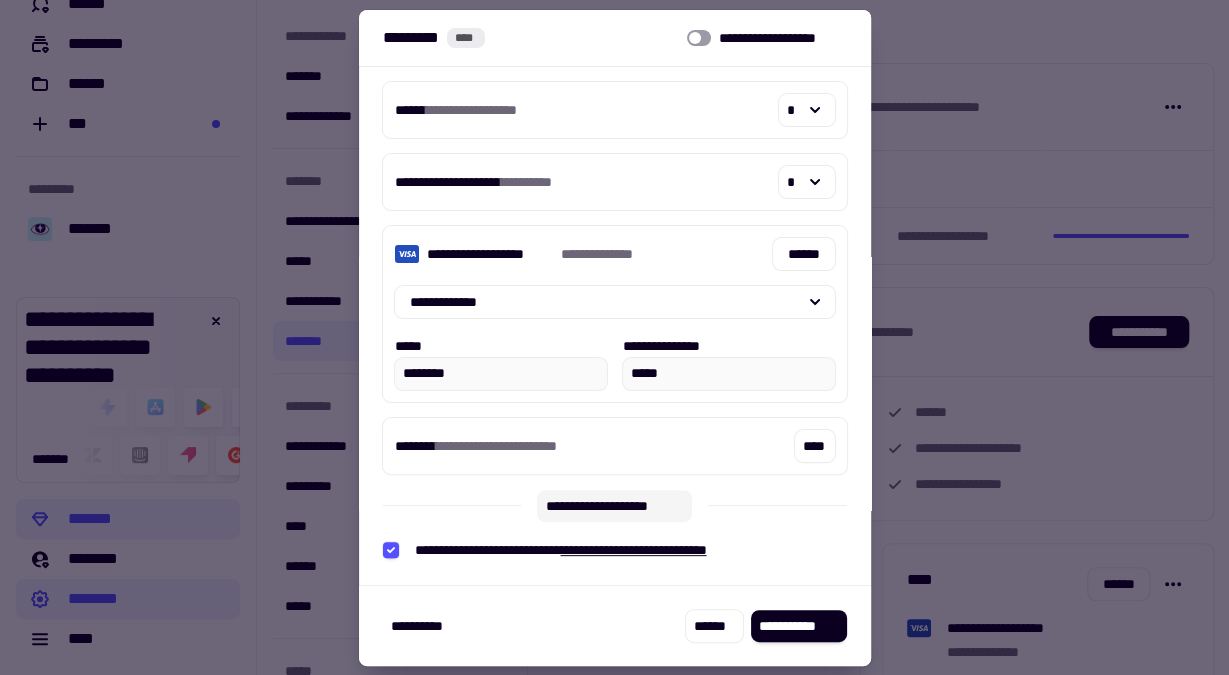 click on "**********" at bounding box center (614, 506) 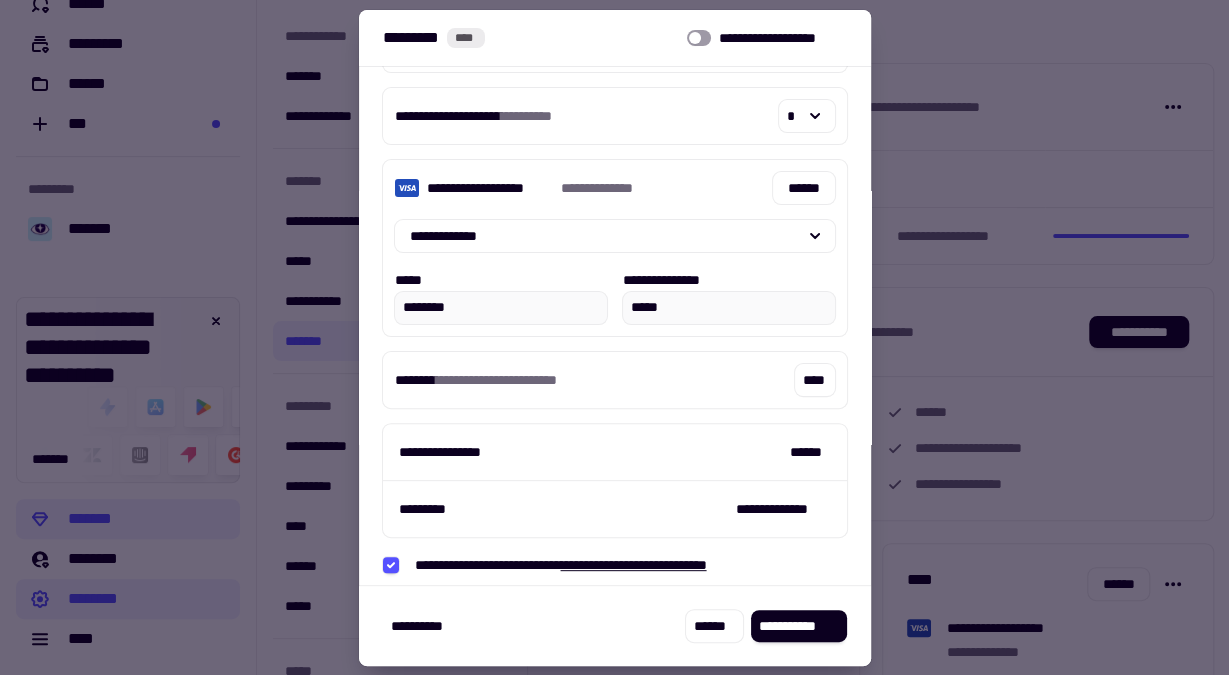 scroll, scrollTop: 88, scrollLeft: 0, axis: vertical 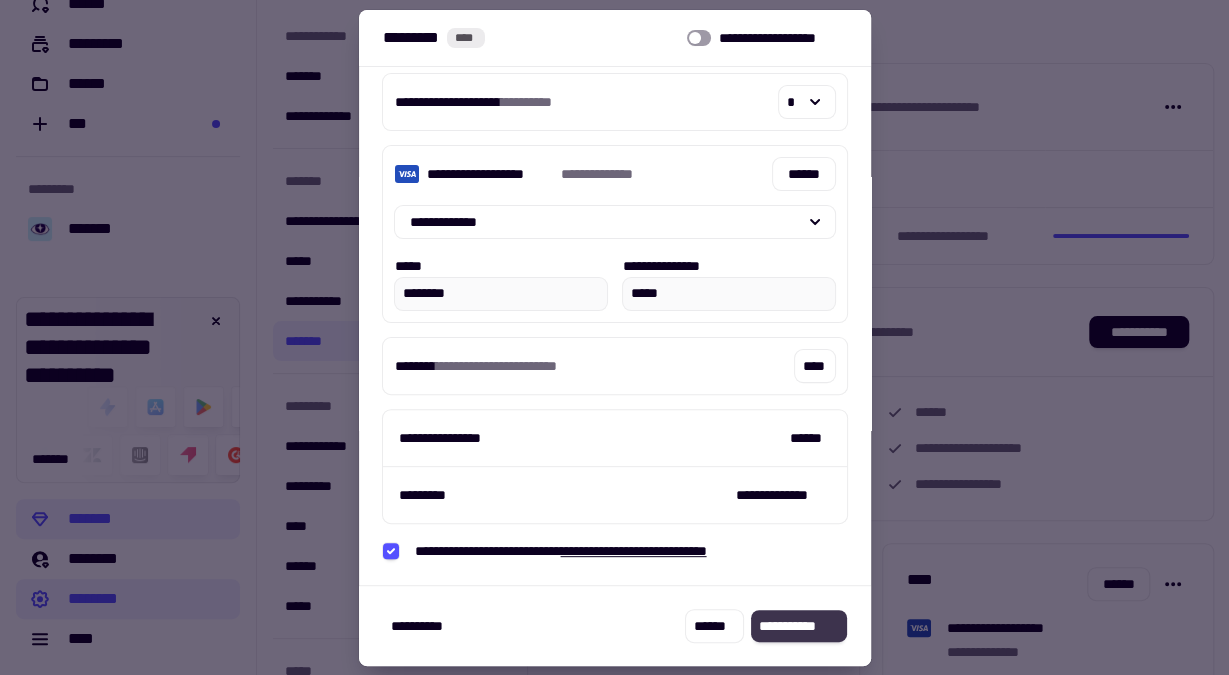 click on "**********" at bounding box center (799, 626) 